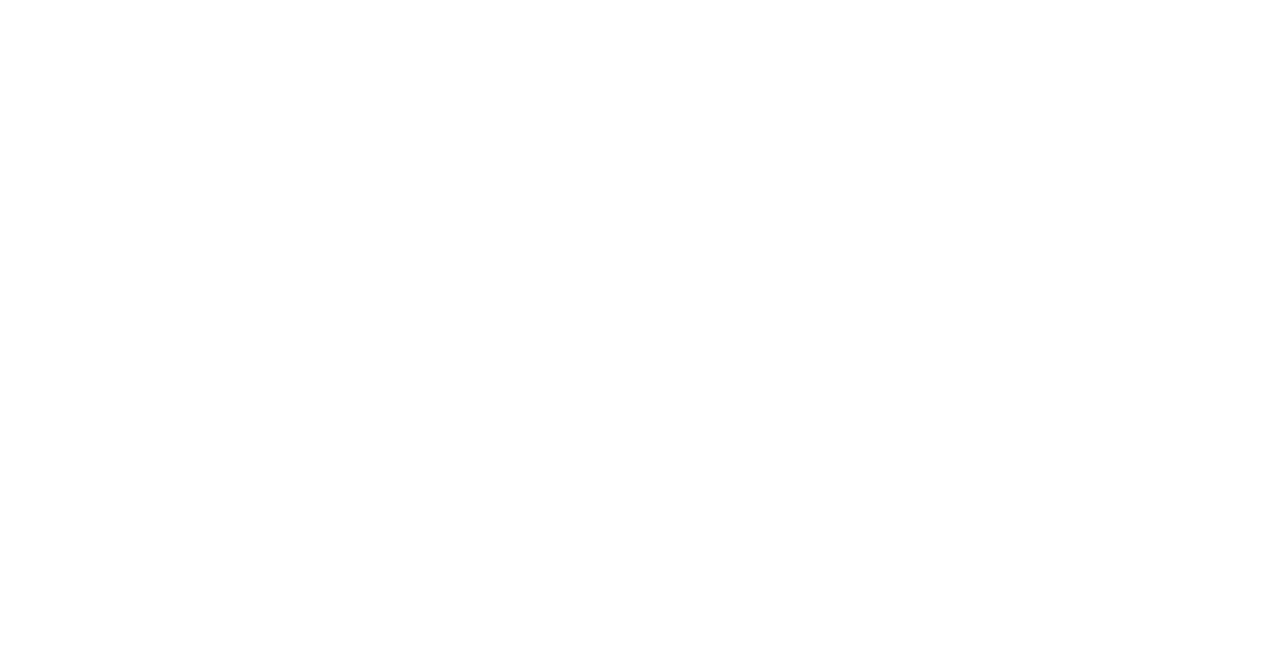 scroll, scrollTop: 0, scrollLeft: 0, axis: both 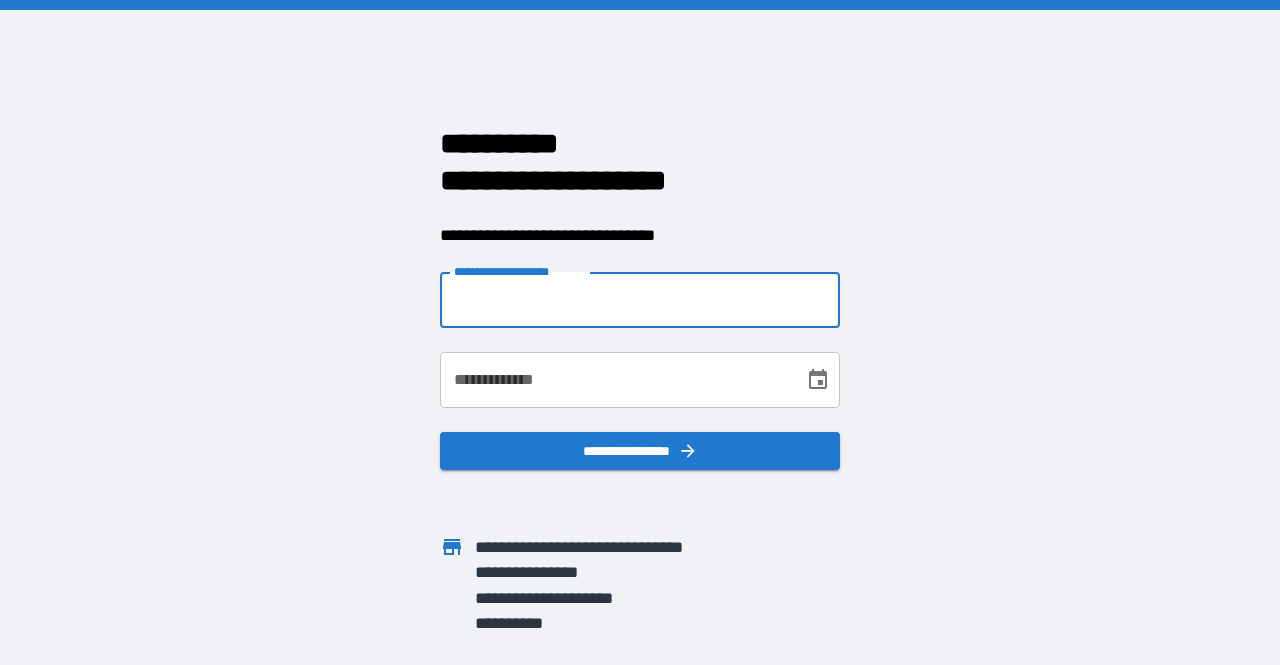 click on "**********" at bounding box center [640, 300] 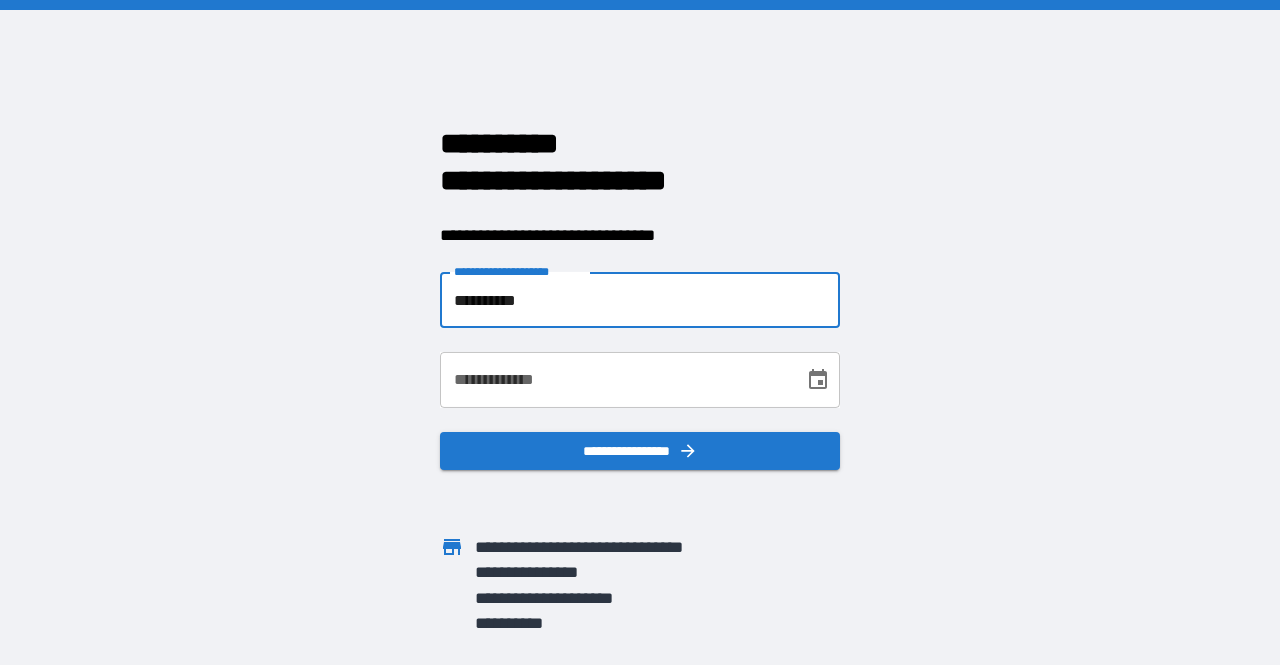 type on "**********" 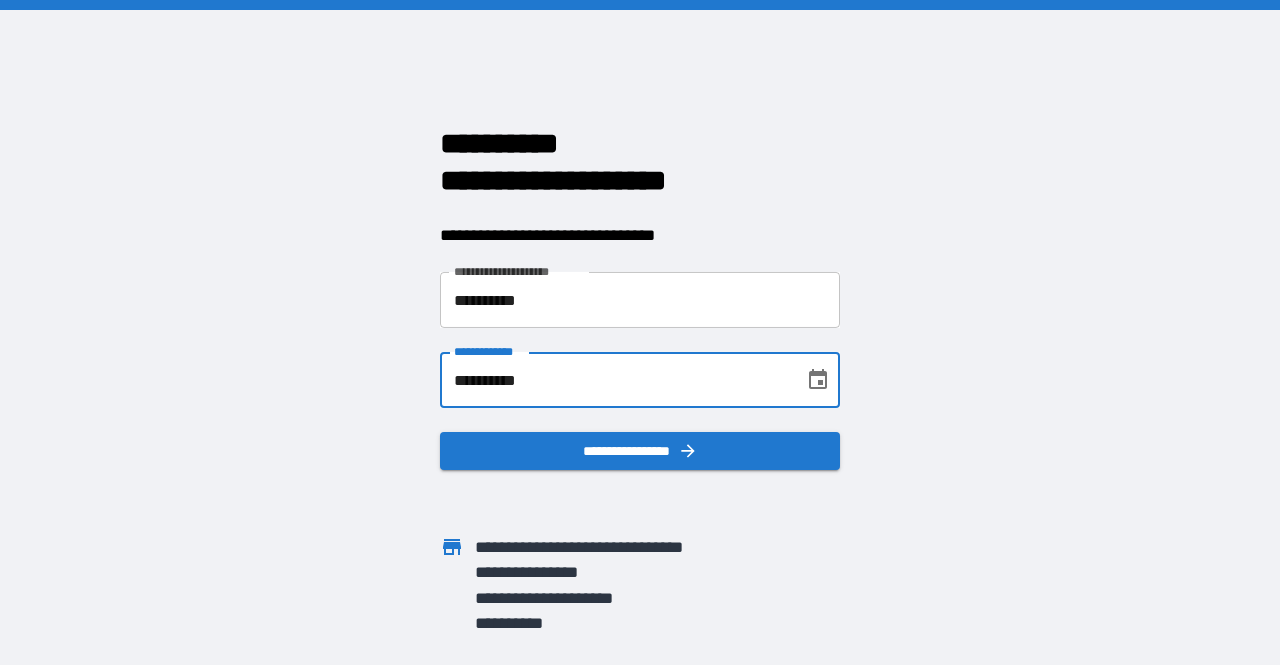 type on "**********" 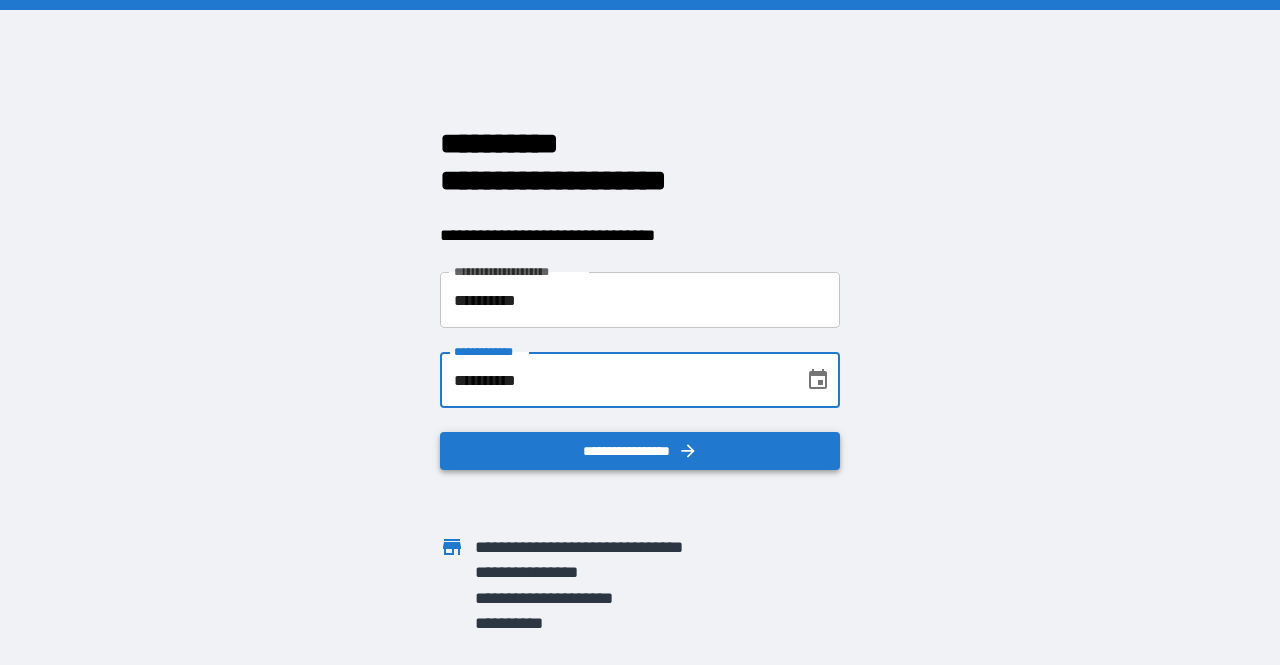 click on "**********" at bounding box center (640, 451) 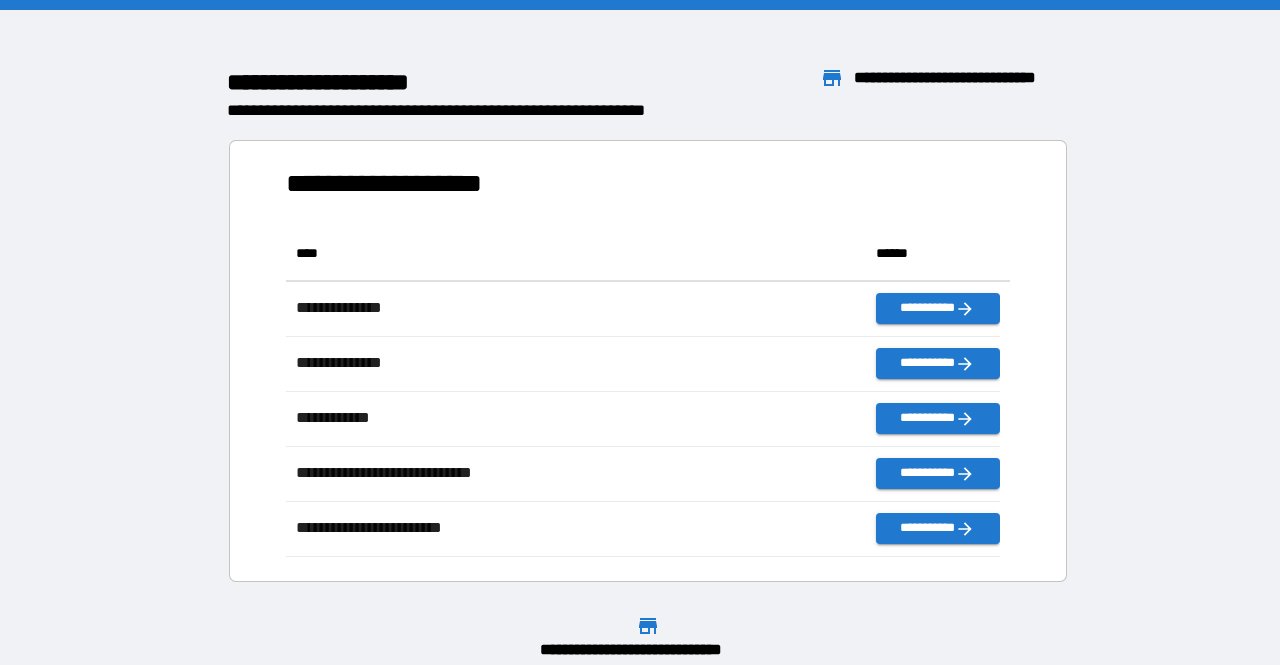 scroll, scrollTop: 16, scrollLeft: 16, axis: both 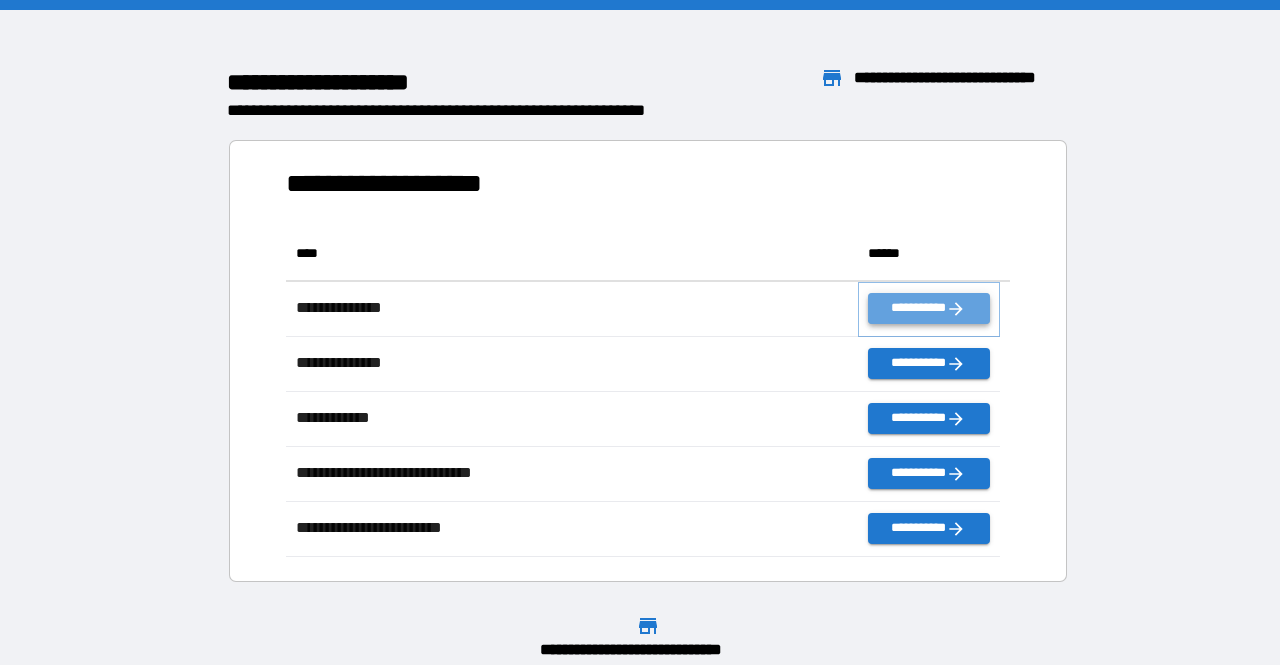 click on "**********" at bounding box center [929, 308] 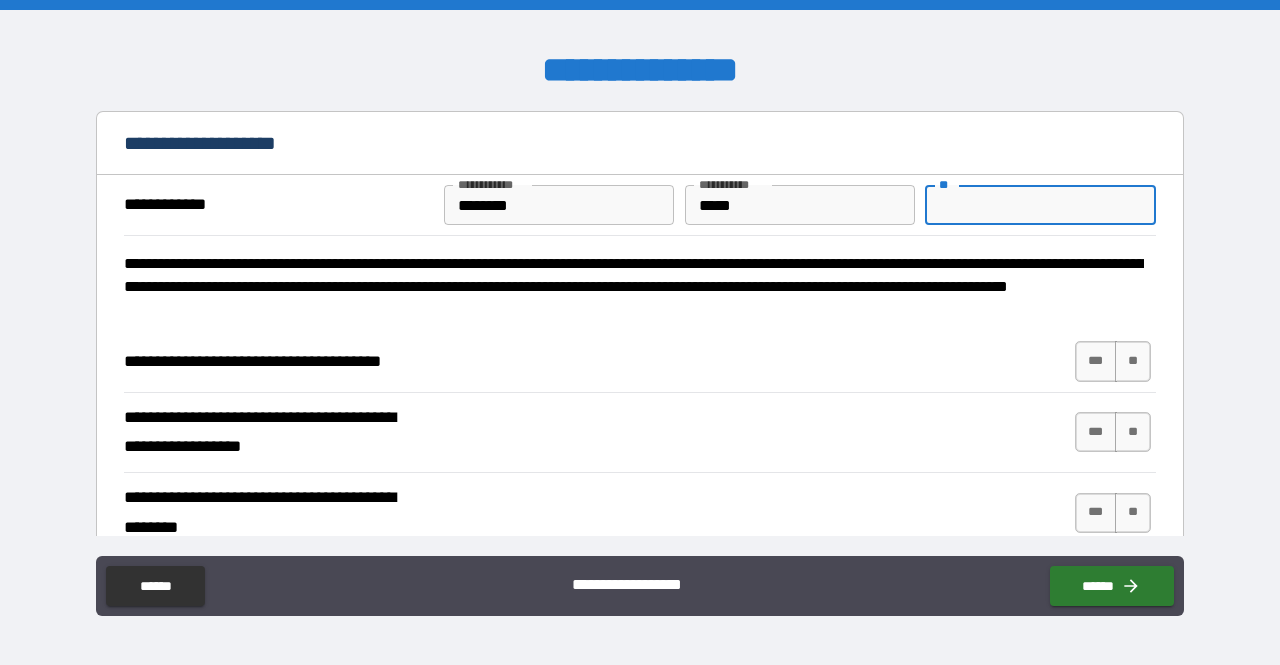 click on "**" at bounding box center (1040, 205) 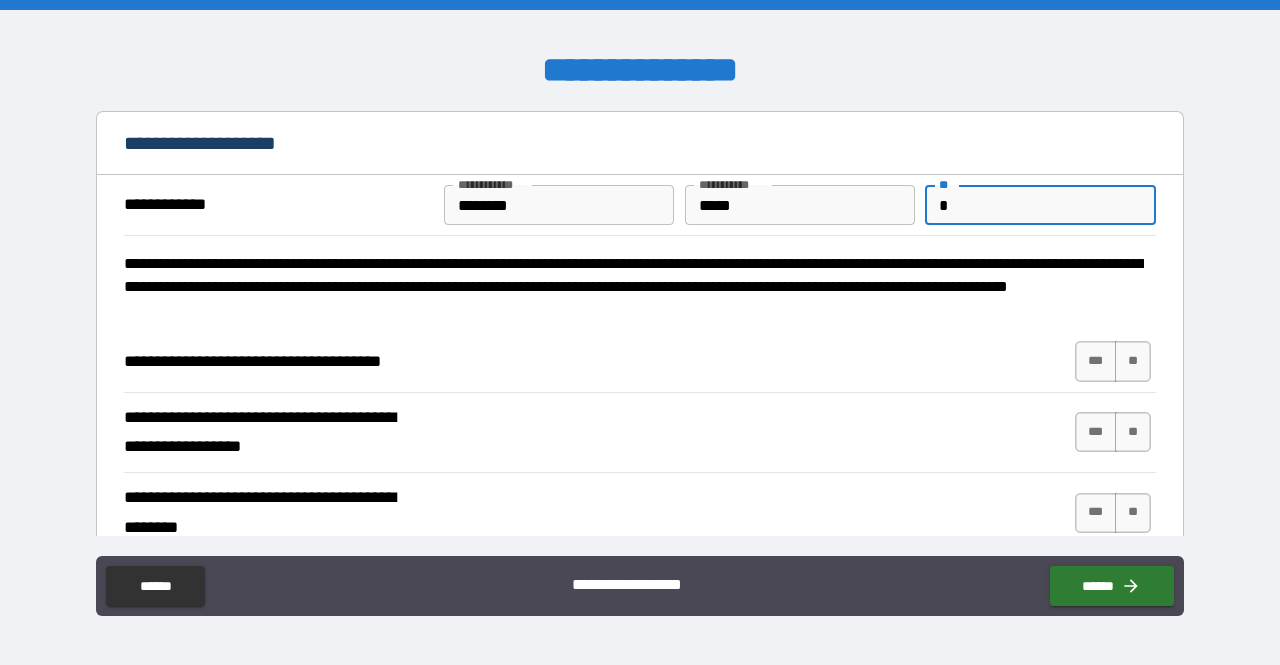 type on "*" 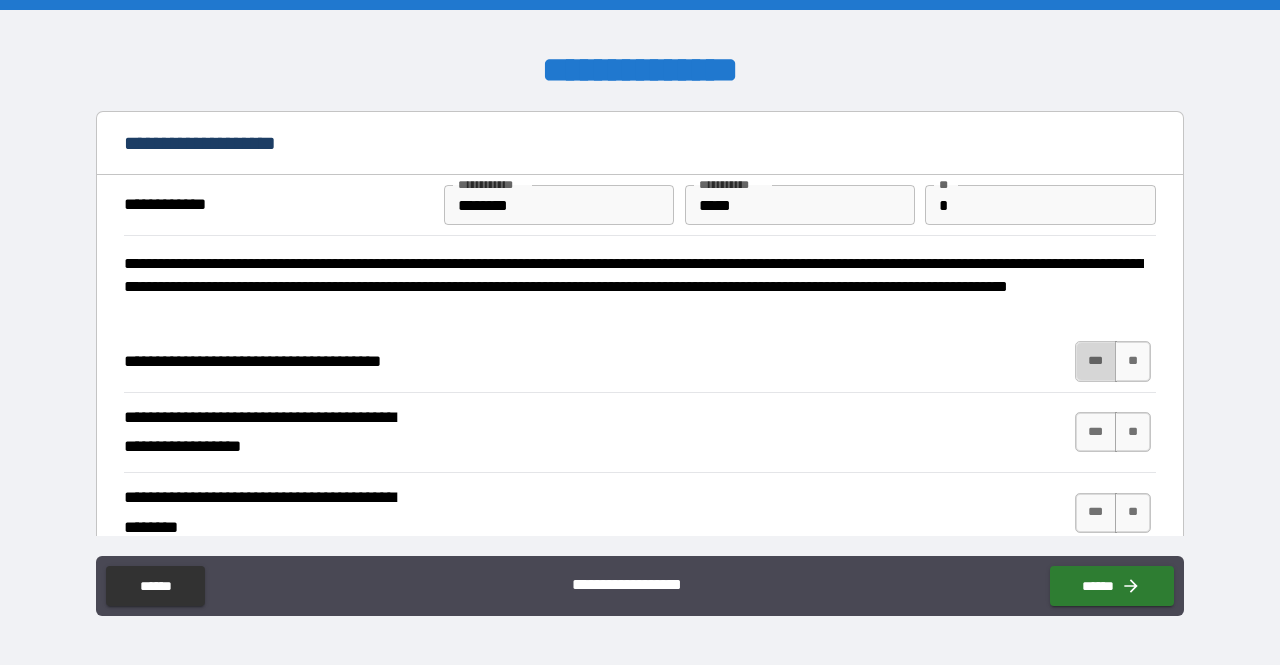click on "***" at bounding box center [1096, 361] 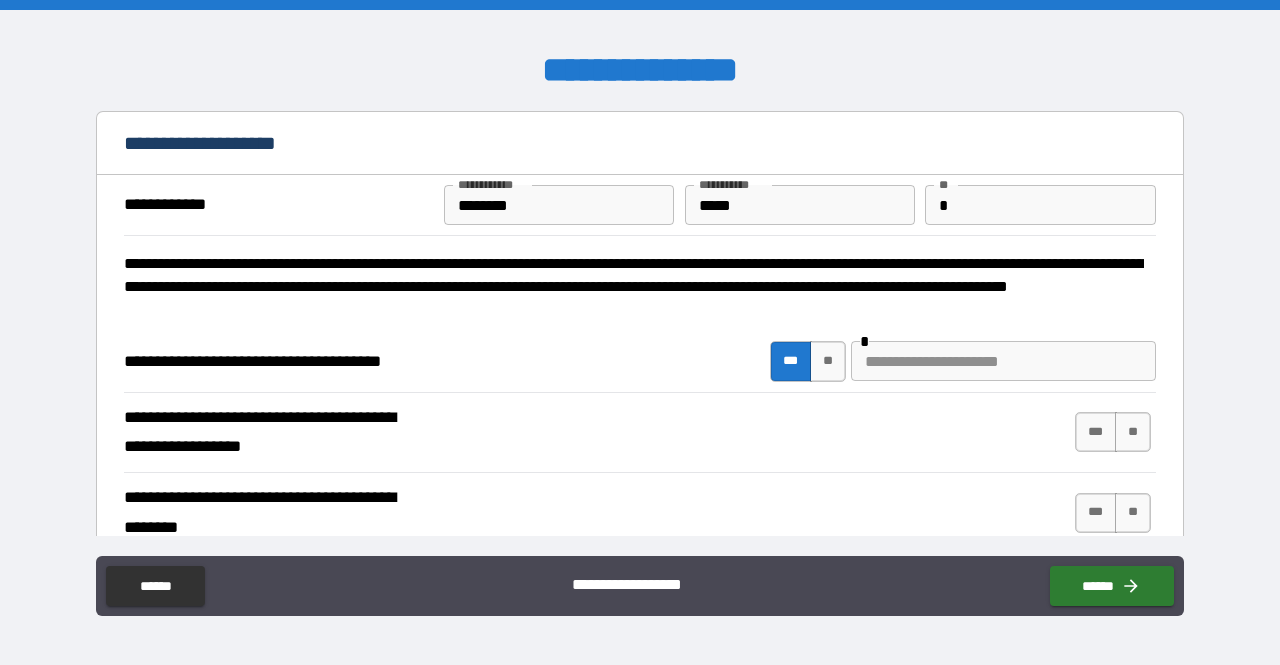 click at bounding box center [1003, 361] 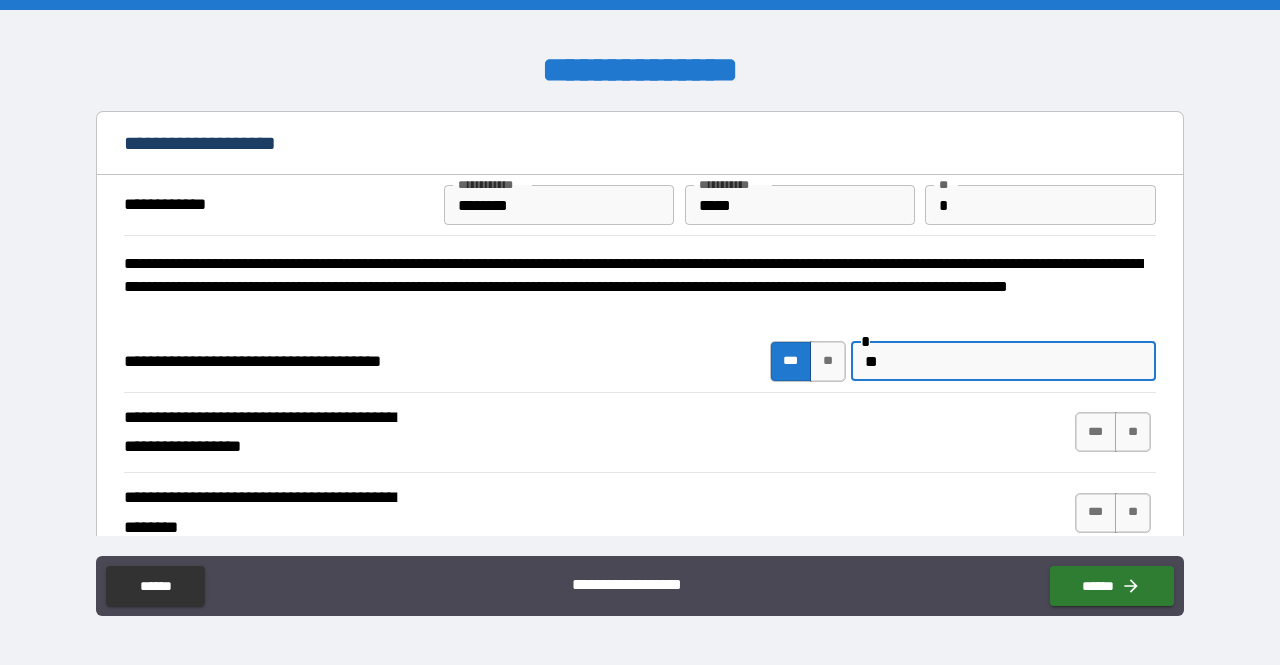 type on "*" 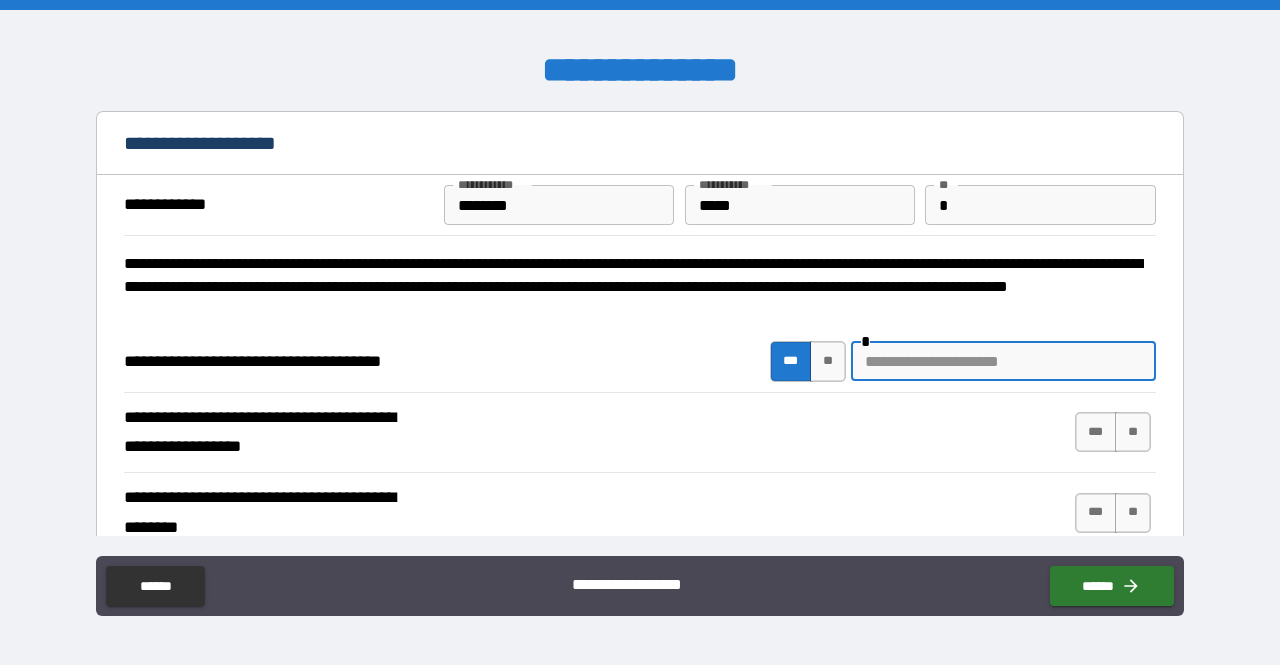 type on "*" 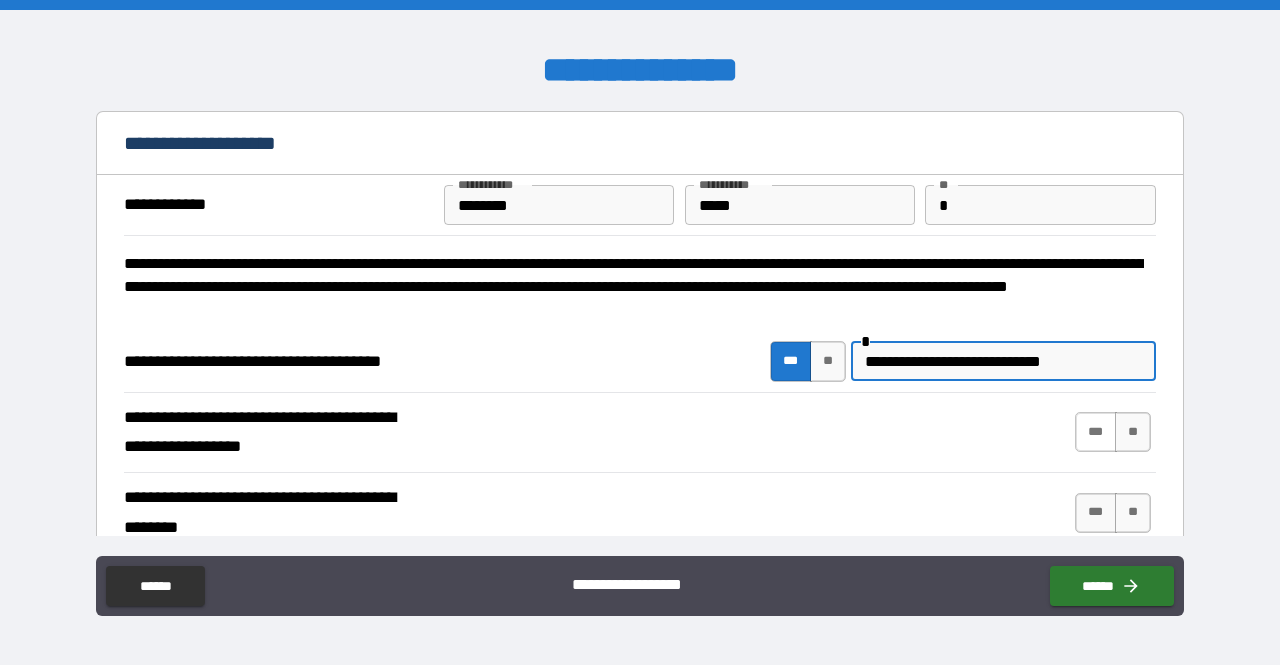 type on "**********" 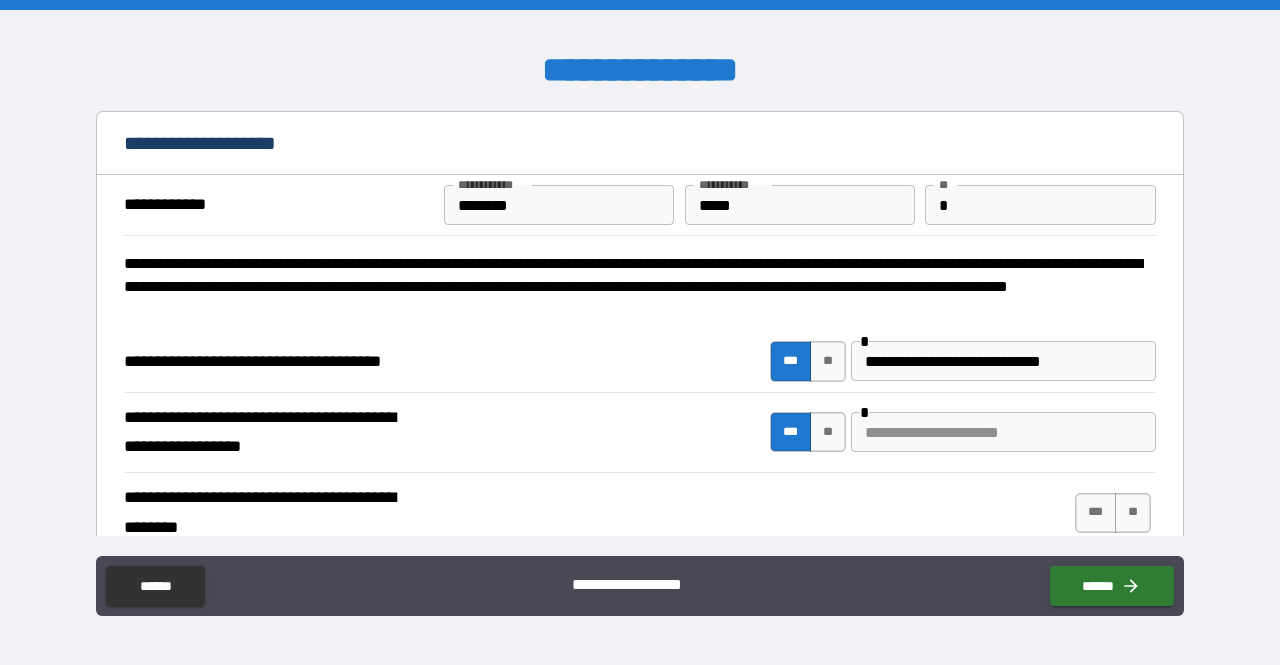 click at bounding box center (1003, 432) 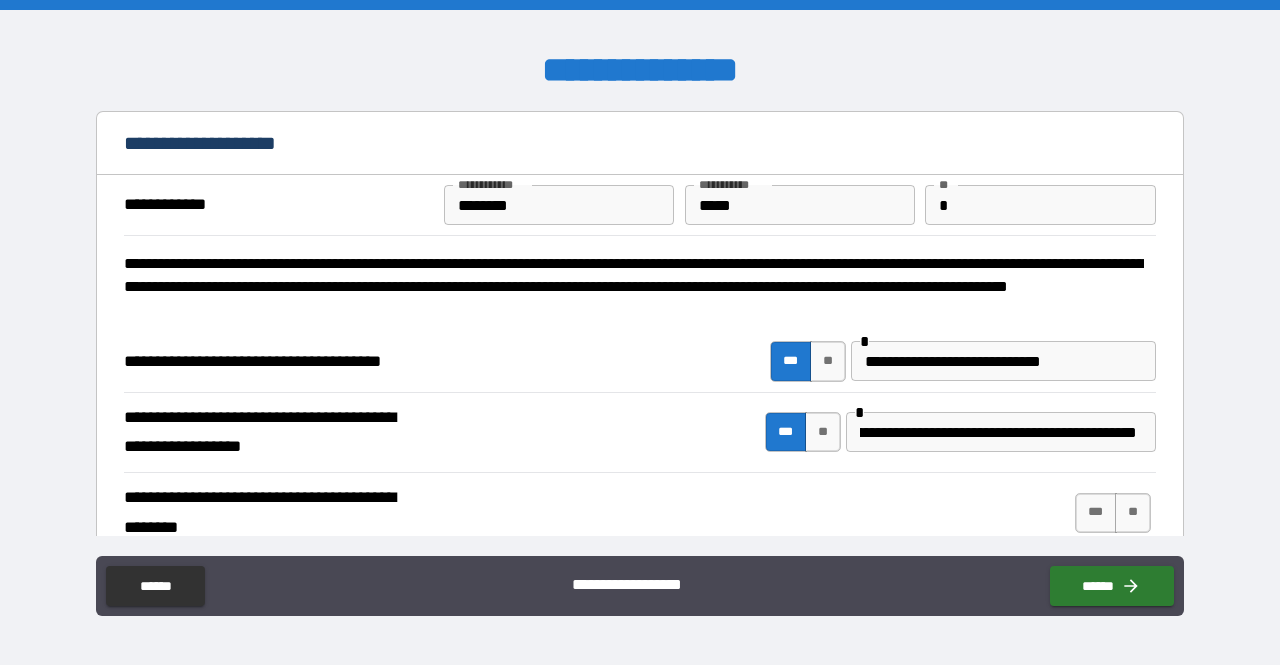 scroll, scrollTop: 0, scrollLeft: 0, axis: both 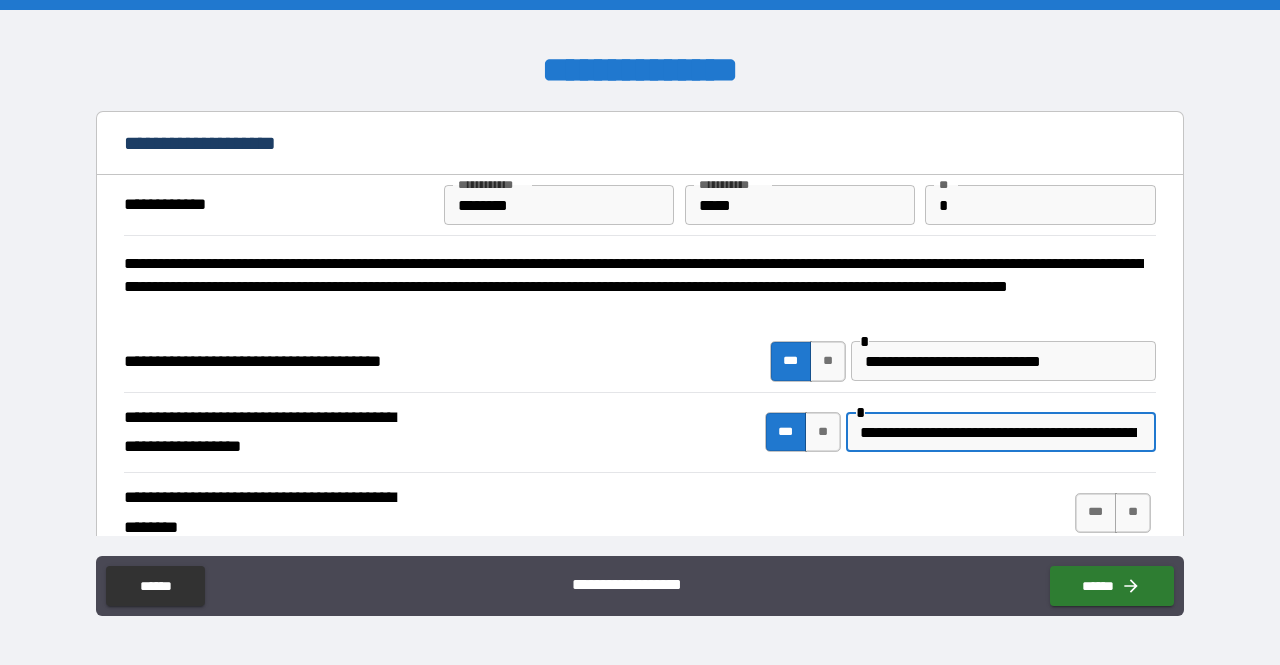 click on "**********" at bounding box center [998, 432] 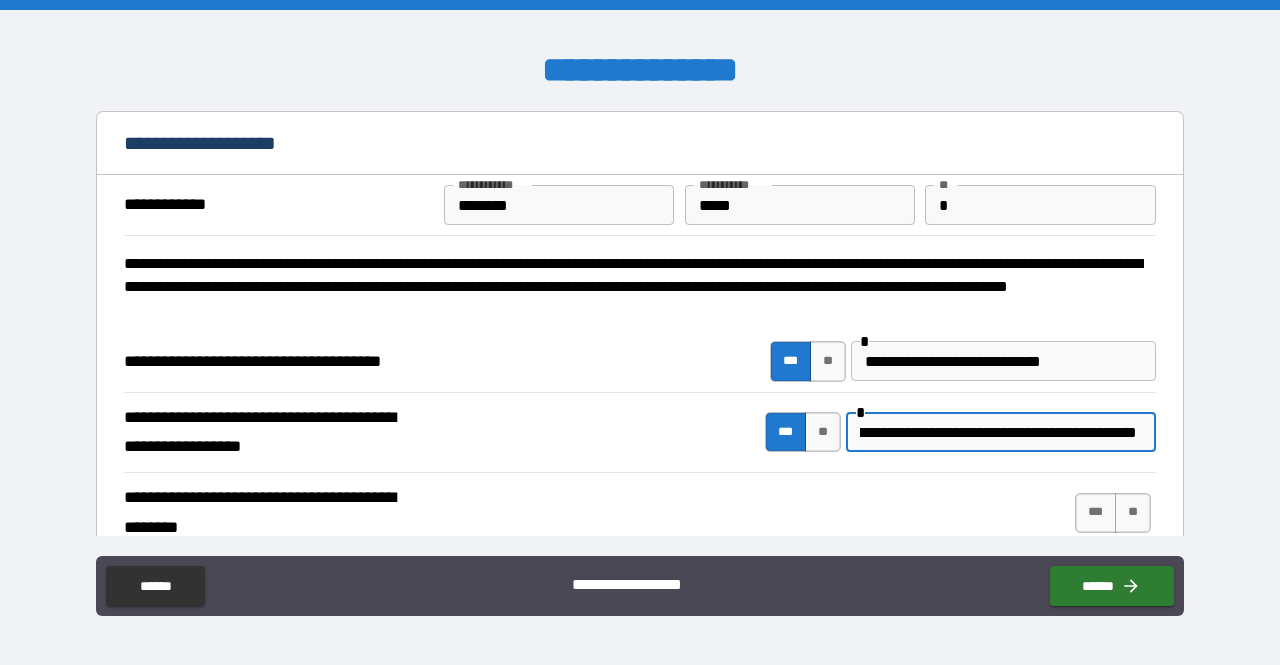 scroll, scrollTop: 0, scrollLeft: 464, axis: horizontal 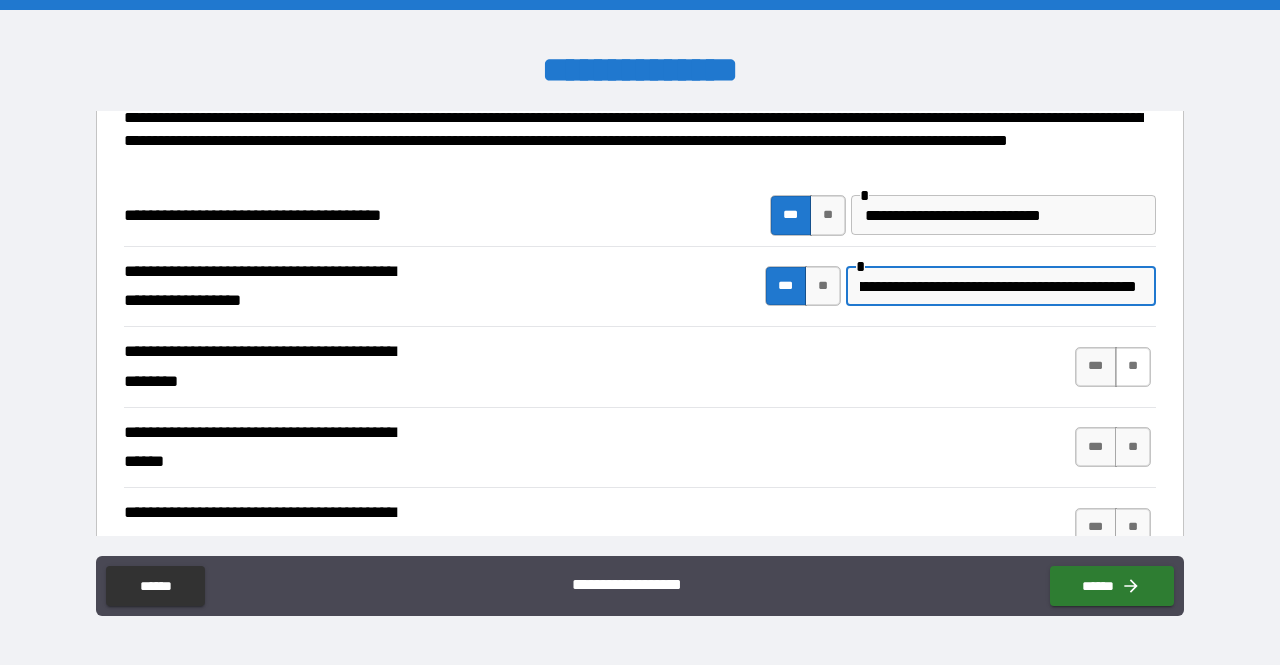 type on "**********" 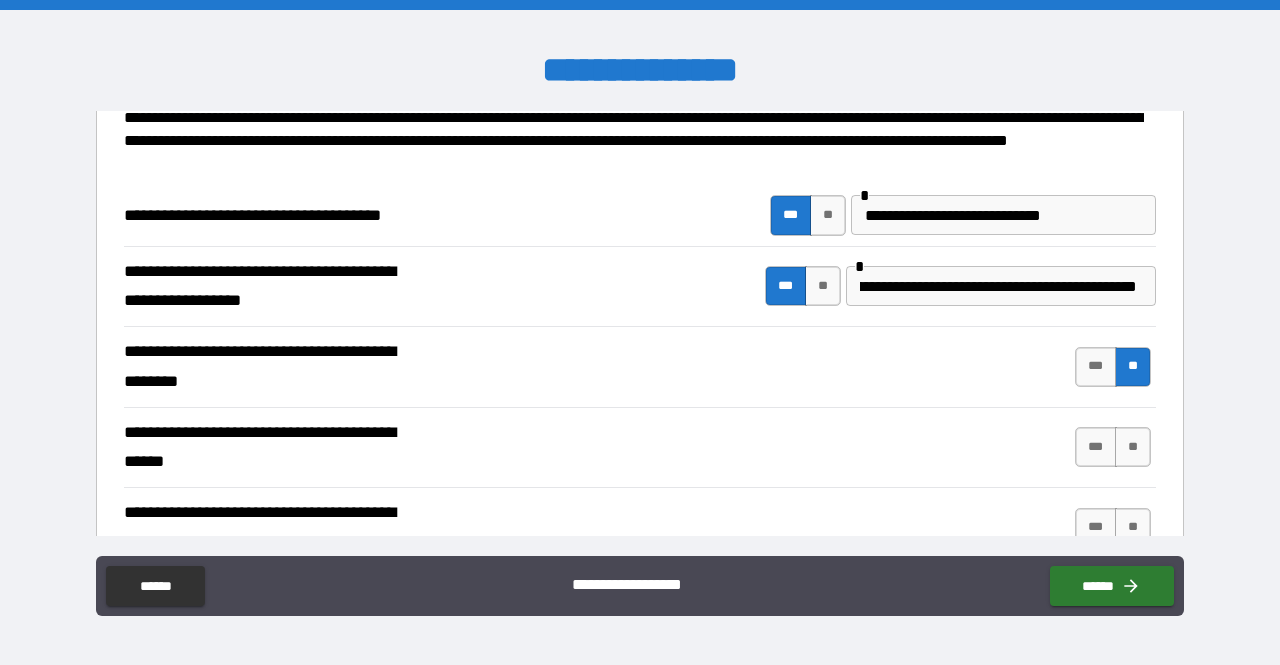 scroll, scrollTop: 0, scrollLeft: 0, axis: both 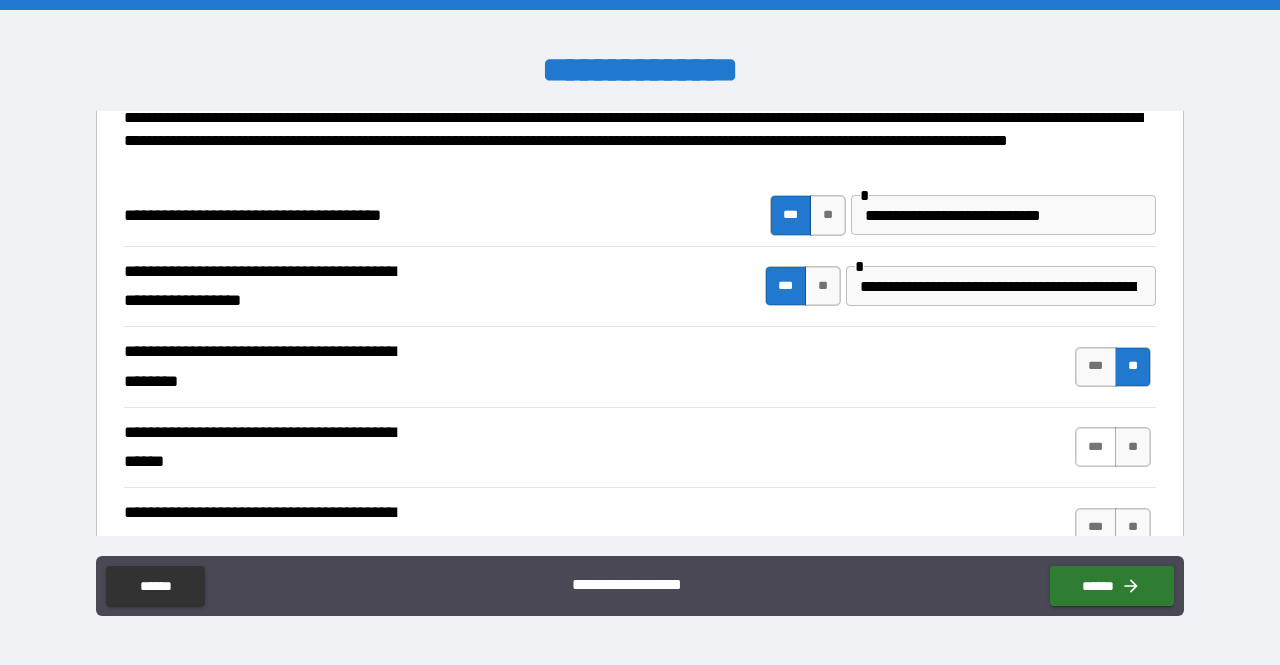 click on "***" at bounding box center (1096, 447) 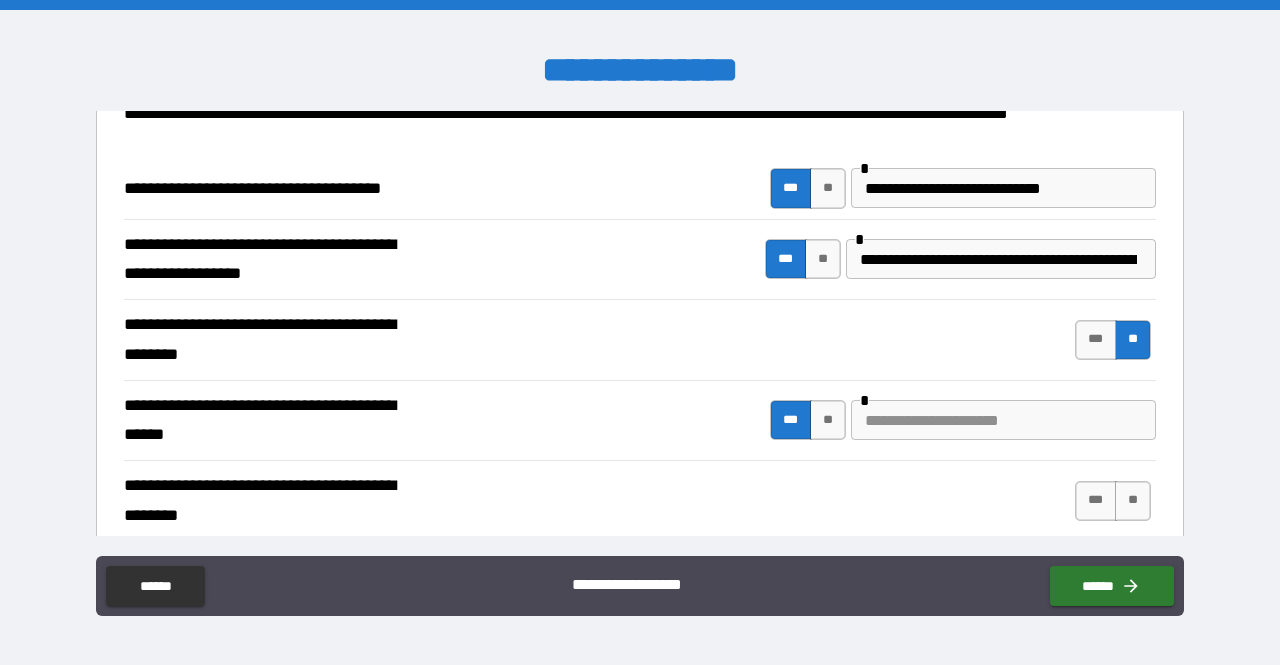 scroll, scrollTop: 174, scrollLeft: 0, axis: vertical 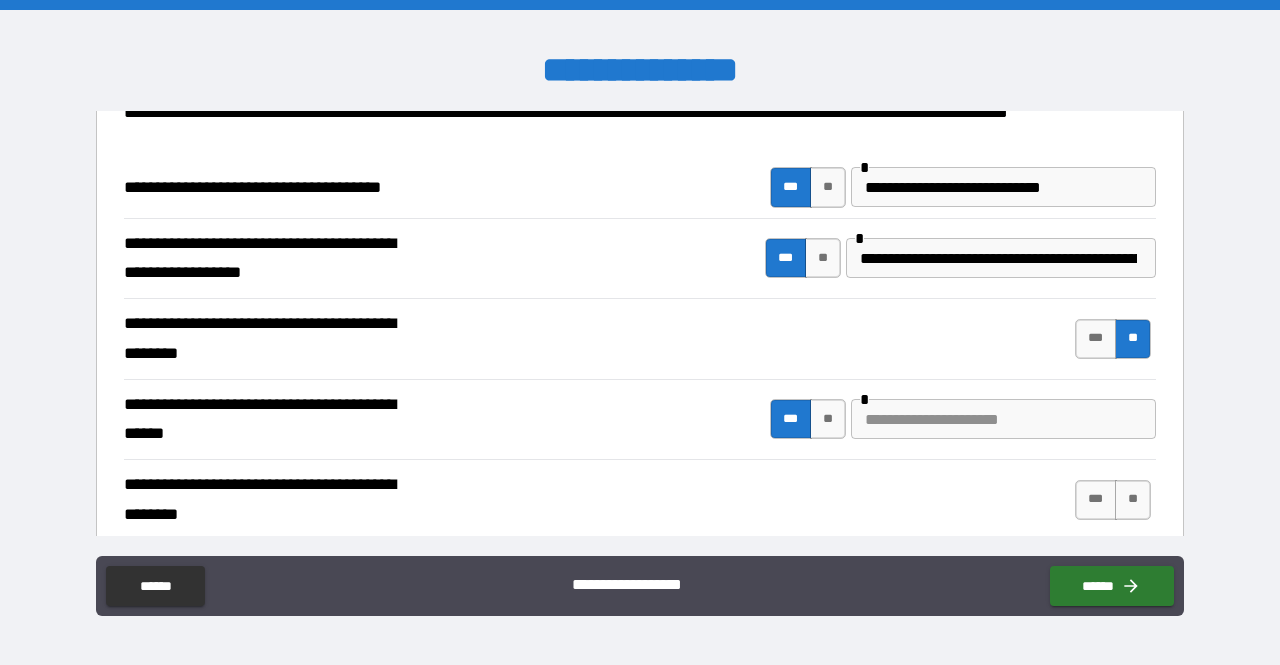 type on "****" 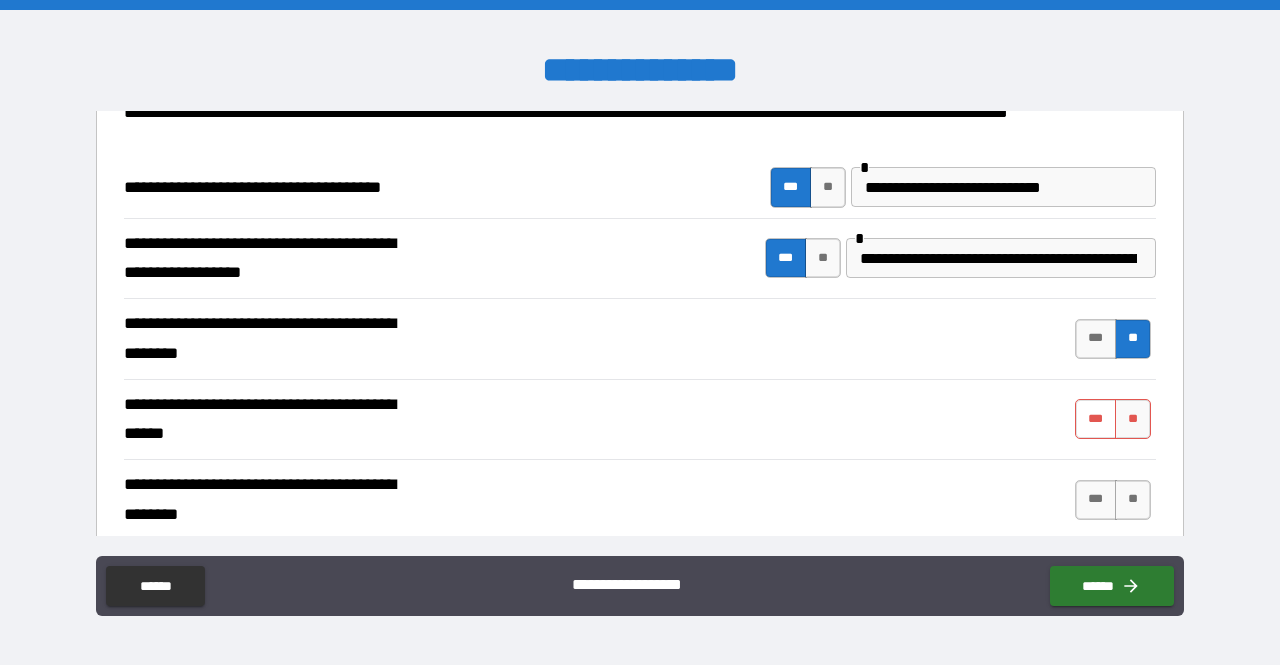 click on "***" at bounding box center [1096, 419] 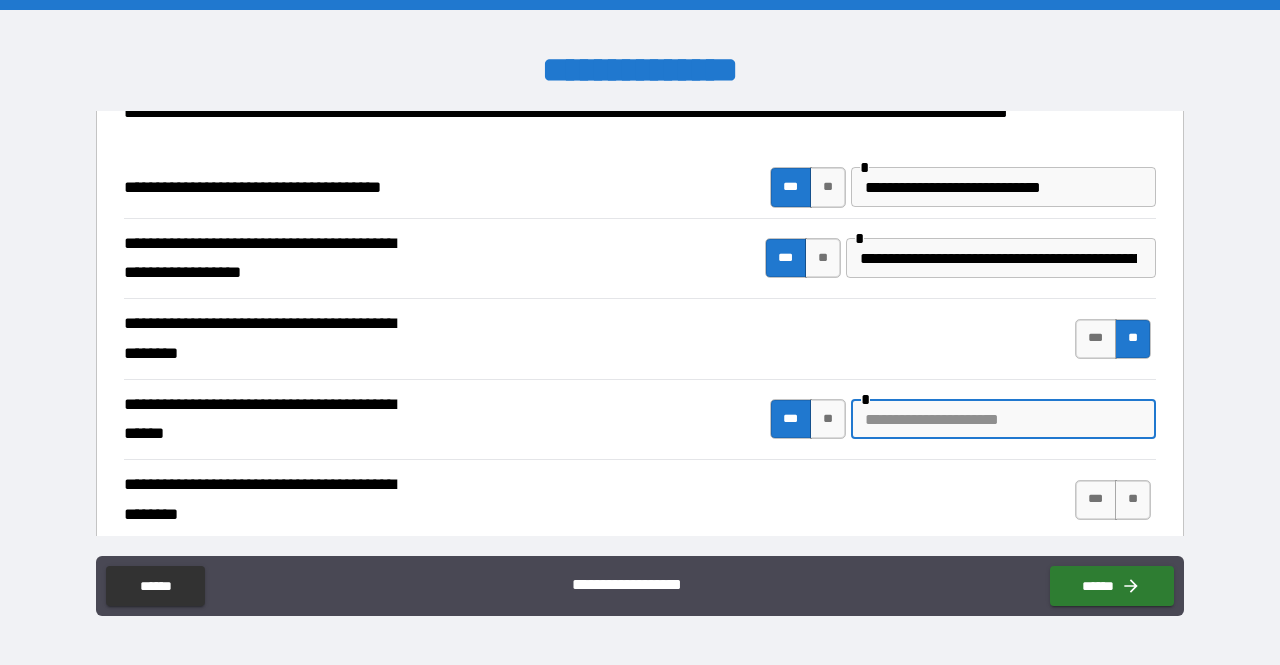 click at bounding box center (1003, 419) 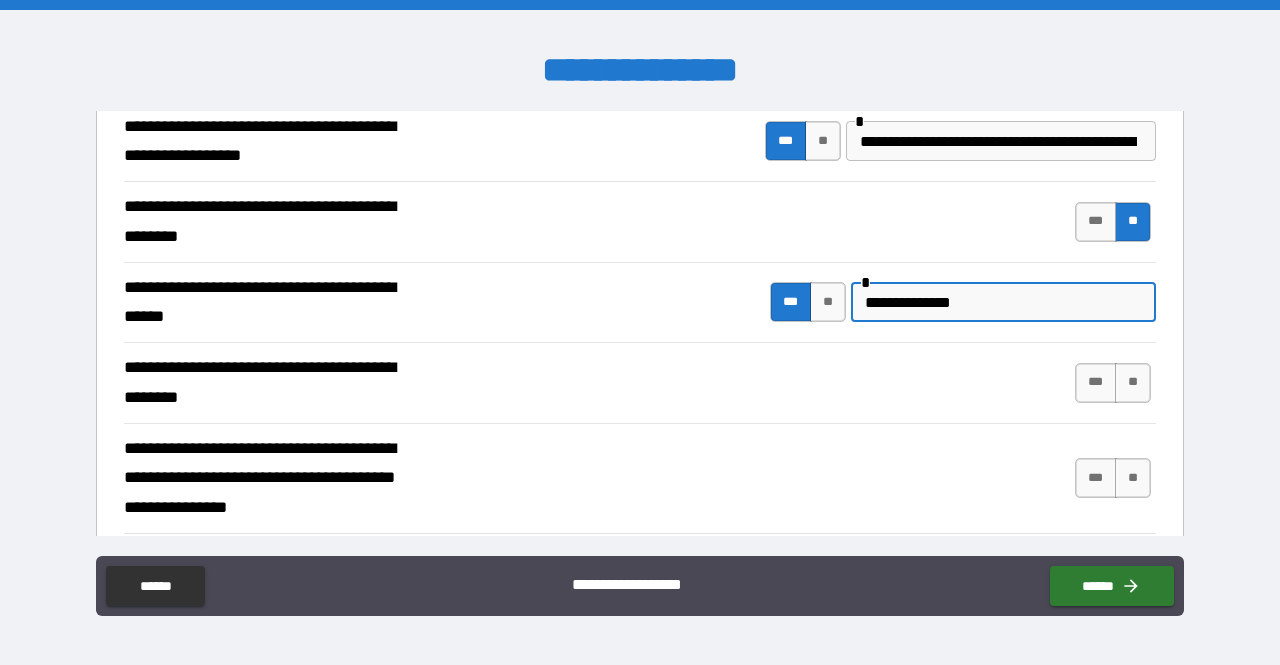scroll, scrollTop: 294, scrollLeft: 0, axis: vertical 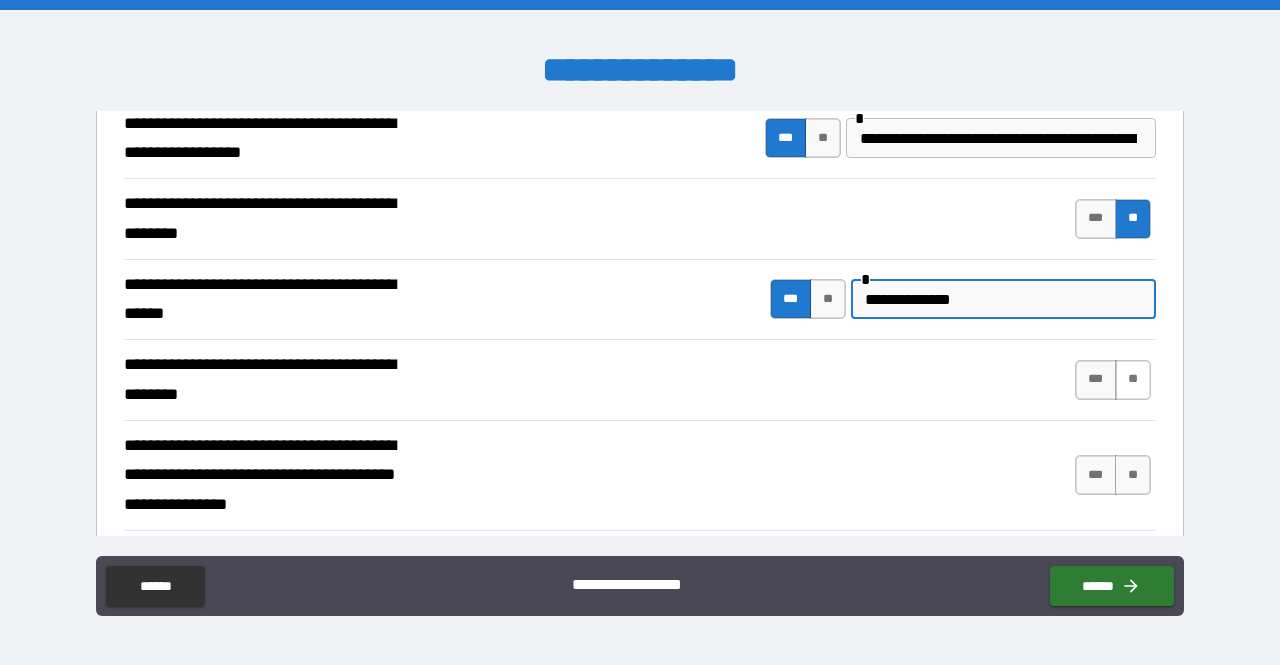 type on "**********" 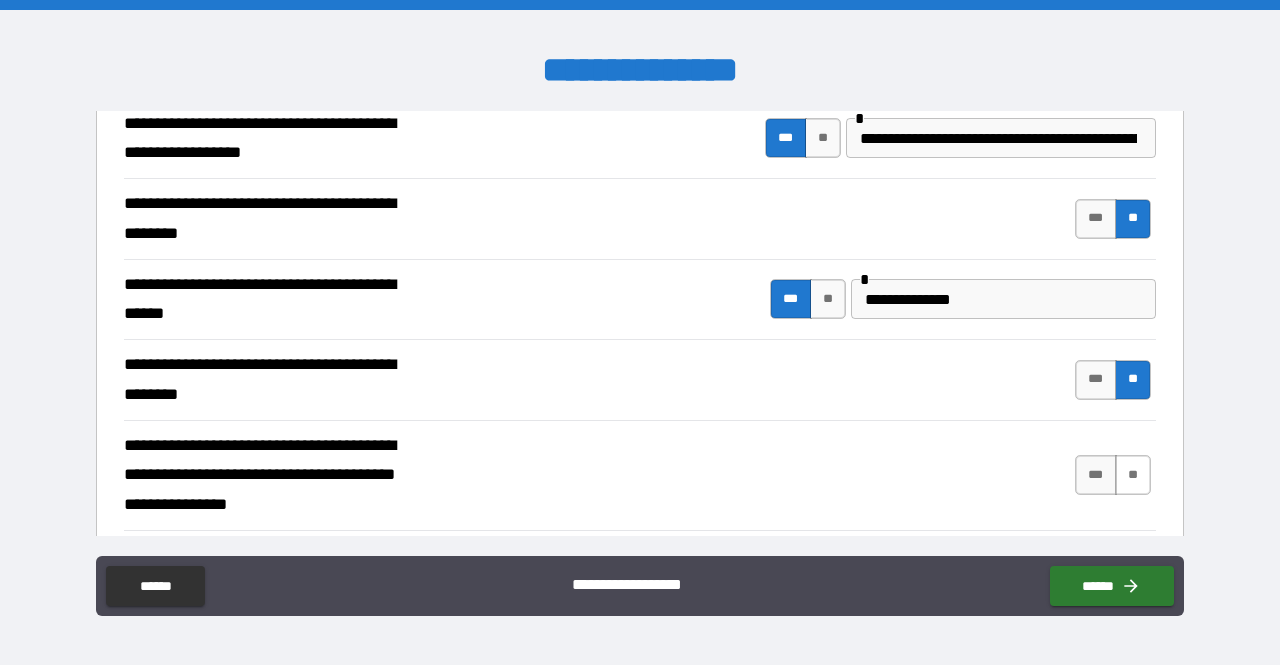 click on "**" at bounding box center [1133, 475] 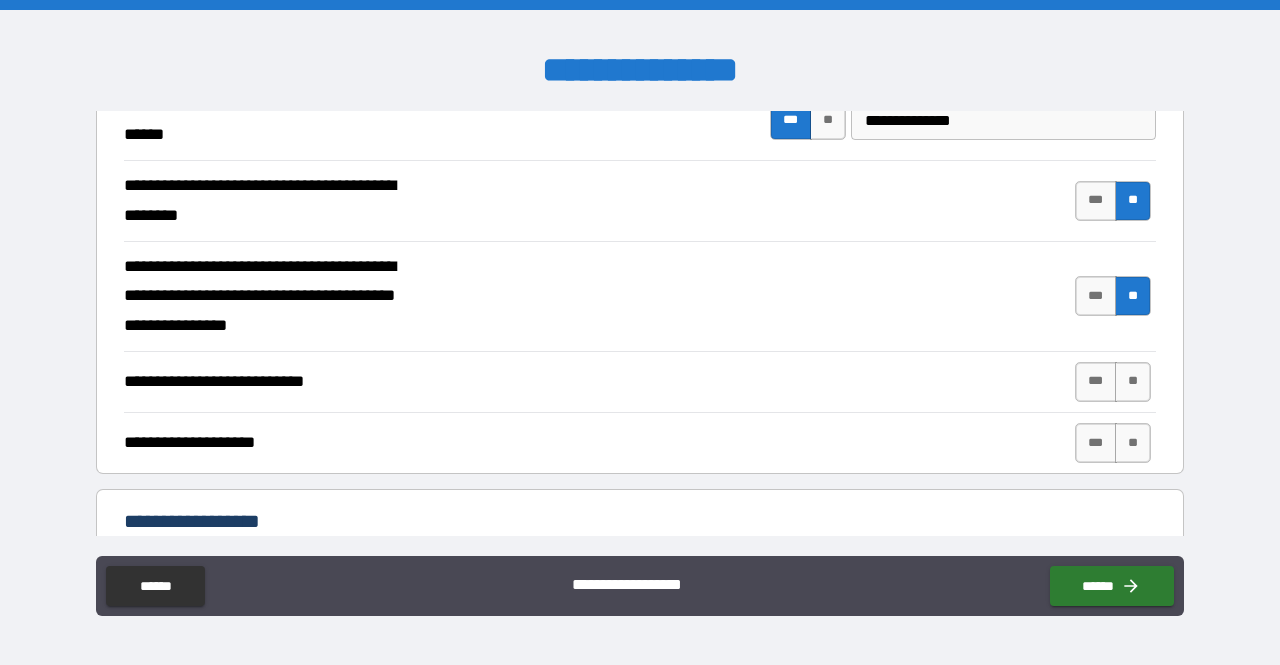 scroll, scrollTop: 472, scrollLeft: 0, axis: vertical 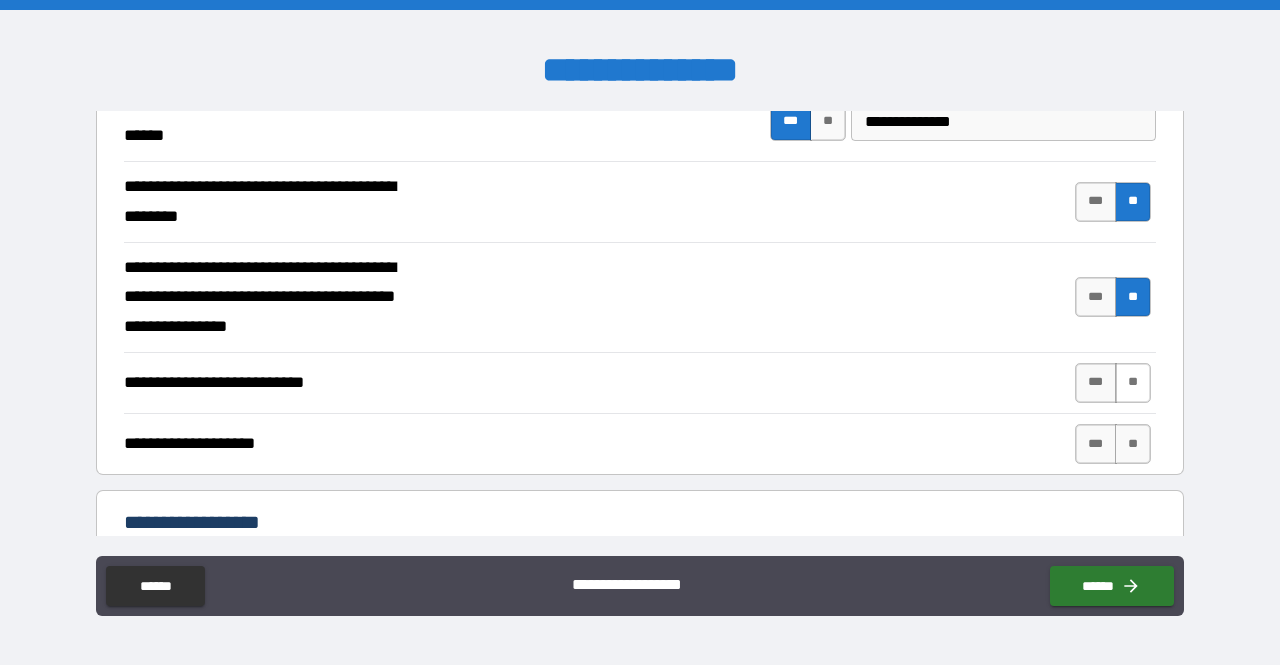 click on "**" at bounding box center (1133, 383) 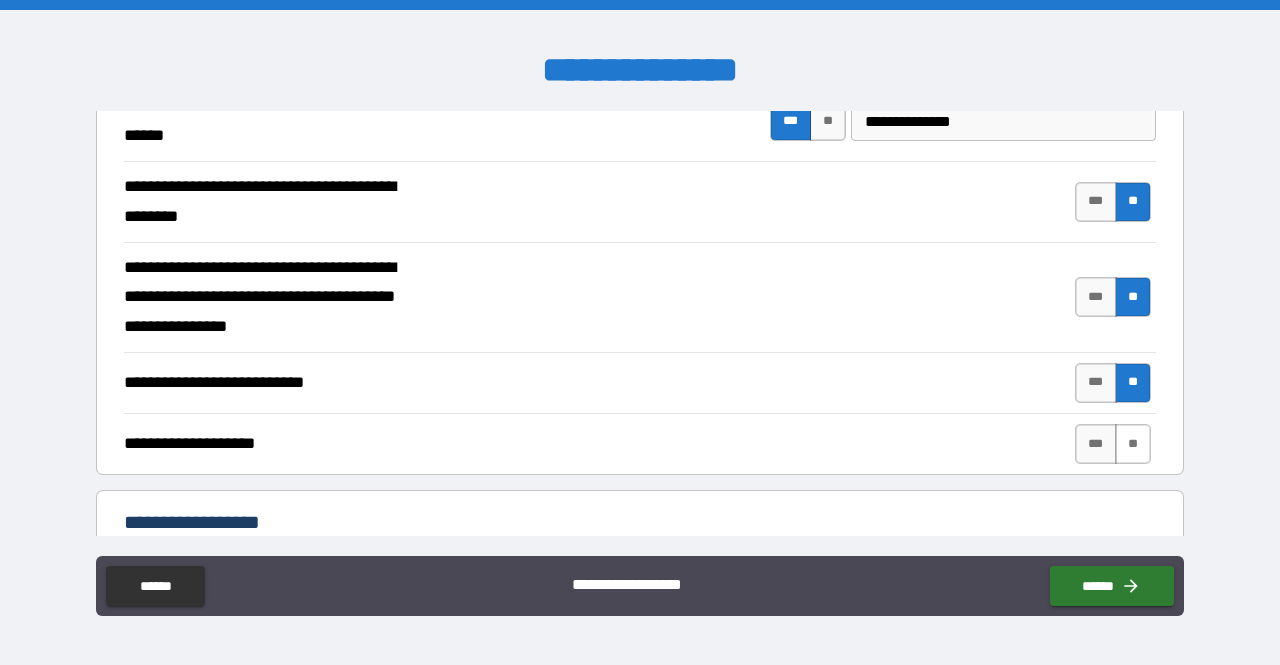 click on "**" at bounding box center (1133, 444) 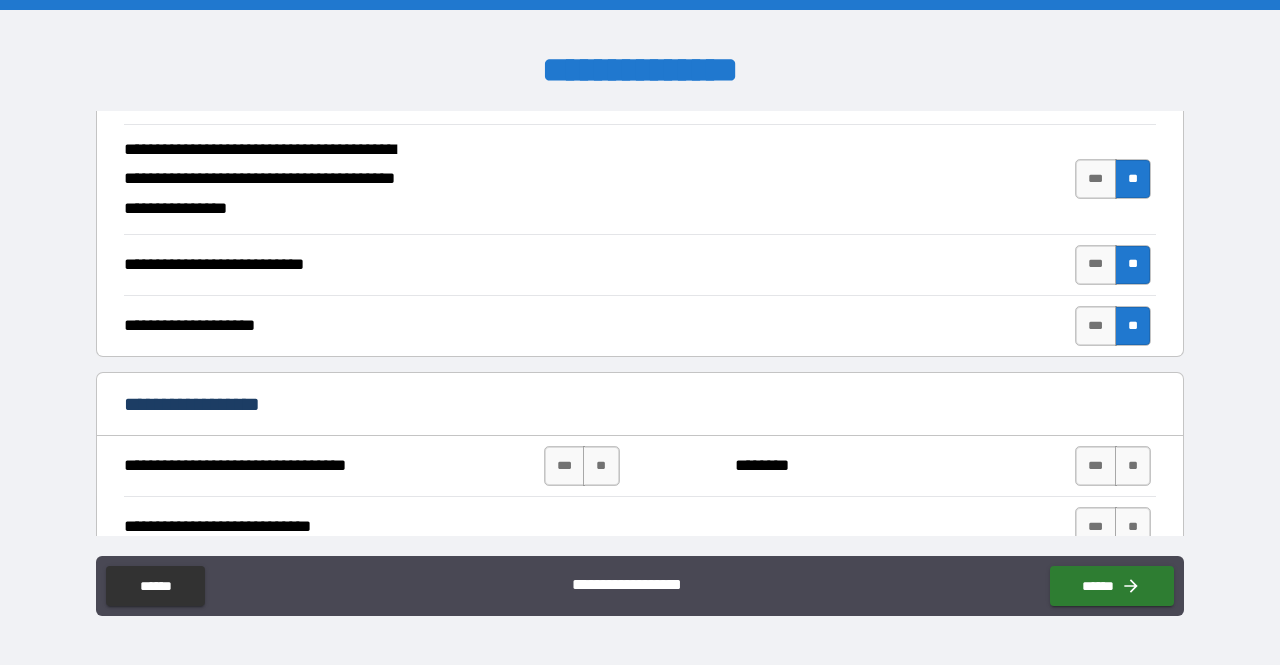 scroll, scrollTop: 595, scrollLeft: 0, axis: vertical 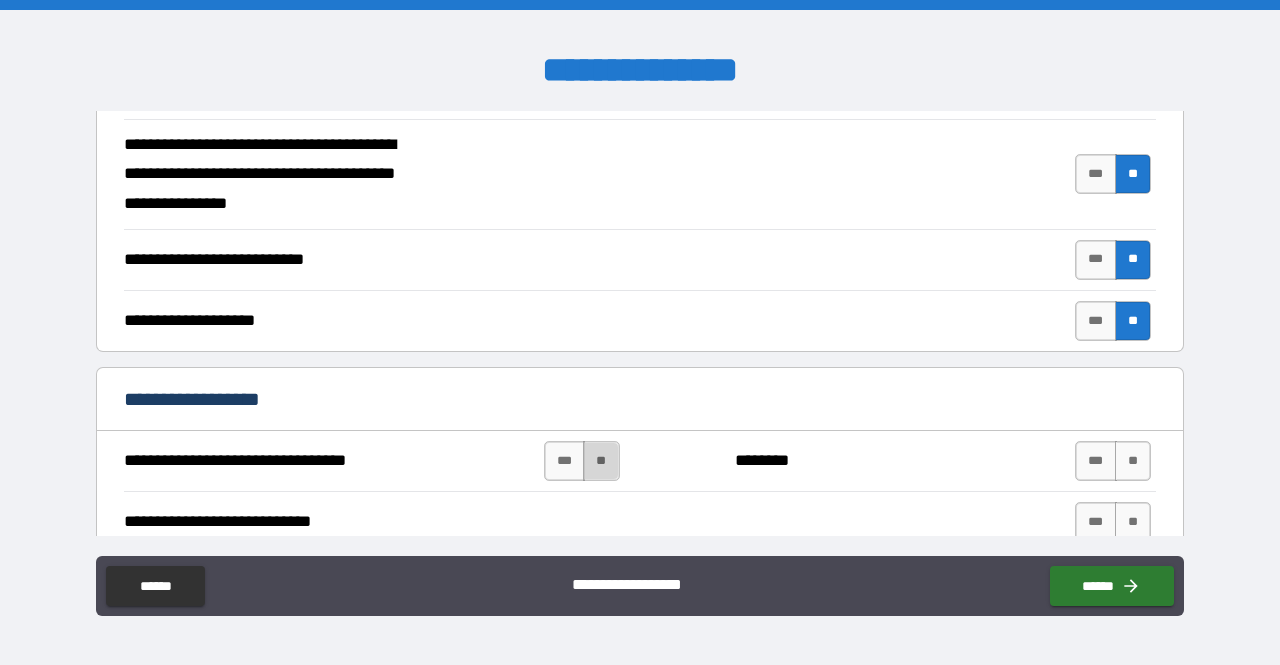 click on "**" at bounding box center (601, 461) 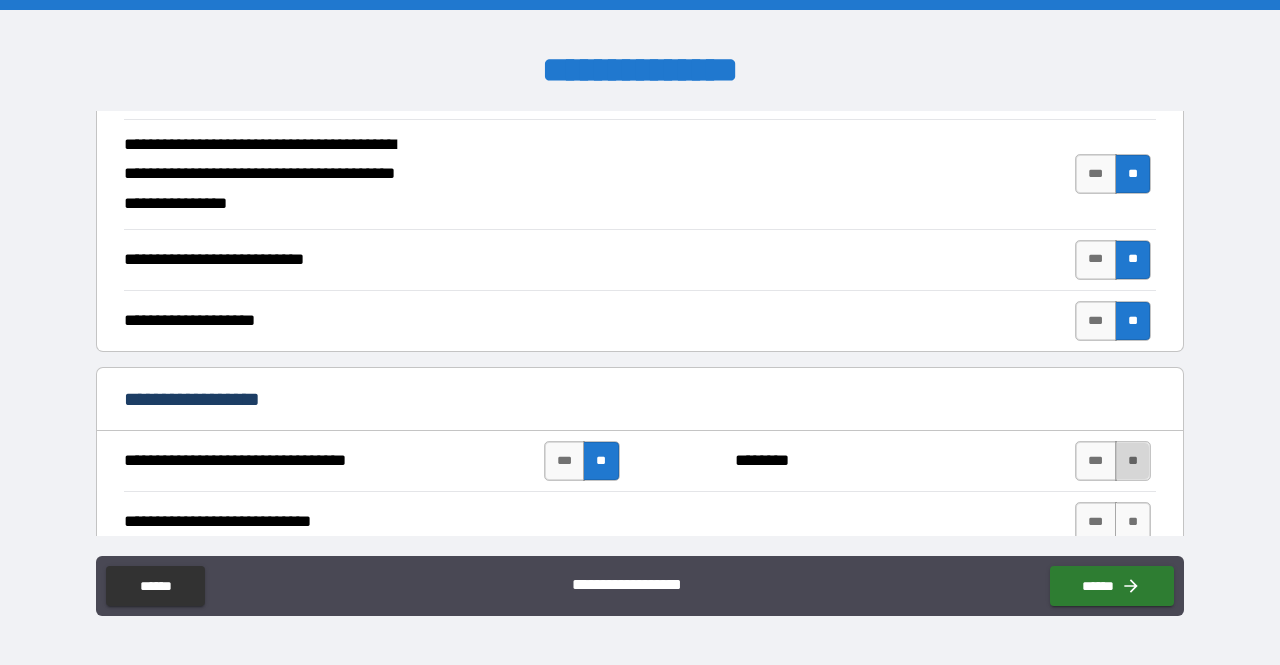 click on "**" at bounding box center (1133, 461) 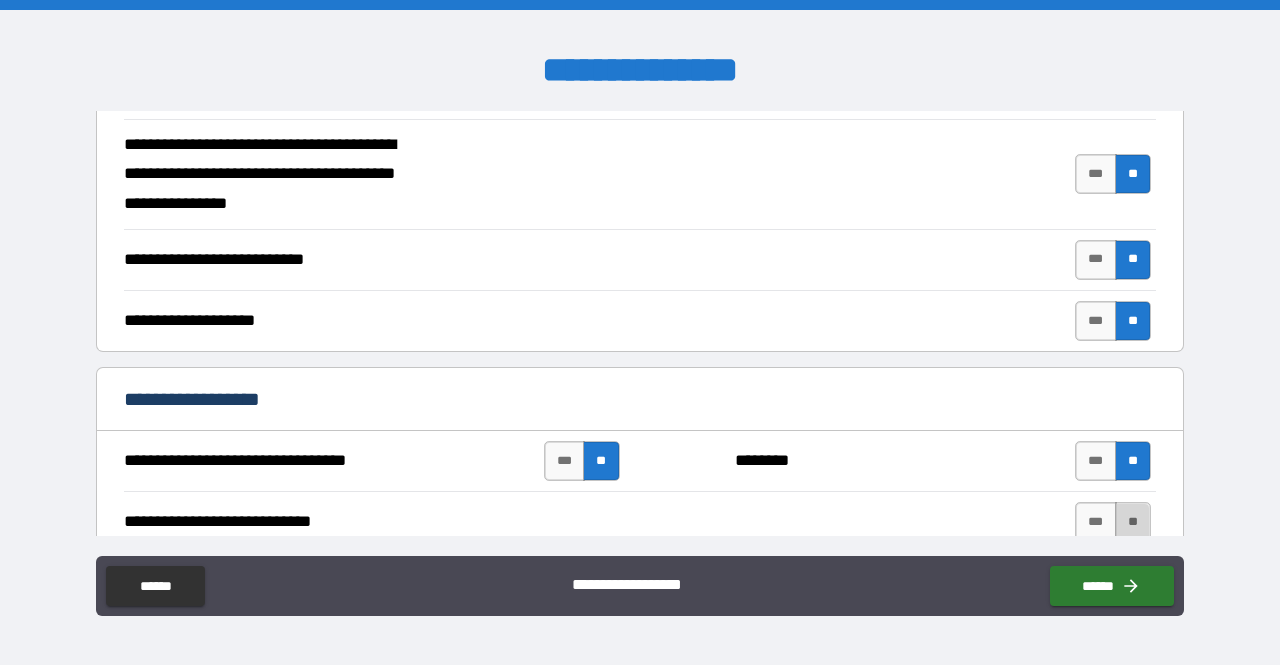 click on "**" at bounding box center (1133, 522) 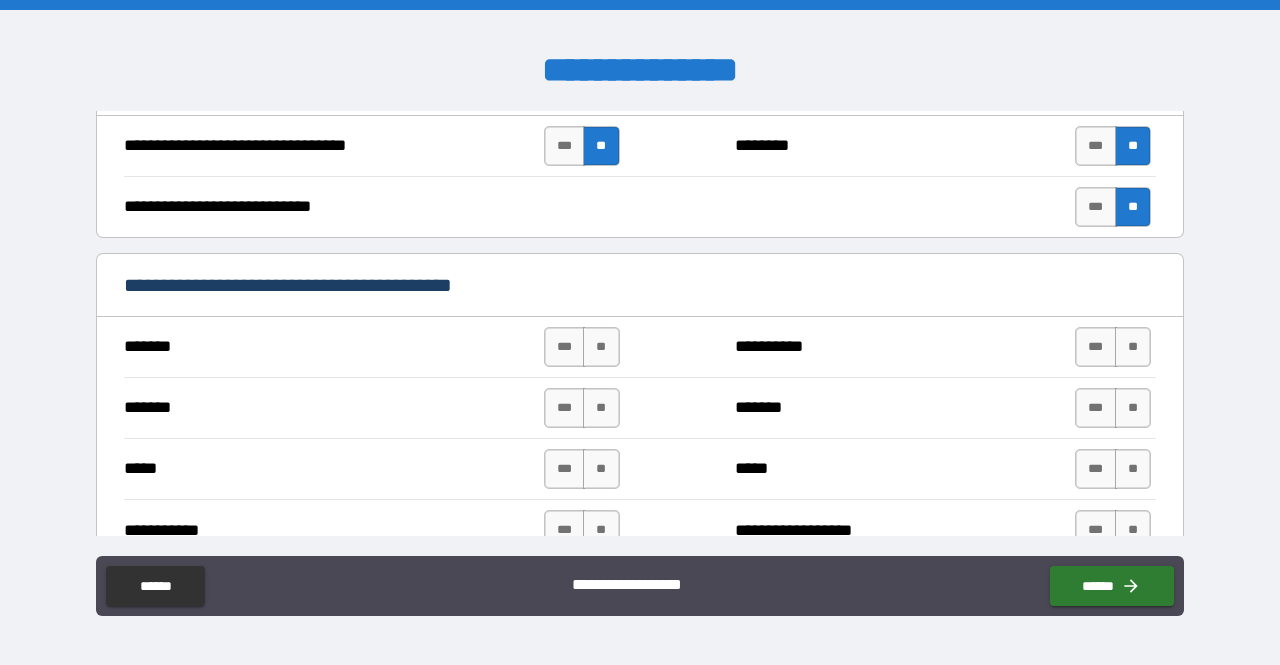 scroll, scrollTop: 950, scrollLeft: 0, axis: vertical 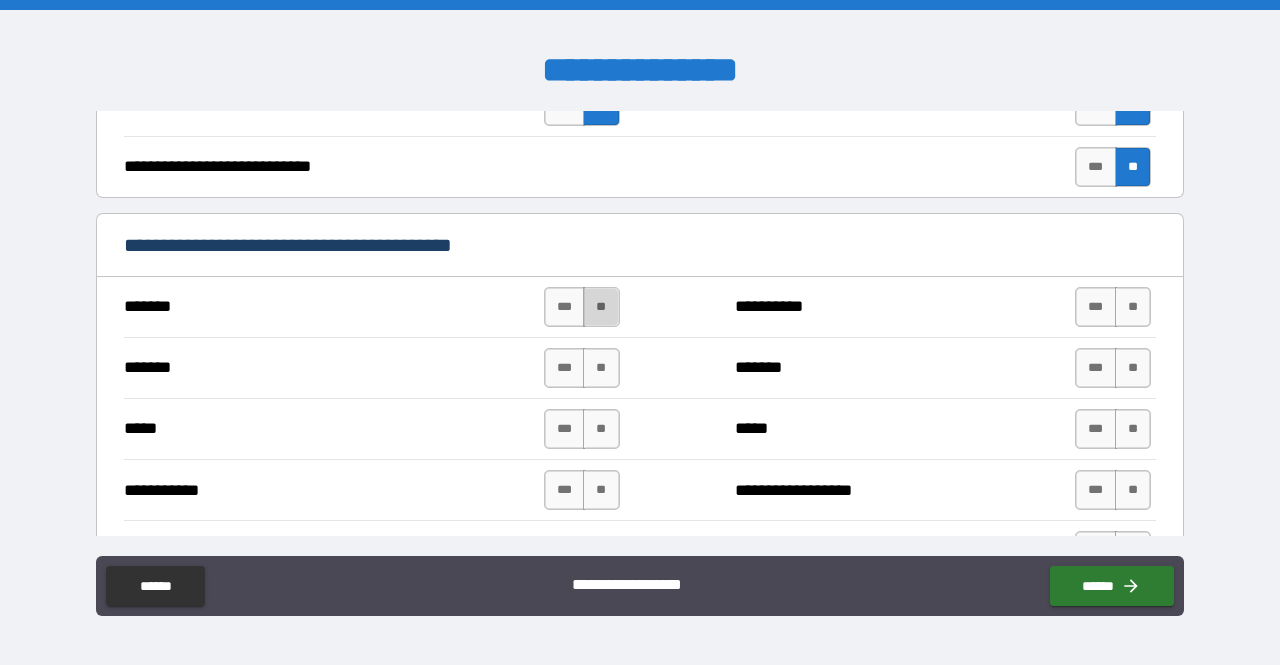 click on "**" at bounding box center (601, 307) 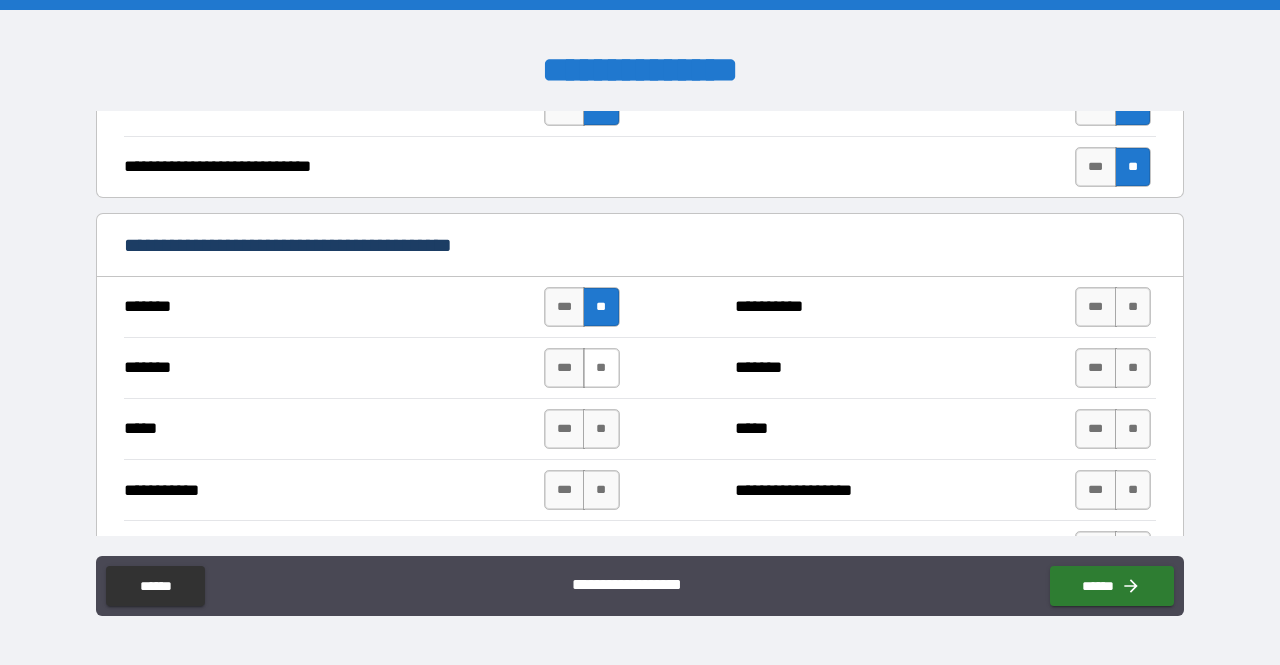 click on "**" at bounding box center [601, 368] 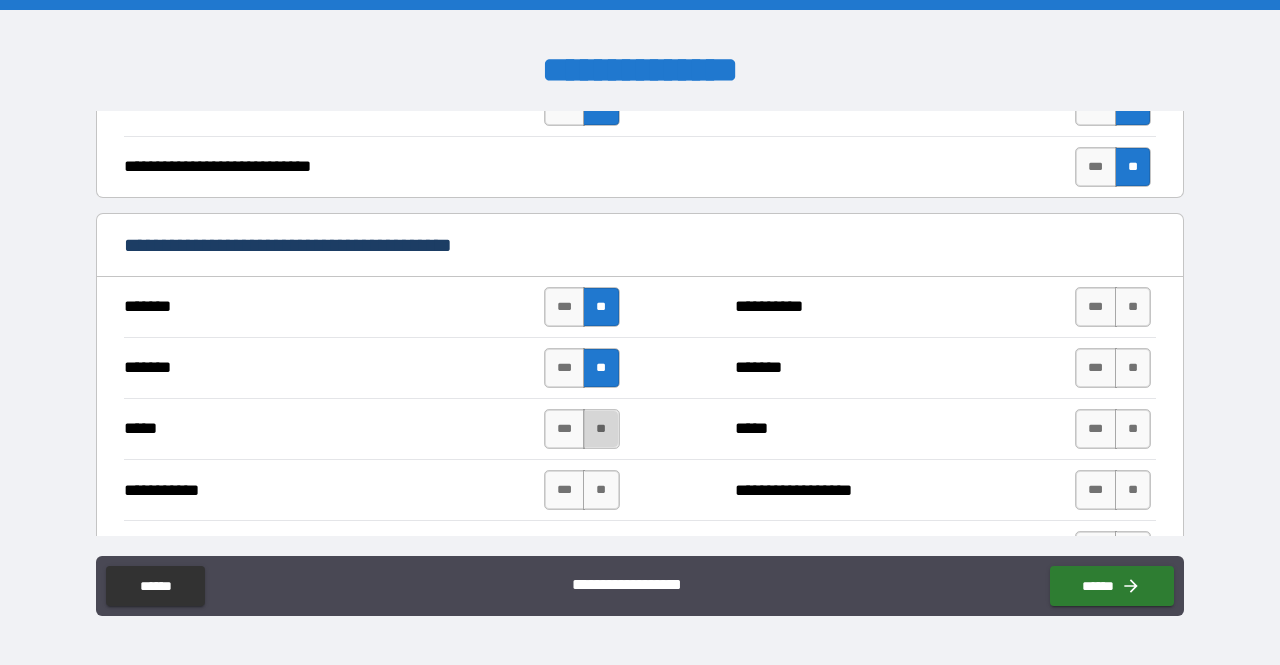 click on "**" at bounding box center (601, 429) 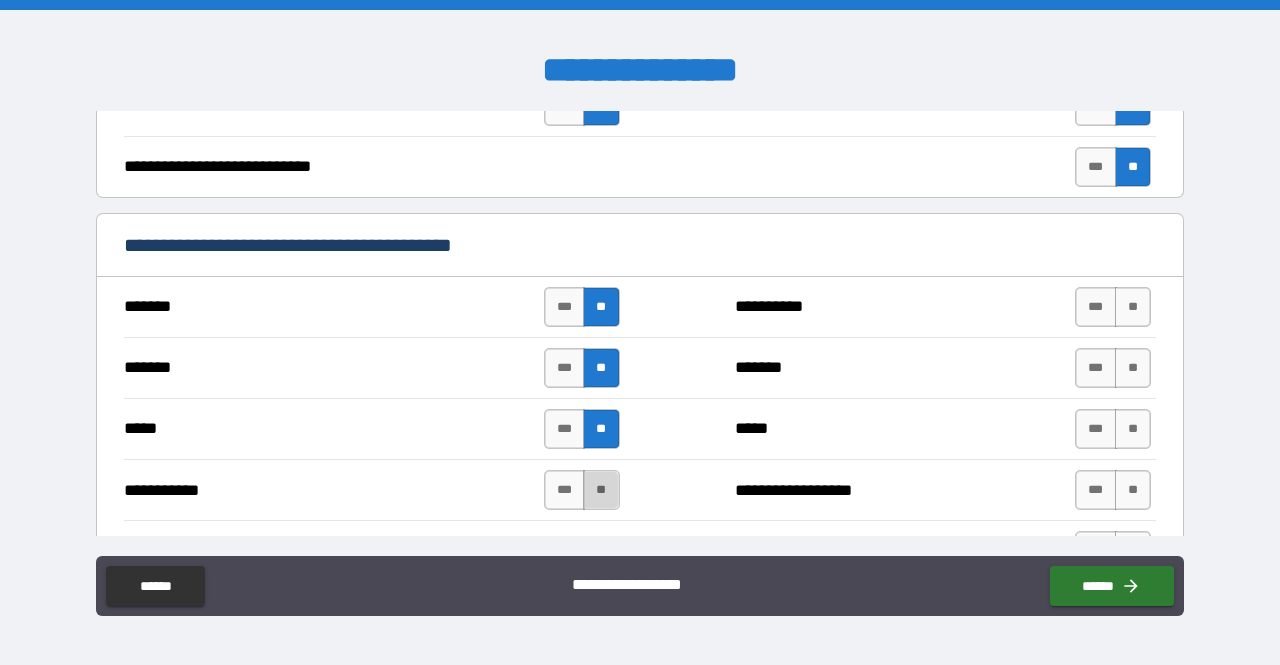click on "**" at bounding box center (601, 490) 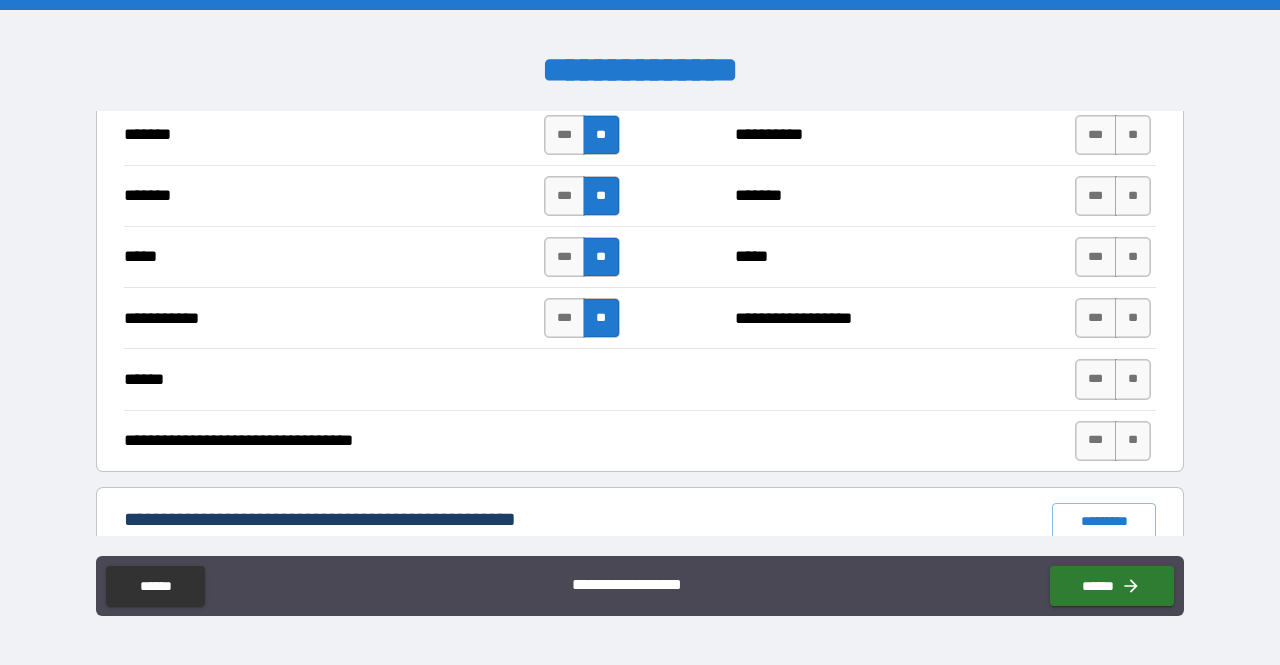 scroll, scrollTop: 1136, scrollLeft: 0, axis: vertical 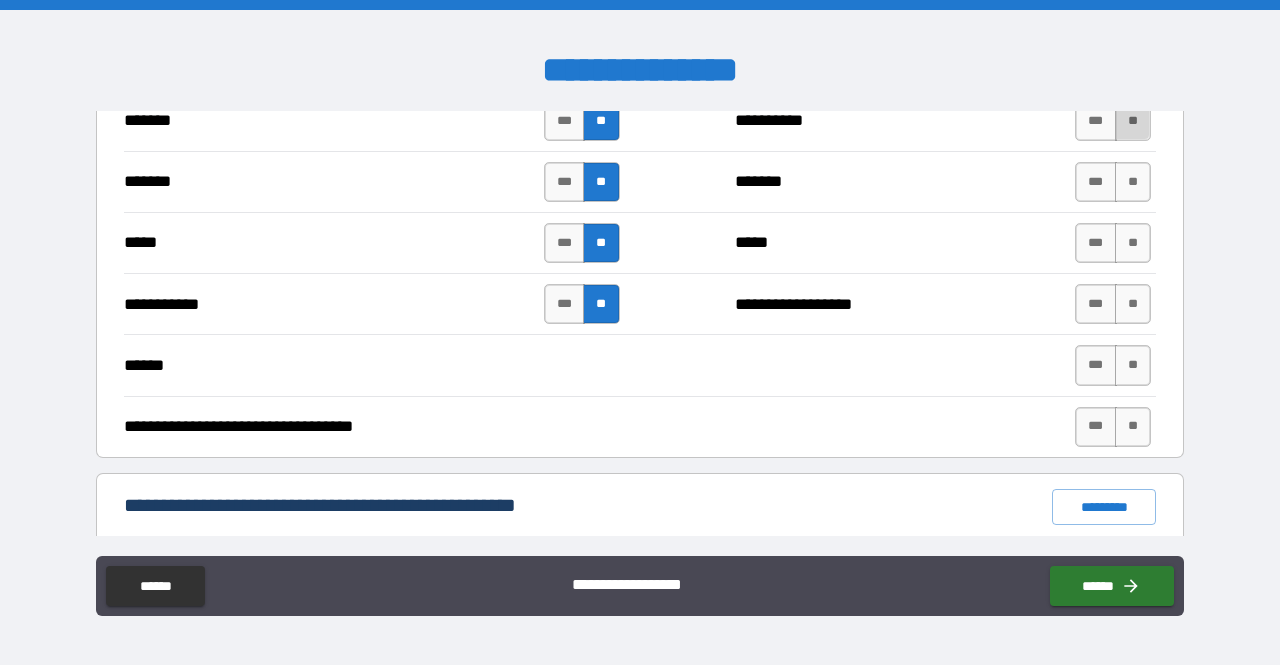 click on "**" at bounding box center (1133, 121) 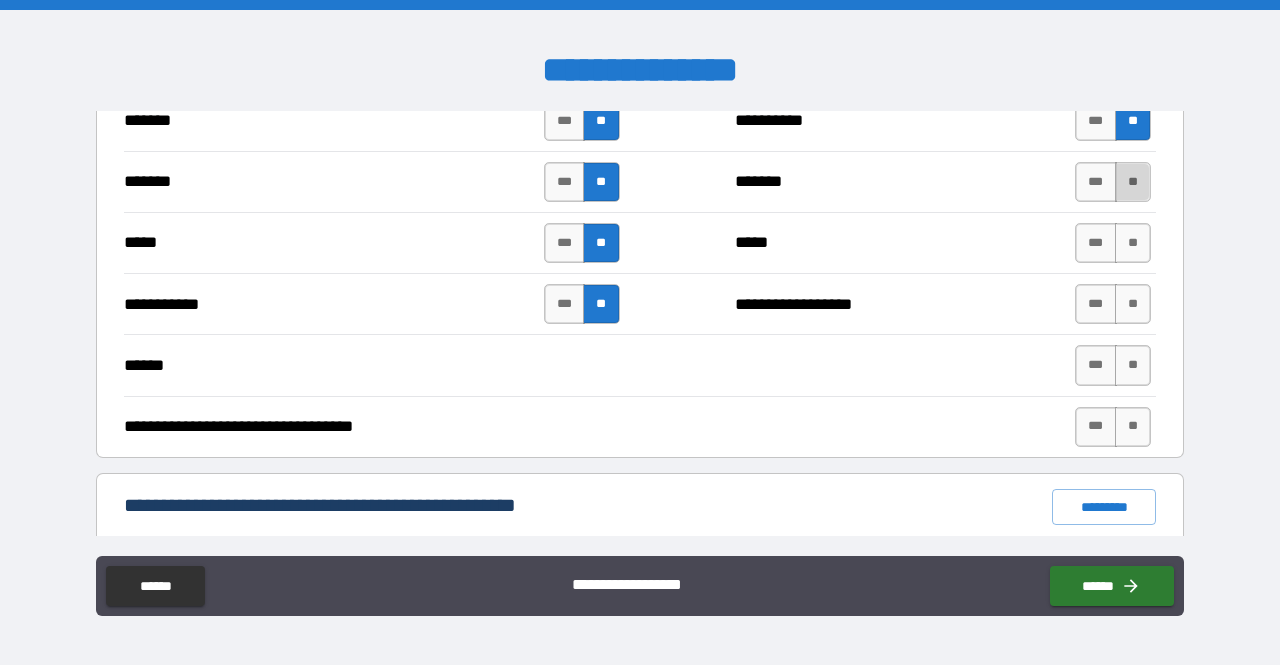 click on "**" at bounding box center [1133, 182] 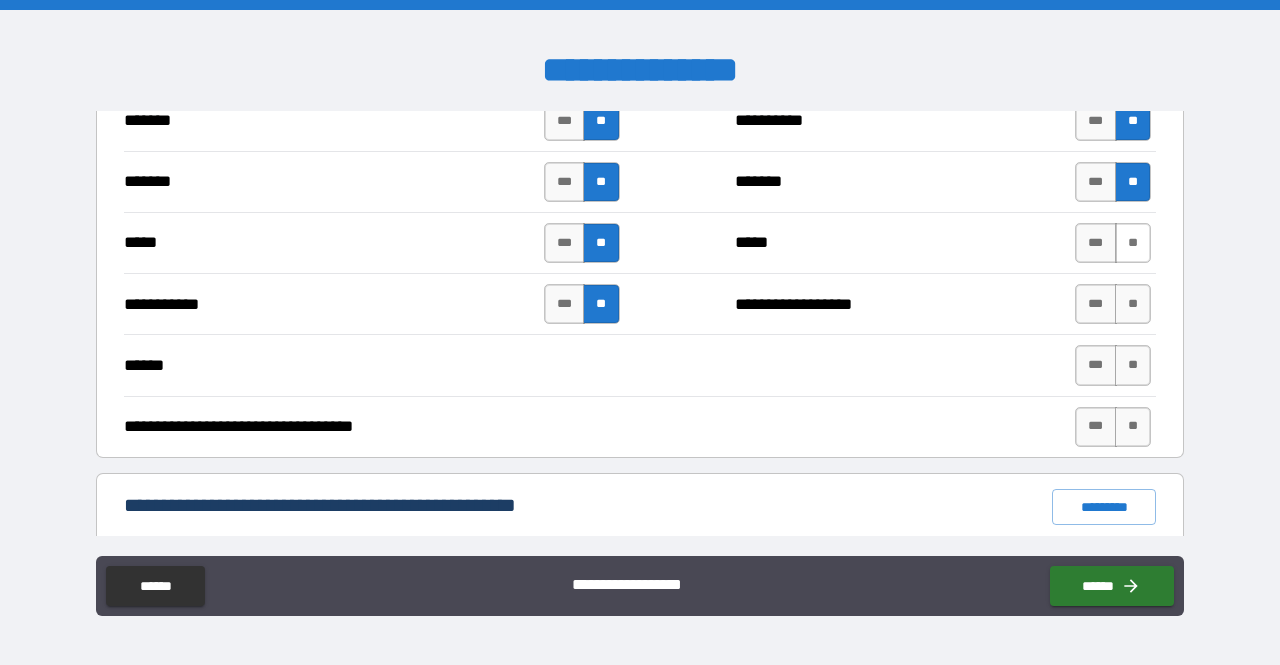 click on "**" at bounding box center (1133, 243) 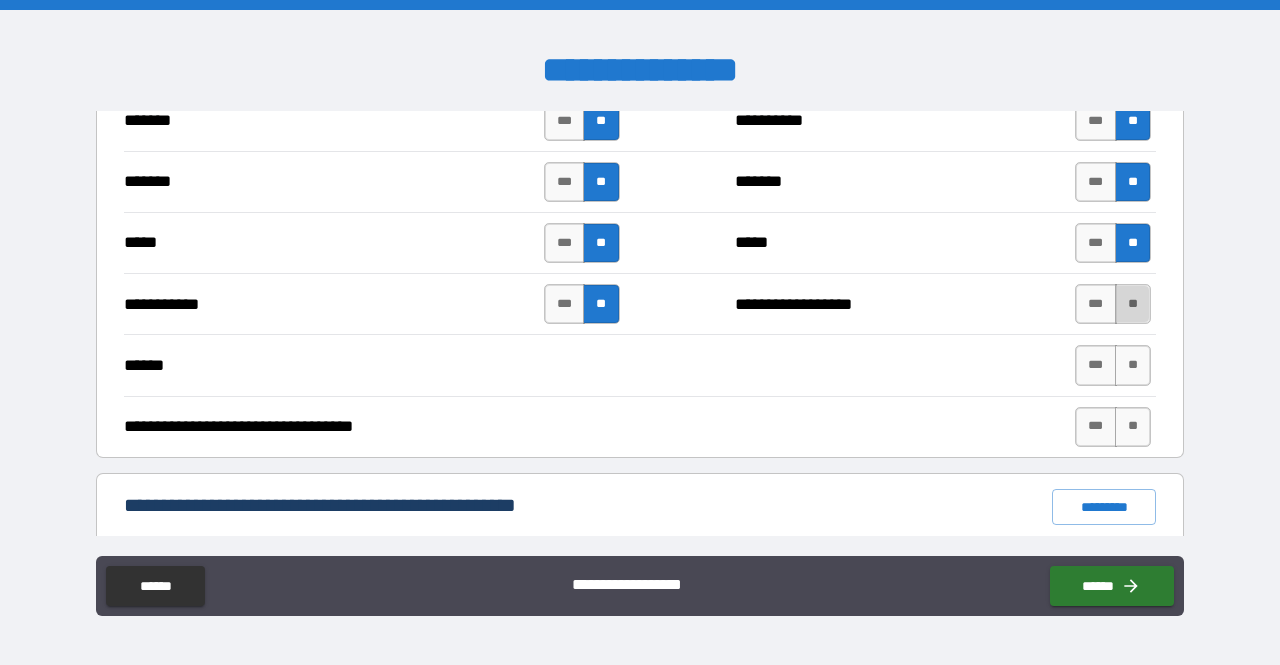 click on "**" at bounding box center (1133, 304) 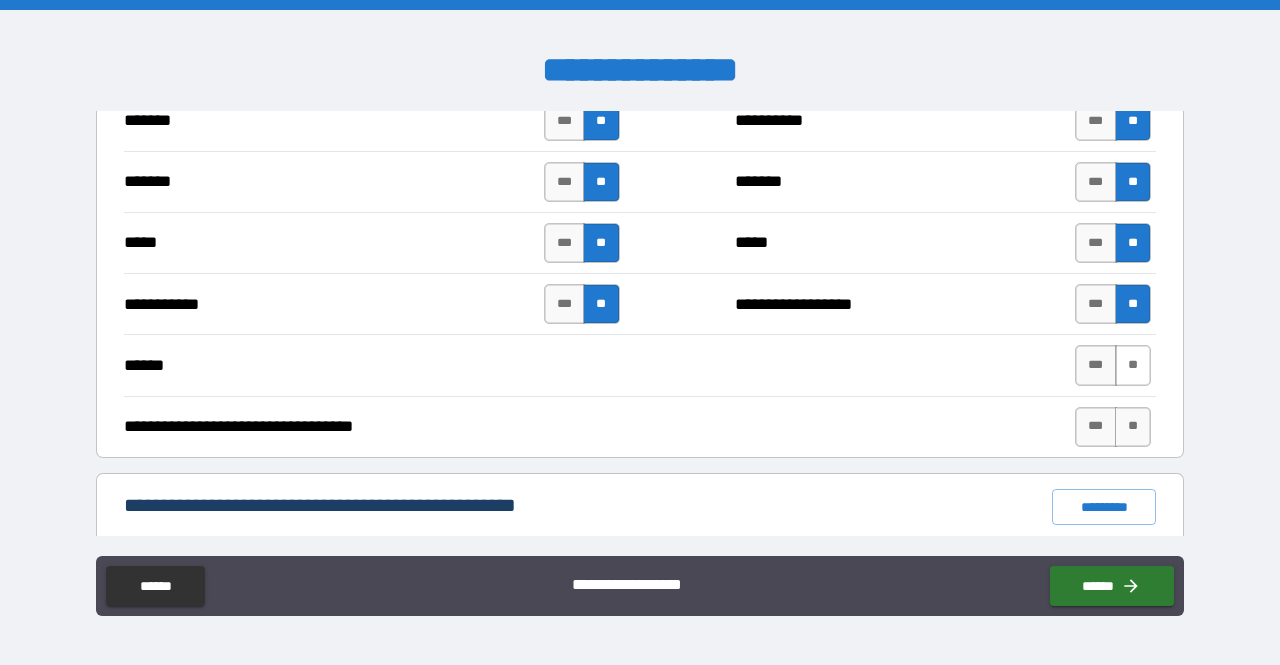 click on "**" at bounding box center [1133, 365] 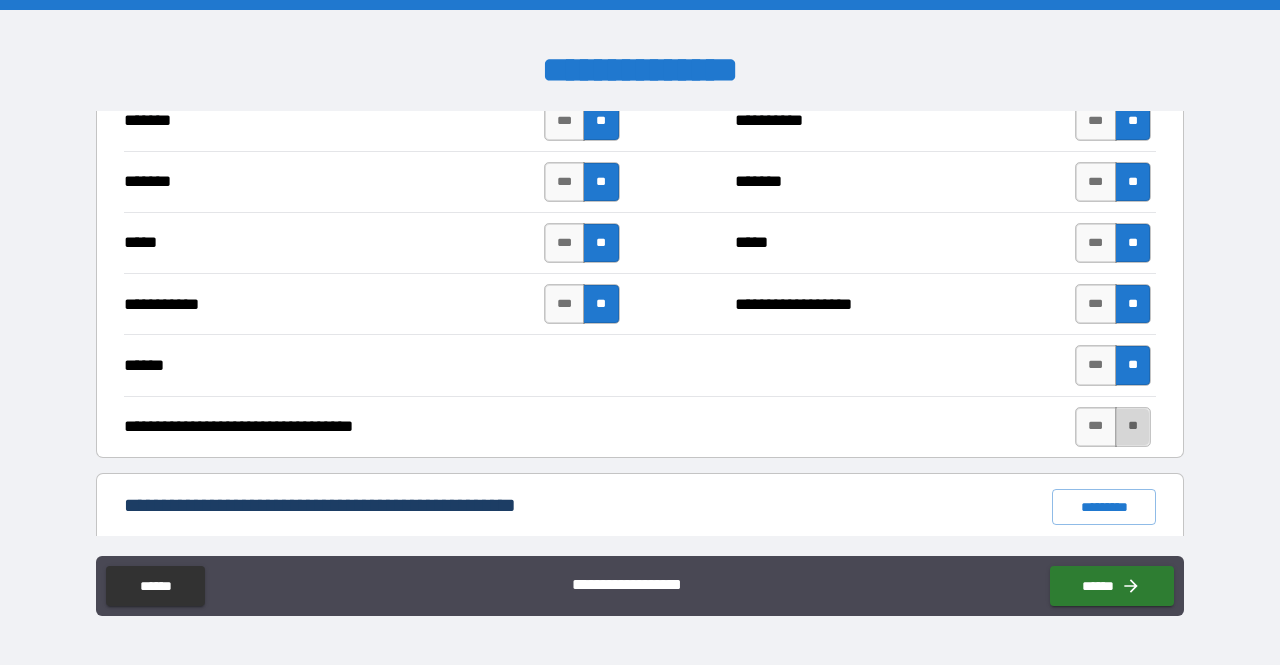 click on "**" at bounding box center (1133, 427) 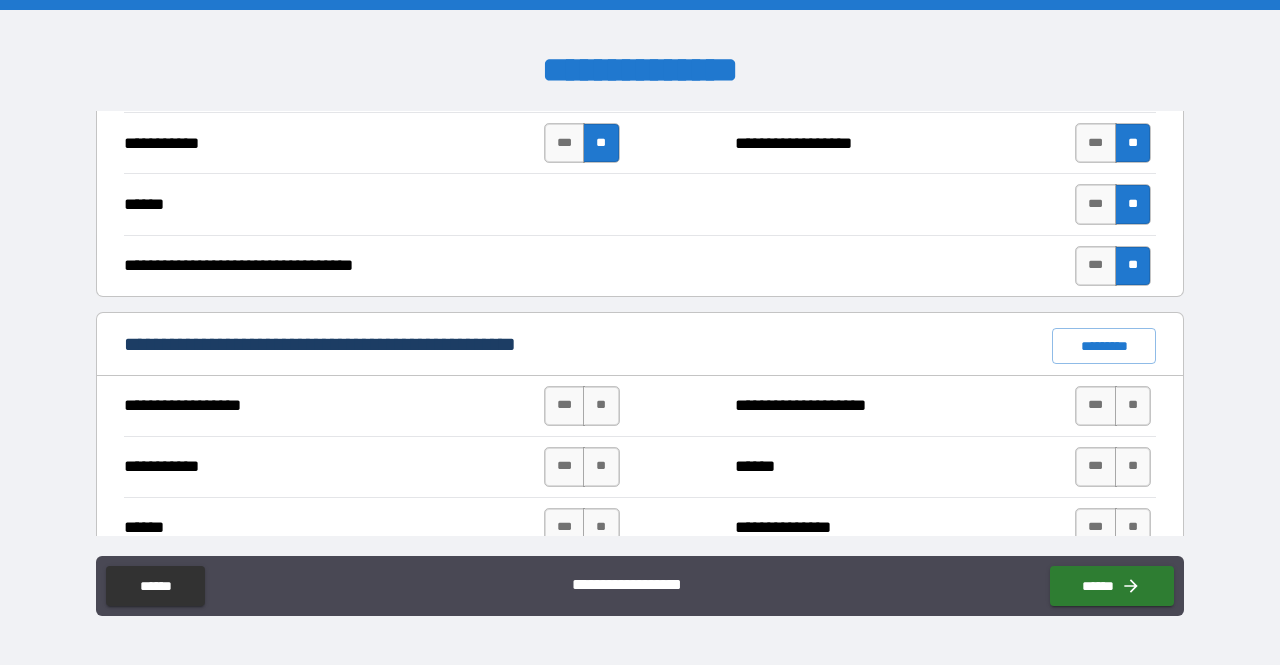 scroll, scrollTop: 1298, scrollLeft: 0, axis: vertical 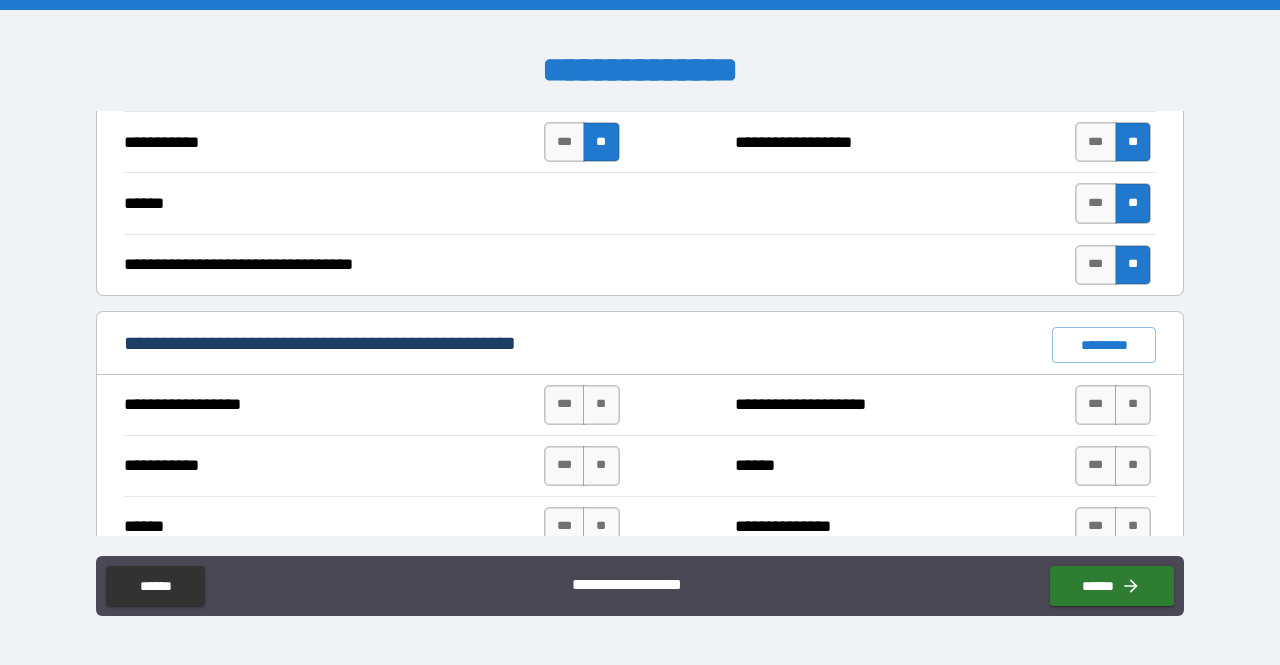 click on "*** **" at bounding box center [584, 405] 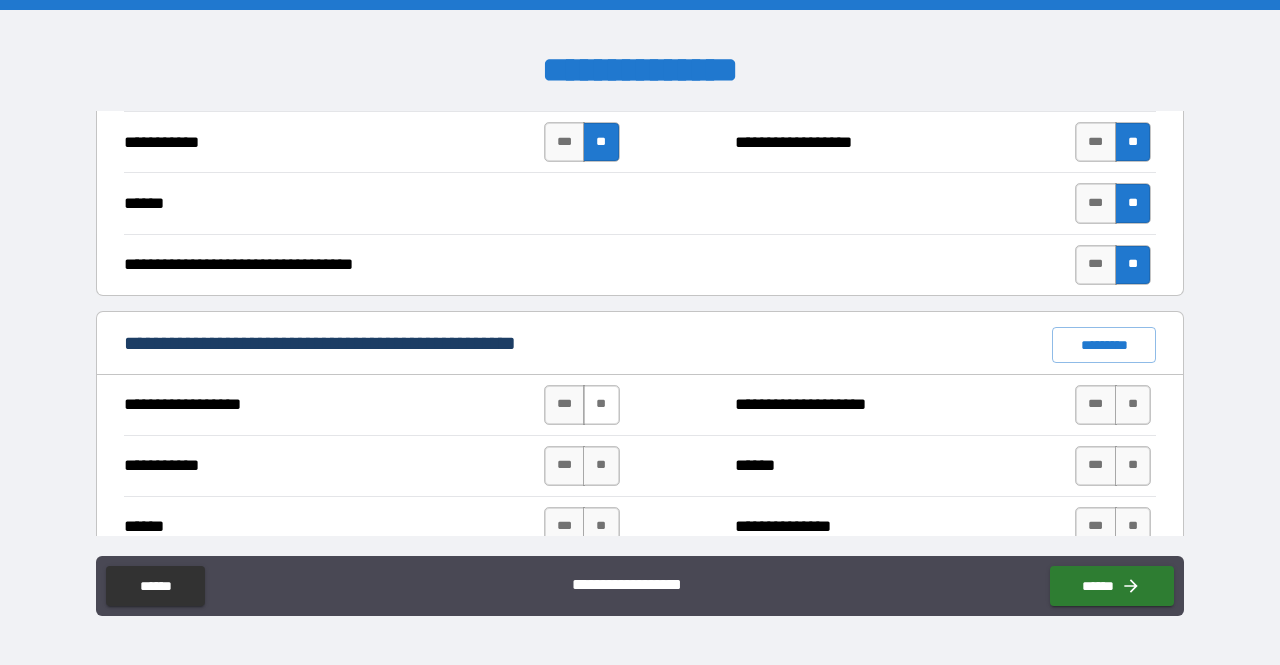 click on "**" at bounding box center (601, 405) 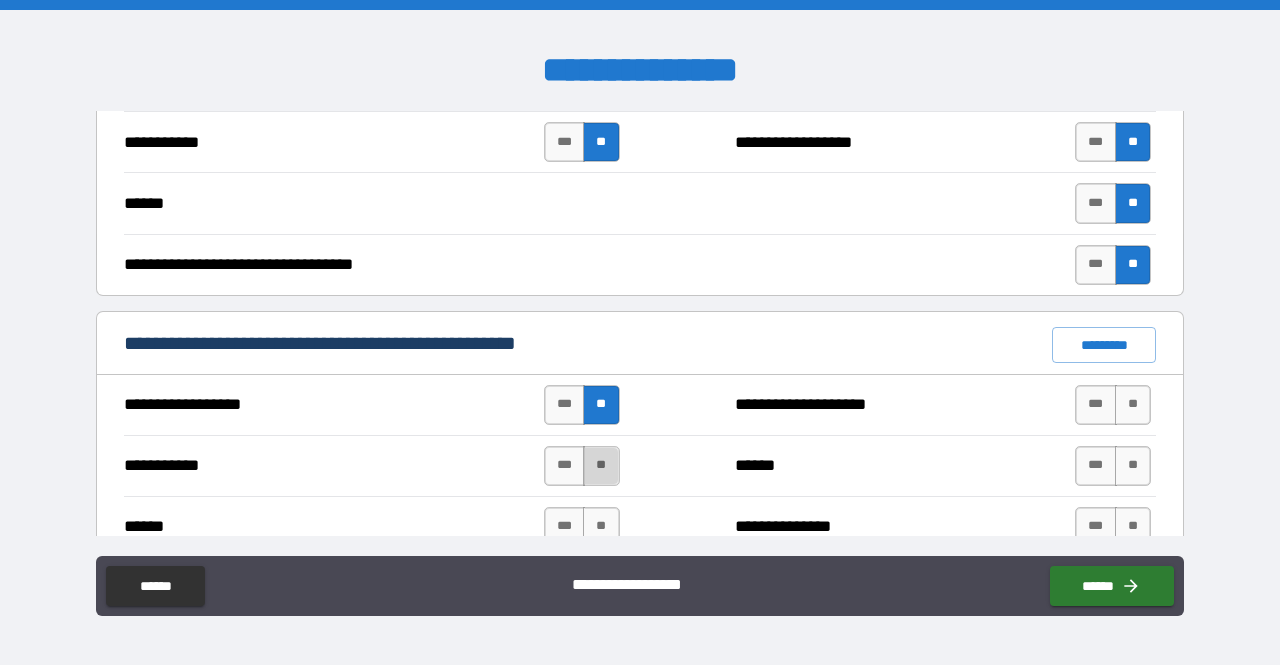 click on "**" at bounding box center (601, 466) 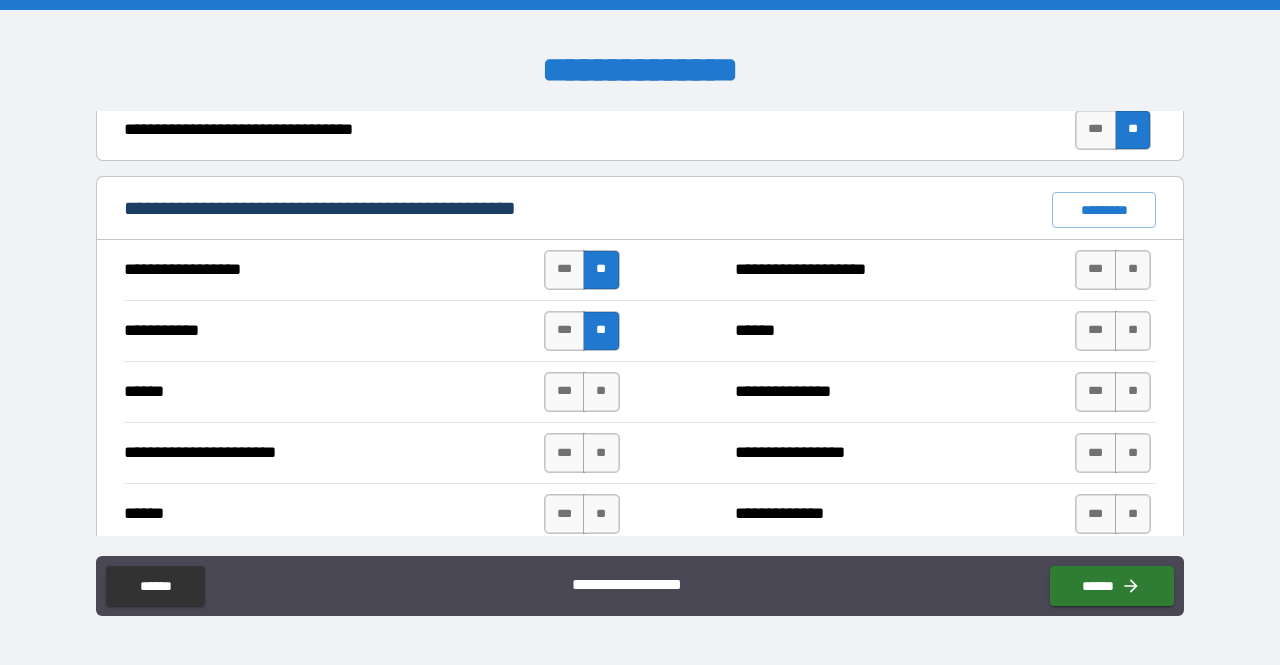 scroll, scrollTop: 1432, scrollLeft: 0, axis: vertical 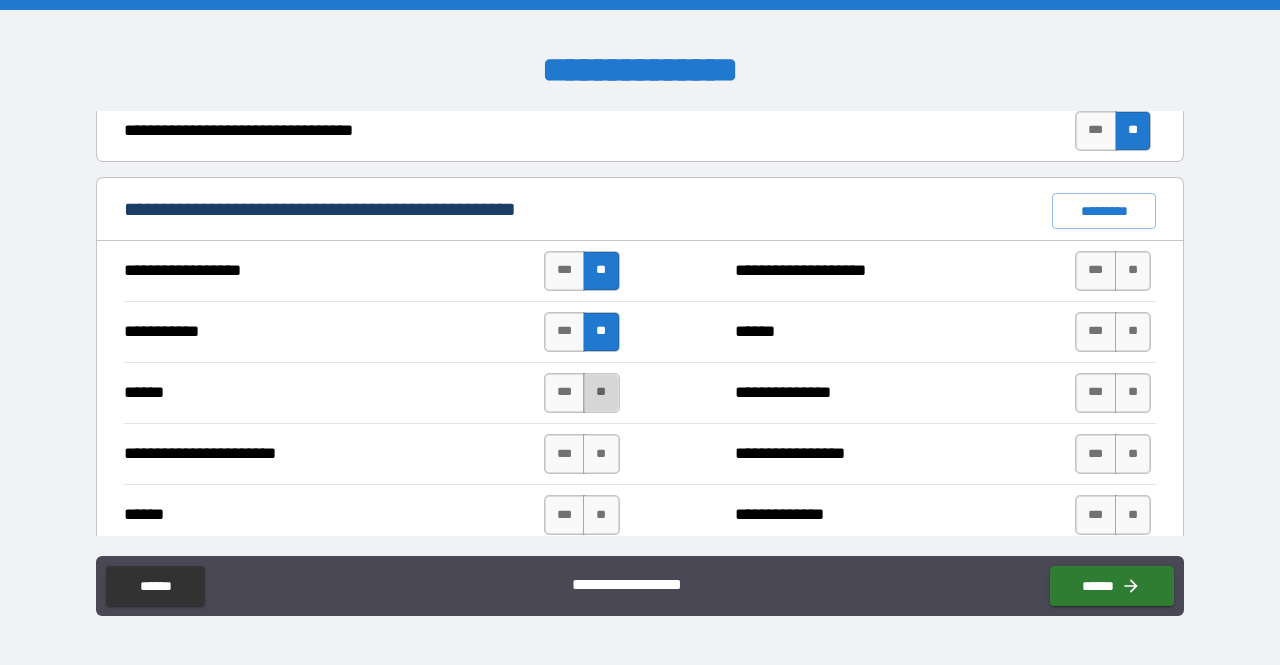 click on "**" at bounding box center (601, 393) 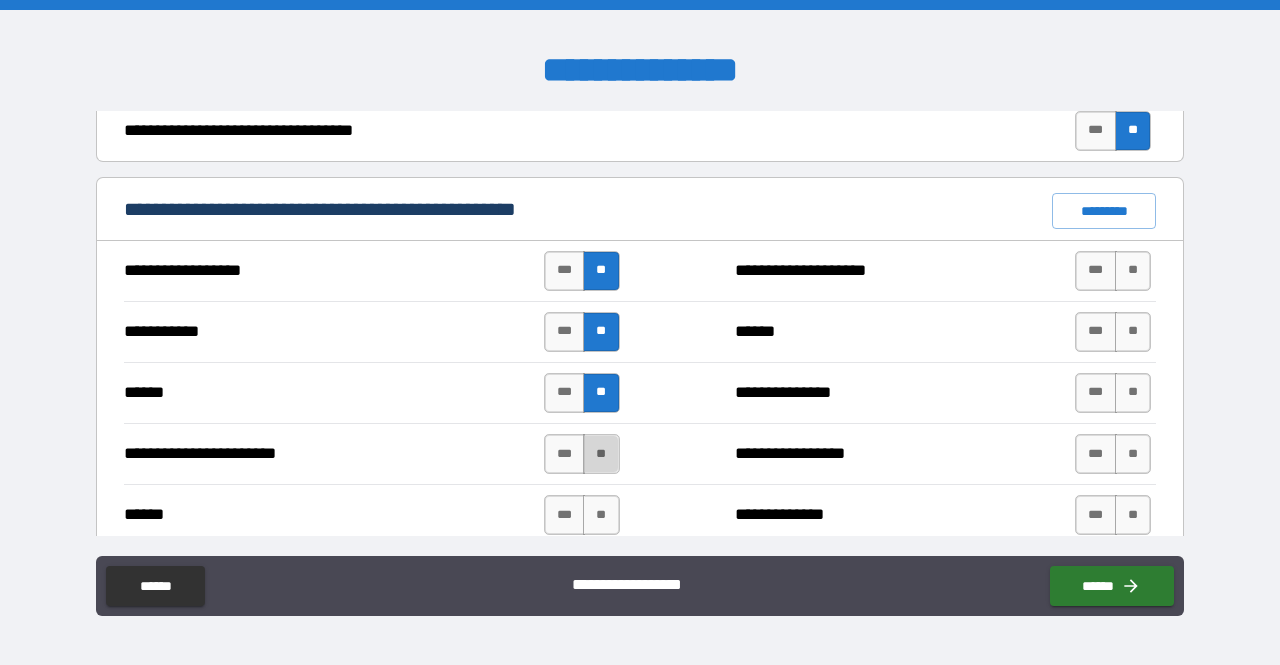 click on "**" at bounding box center [601, 454] 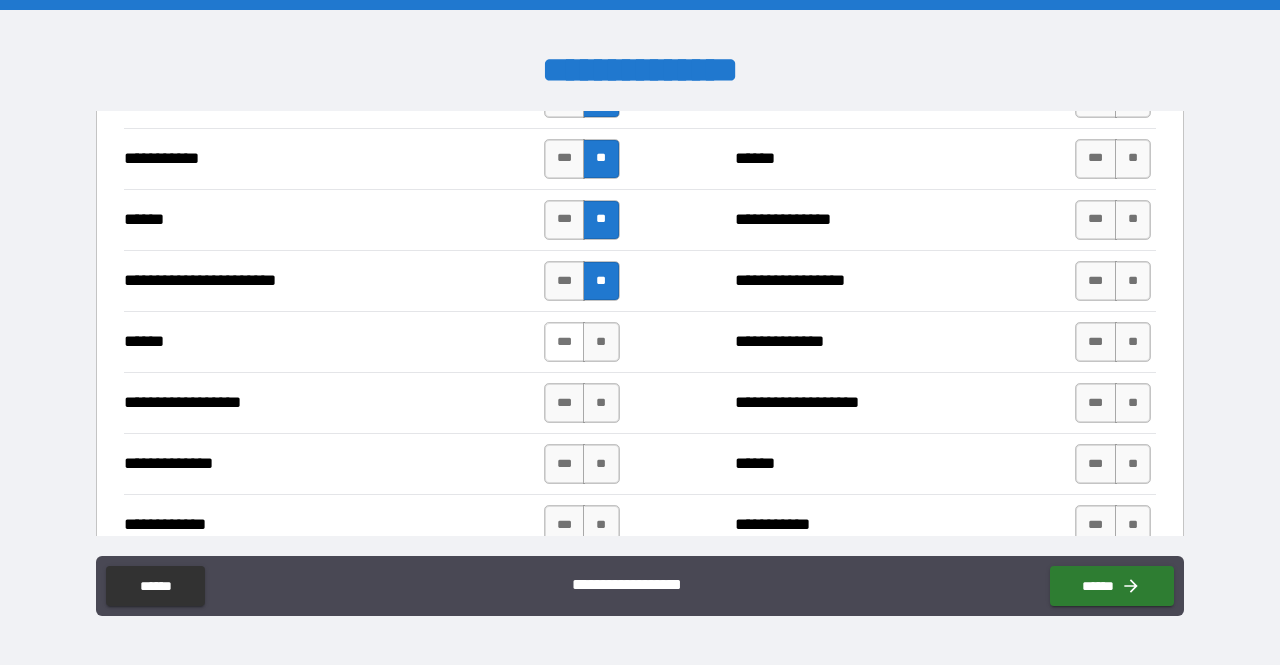 scroll, scrollTop: 1602, scrollLeft: 0, axis: vertical 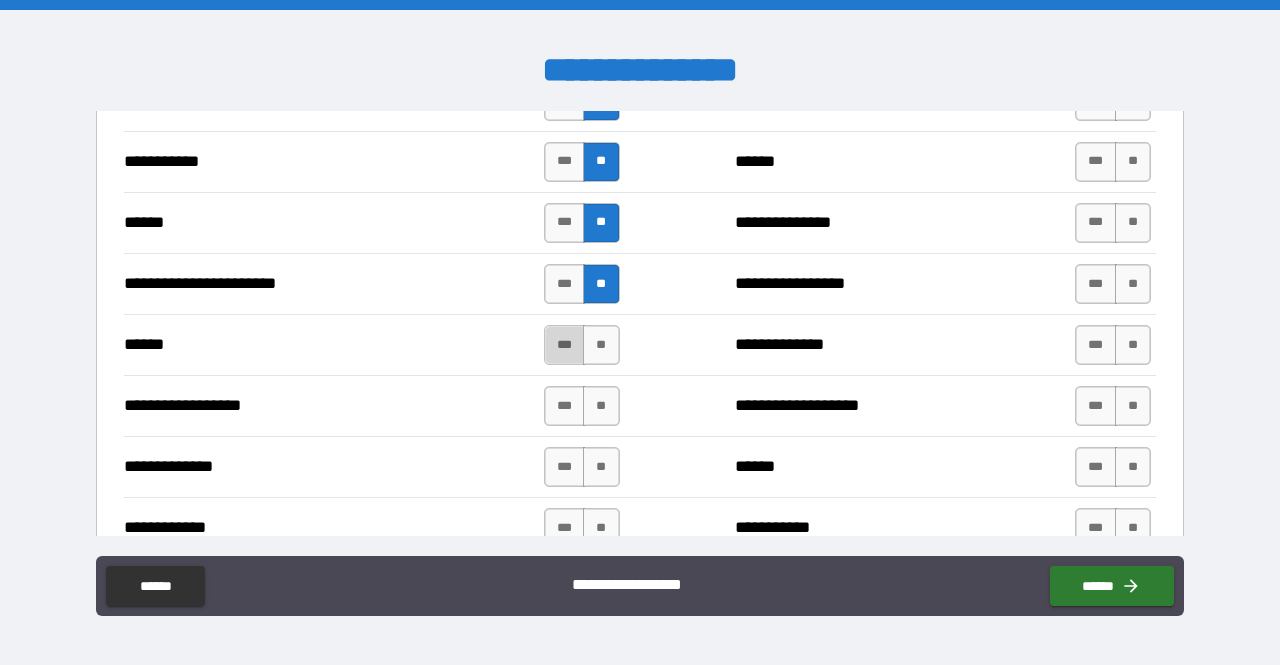 click on "***" at bounding box center [565, 345] 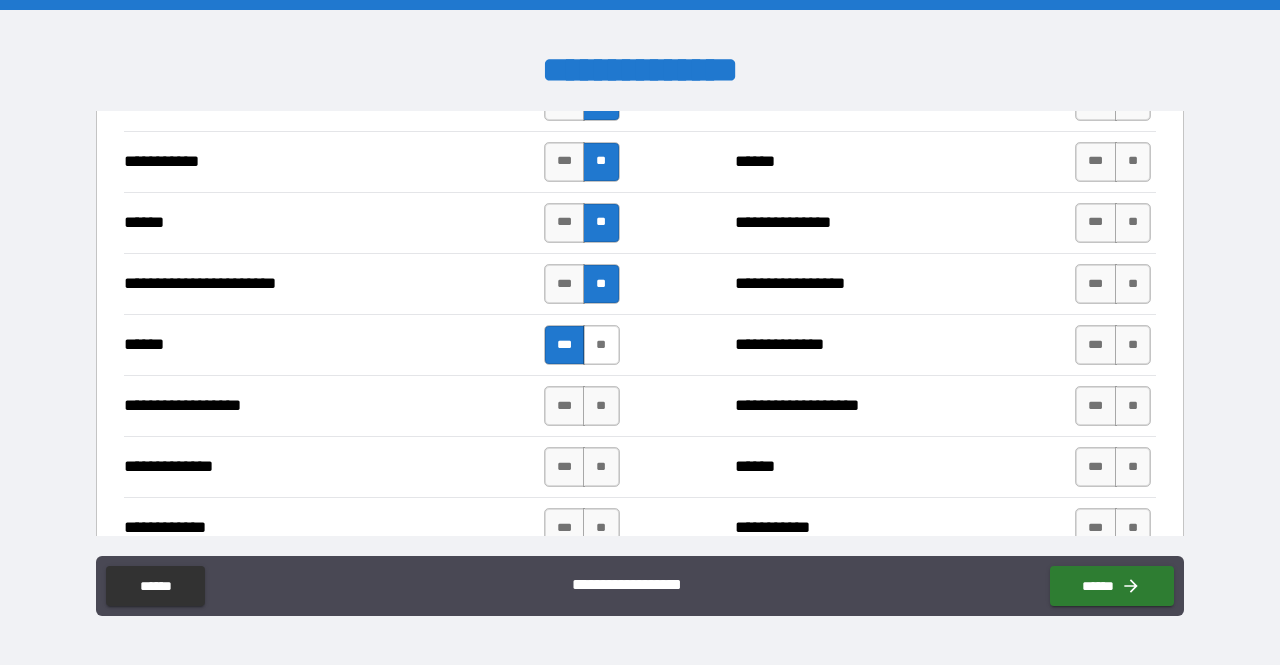 click on "**" at bounding box center (601, 345) 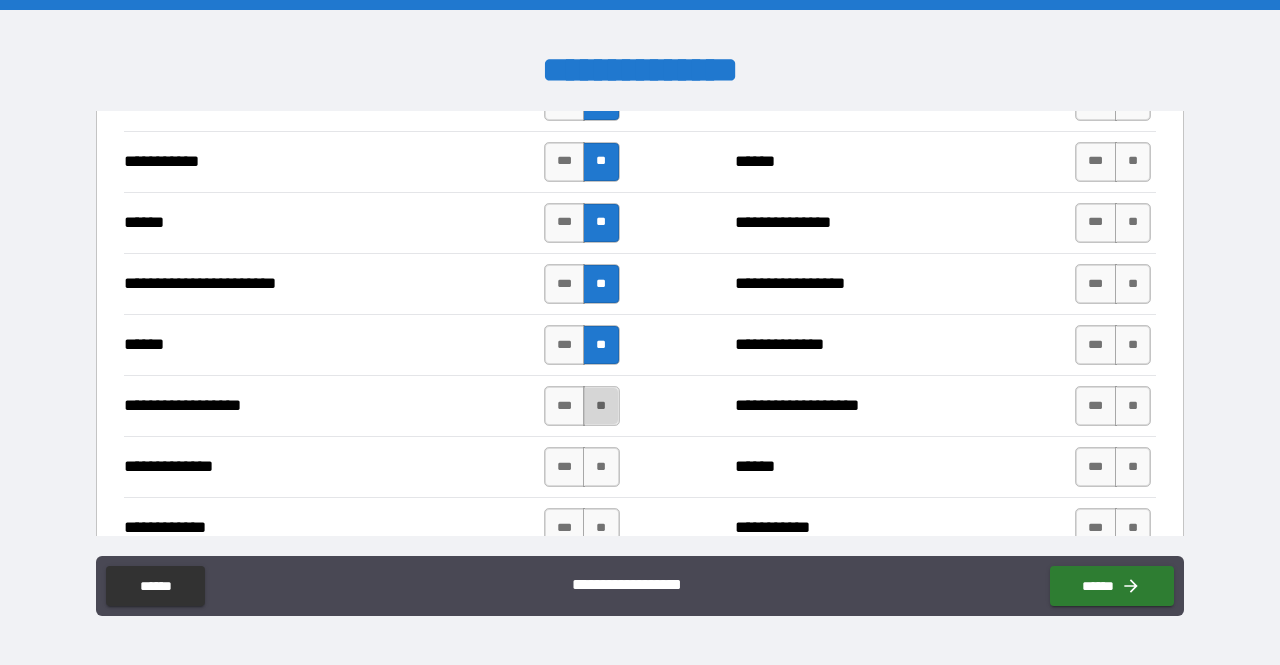 click on "**" at bounding box center [601, 406] 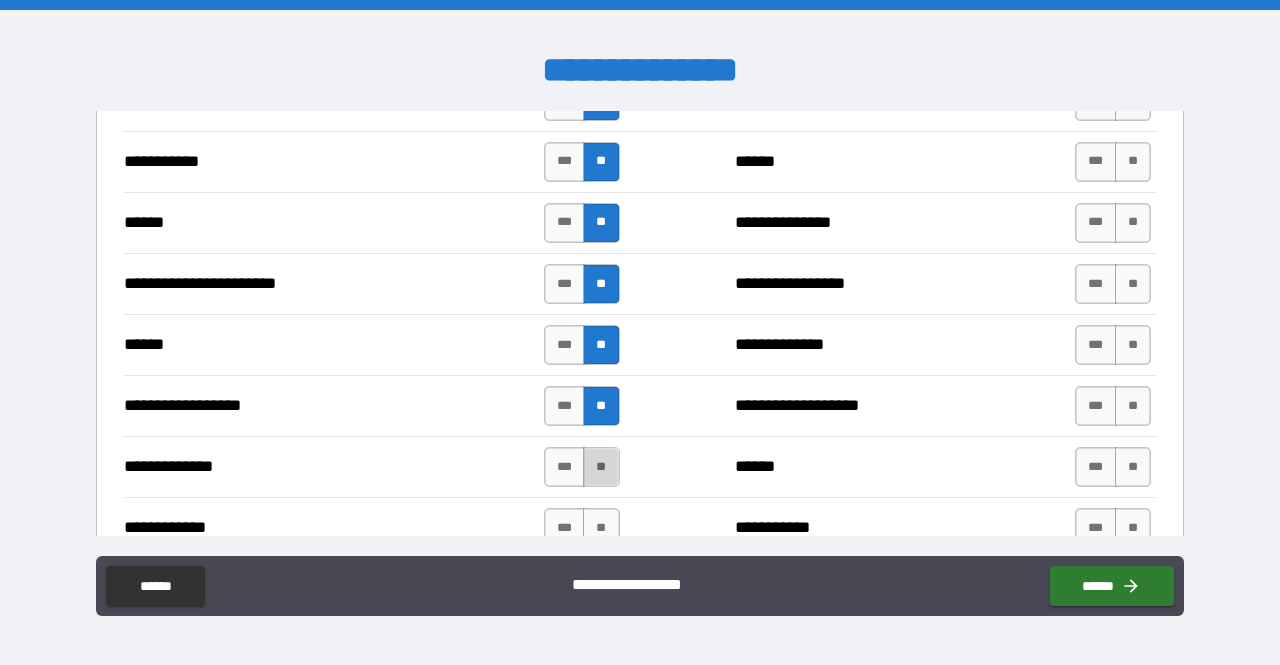 click on "**" at bounding box center (601, 467) 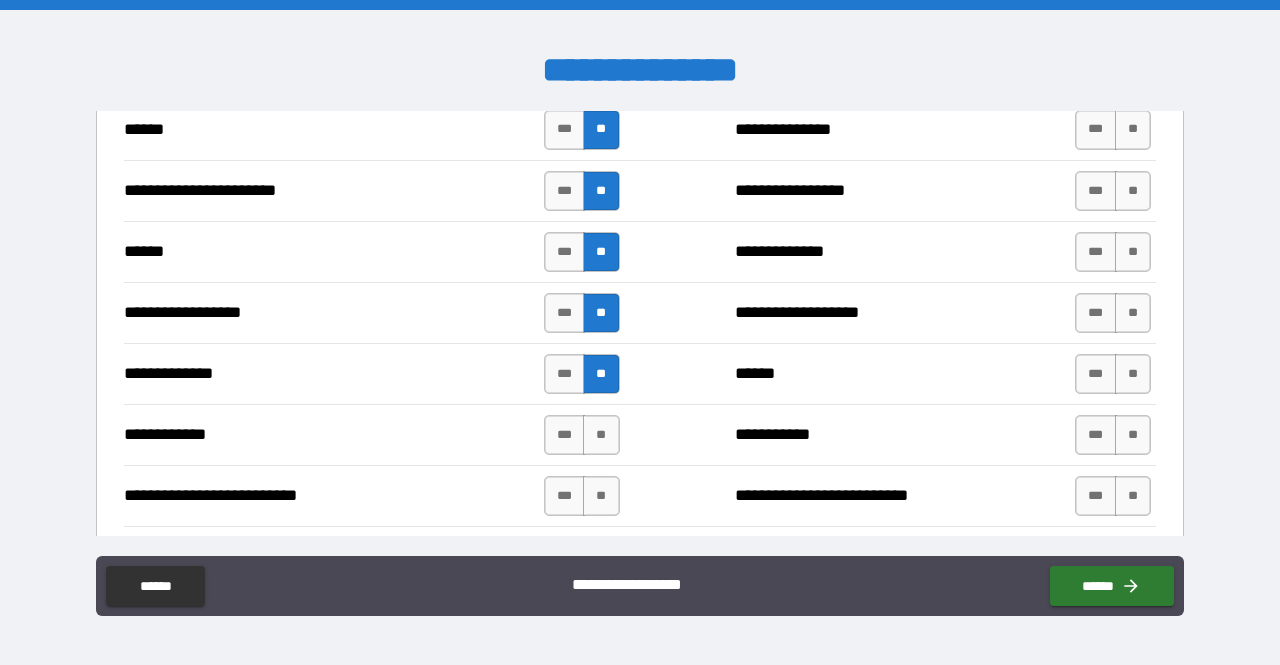 scroll, scrollTop: 1694, scrollLeft: 0, axis: vertical 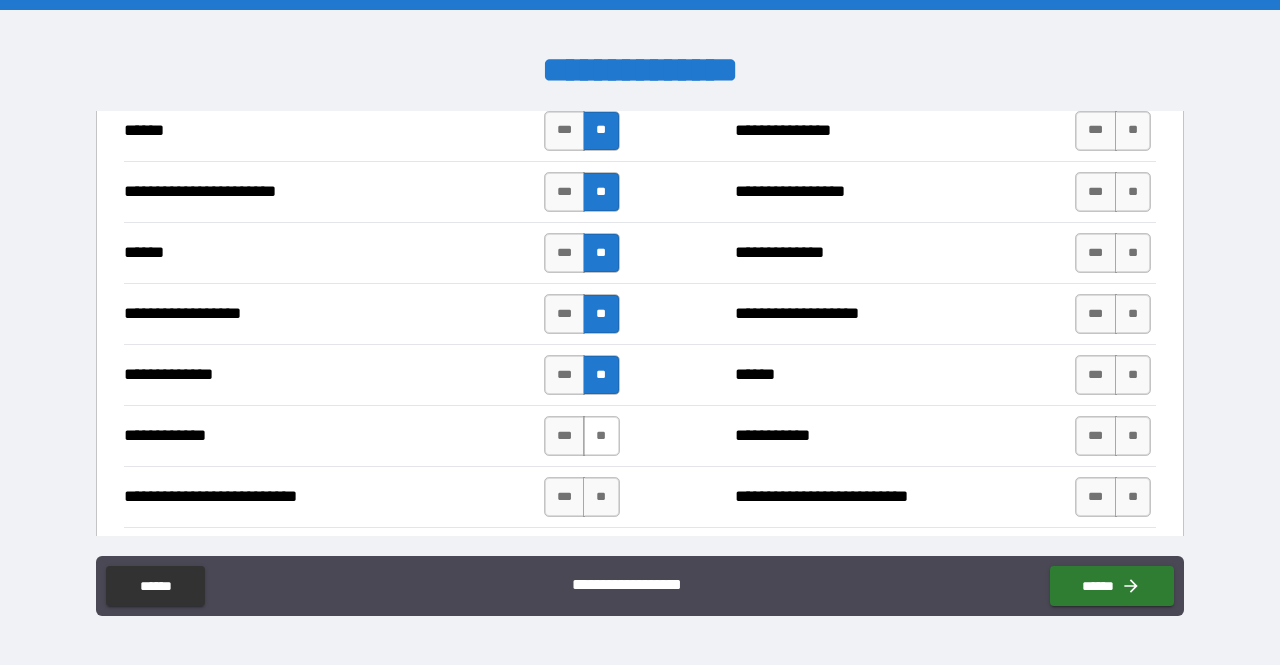 click on "**" at bounding box center [601, 436] 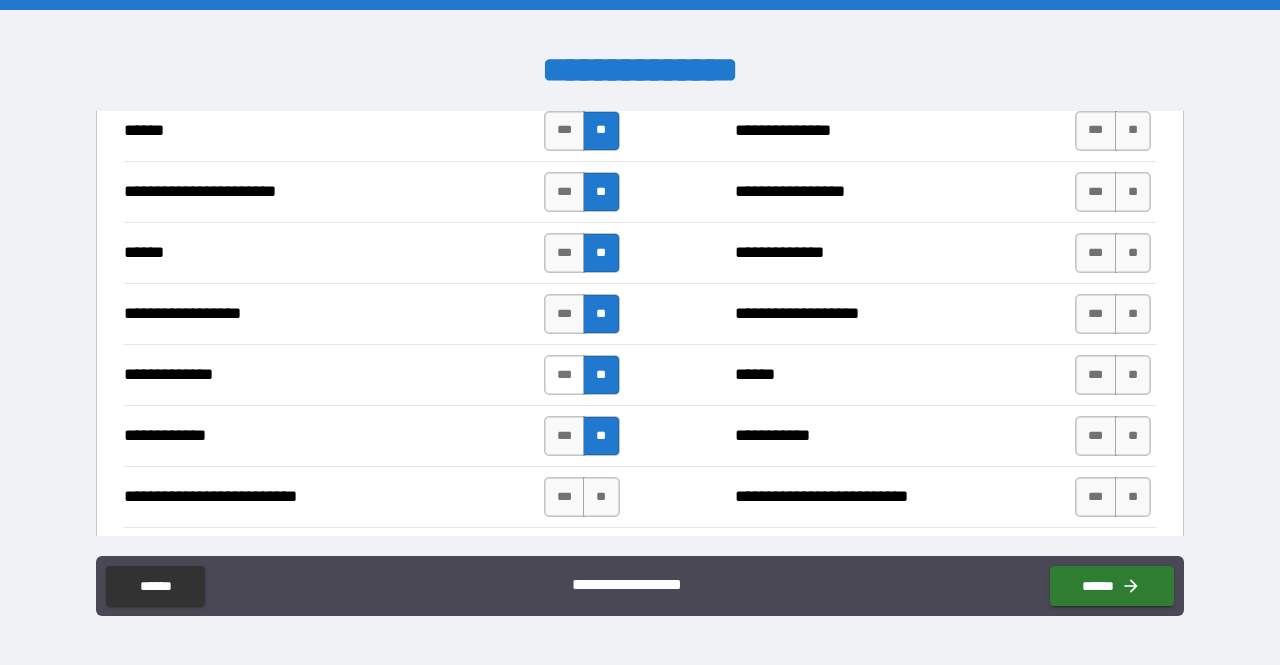 click on "***" at bounding box center [565, 375] 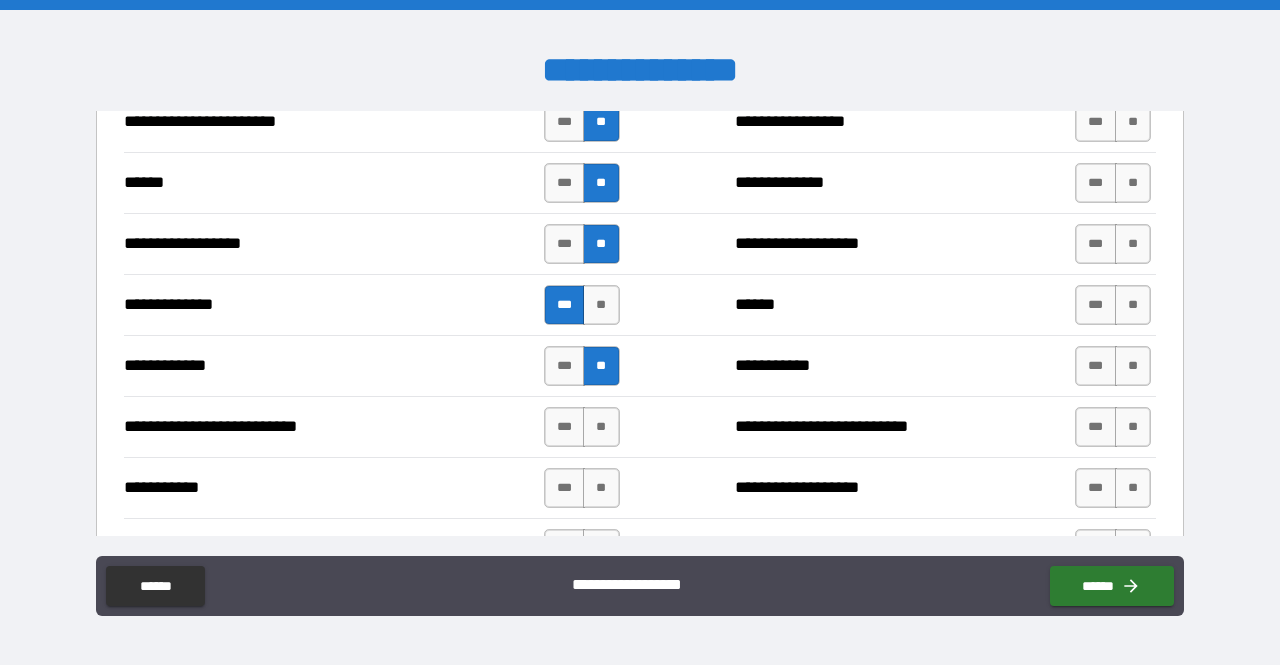 scroll, scrollTop: 1764, scrollLeft: 0, axis: vertical 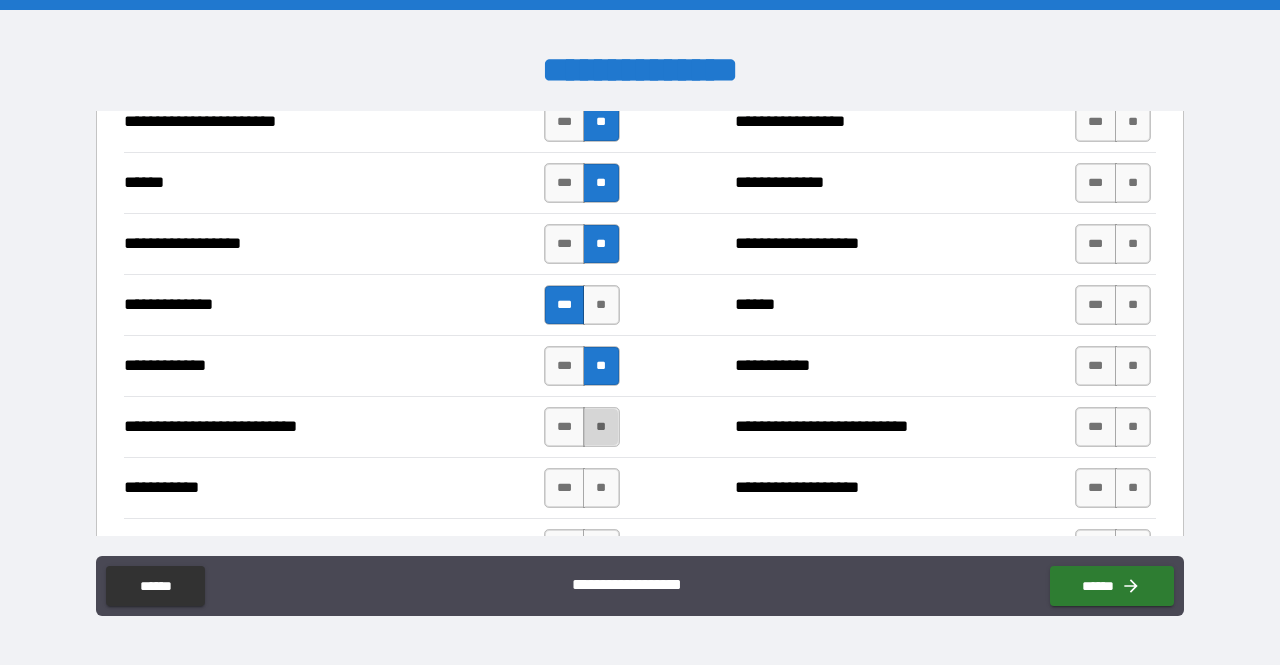 click on "**" at bounding box center [601, 427] 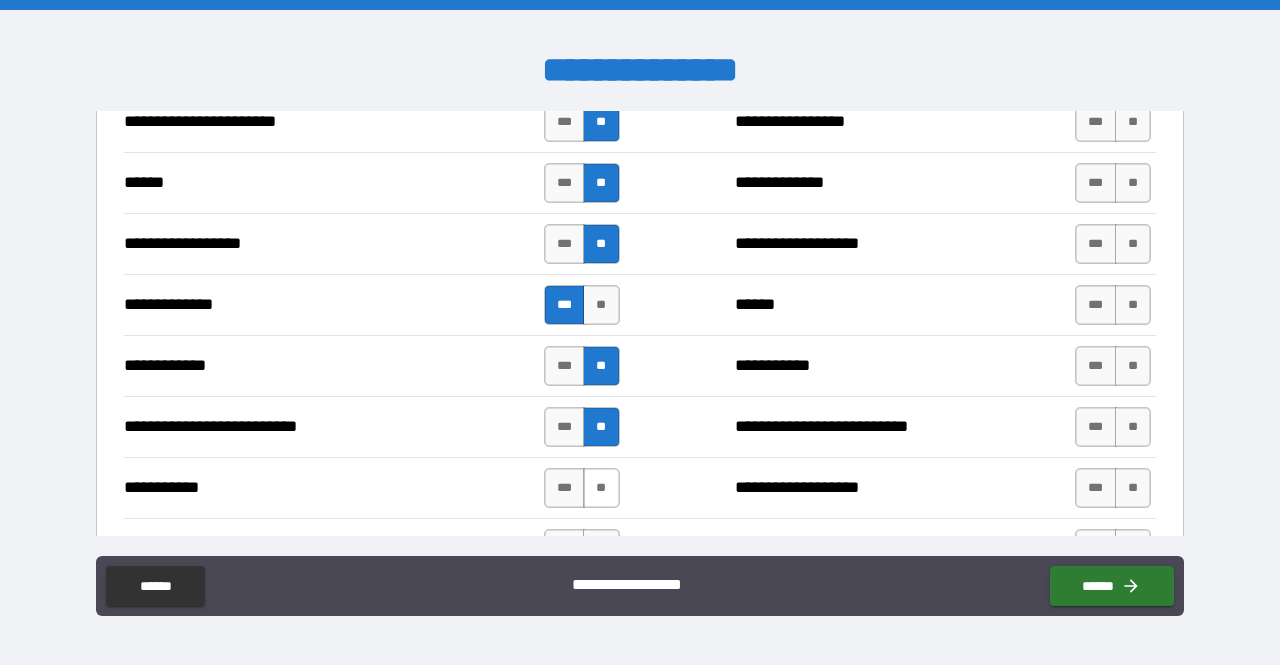 click on "**" at bounding box center (601, 488) 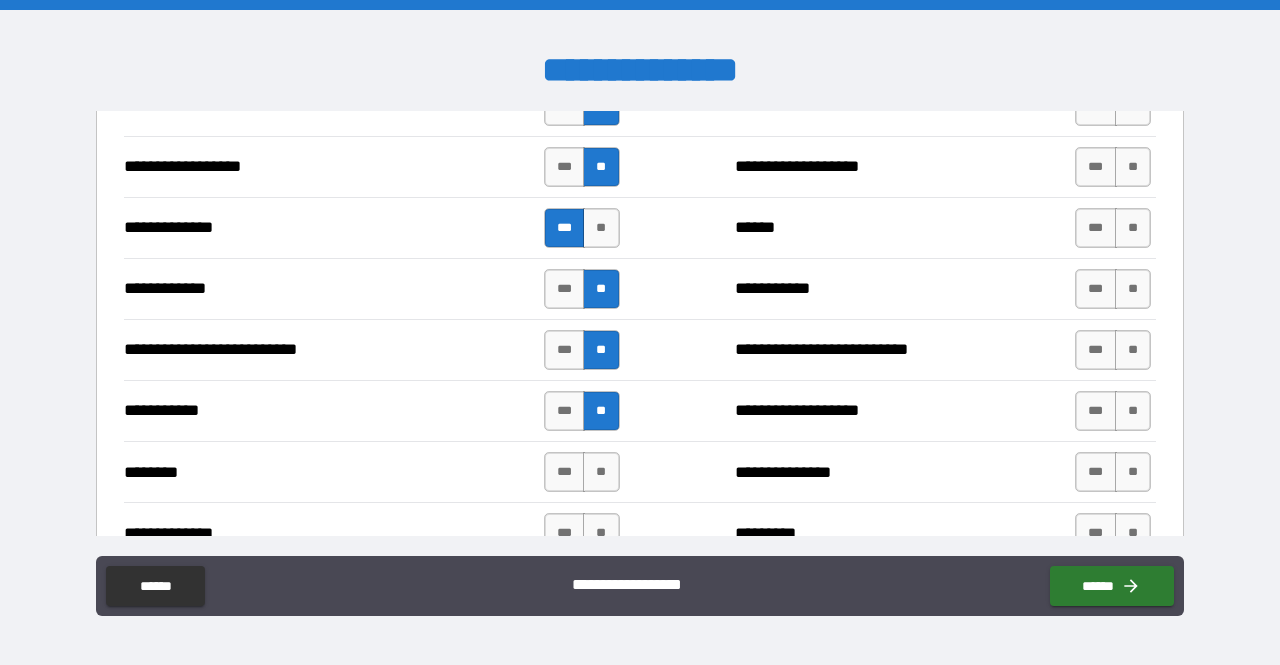 scroll, scrollTop: 1840, scrollLeft: 0, axis: vertical 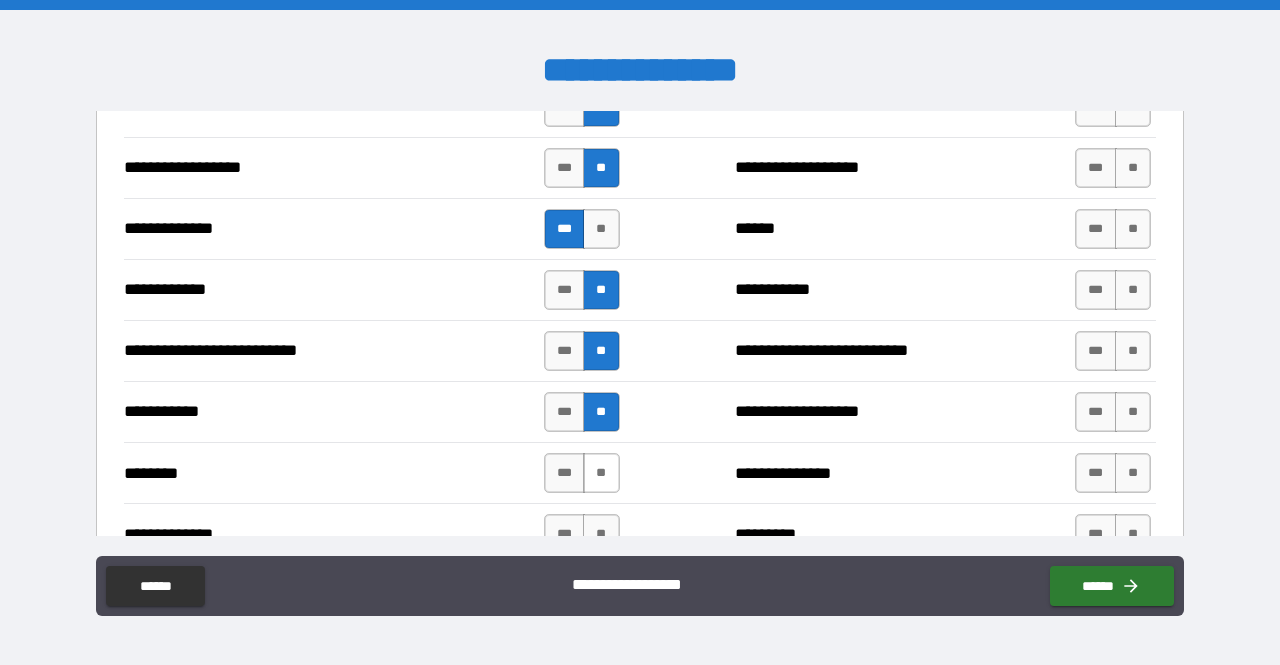 click on "**" at bounding box center (601, 473) 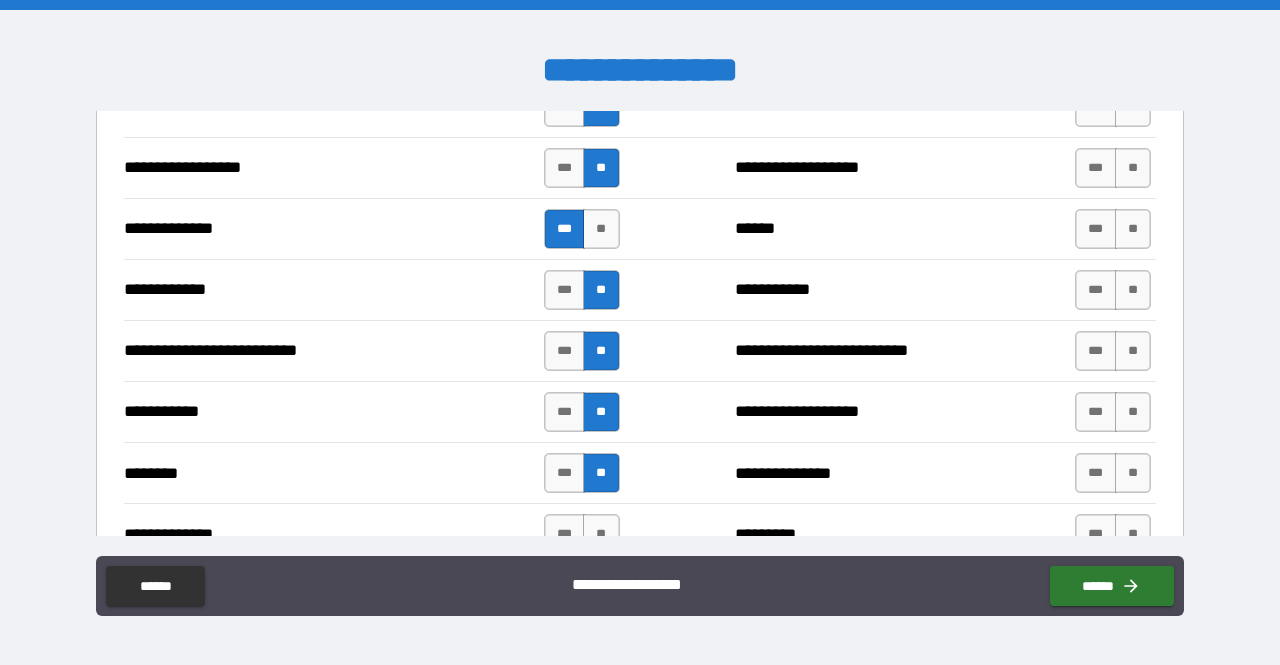 scroll, scrollTop: 1973, scrollLeft: 0, axis: vertical 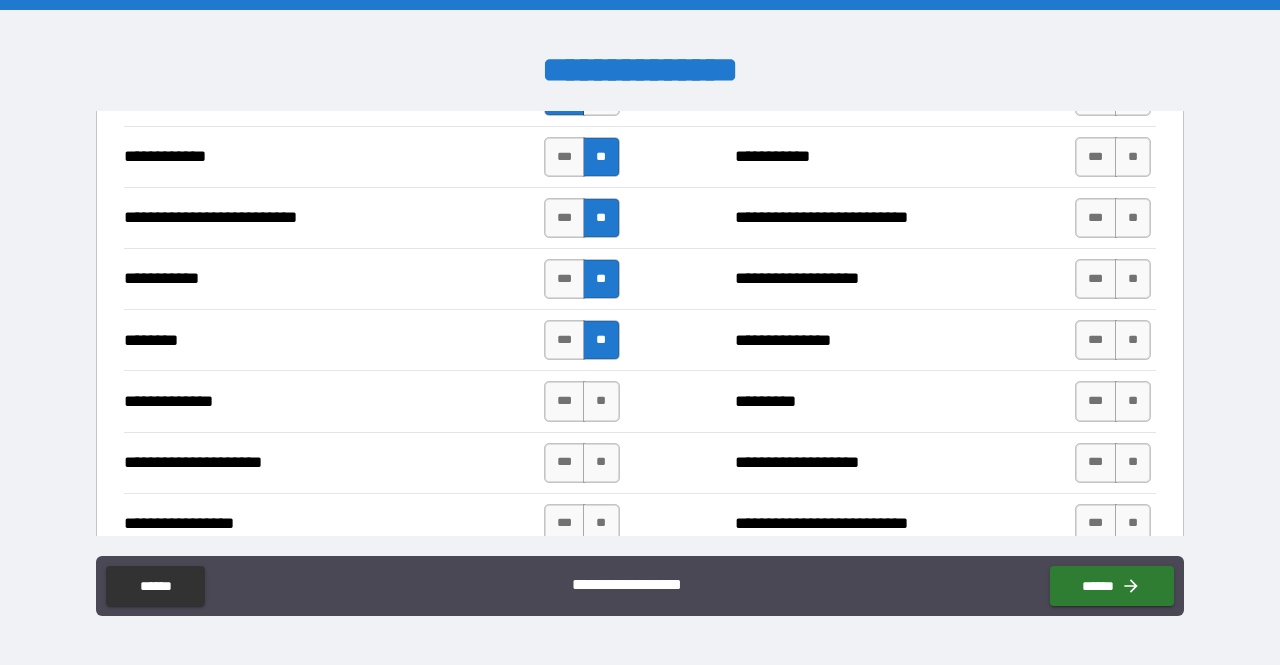 click on "*** **" at bounding box center (582, 401) 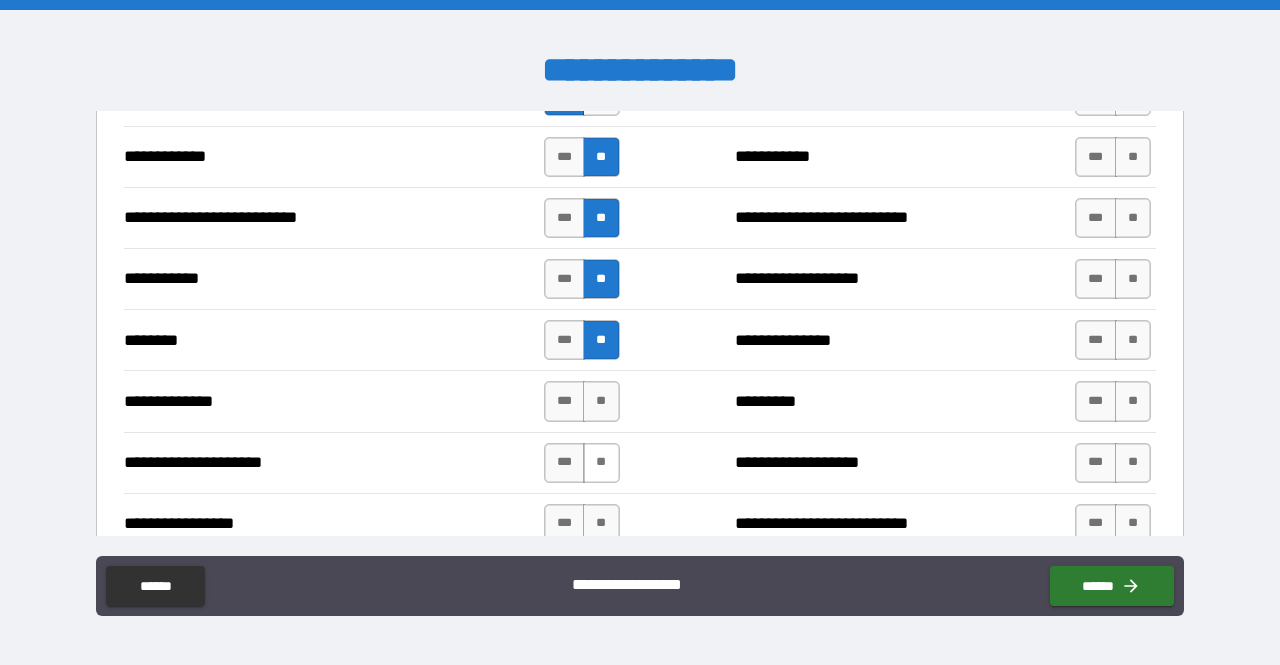 click on "**" at bounding box center [601, 401] 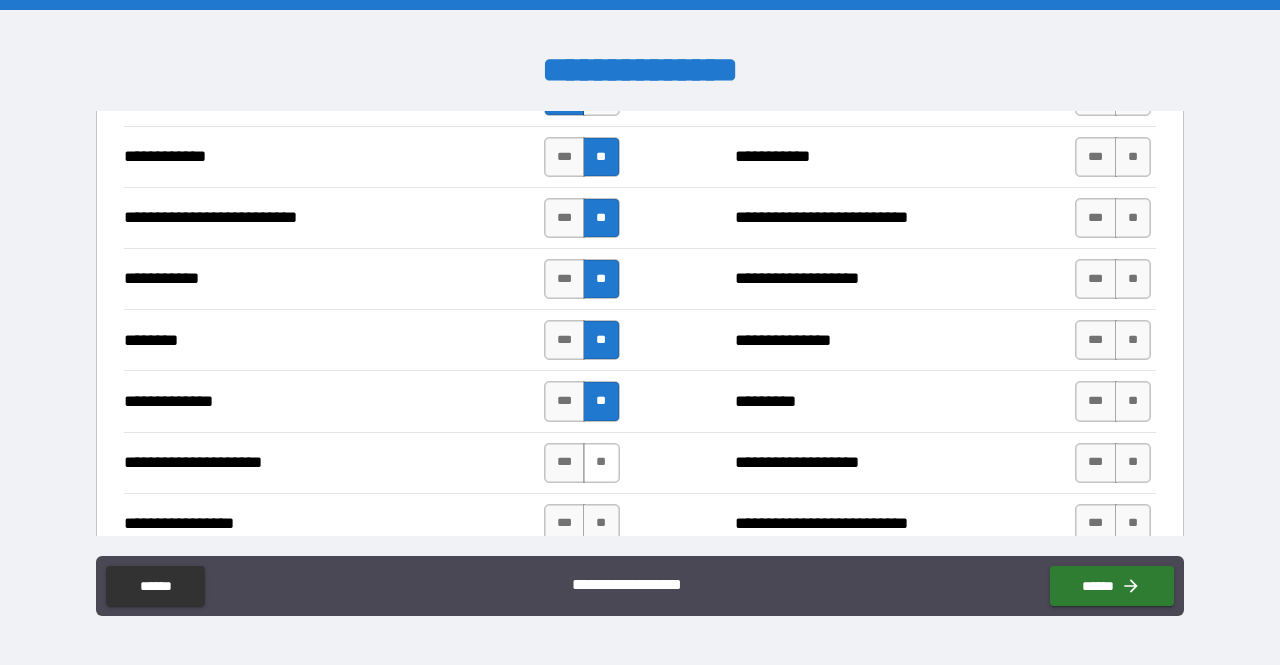 click on "**" at bounding box center [601, 463] 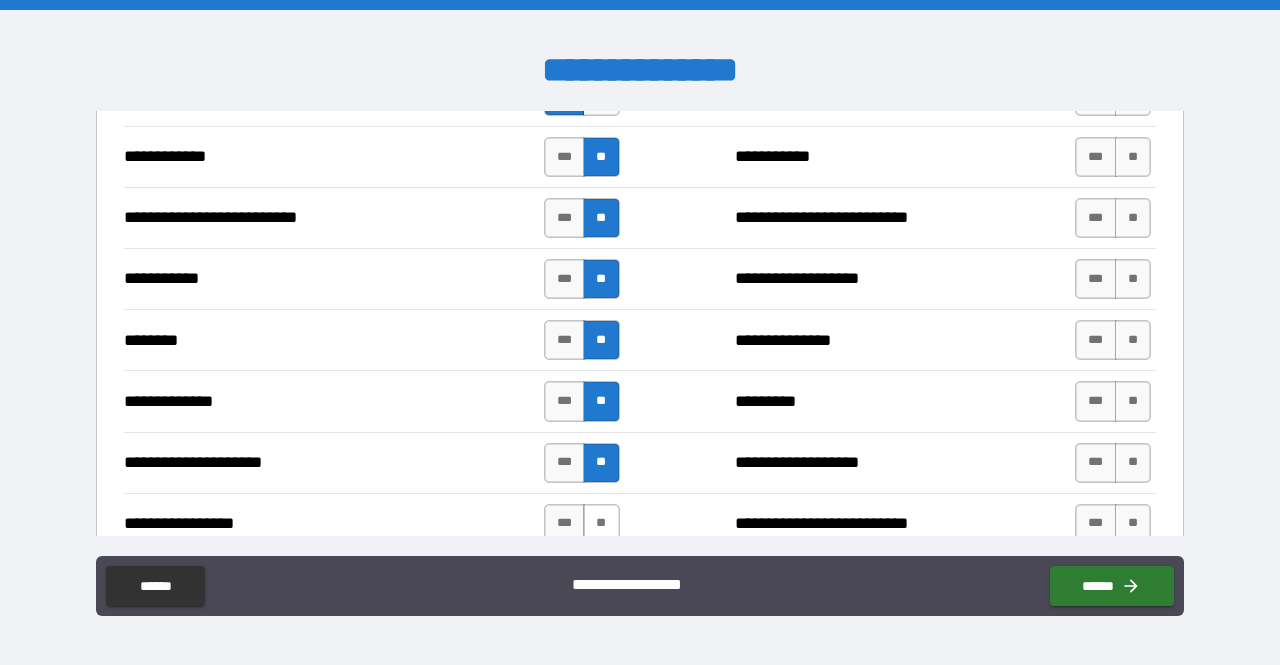 click on "**" at bounding box center [601, 524] 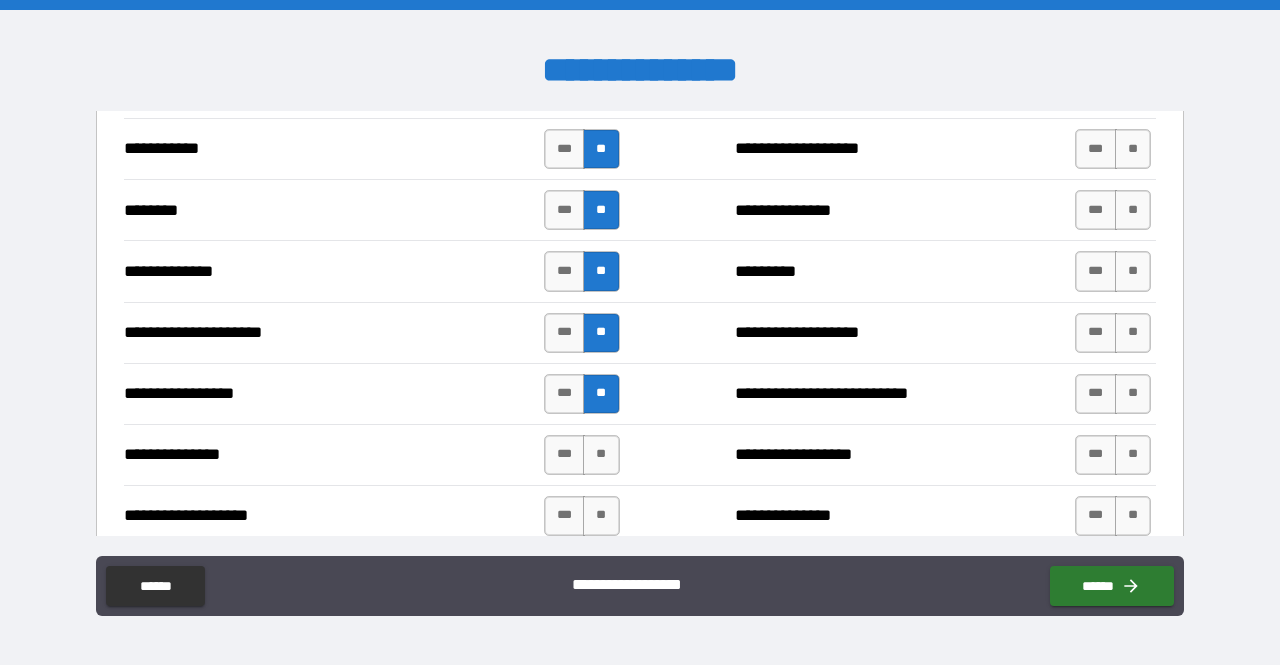 scroll, scrollTop: 2111, scrollLeft: 0, axis: vertical 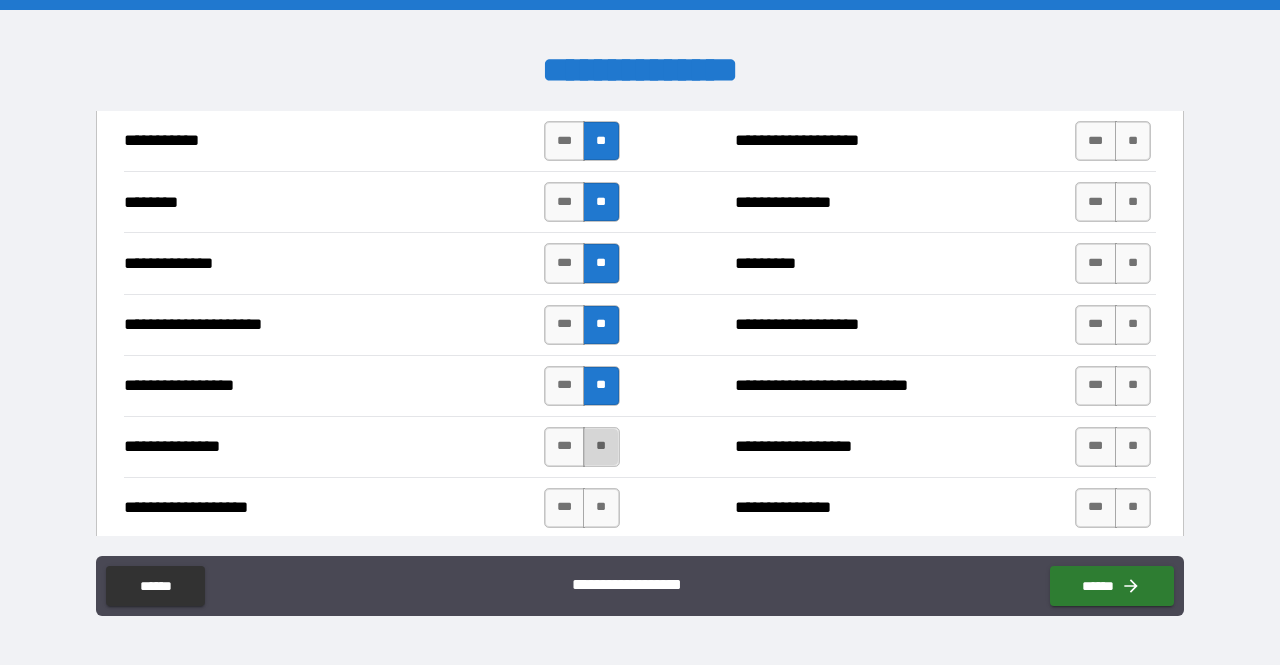 click on "**" at bounding box center (601, 447) 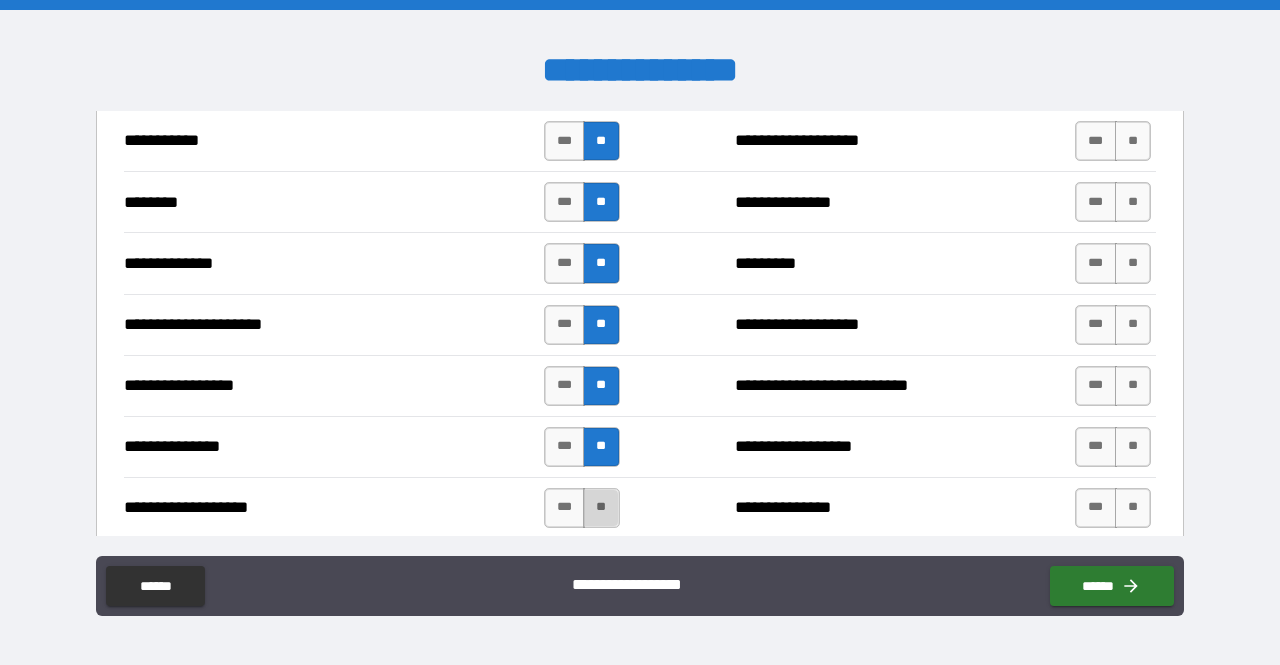 click on "**" at bounding box center [601, 508] 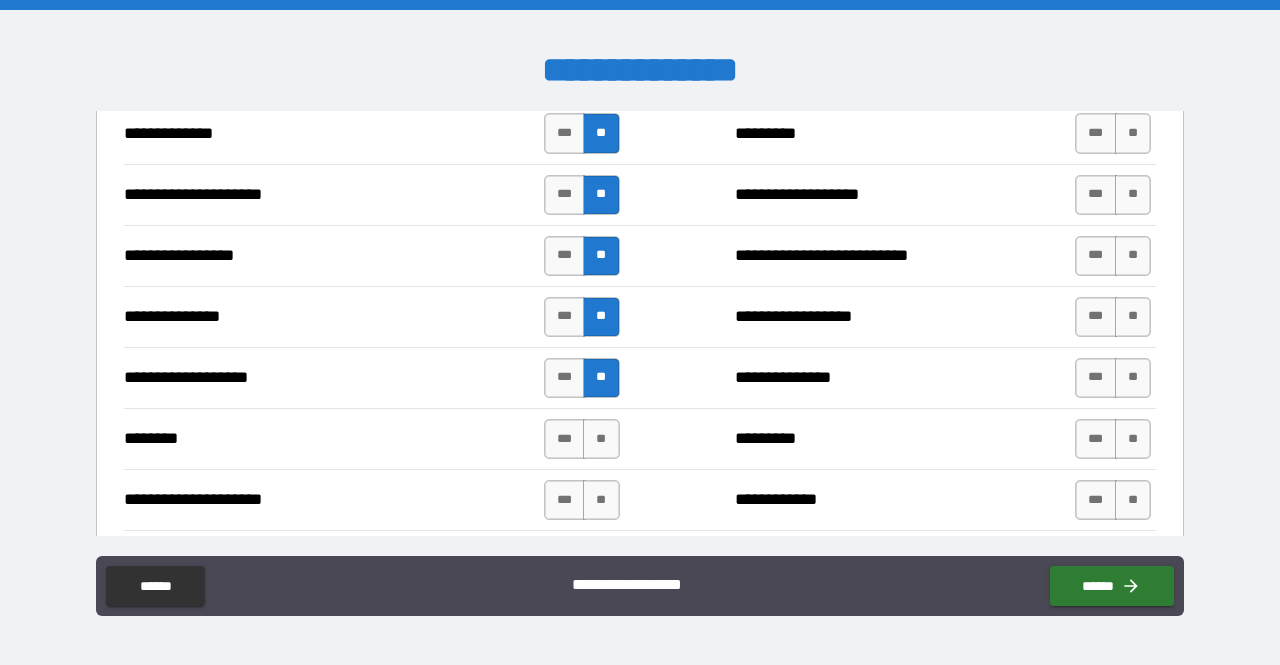 scroll, scrollTop: 2240, scrollLeft: 0, axis: vertical 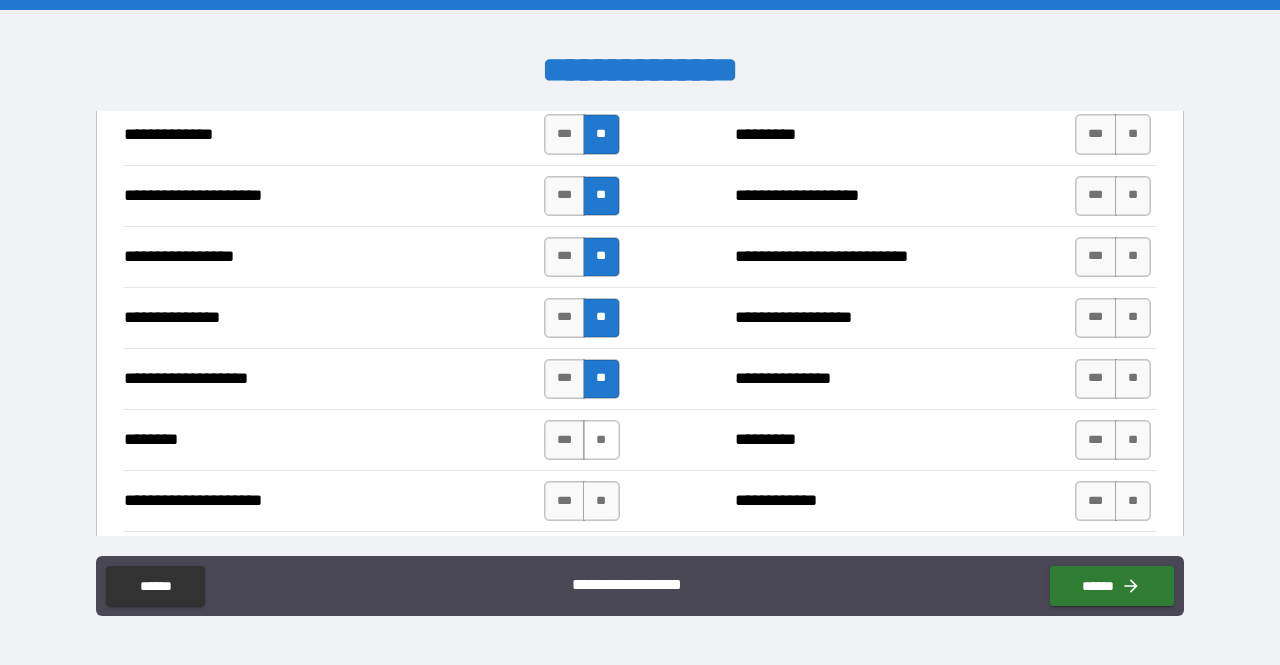 click on "**" at bounding box center [601, 440] 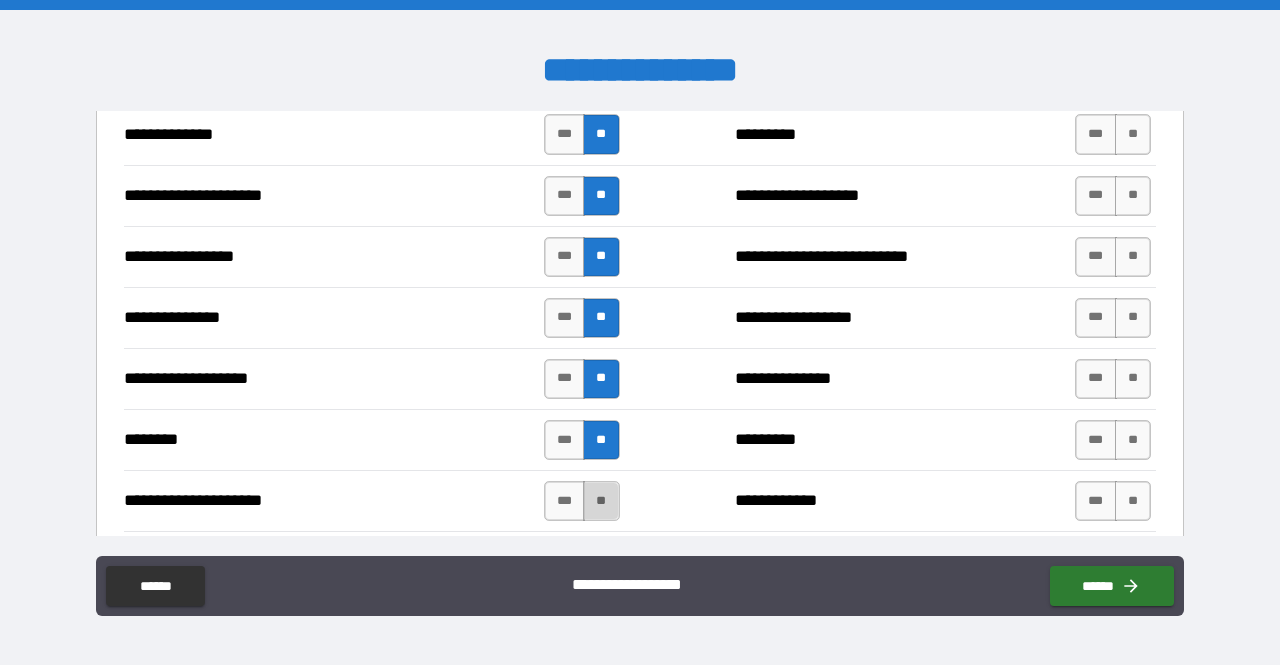 click on "**" at bounding box center [601, 501] 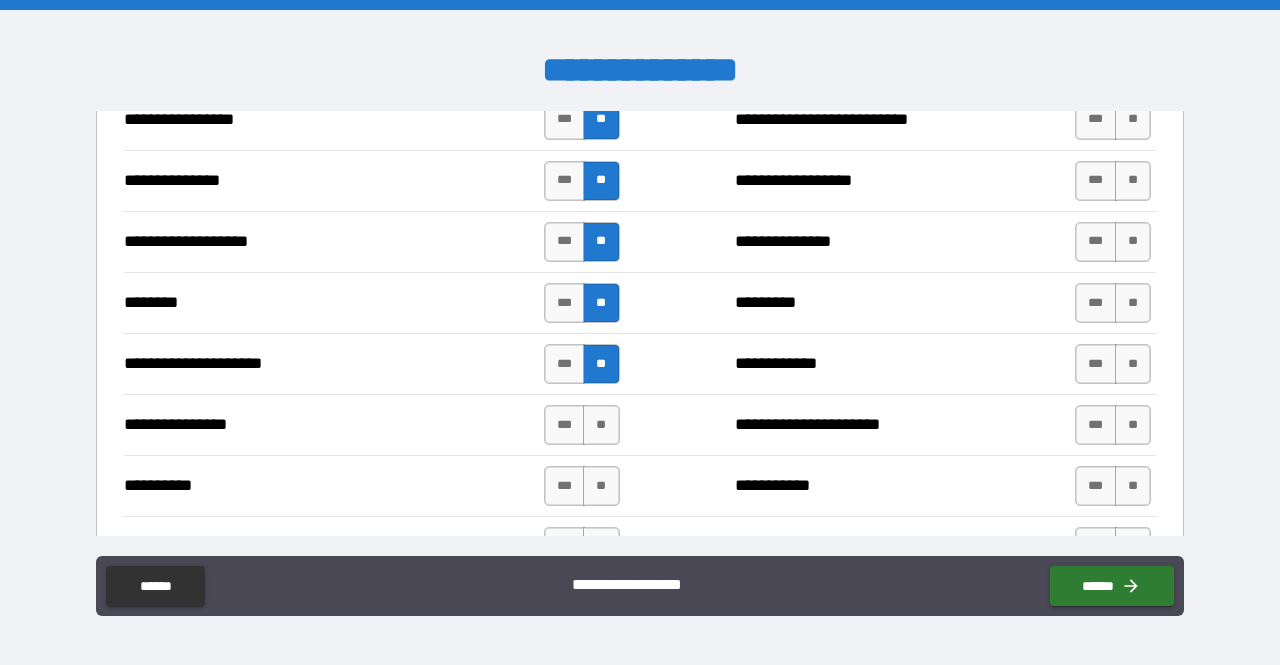 scroll, scrollTop: 2394, scrollLeft: 0, axis: vertical 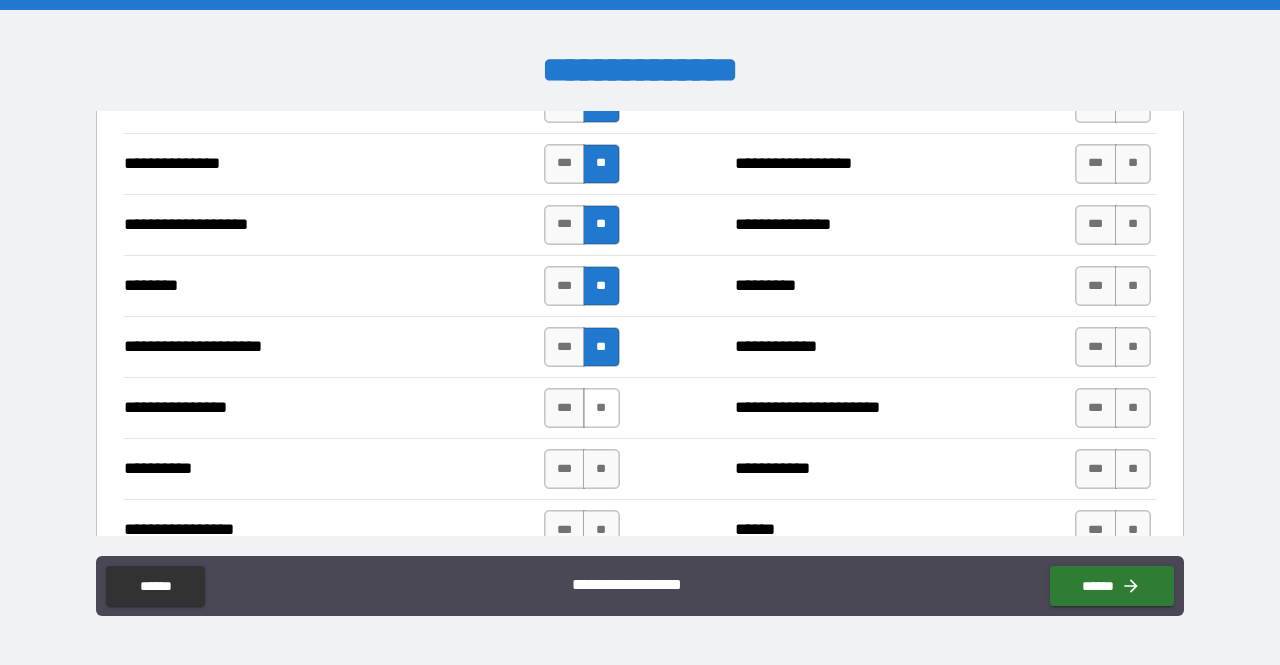 click on "**" at bounding box center (601, 408) 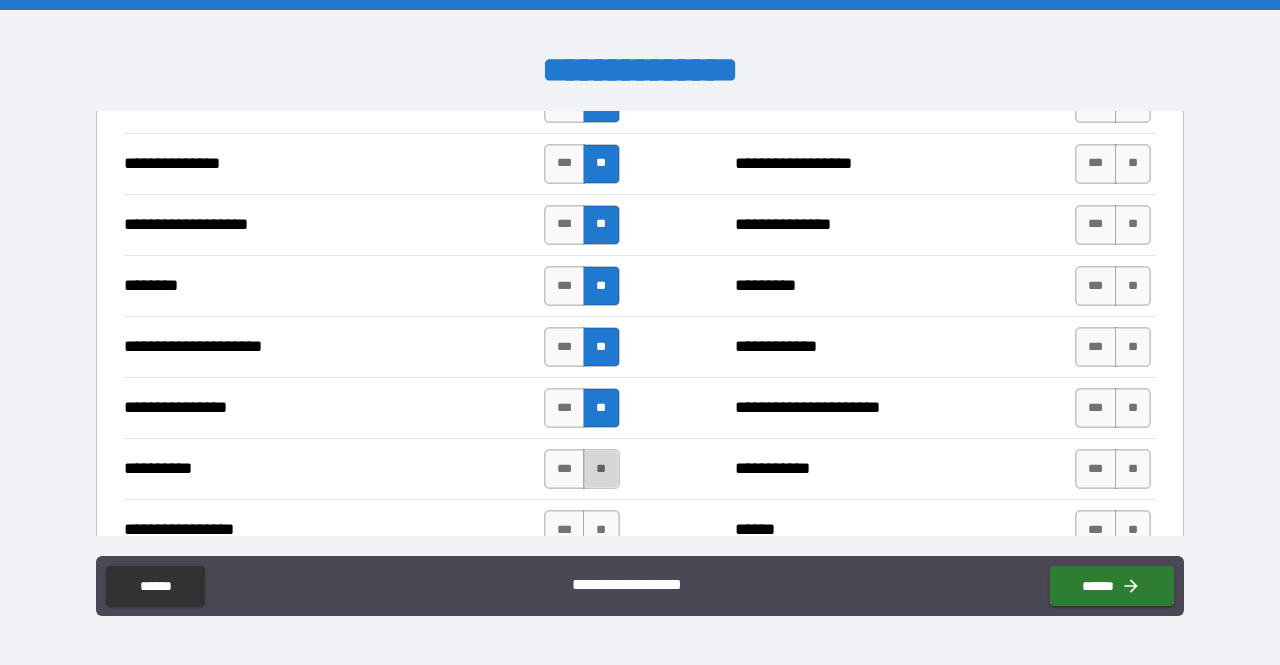 click on "**" at bounding box center [601, 469] 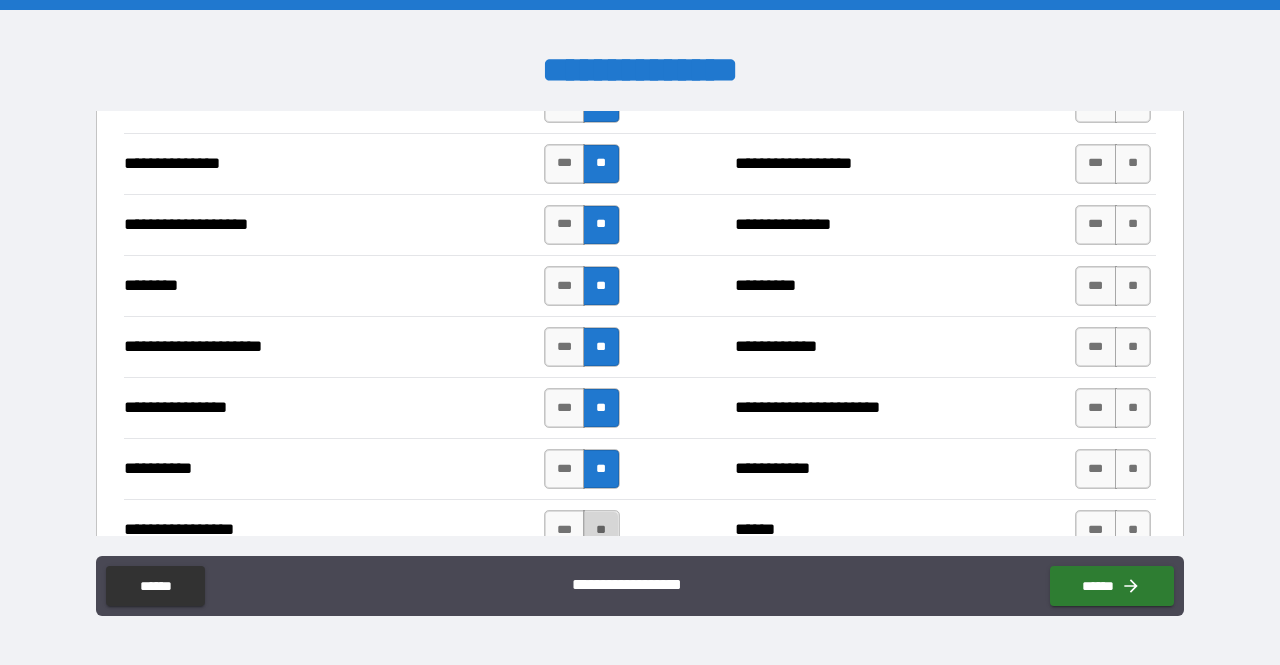 click on "**" at bounding box center (601, 530) 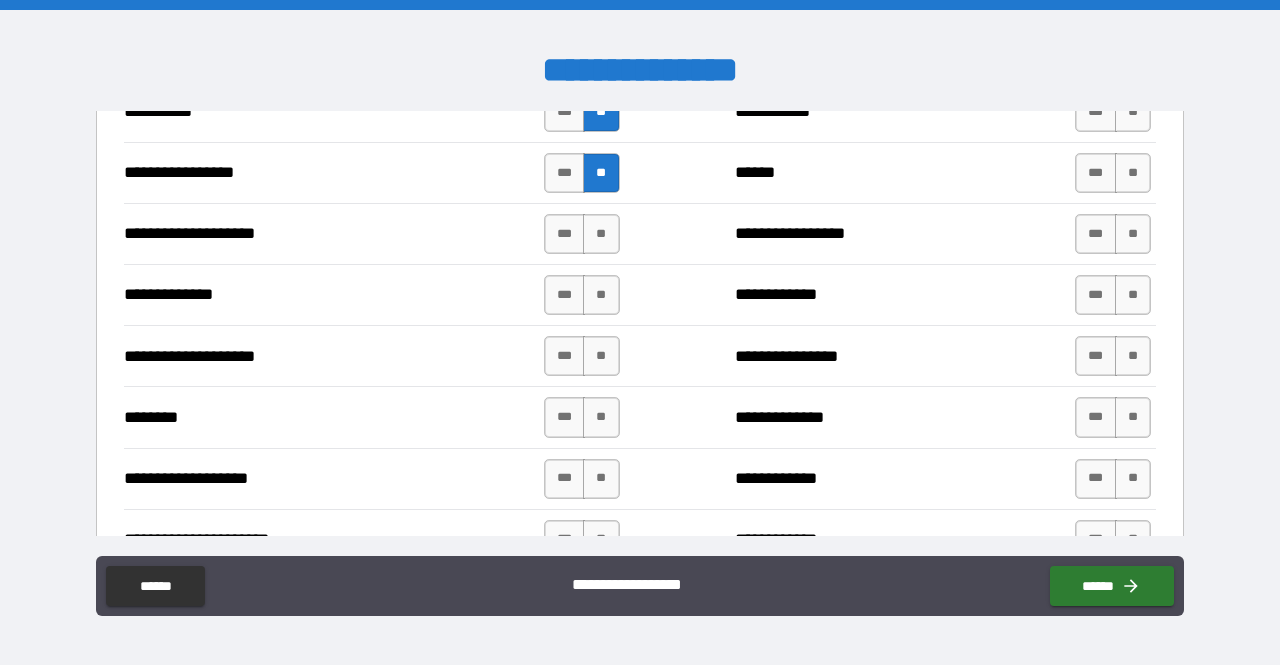 scroll, scrollTop: 2750, scrollLeft: 0, axis: vertical 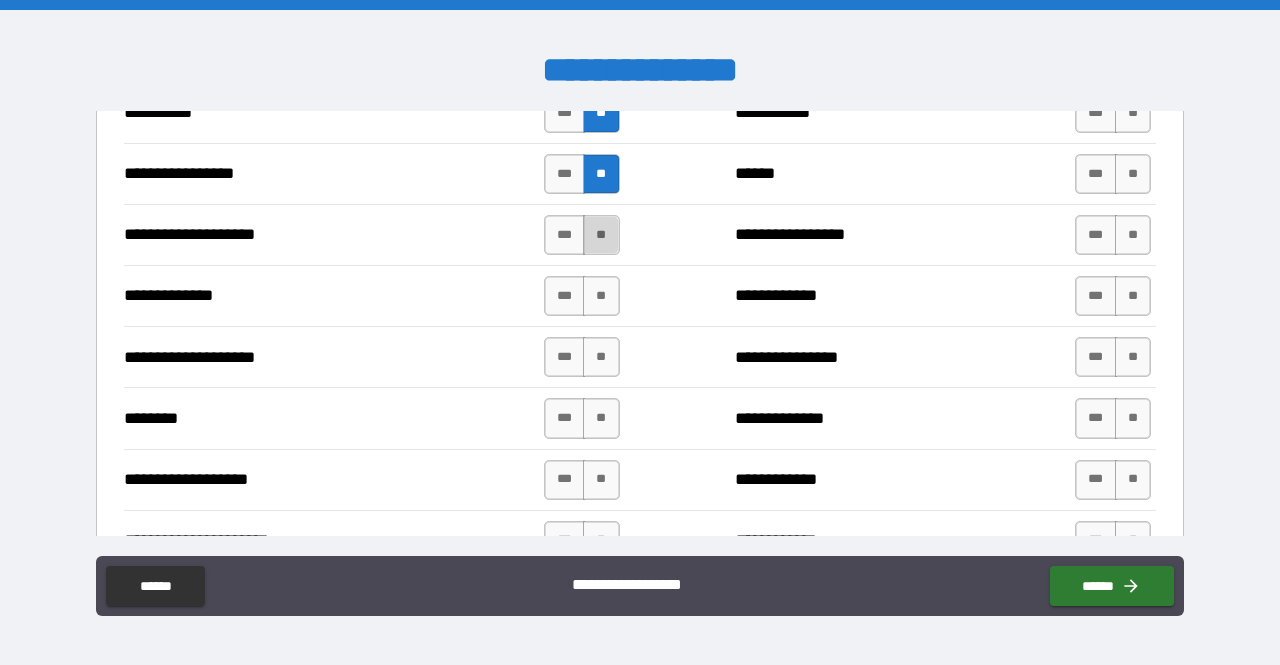 click on "**" at bounding box center (601, 235) 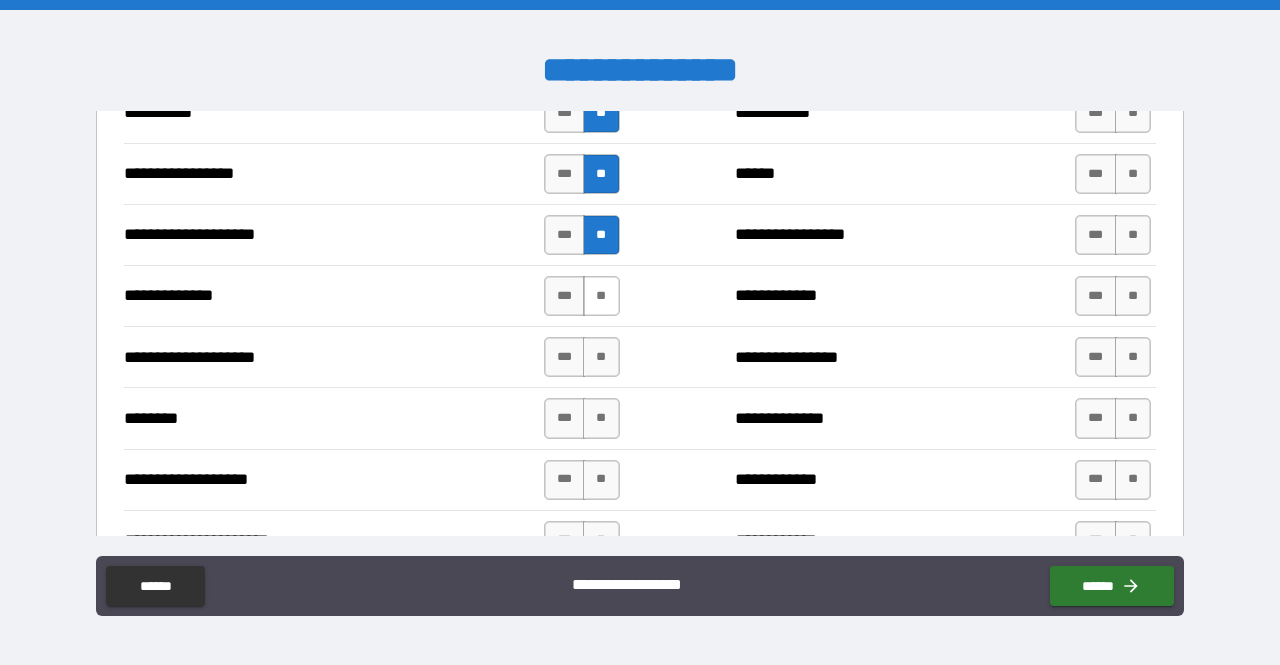 click on "**" at bounding box center [601, 296] 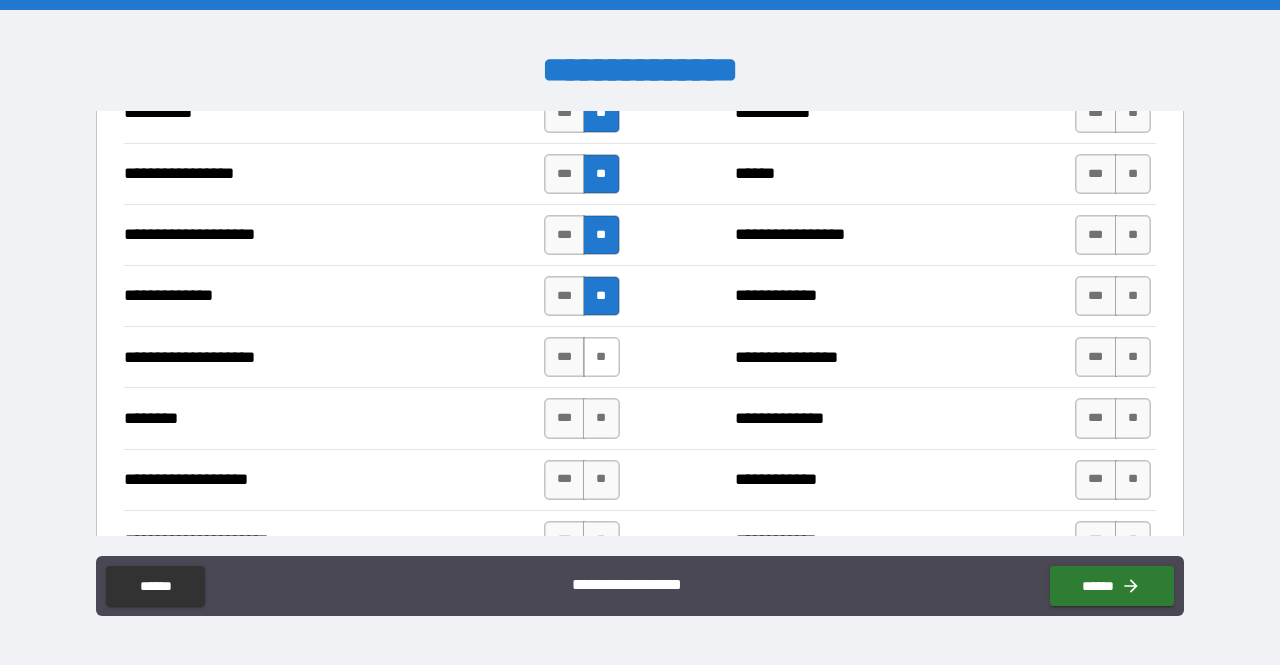 click on "**" at bounding box center [601, 357] 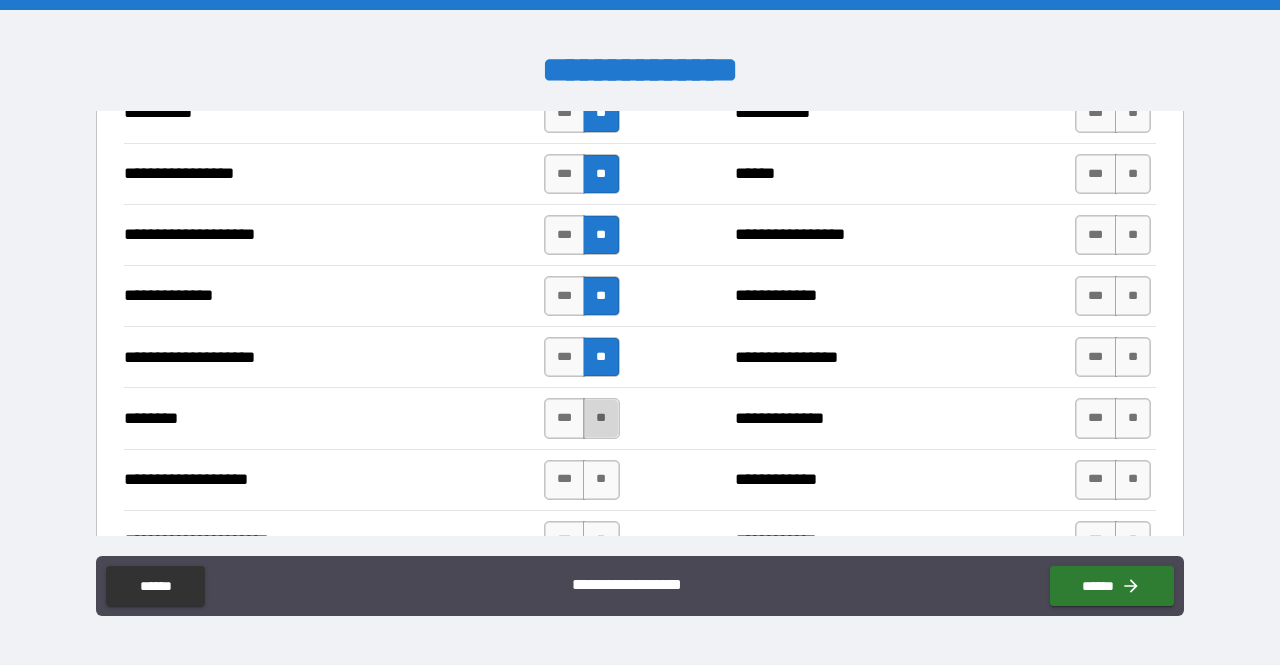 click on "**" at bounding box center [601, 418] 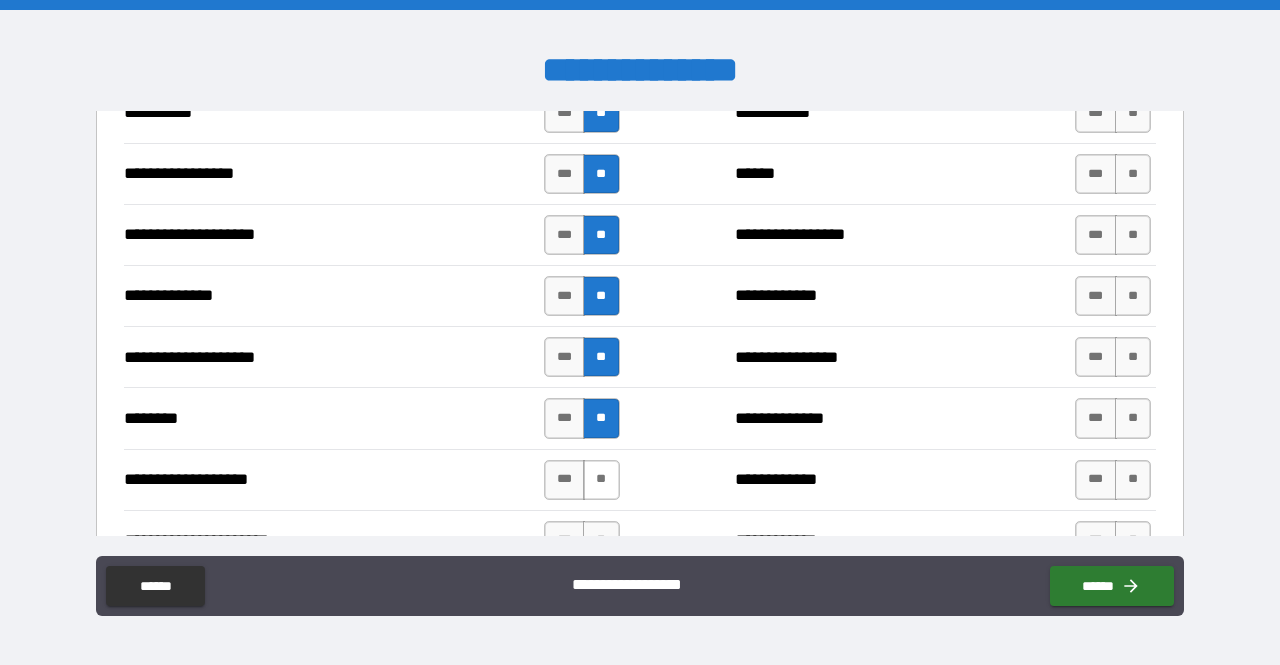 click on "**" at bounding box center (601, 480) 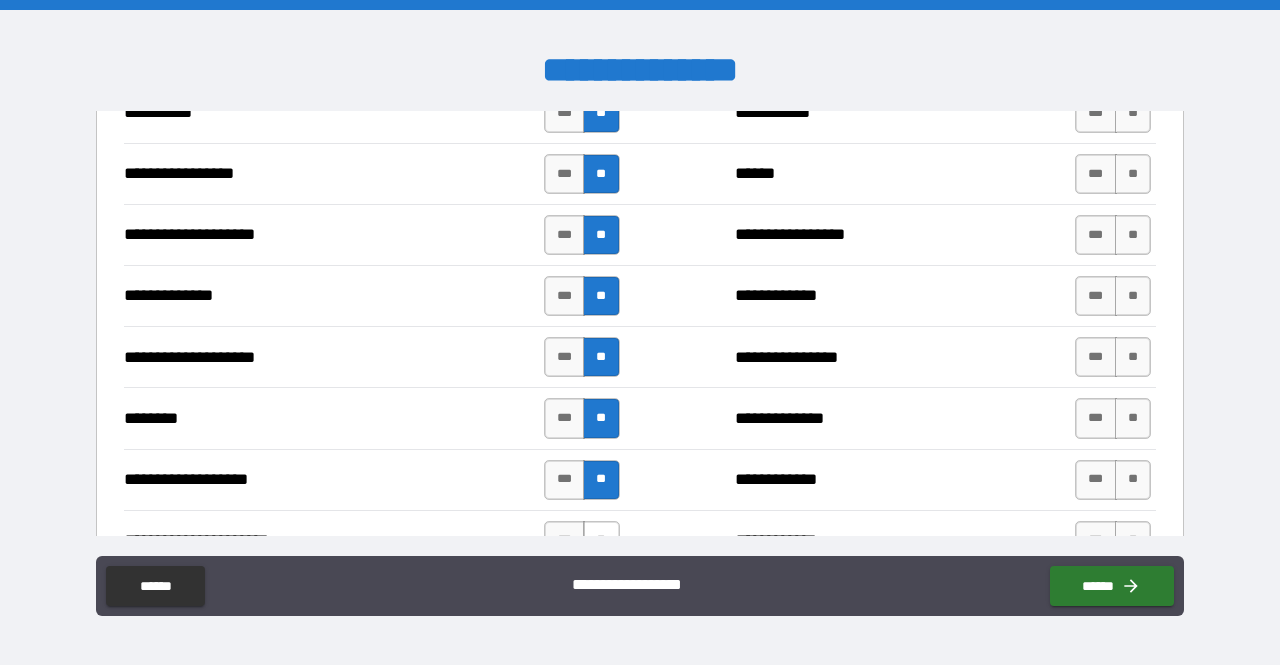 click on "**" at bounding box center (601, 541) 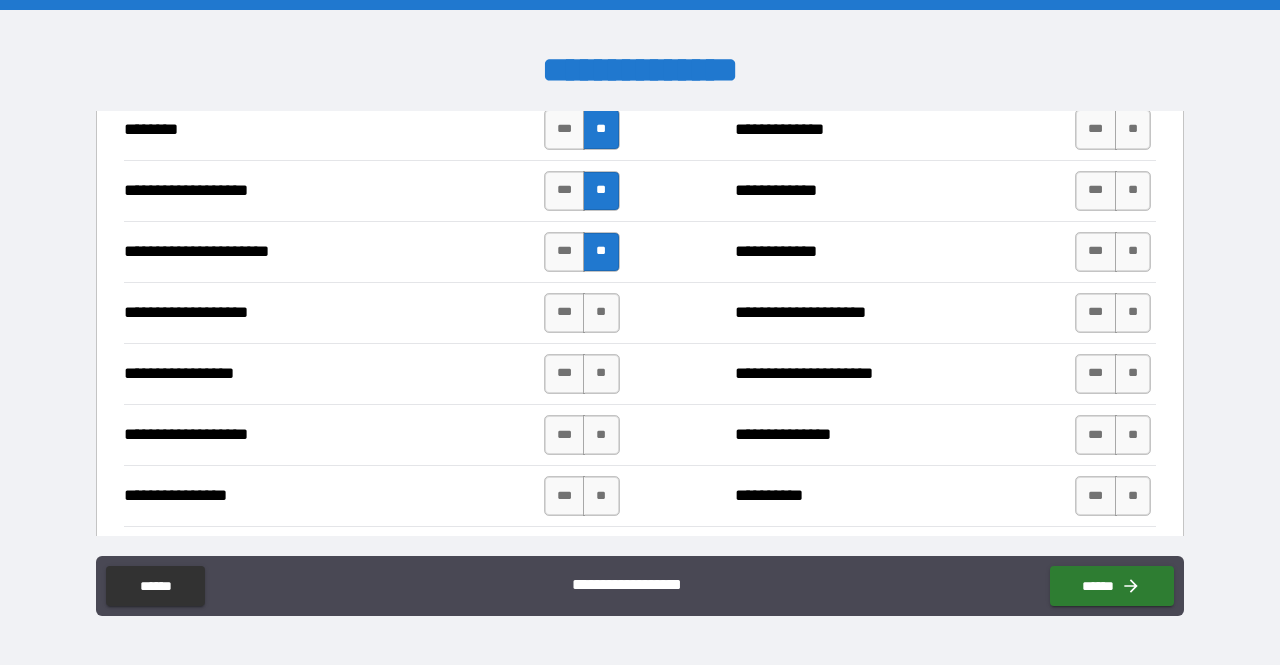 scroll, scrollTop: 3154, scrollLeft: 0, axis: vertical 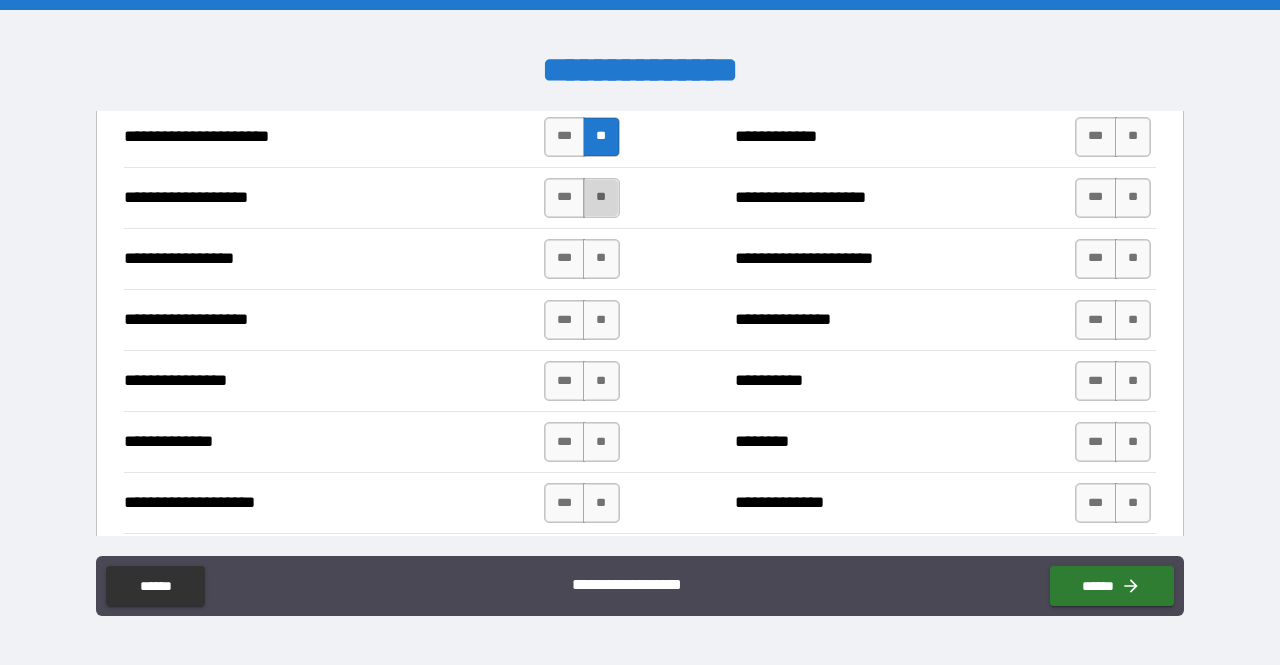 click on "**" at bounding box center (601, 198) 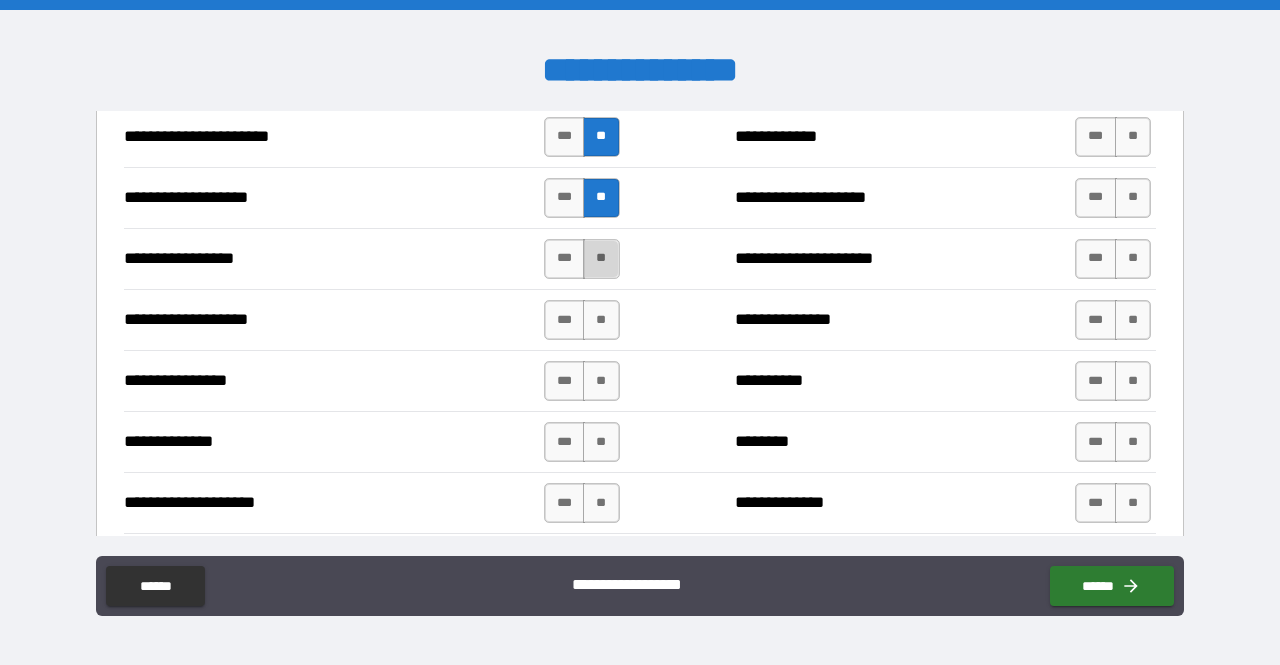 click on "**" at bounding box center [601, 259] 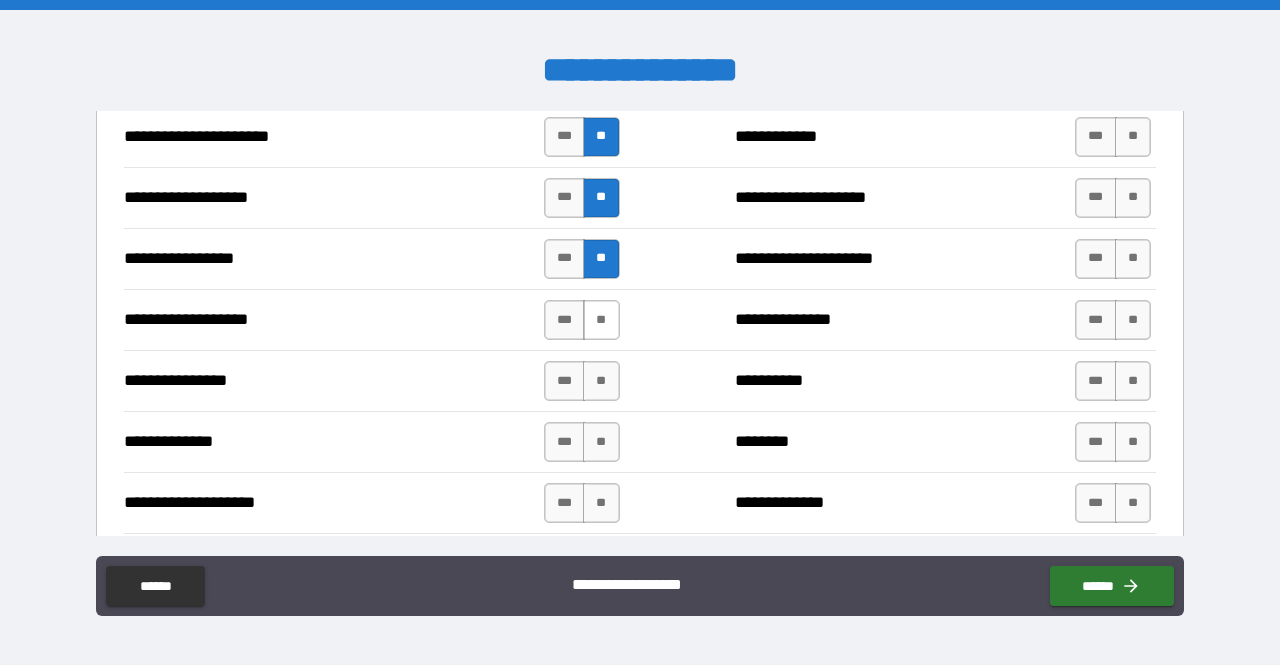 click on "**" at bounding box center (601, 320) 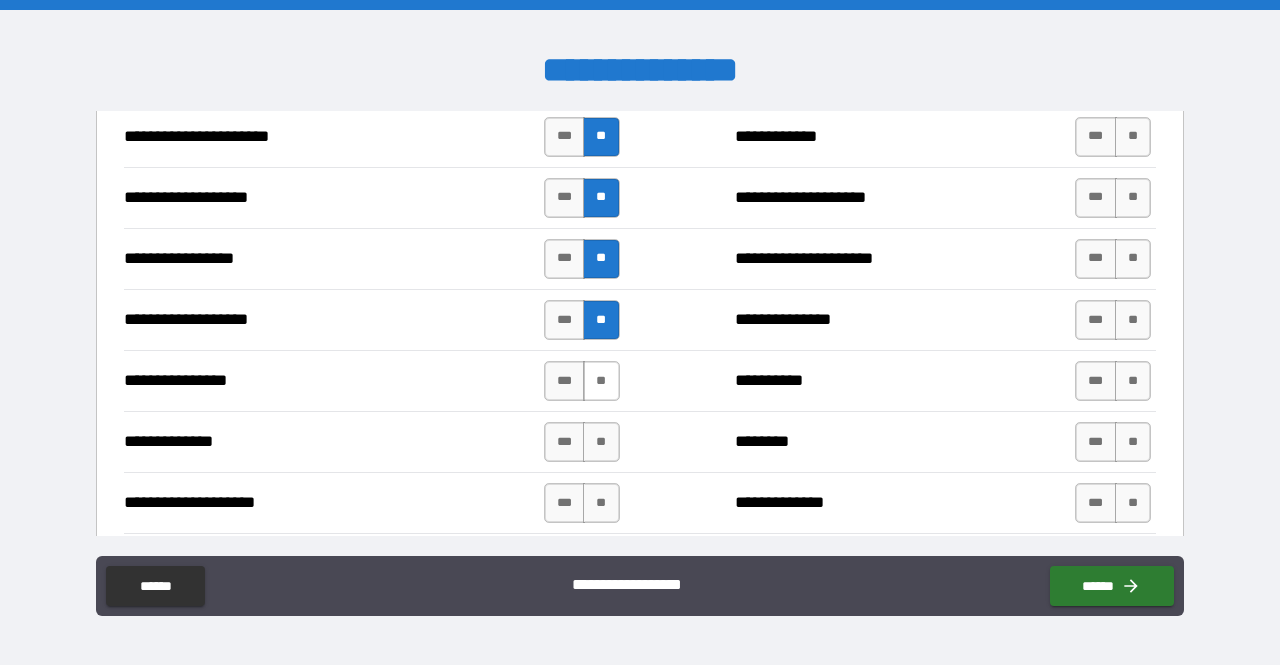 click on "**" at bounding box center [601, 381] 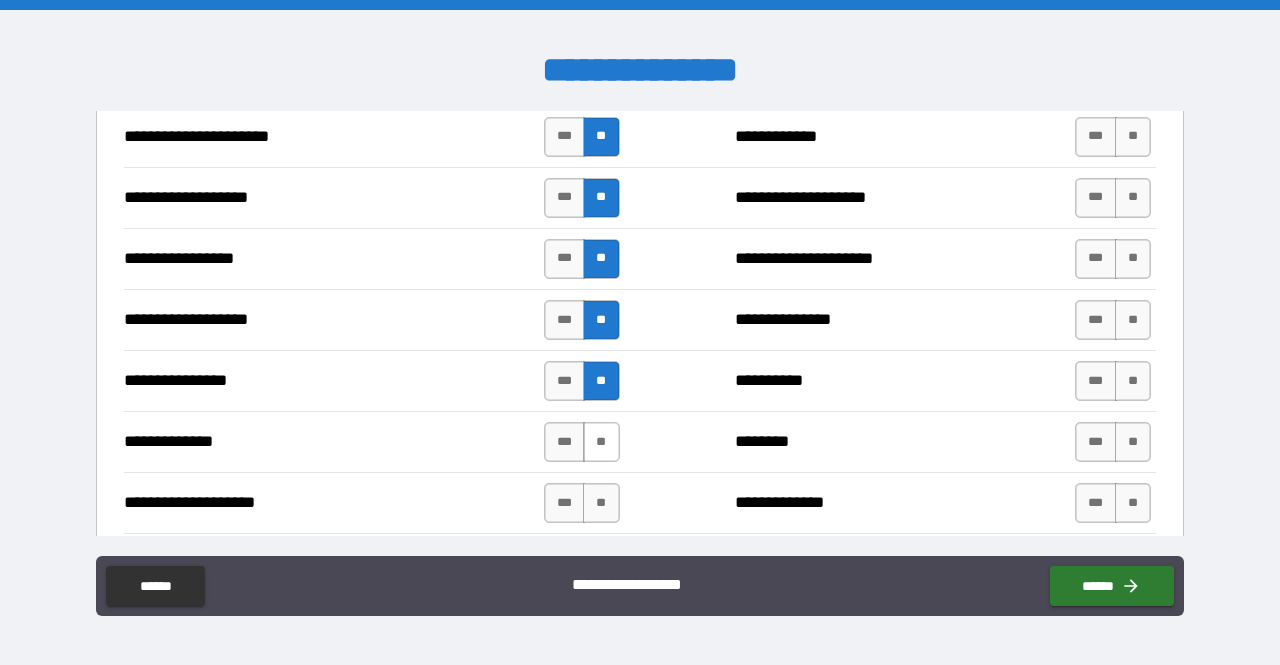 click on "**" at bounding box center [601, 442] 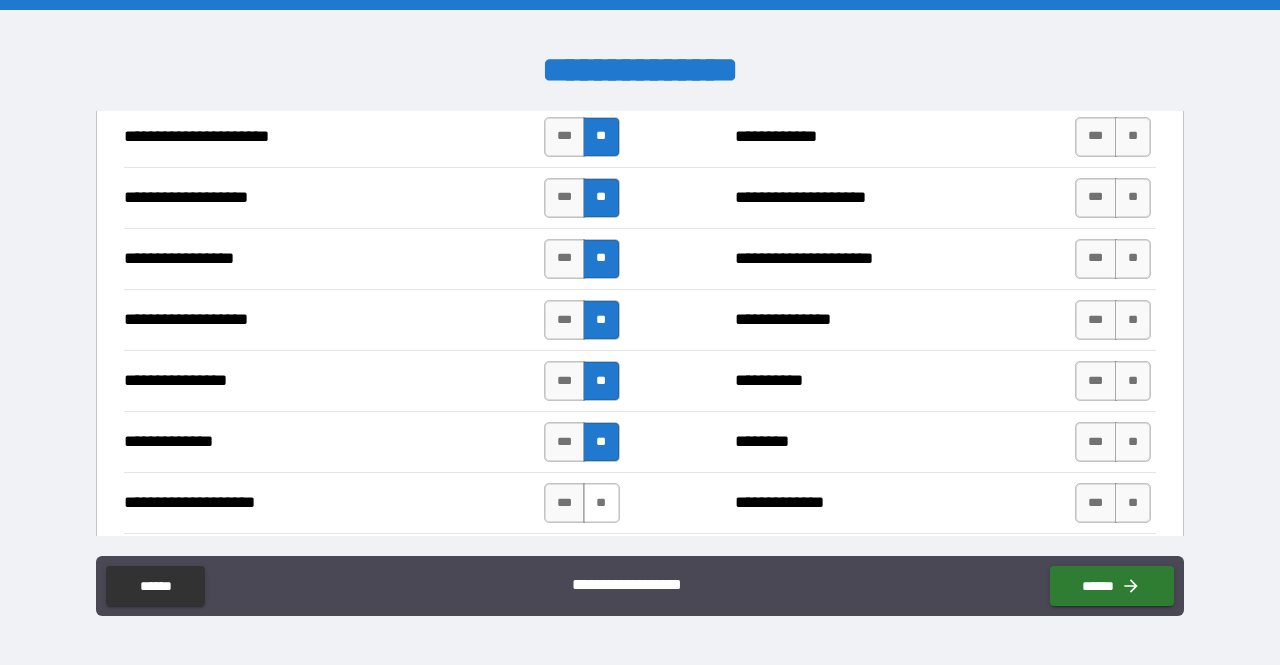 click on "**" at bounding box center (601, 503) 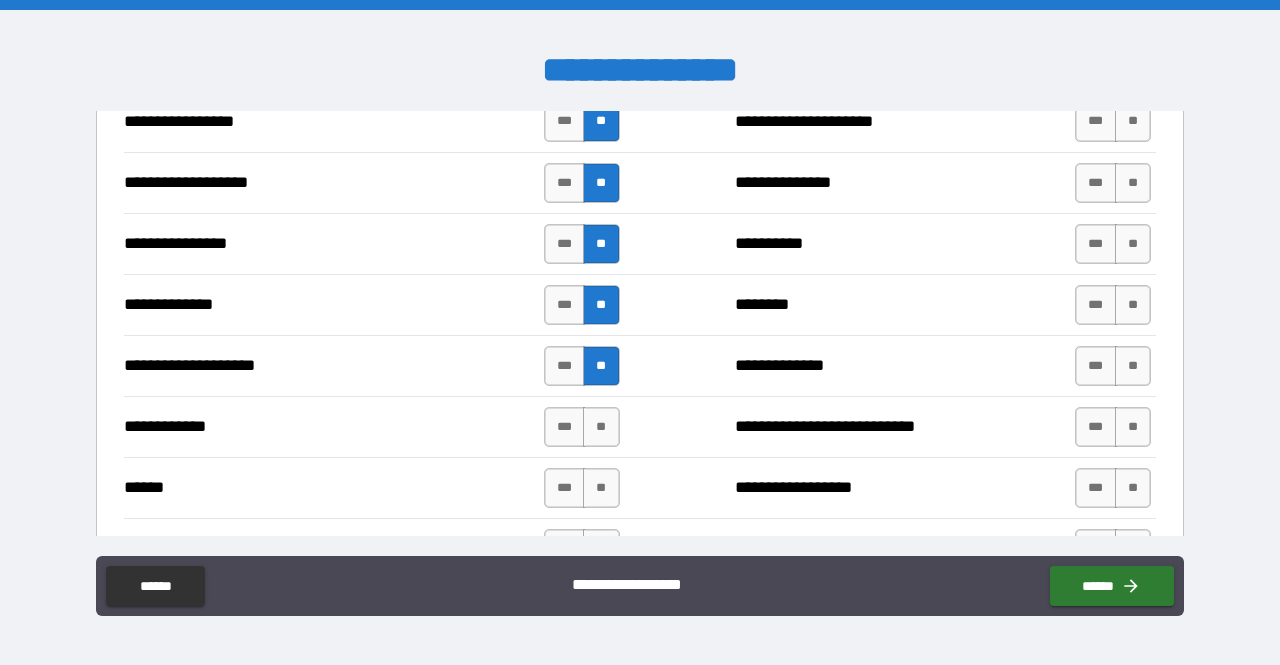scroll, scrollTop: 3305, scrollLeft: 0, axis: vertical 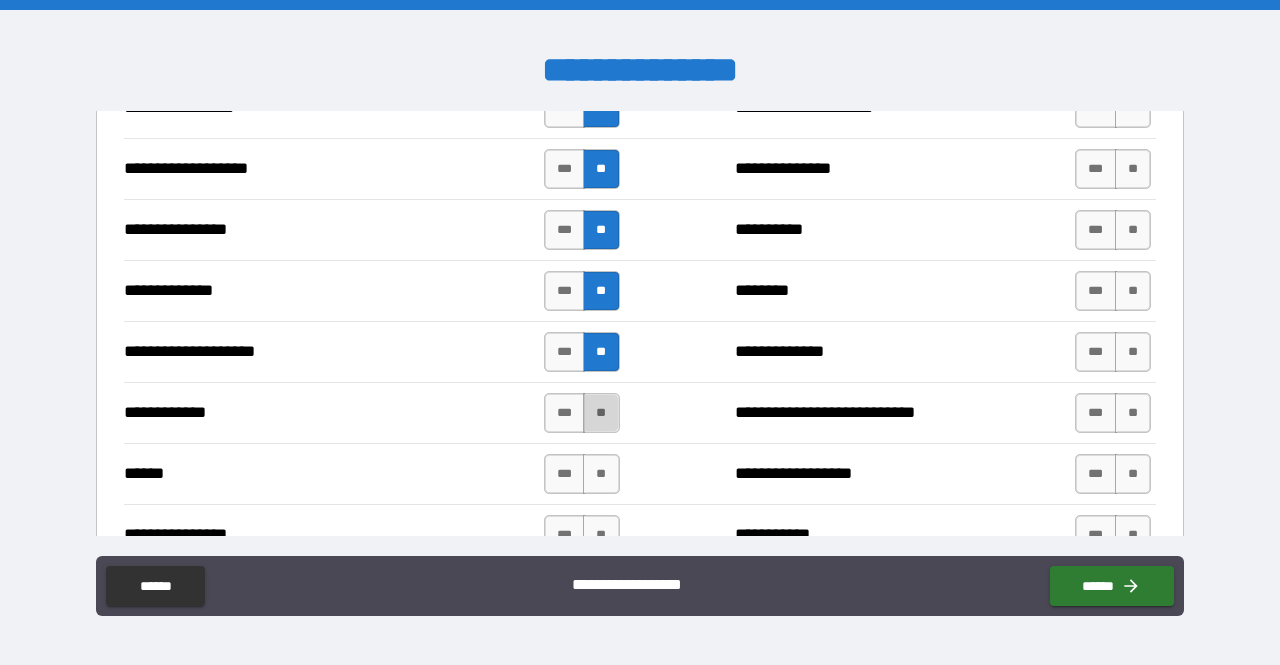 click on "**" at bounding box center [601, 413] 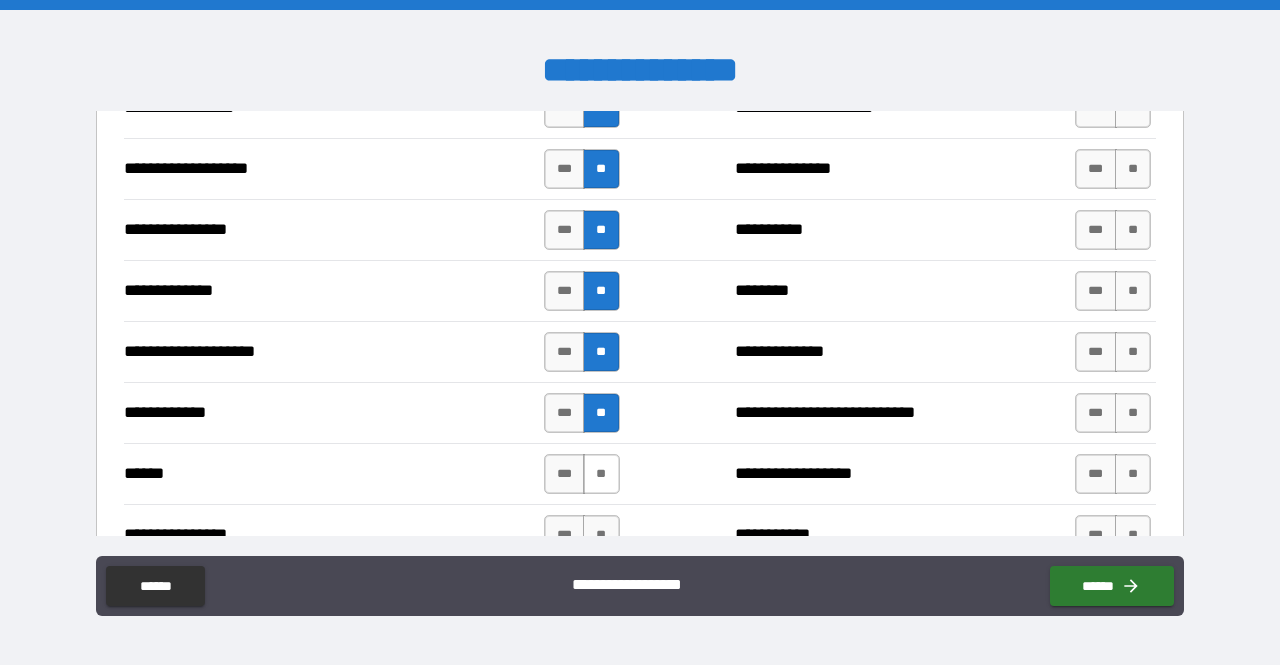click on "**" at bounding box center [601, 474] 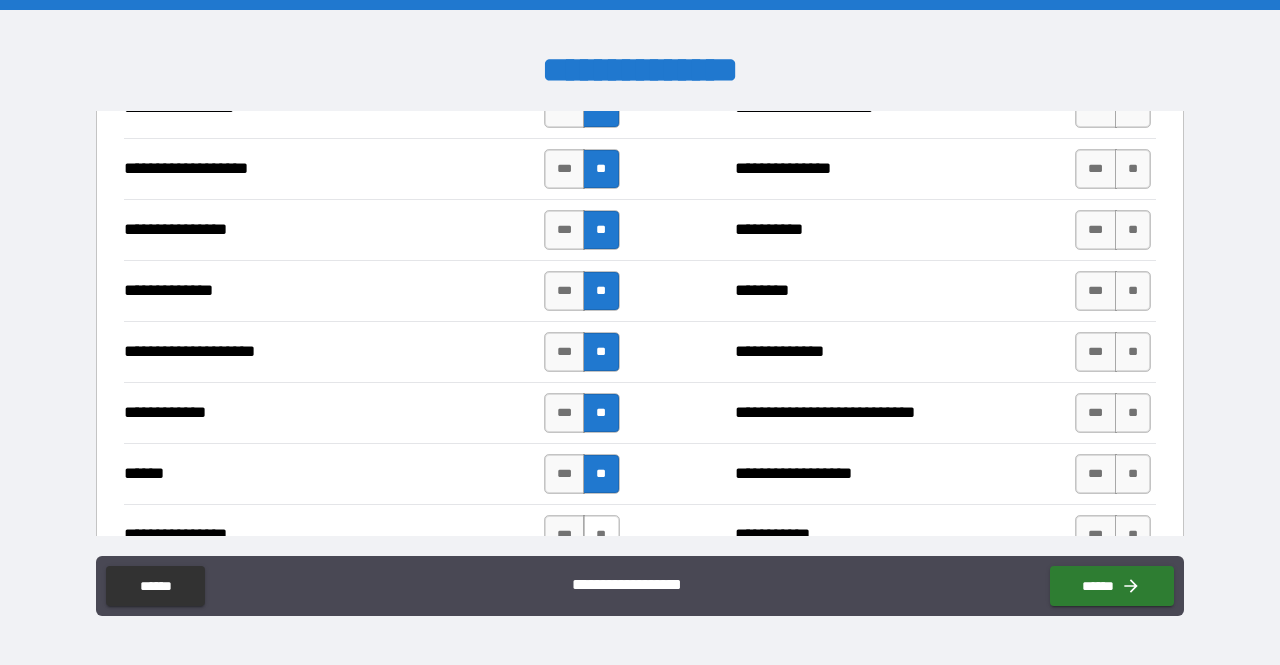 click on "**" at bounding box center [601, 535] 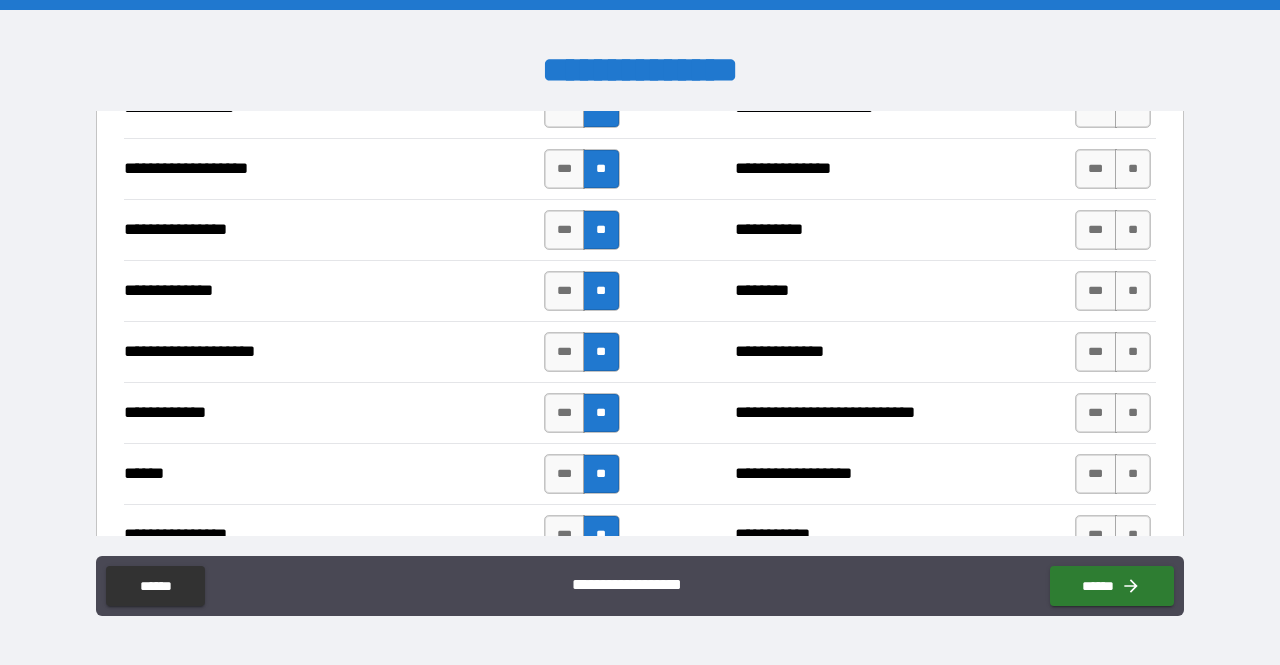 scroll, scrollTop: 3572, scrollLeft: 0, axis: vertical 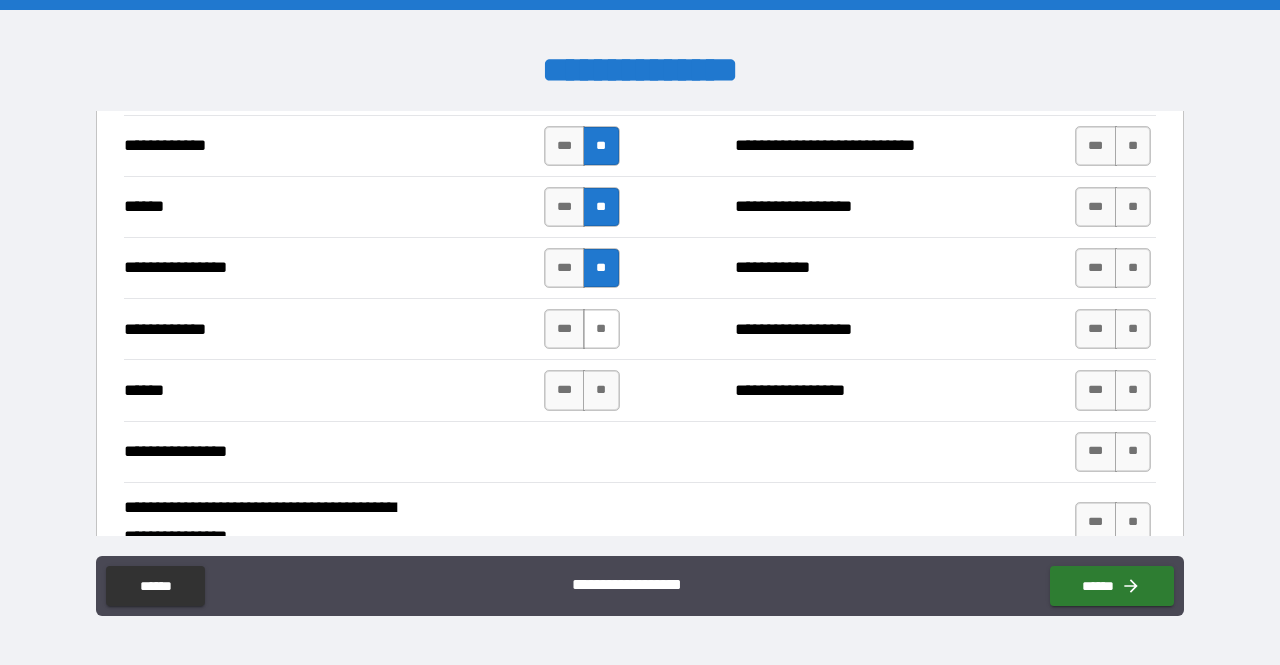 click on "**" at bounding box center (601, 329) 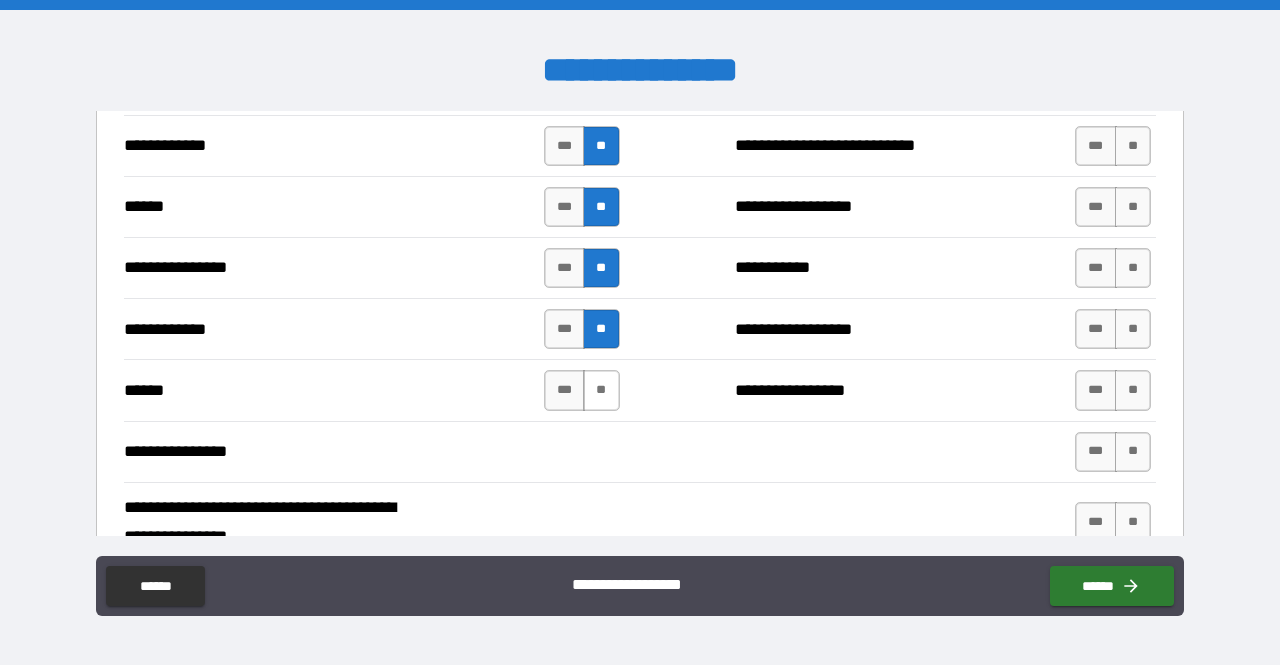 click on "**" at bounding box center [601, 390] 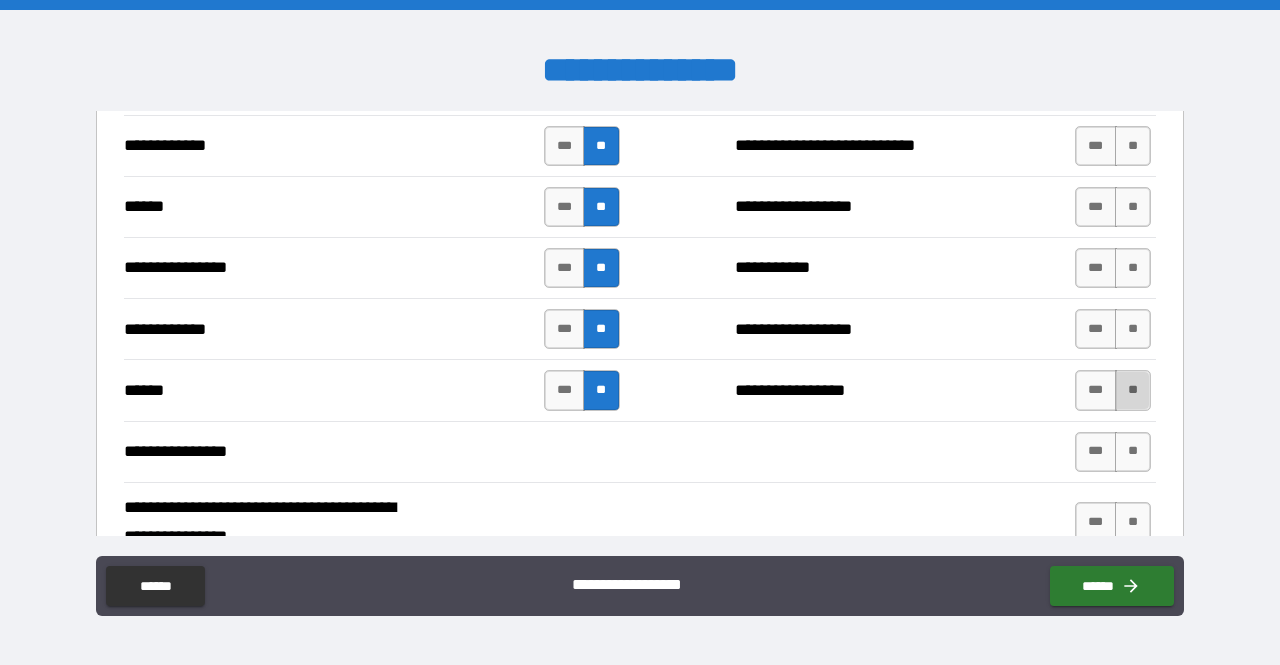 click on "**" at bounding box center (1133, 390) 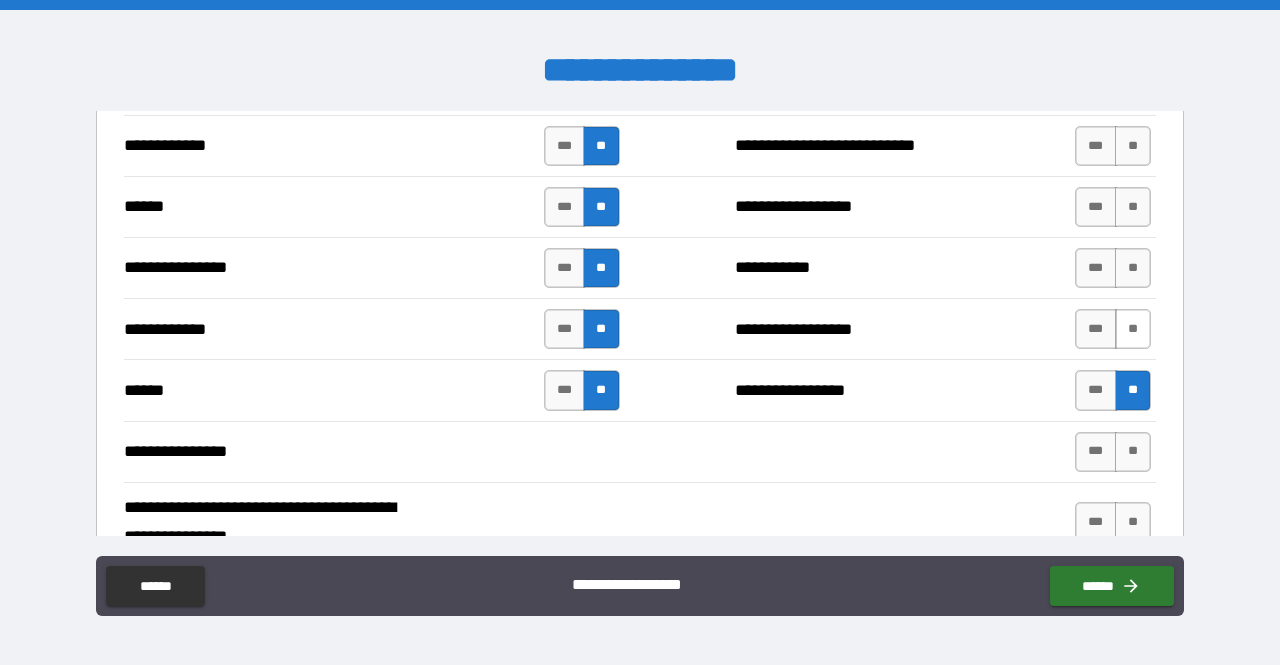 click on "**" at bounding box center (1133, 329) 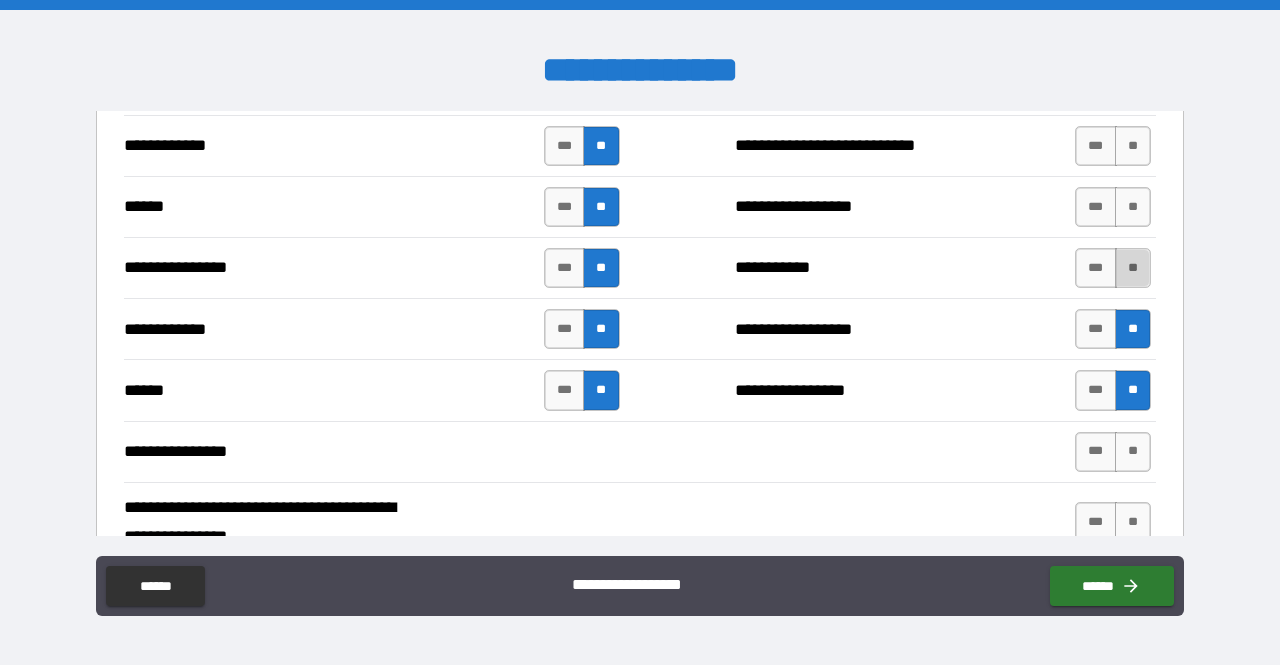 click on "**" at bounding box center [1133, 268] 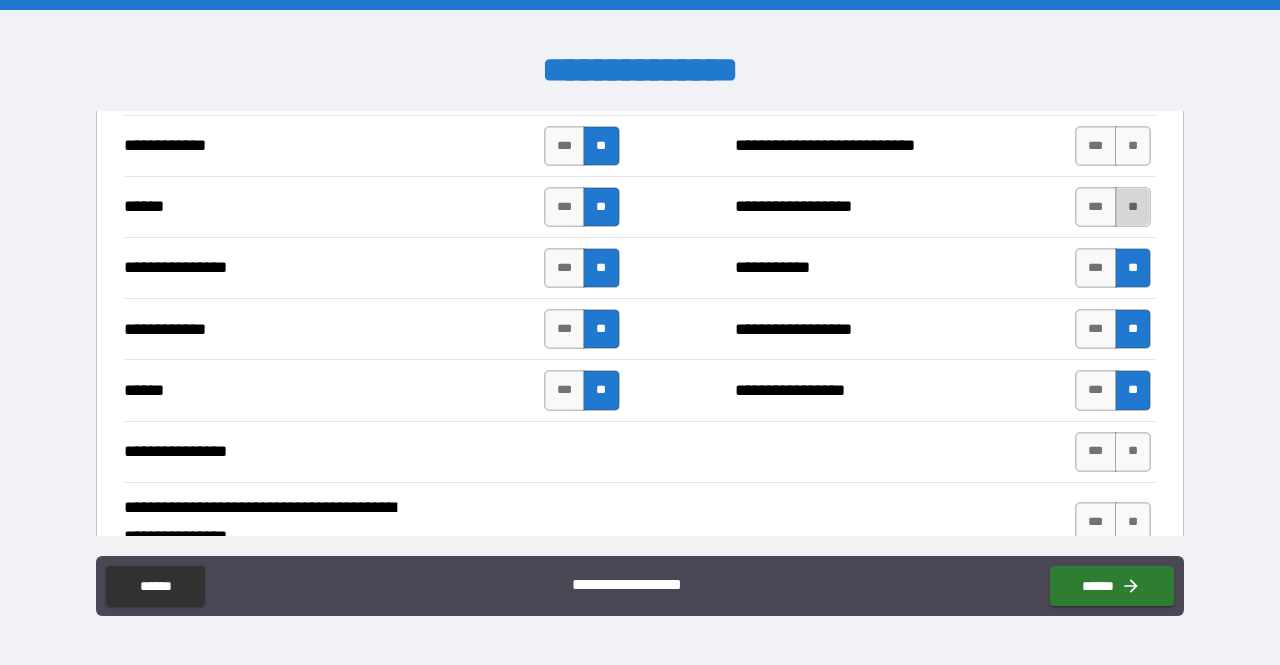 click on "**" at bounding box center (1133, 207) 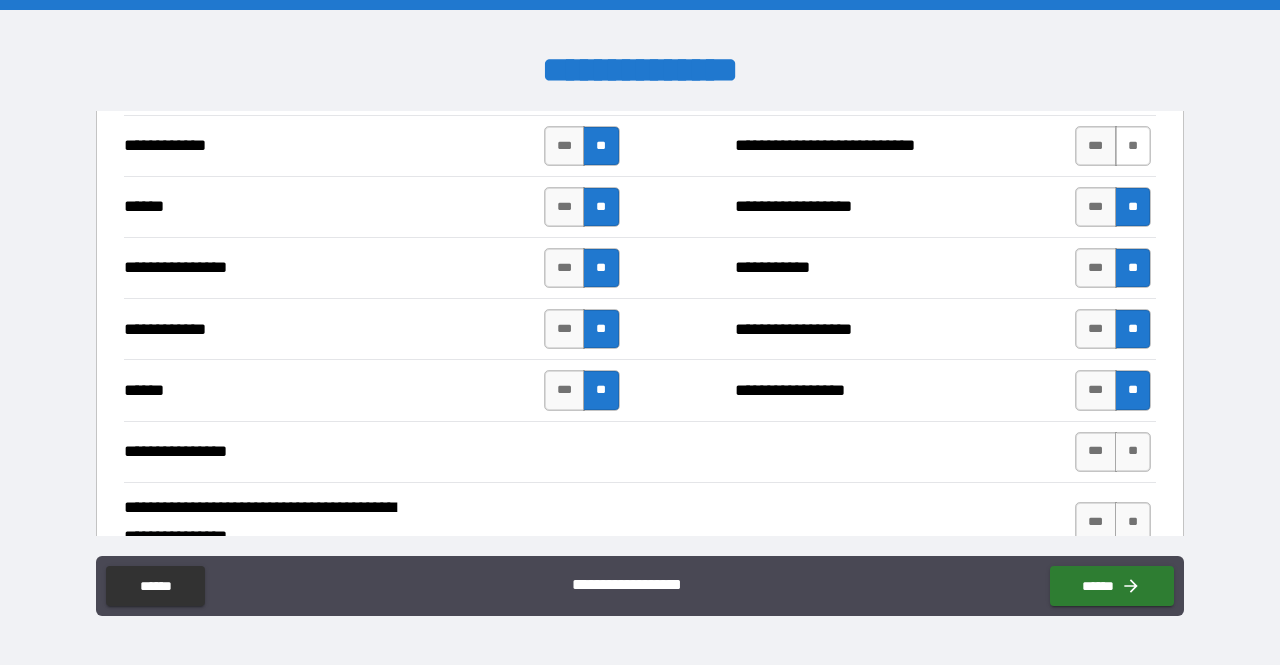 click on "**" at bounding box center [1133, 146] 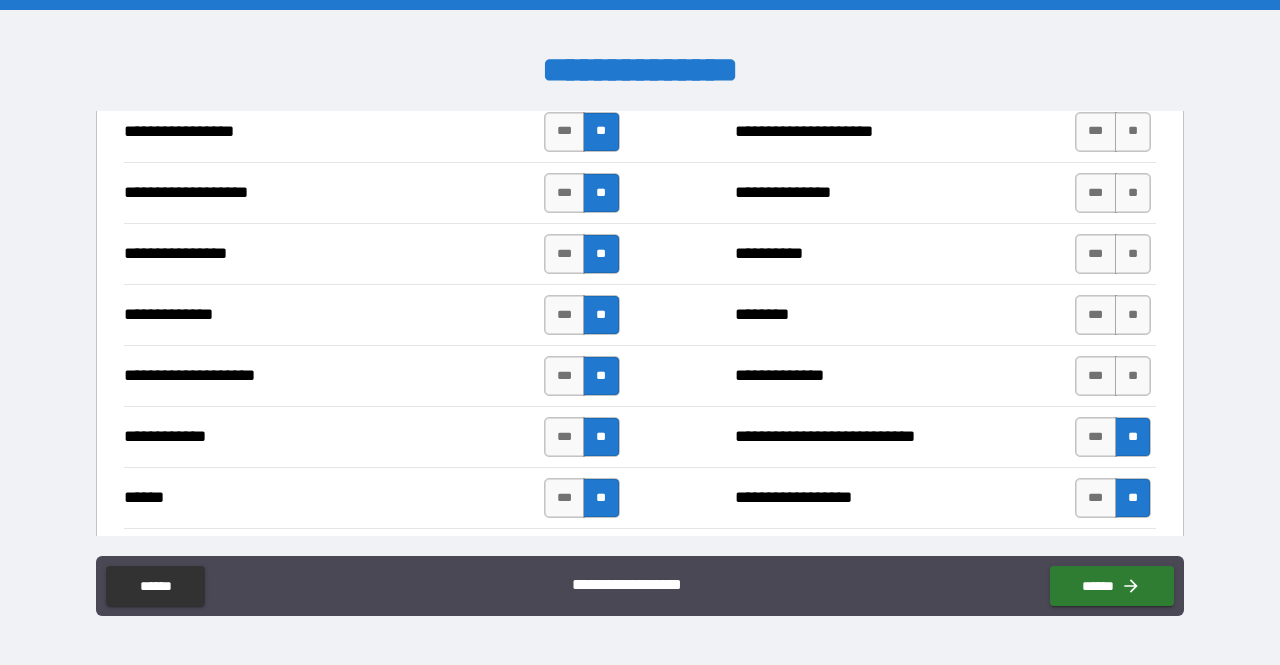 scroll, scrollTop: 3261, scrollLeft: 0, axis: vertical 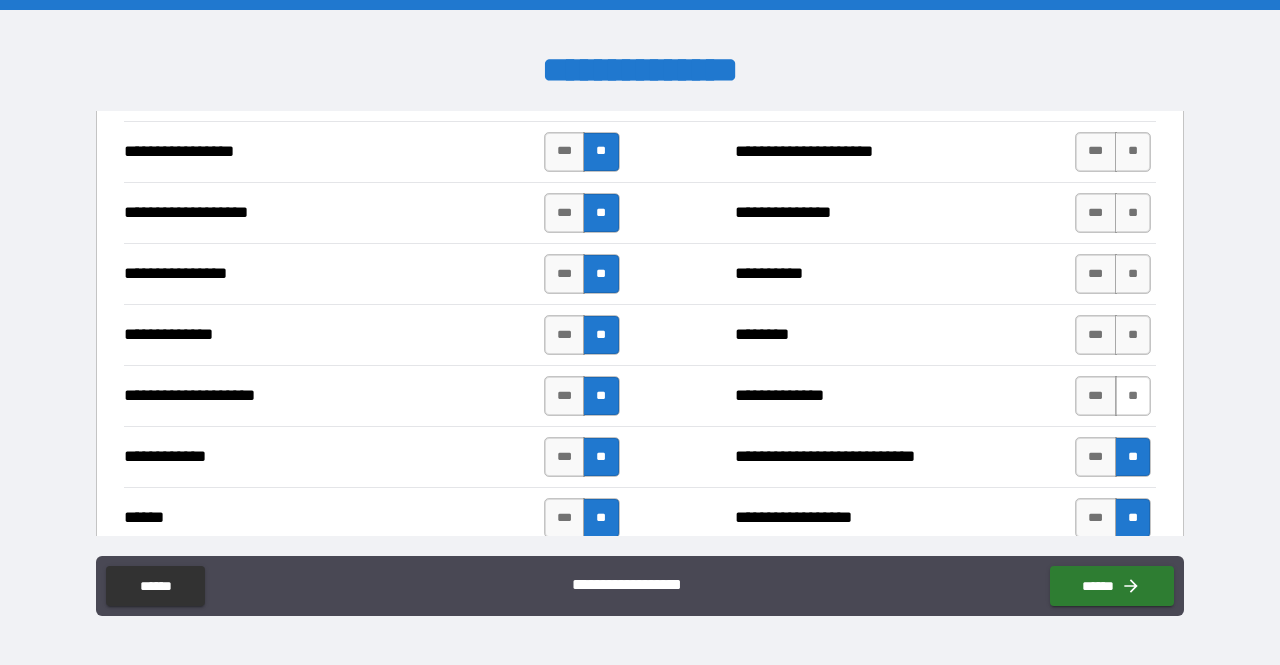 click on "**" at bounding box center [1133, 396] 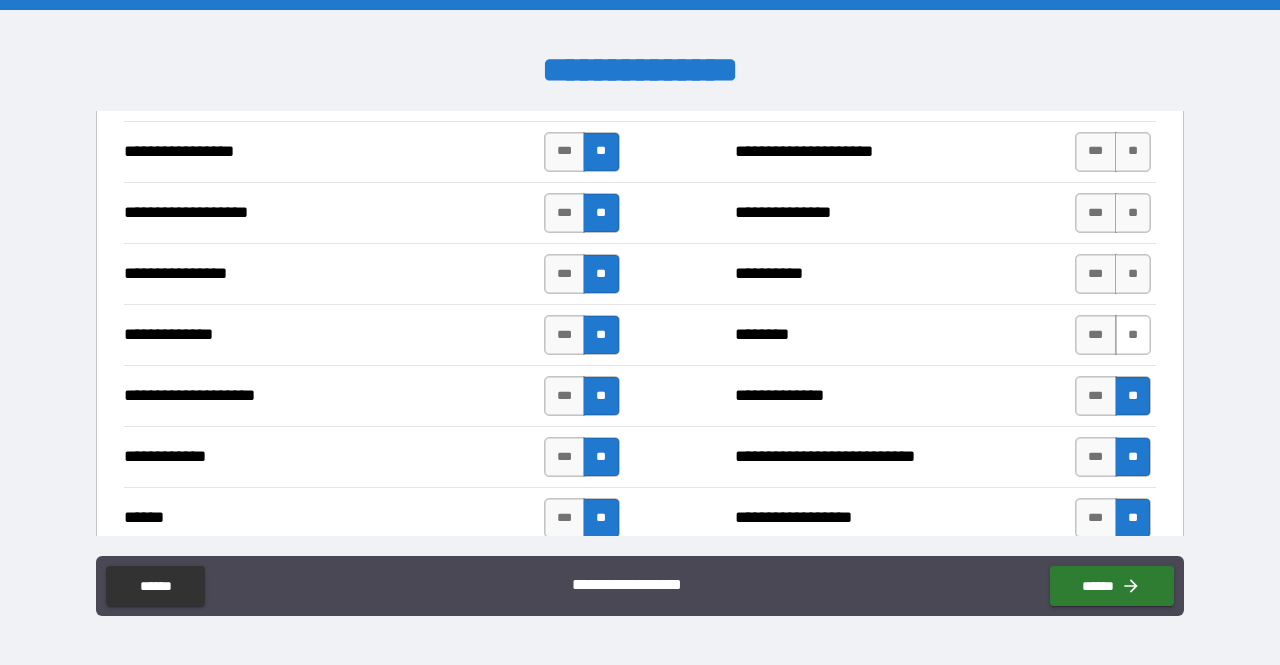 click on "**" at bounding box center [1133, 335] 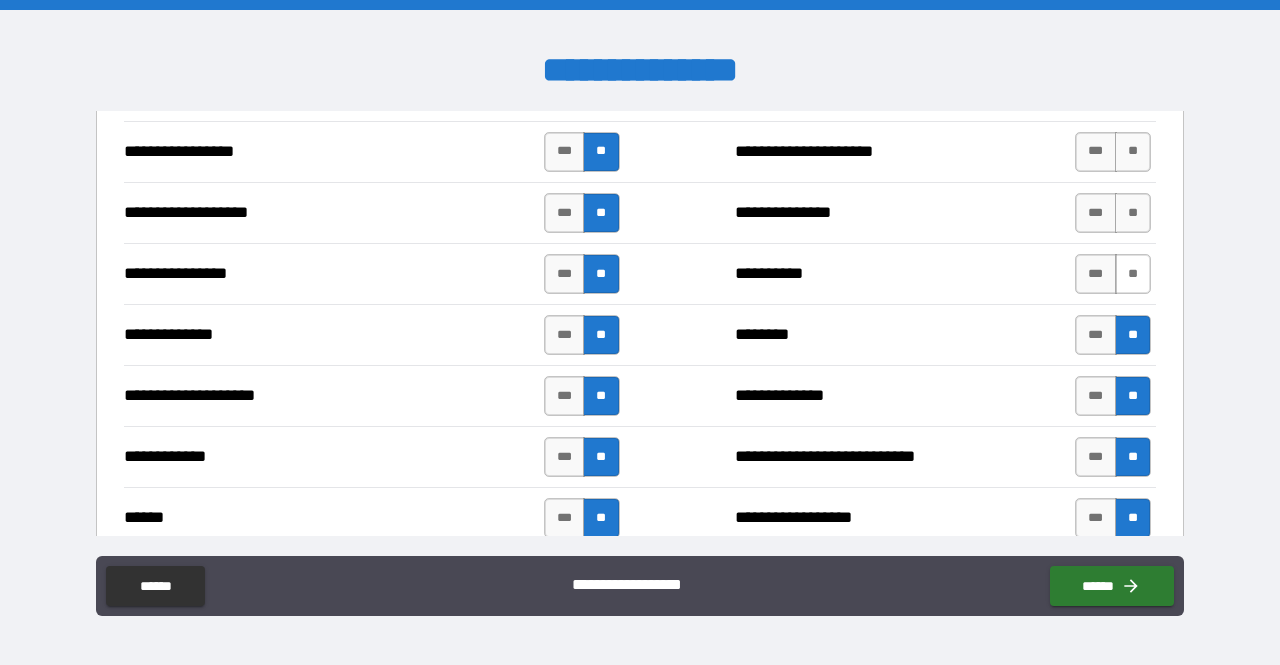 click on "**" at bounding box center (1133, 274) 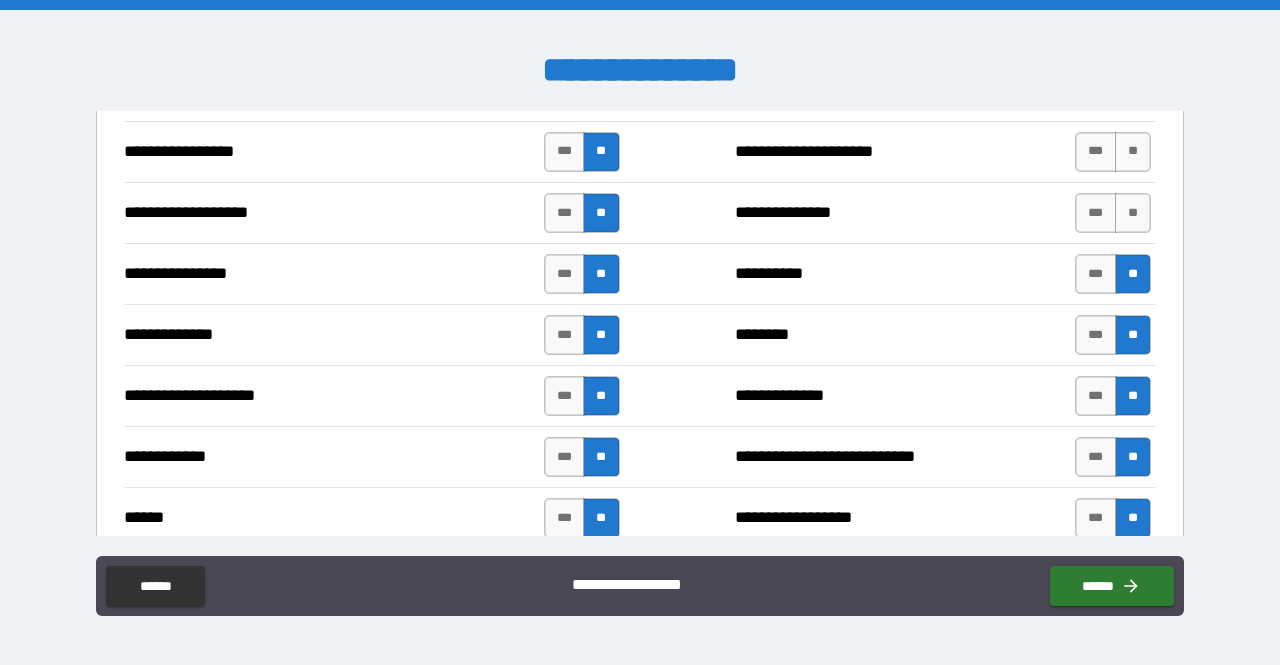 click on "**********" at bounding box center (640, 212) 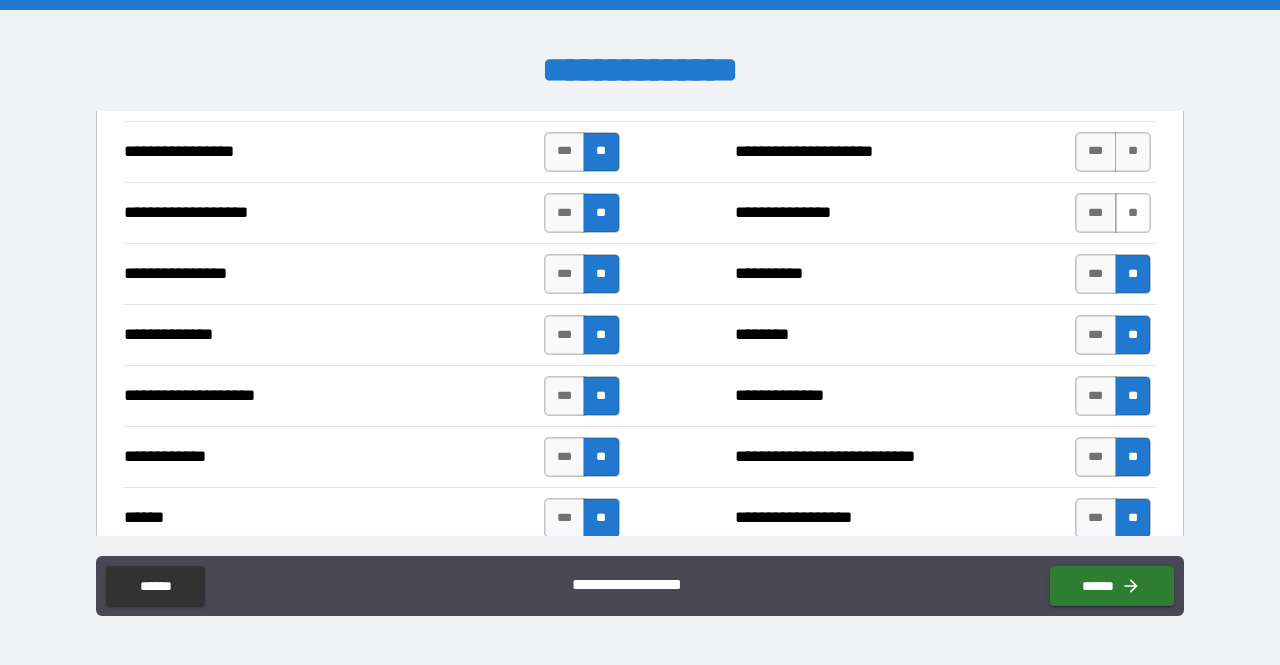 click on "**" at bounding box center [1133, 213] 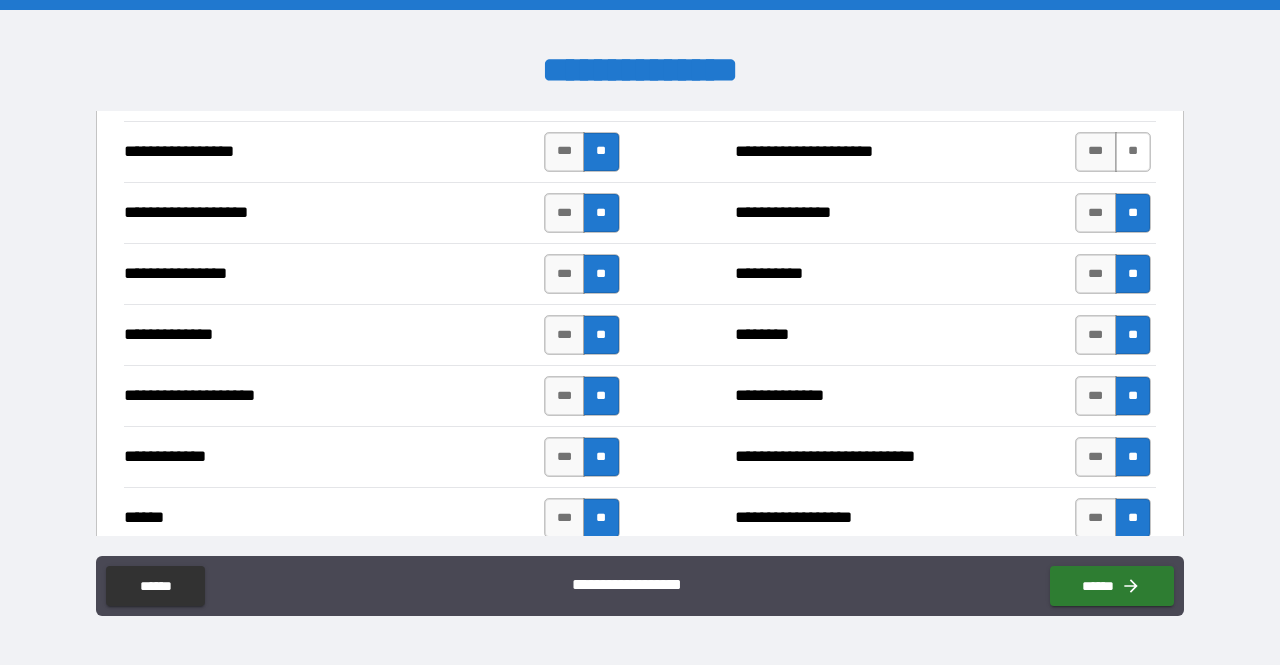 click on "**" at bounding box center (1133, 152) 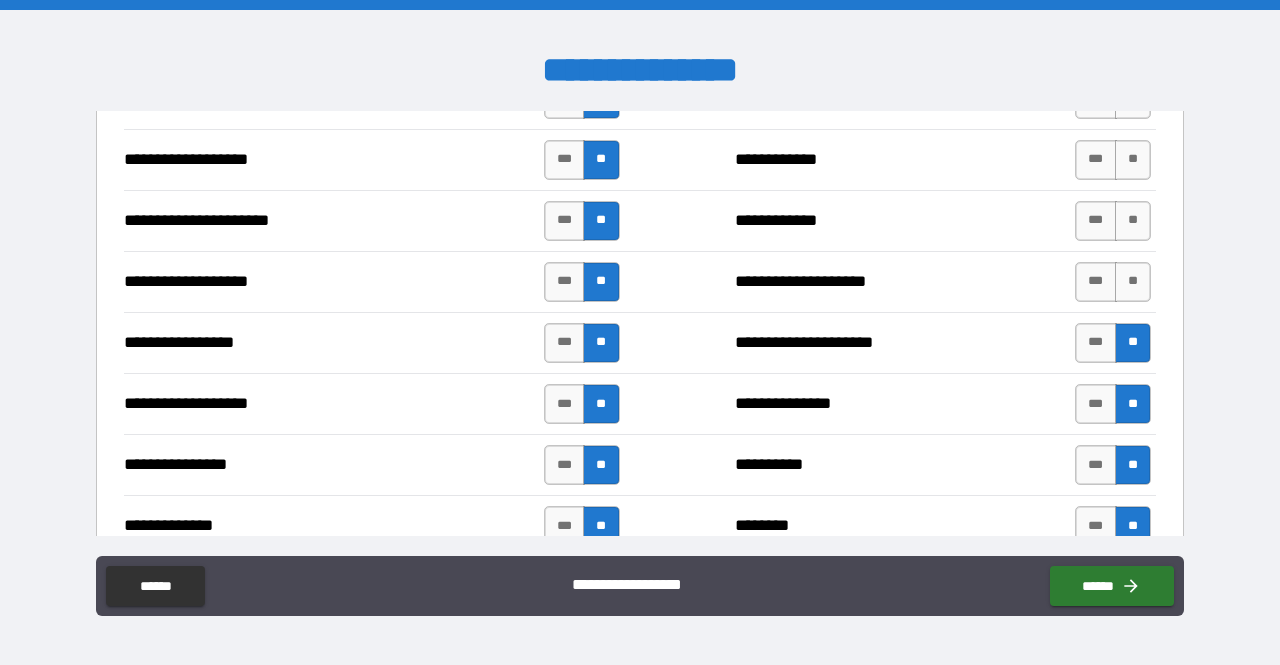 scroll, scrollTop: 3057, scrollLeft: 0, axis: vertical 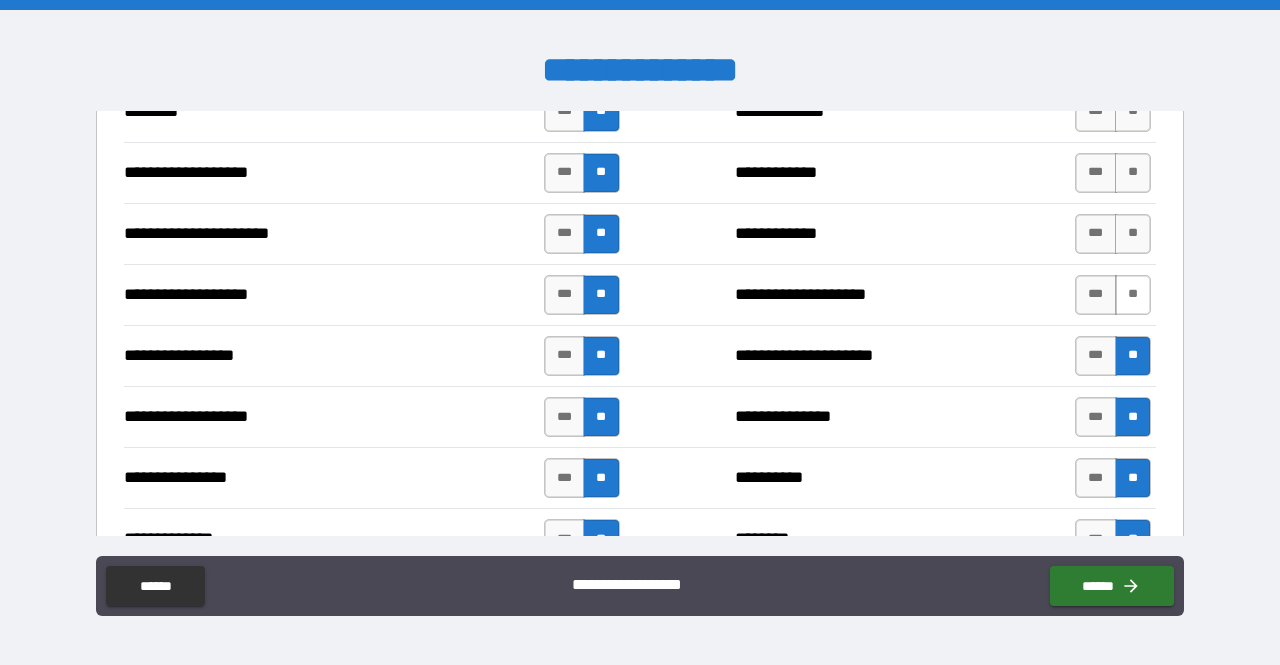 click on "**" at bounding box center (1133, 295) 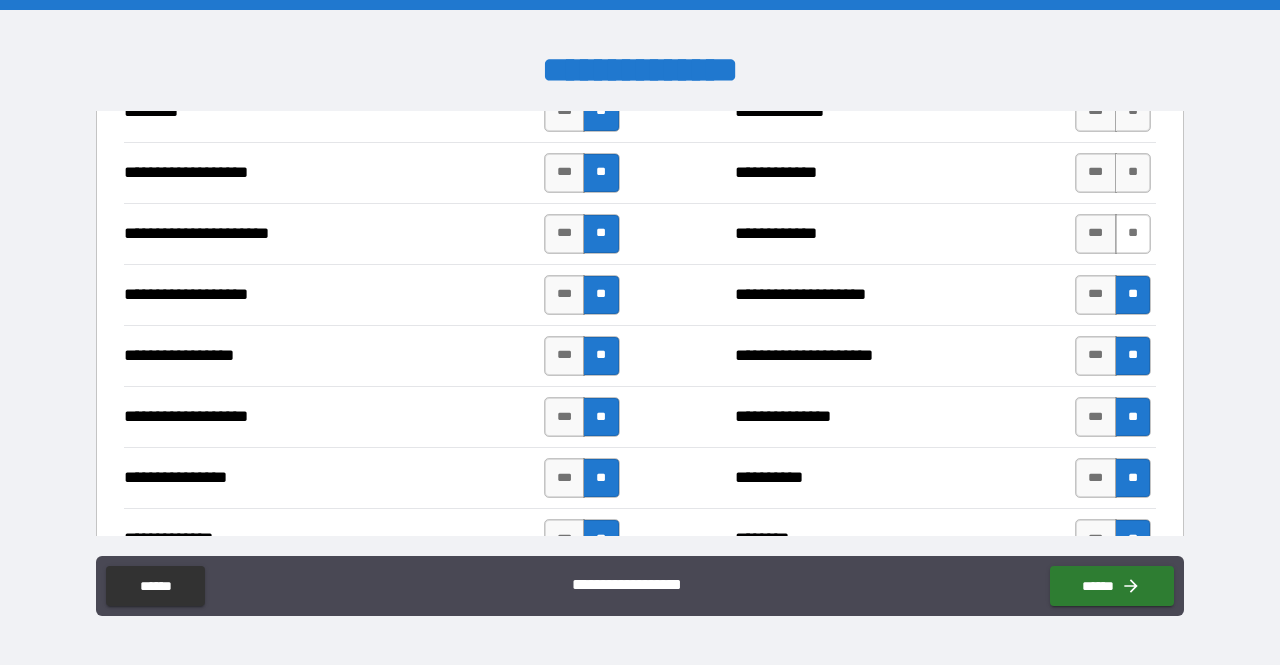 click on "**" at bounding box center [1133, 234] 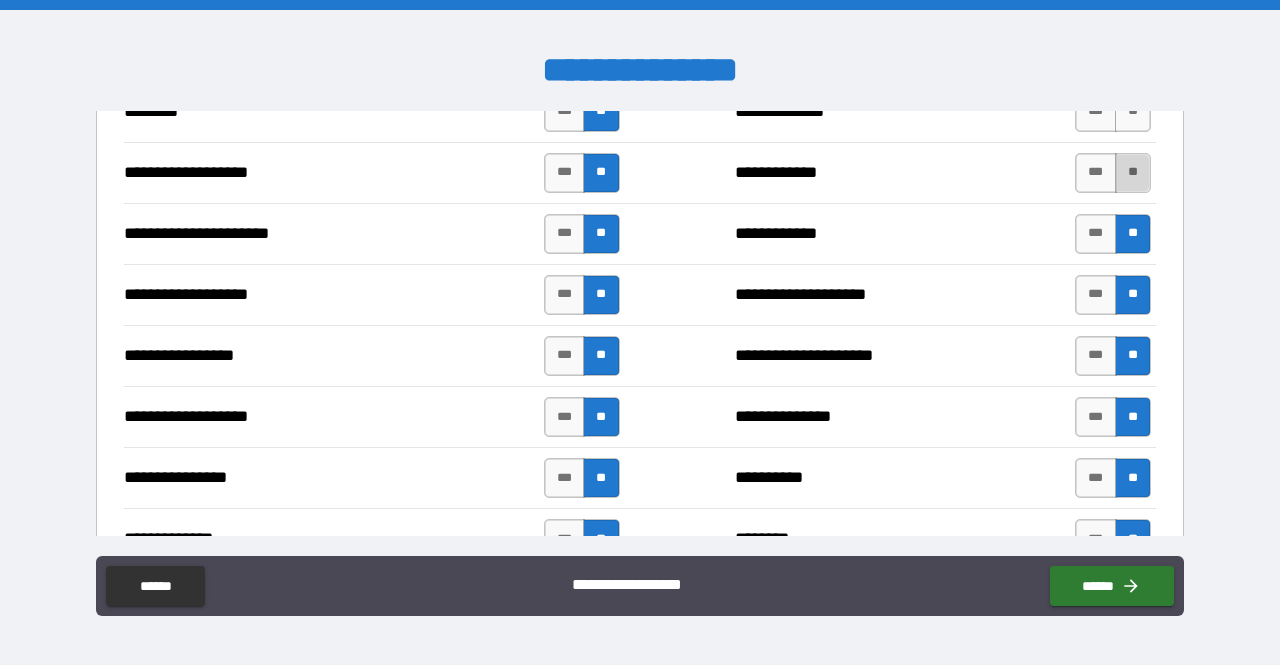 click on "**" at bounding box center (1133, 173) 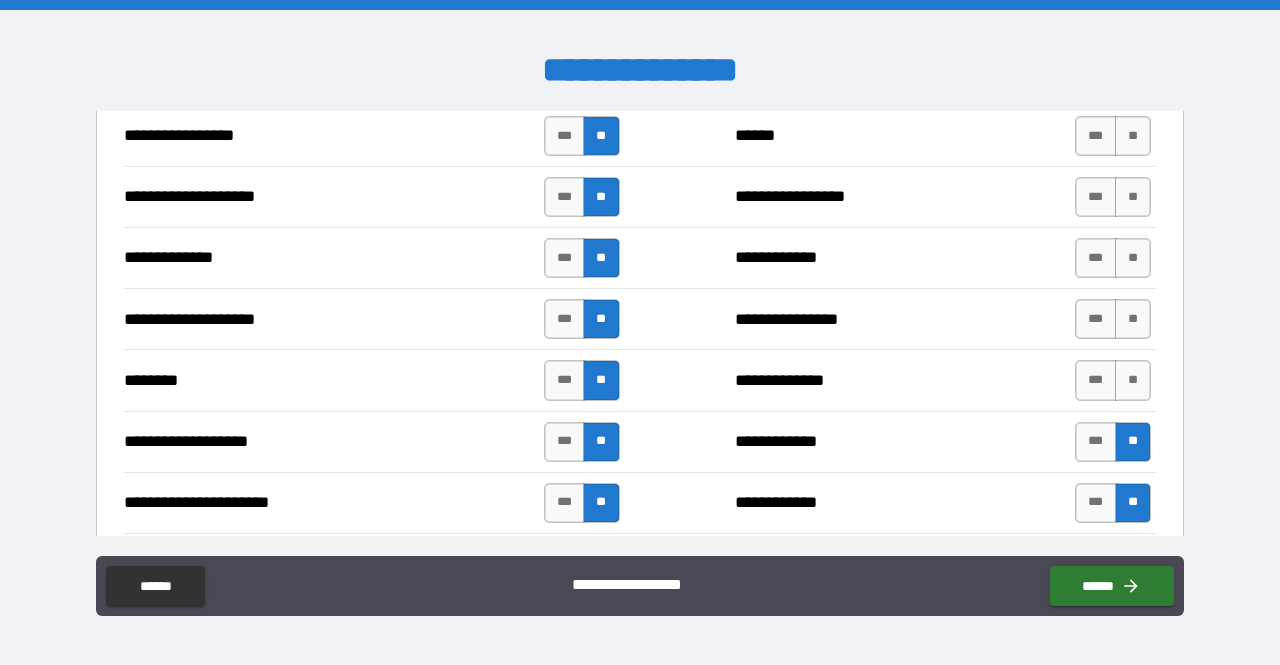 scroll, scrollTop: 2781, scrollLeft: 0, axis: vertical 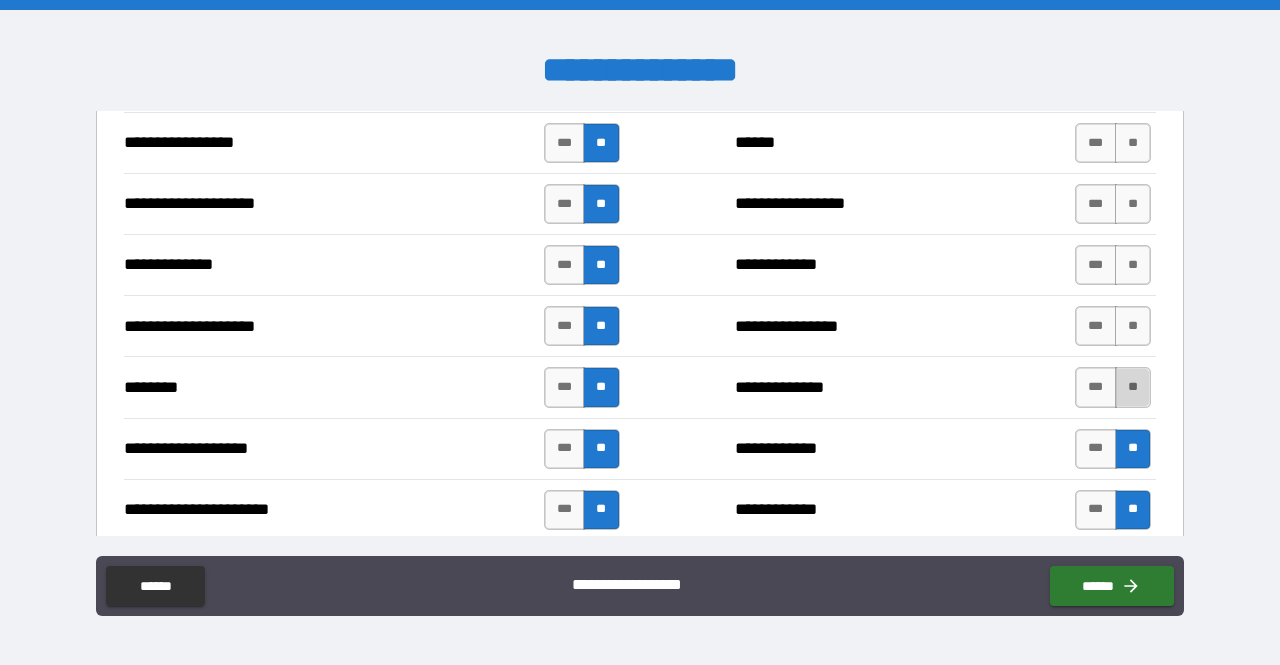 click on "**" at bounding box center (1133, 387) 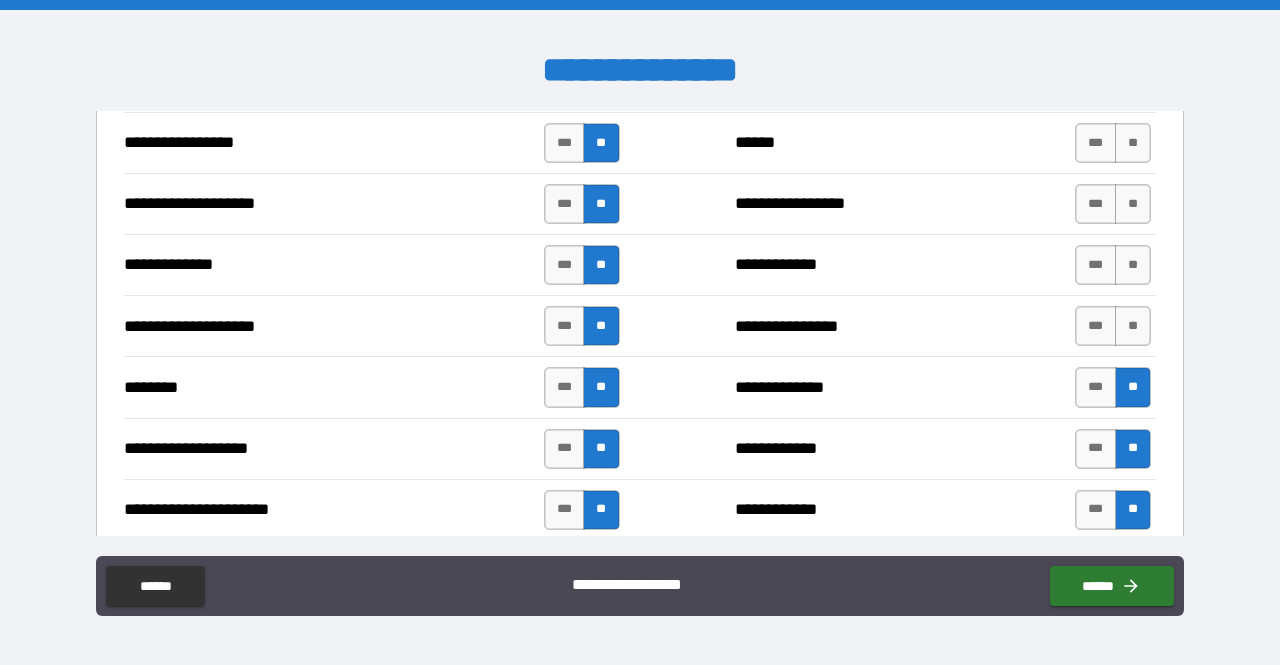 click on "**********" at bounding box center [640, 325] 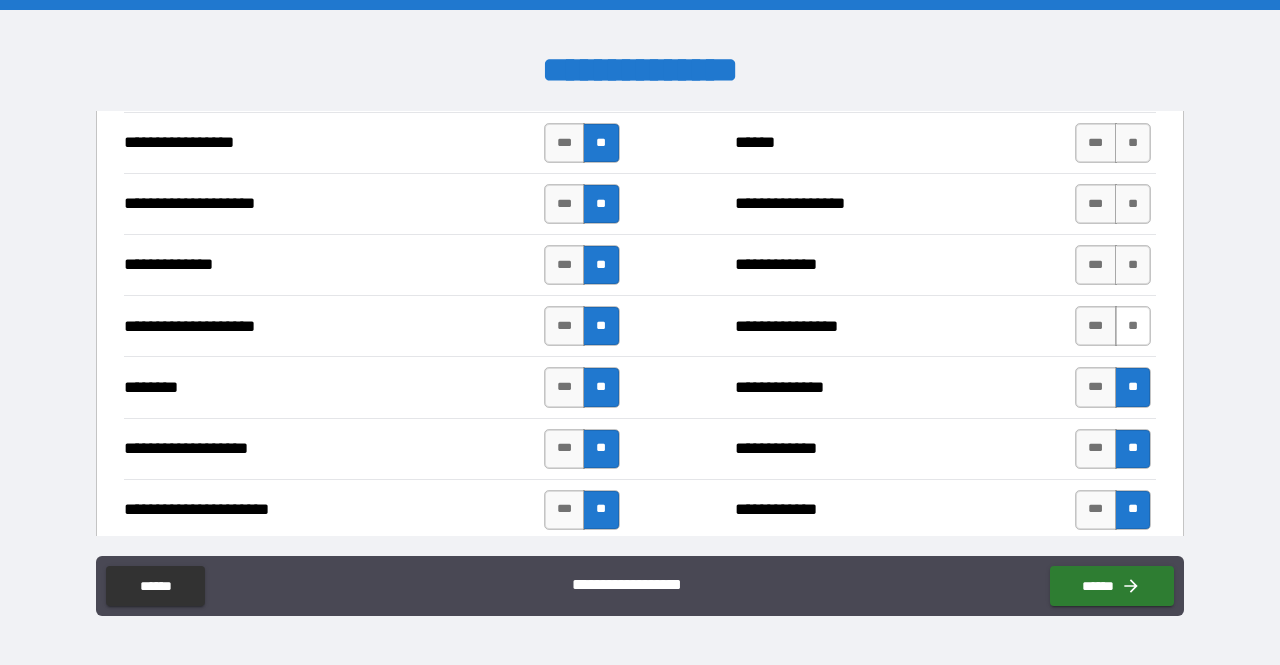 click on "**" at bounding box center [1133, 326] 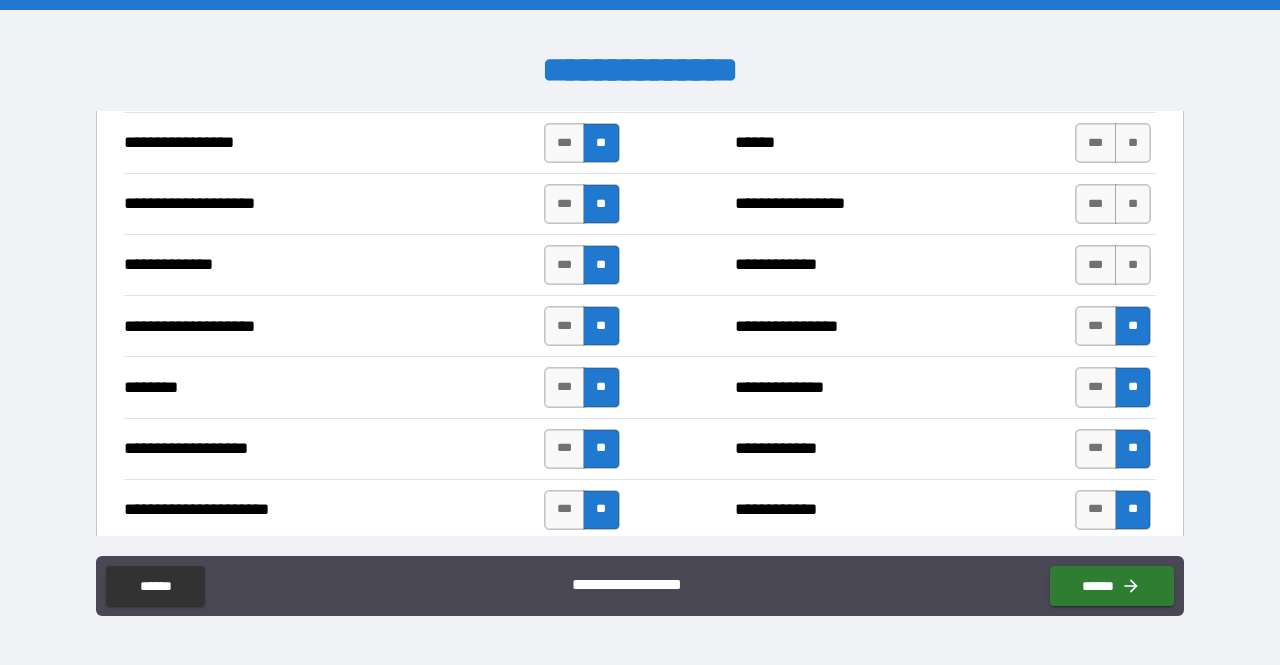 click on "**********" at bounding box center [640, 264] 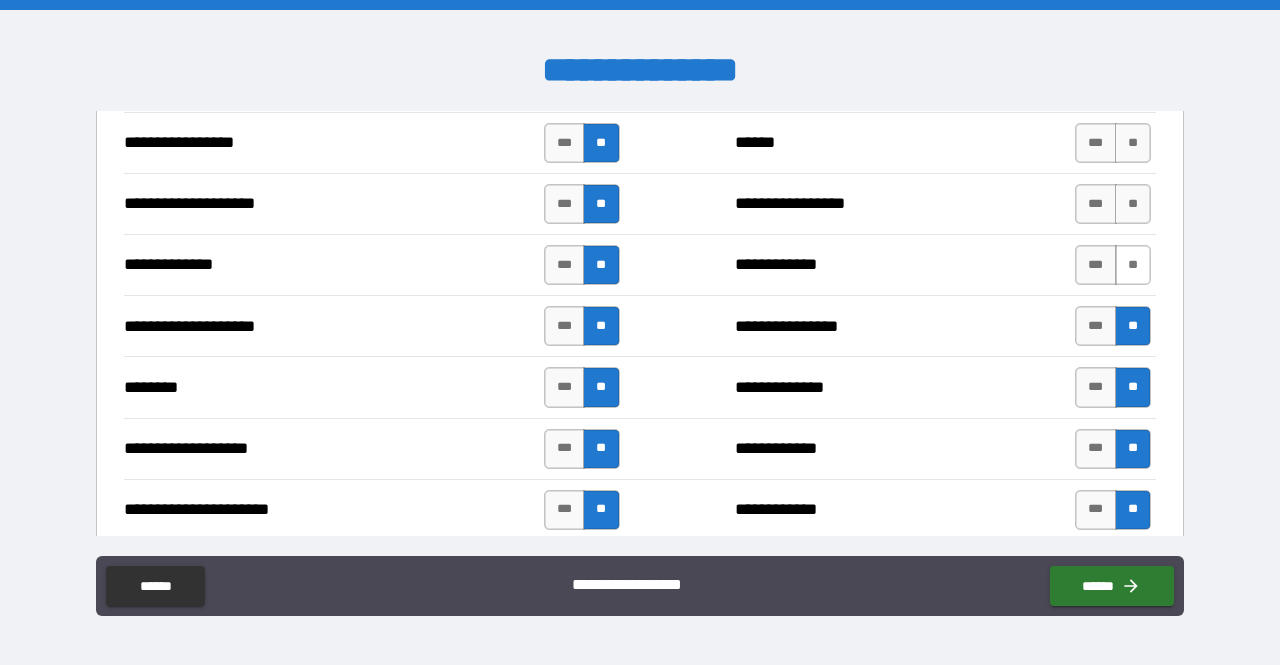 click on "**" at bounding box center (1133, 265) 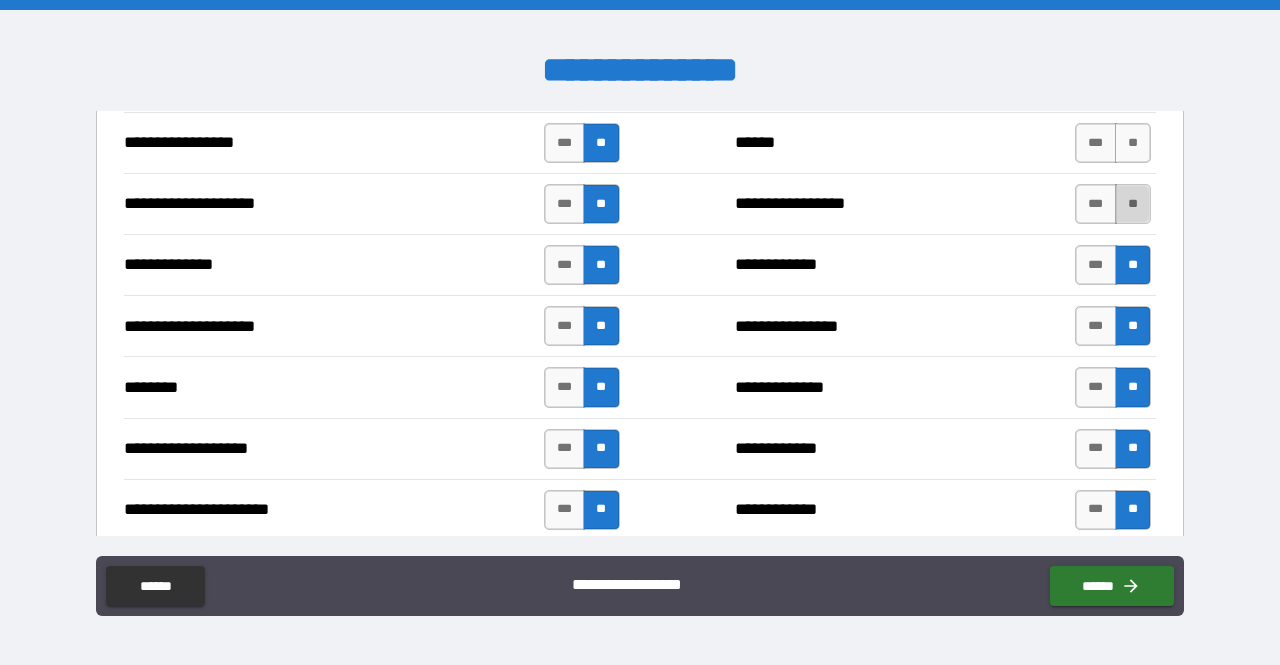 click on "**" at bounding box center [1133, 204] 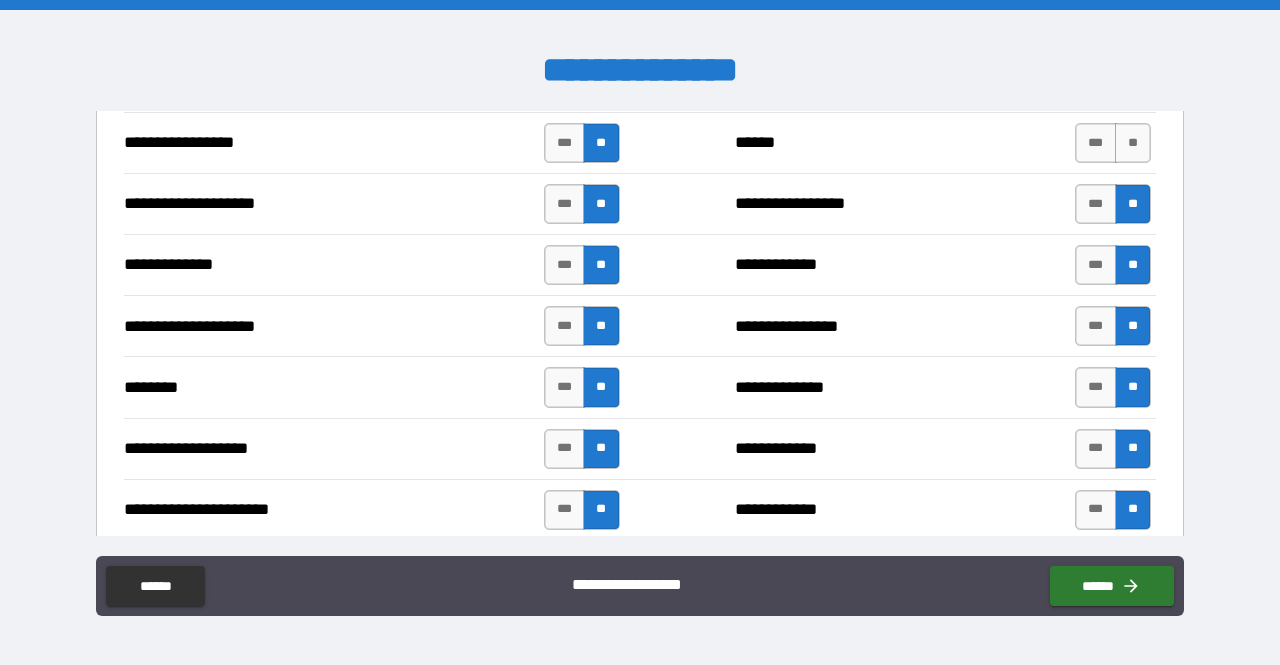 click on "*** **" at bounding box center (1113, 143) 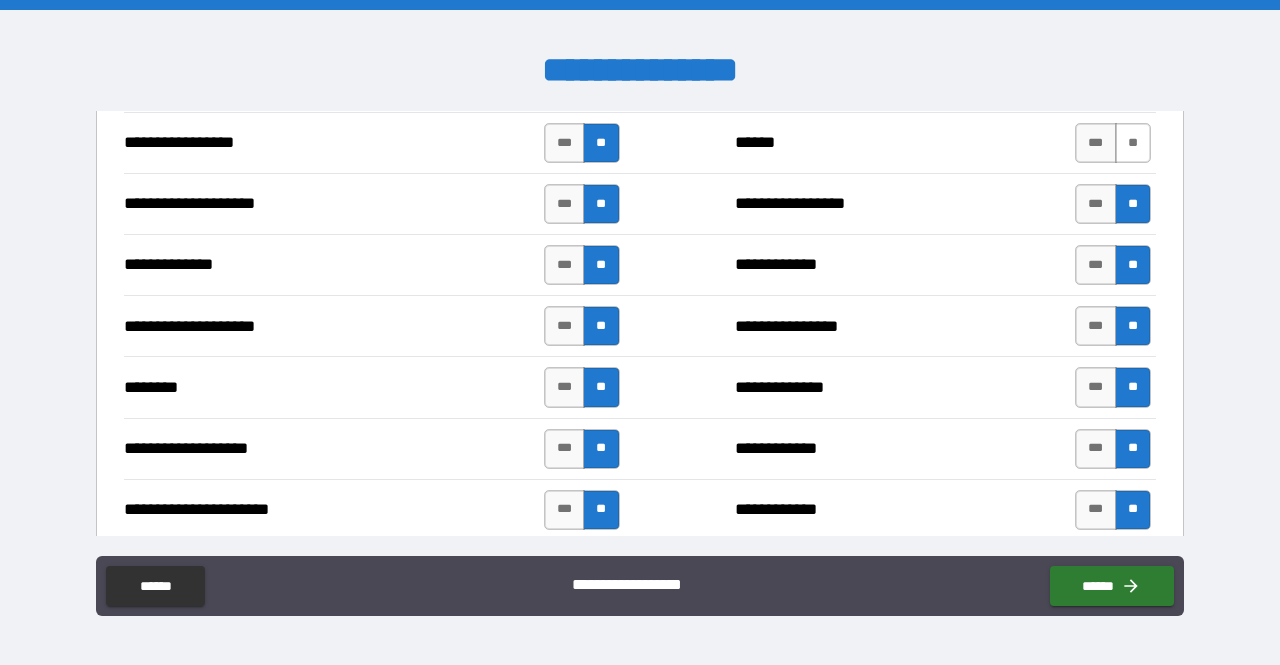 click on "**" at bounding box center [1133, 143] 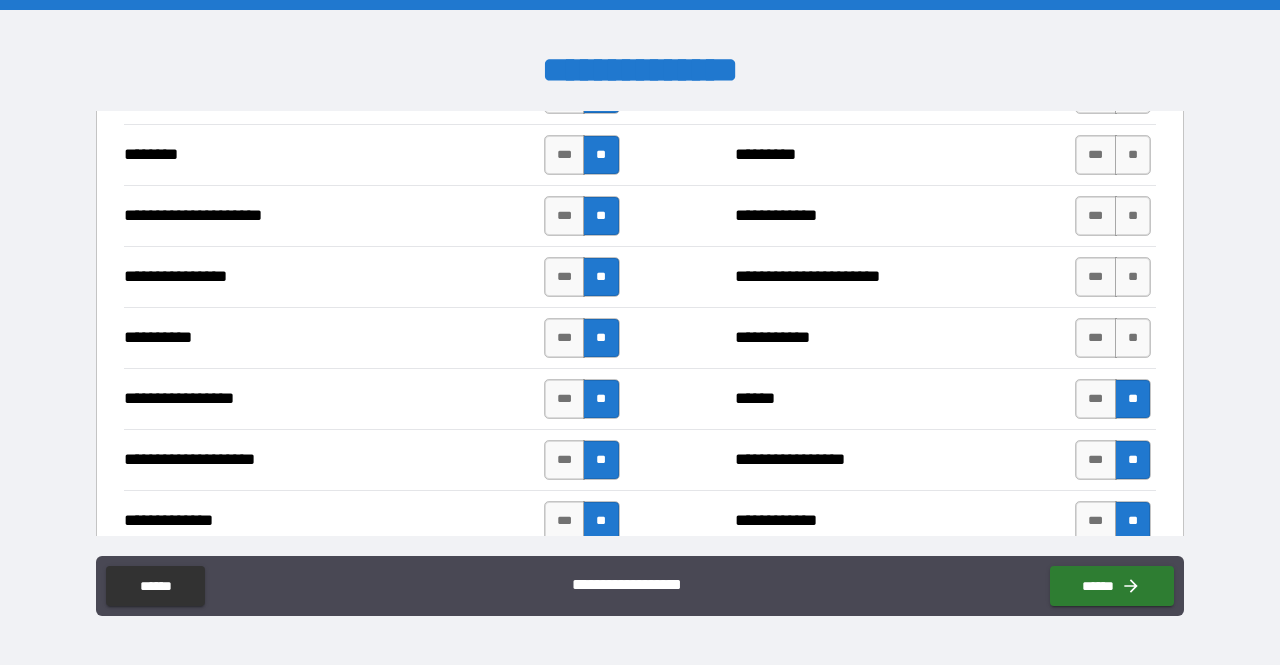 scroll, scrollTop: 2493, scrollLeft: 0, axis: vertical 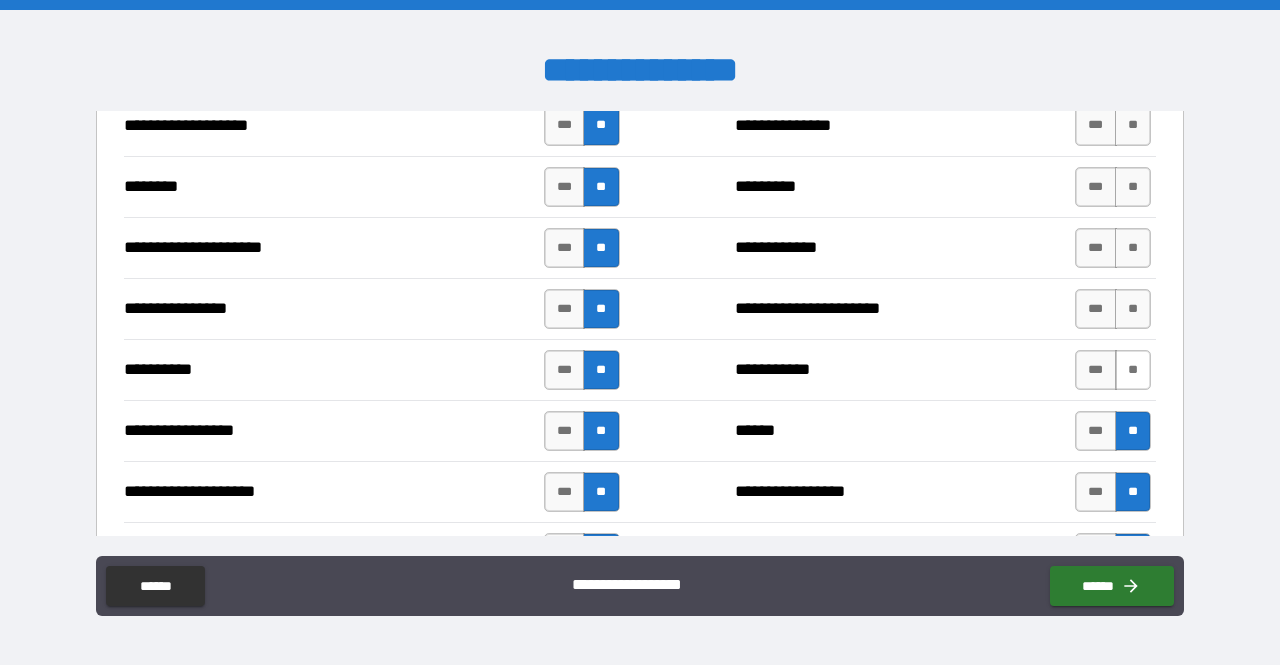 click on "**" at bounding box center [1133, 370] 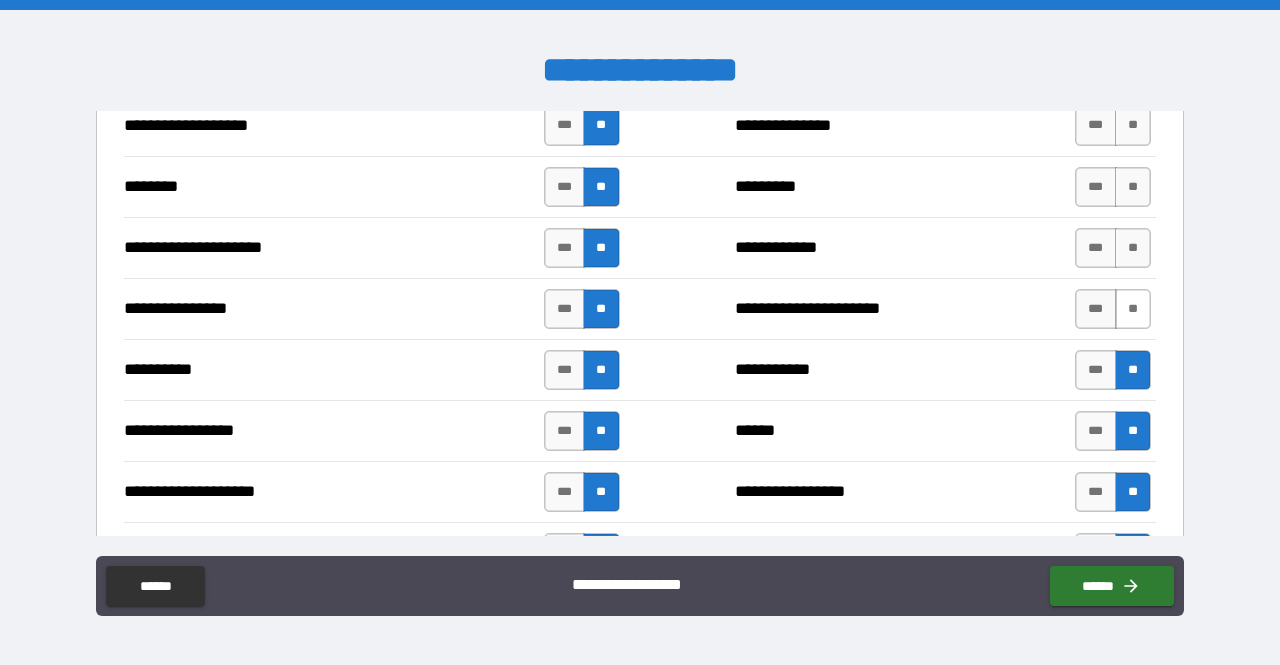 click on "**" at bounding box center [1133, 309] 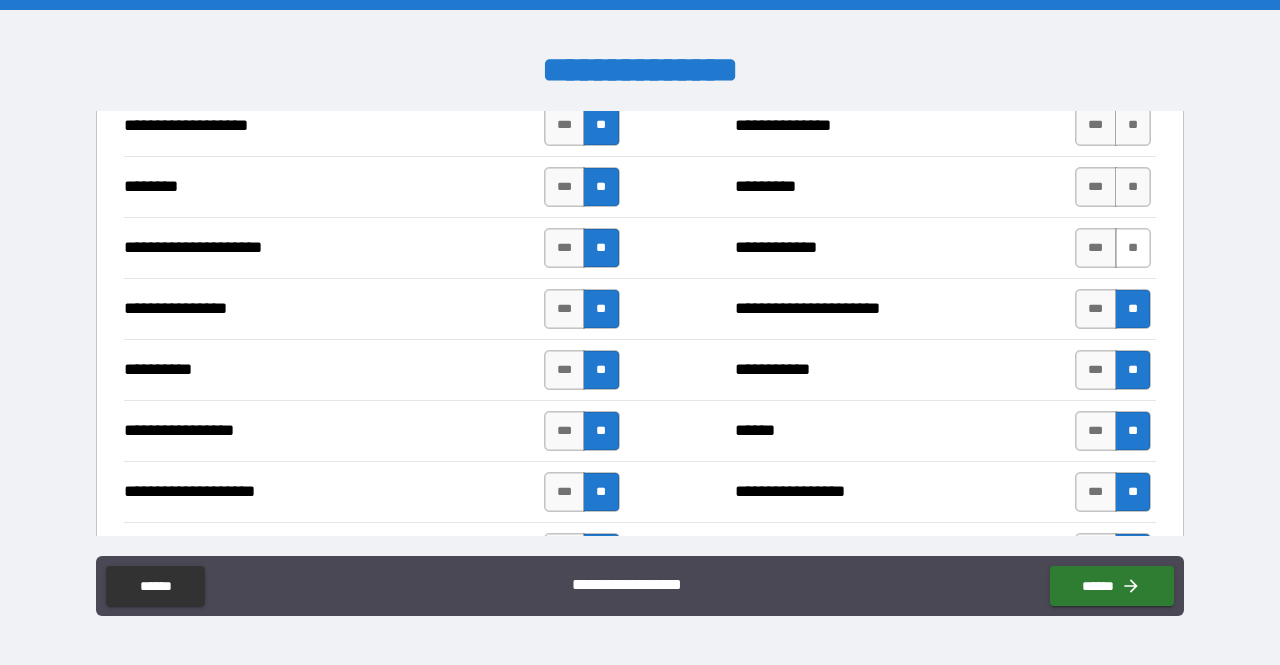 click on "**" at bounding box center [1133, 248] 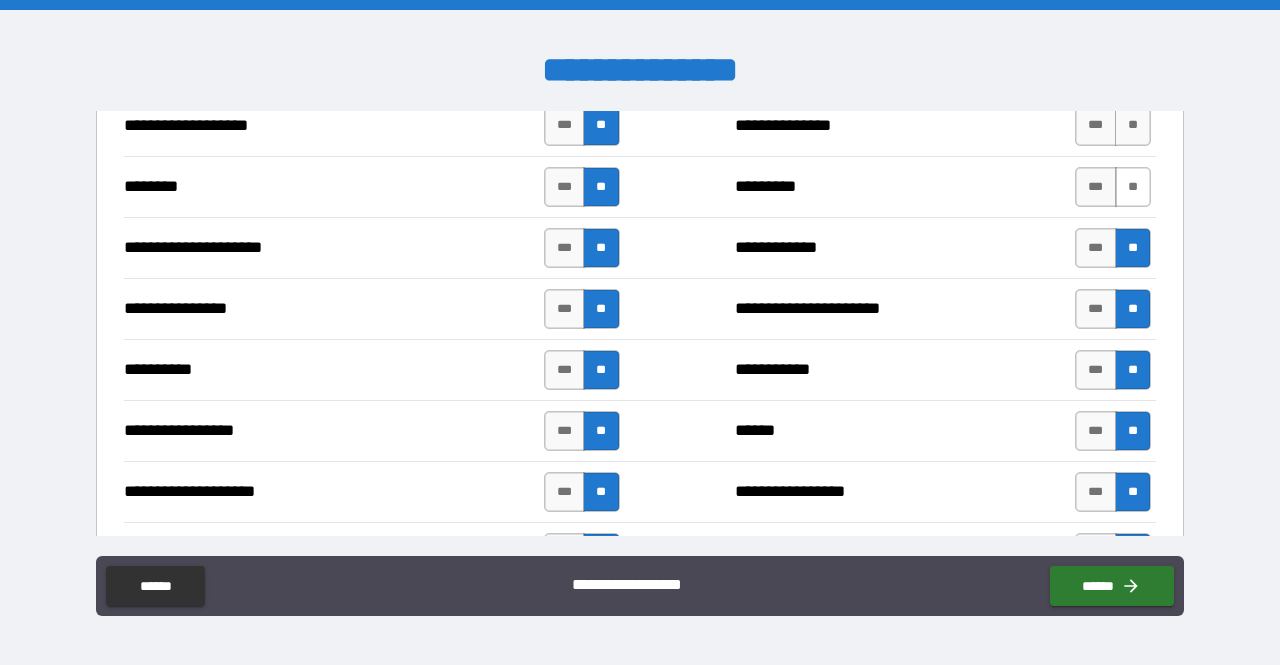 click on "**" at bounding box center (1133, 187) 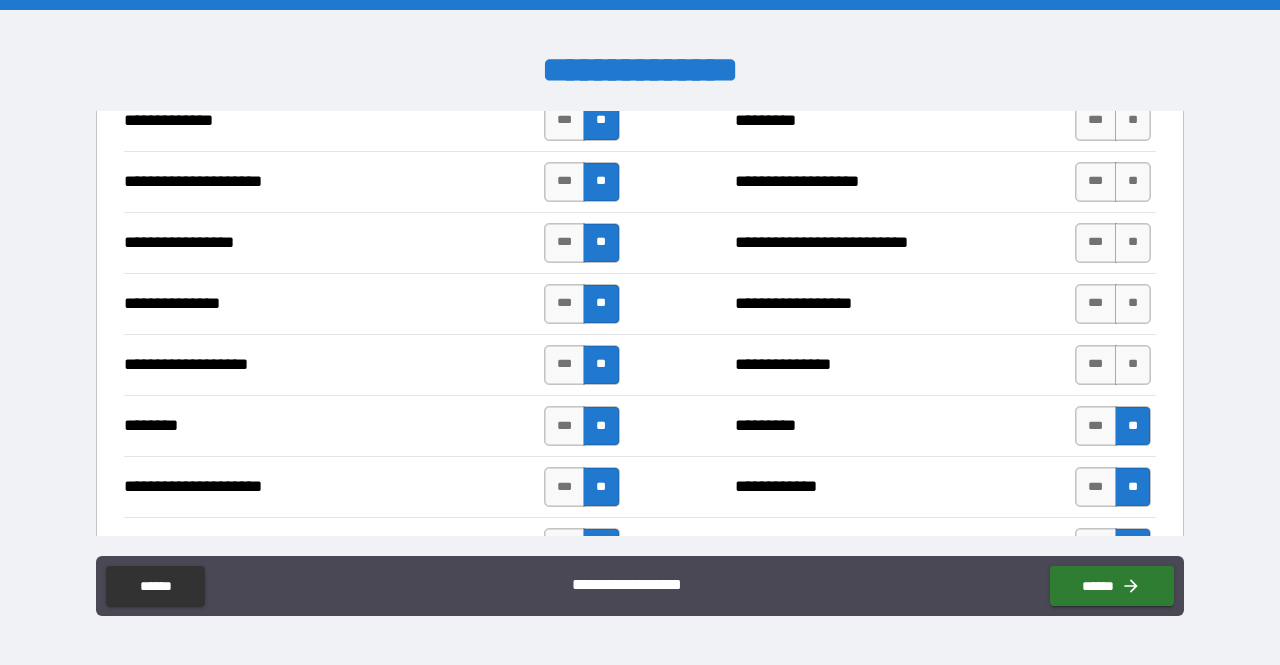 scroll, scrollTop: 2249, scrollLeft: 0, axis: vertical 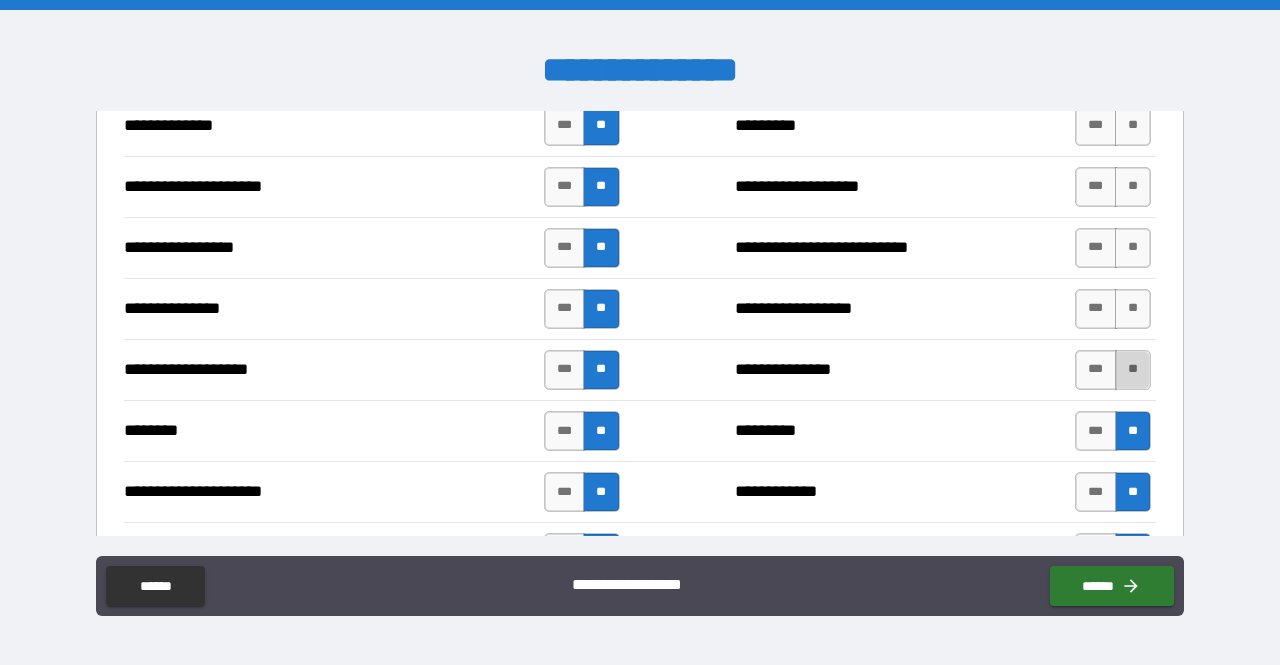 click on "**" at bounding box center [1133, 370] 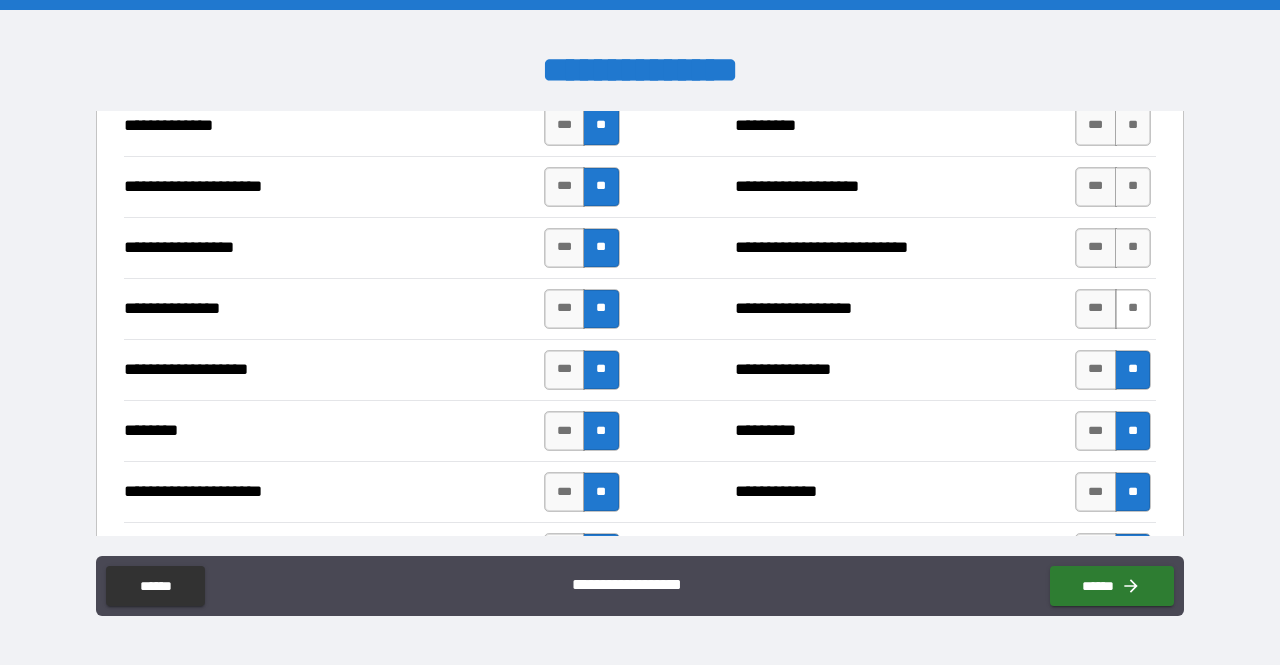 click on "**" at bounding box center [1133, 309] 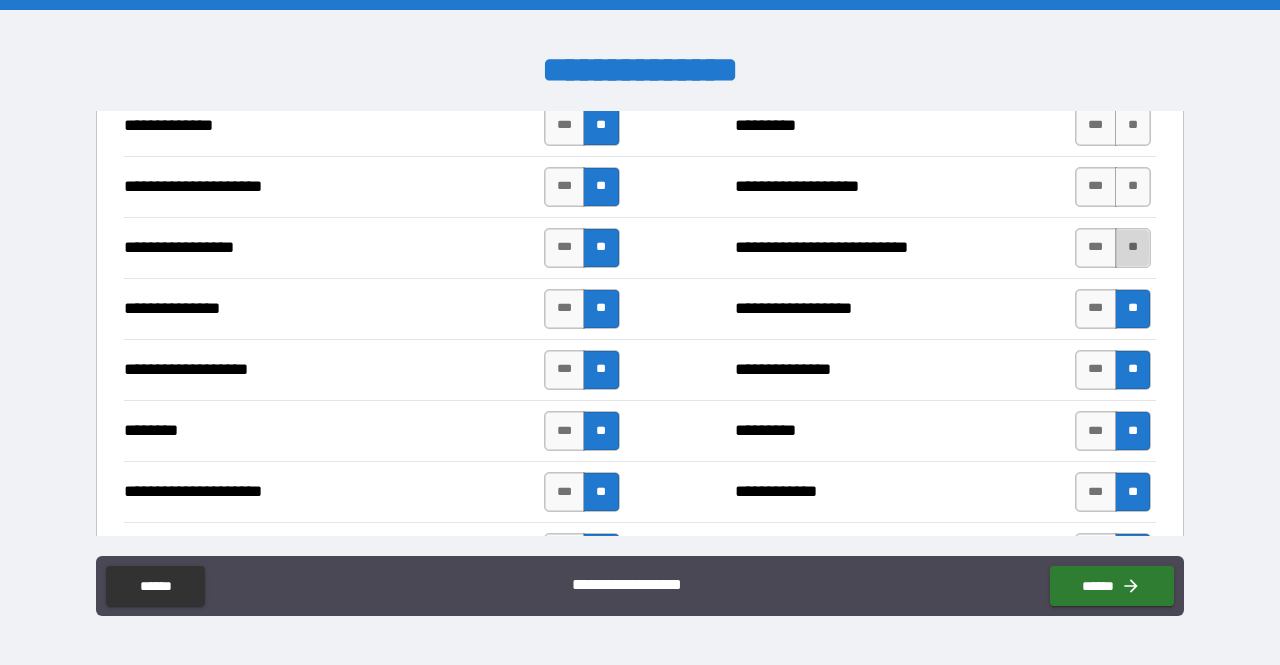 click on "**" at bounding box center (1133, 248) 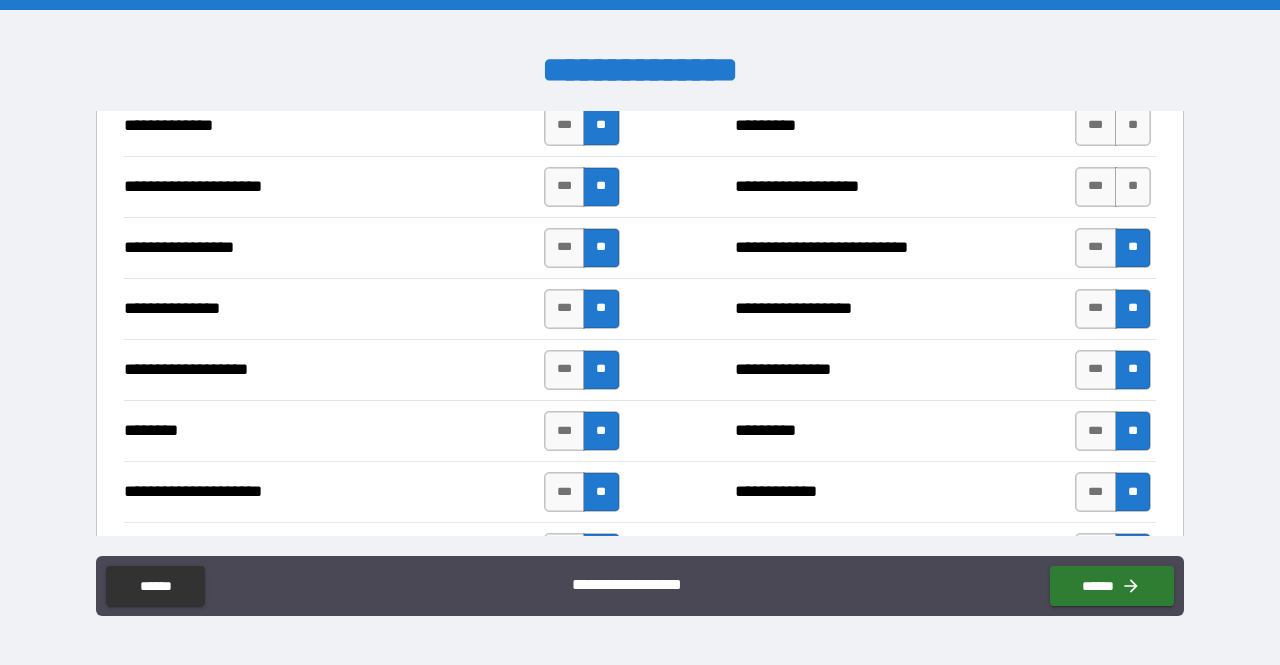 click on "*** **" at bounding box center (1113, 187) 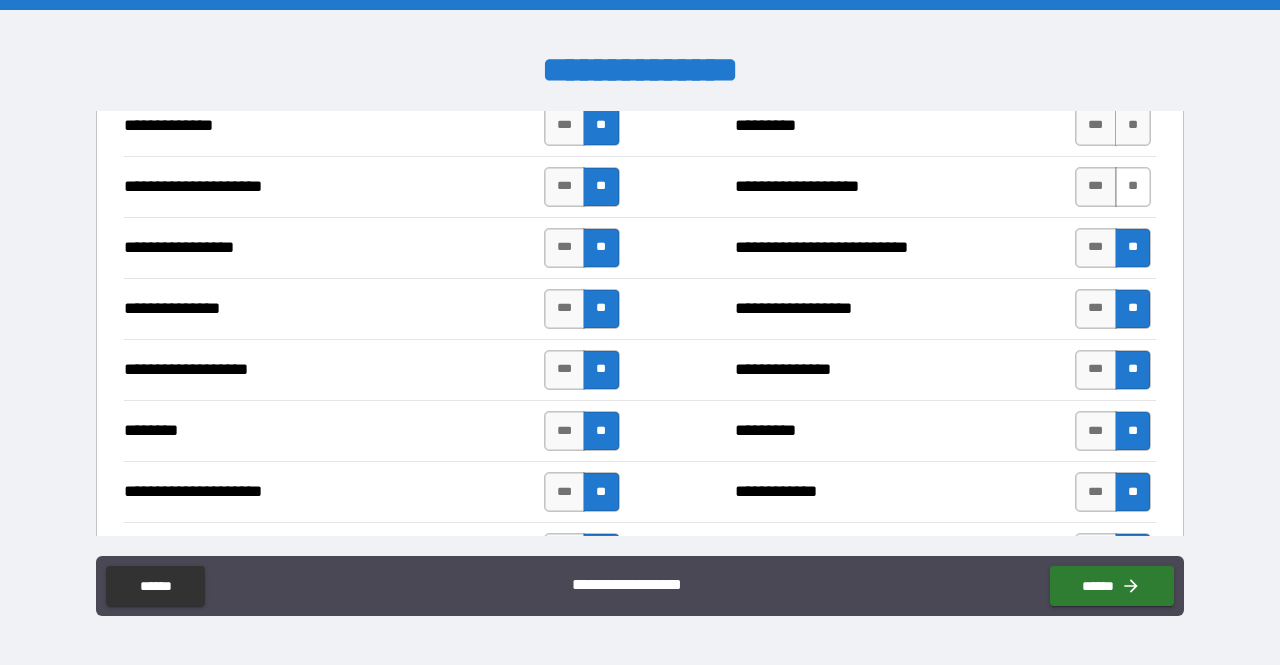 click on "**" at bounding box center [1133, 187] 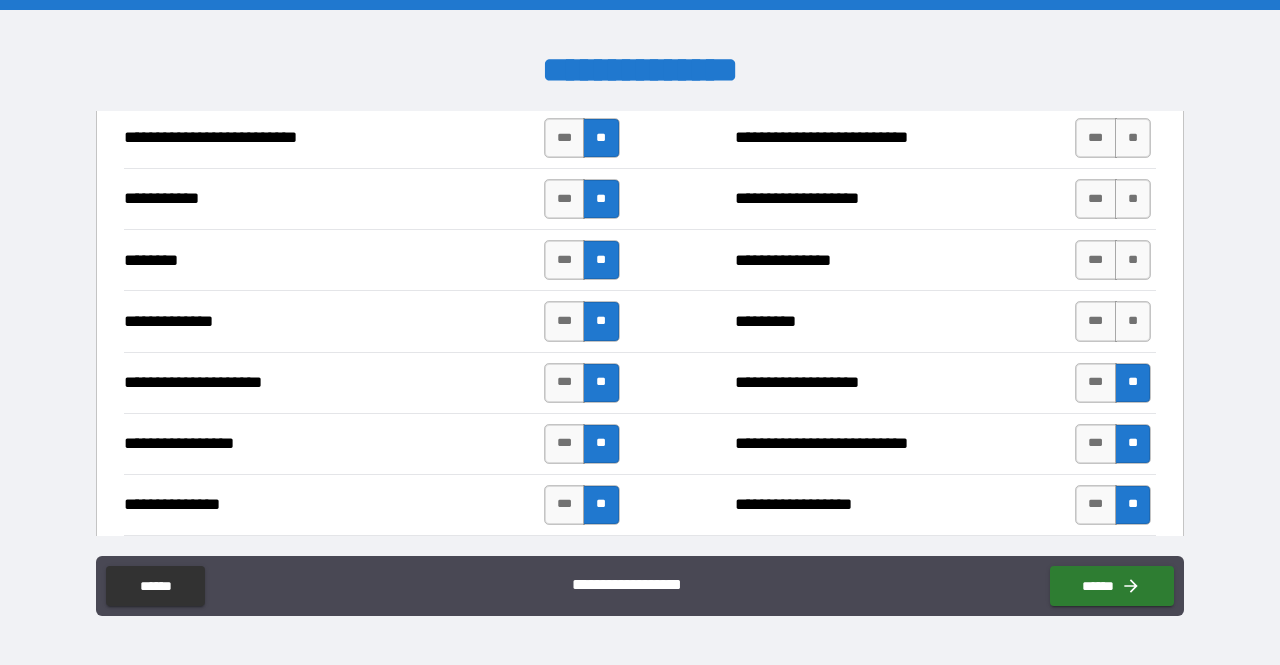 scroll, scrollTop: 2053, scrollLeft: 0, axis: vertical 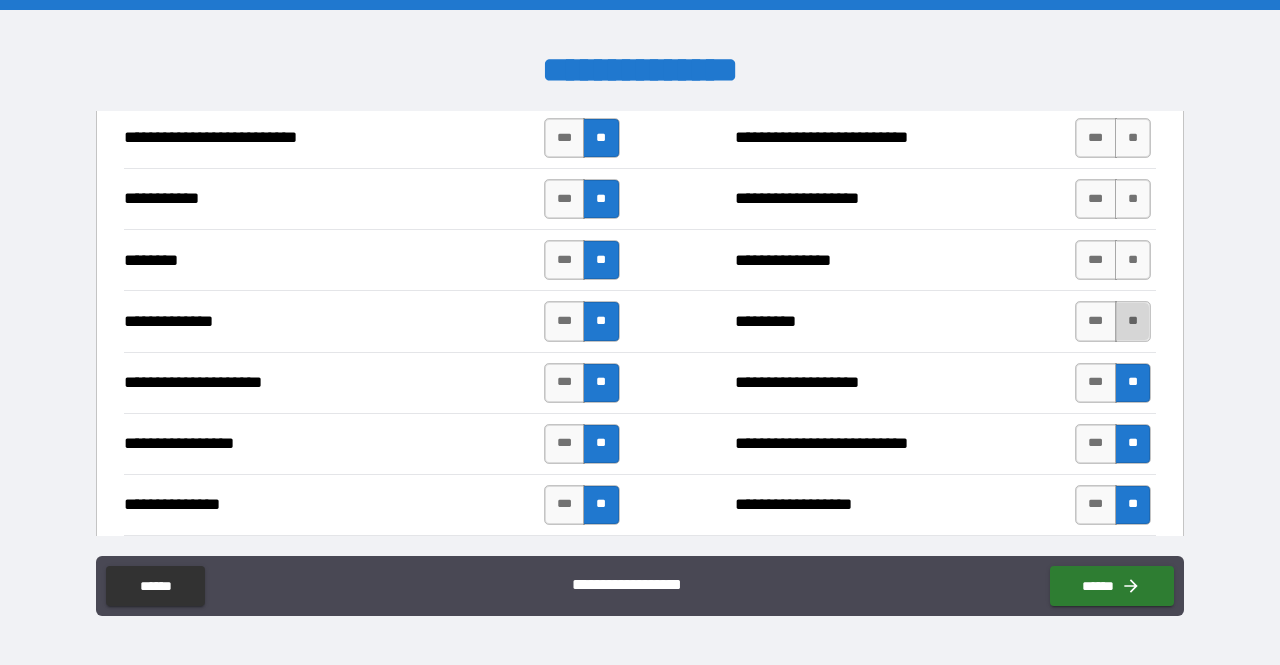 click on "**" at bounding box center [1133, 321] 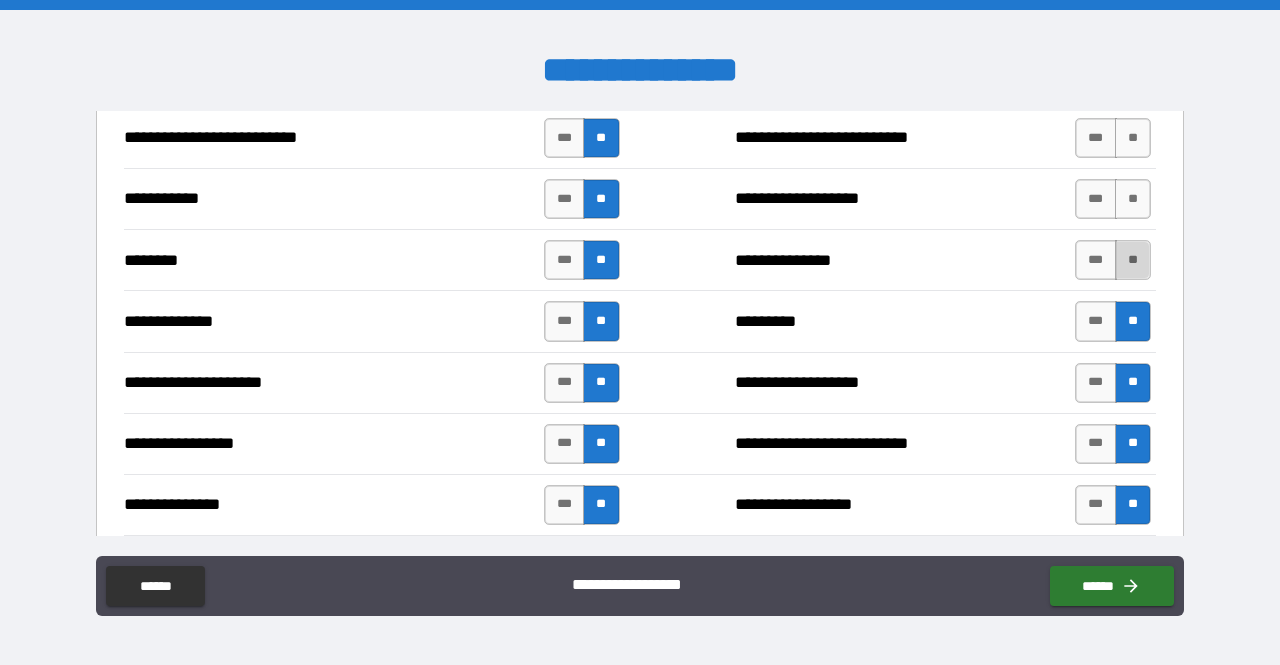 click on "**" at bounding box center (1133, 260) 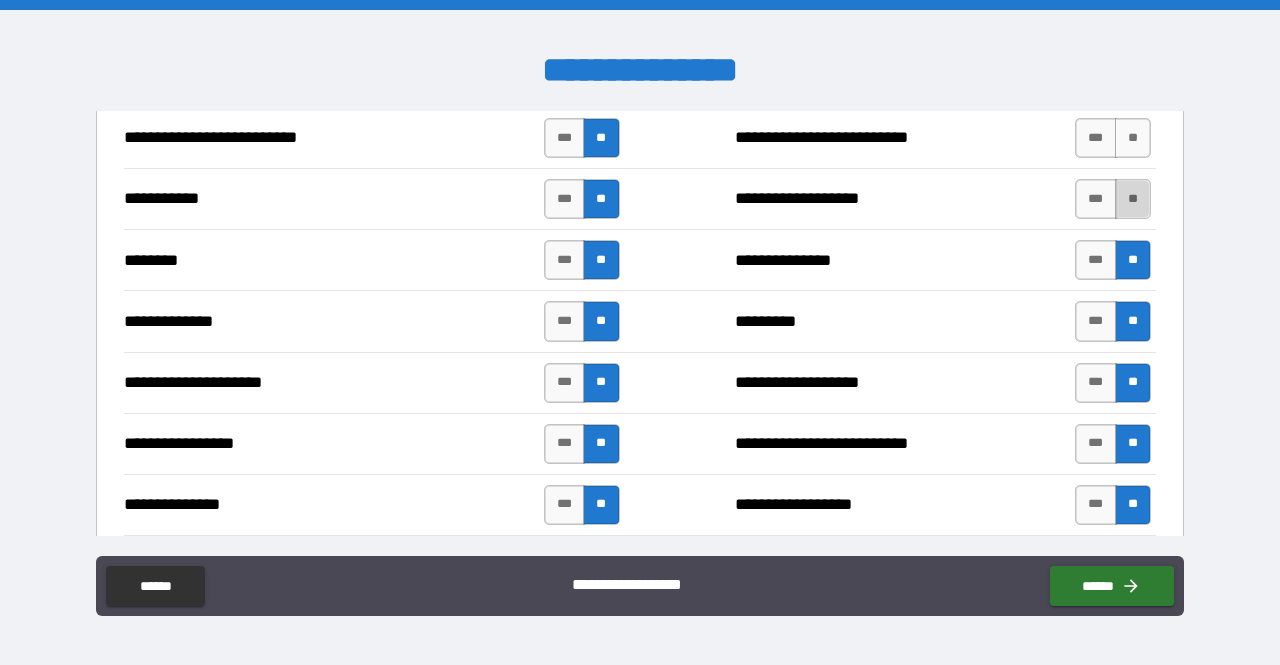 click on "**" at bounding box center [1133, 199] 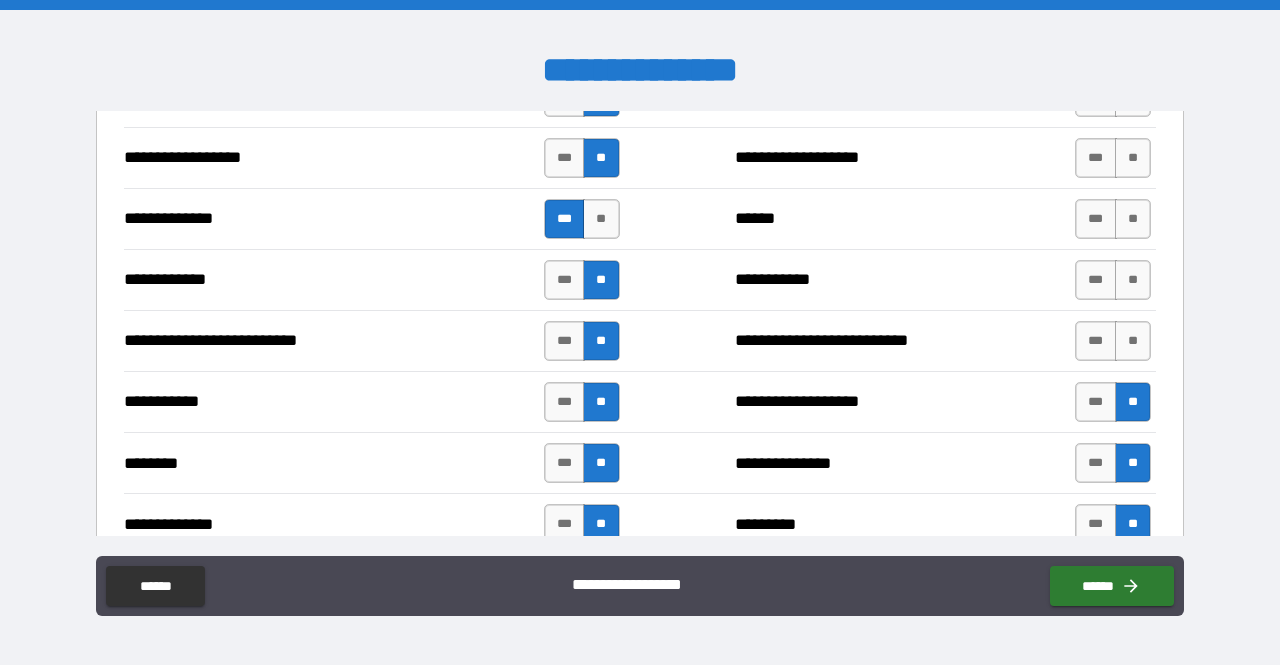 scroll, scrollTop: 1841, scrollLeft: 0, axis: vertical 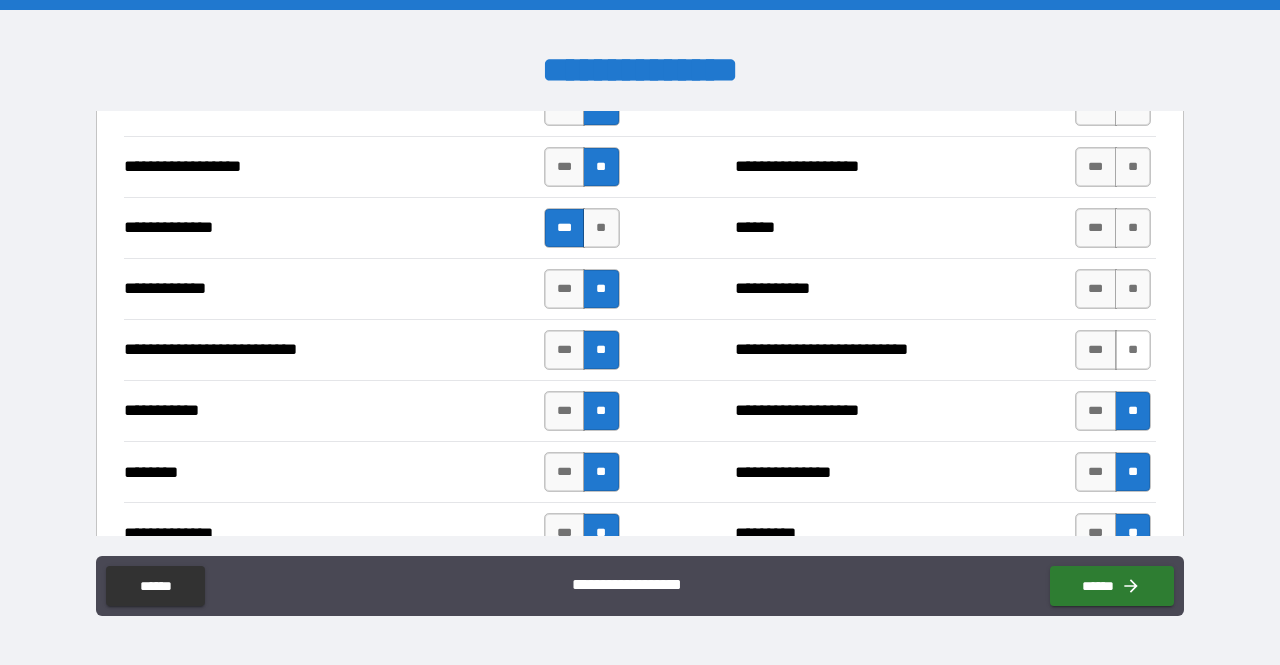 click on "**" at bounding box center (1133, 350) 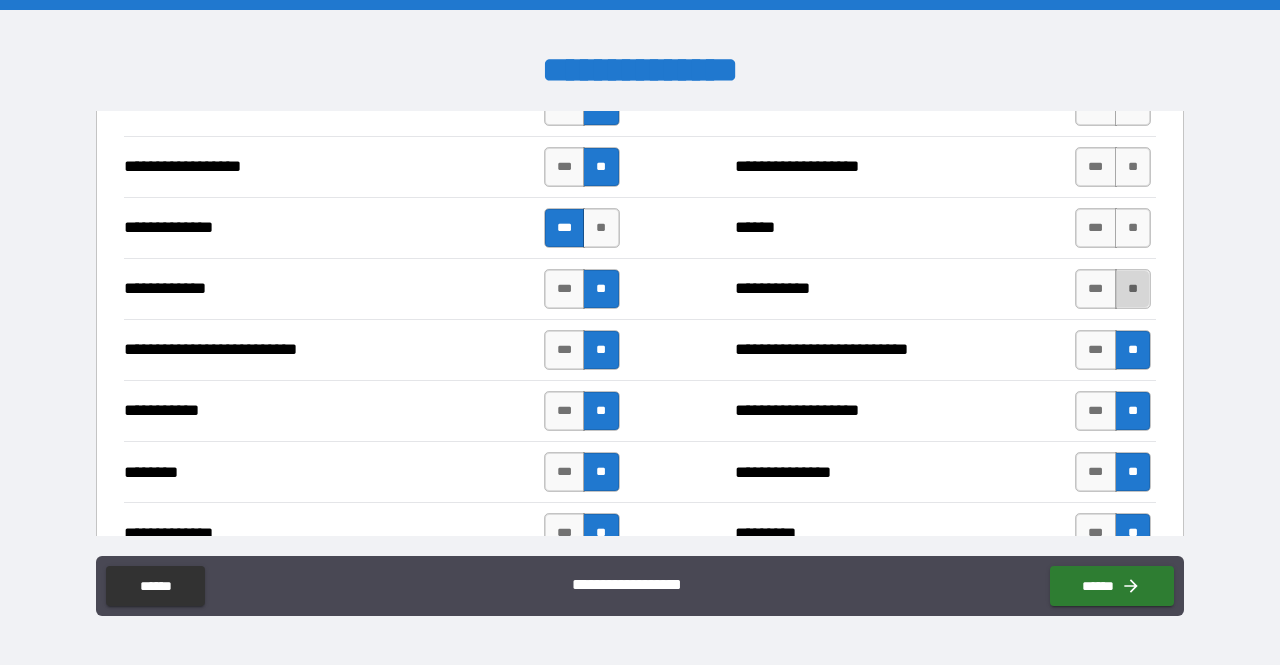 click on "**" at bounding box center (1133, 289) 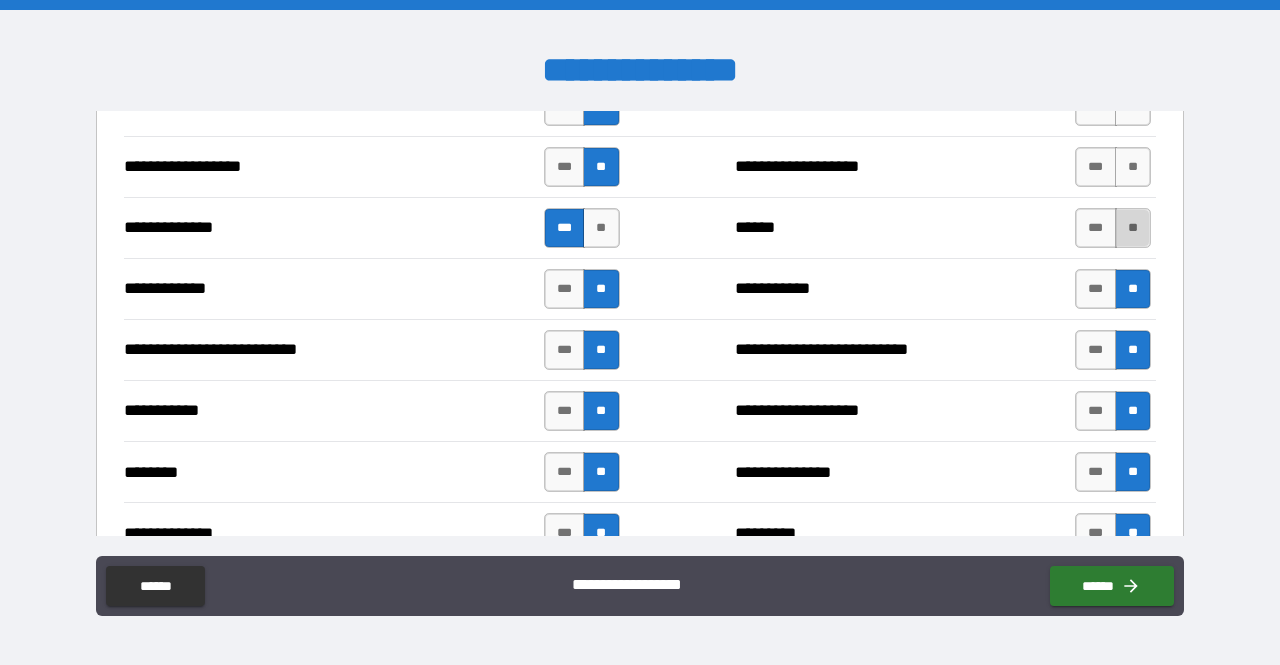 click on "**" at bounding box center (1133, 228) 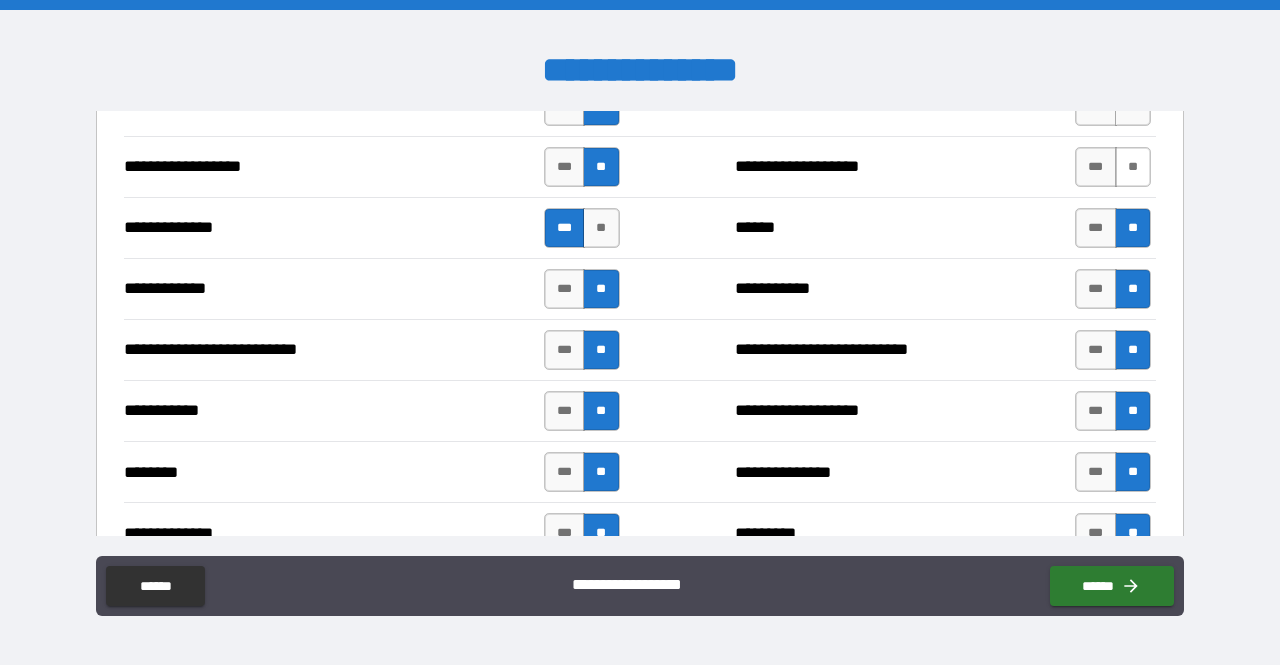 click on "**" at bounding box center [1133, 167] 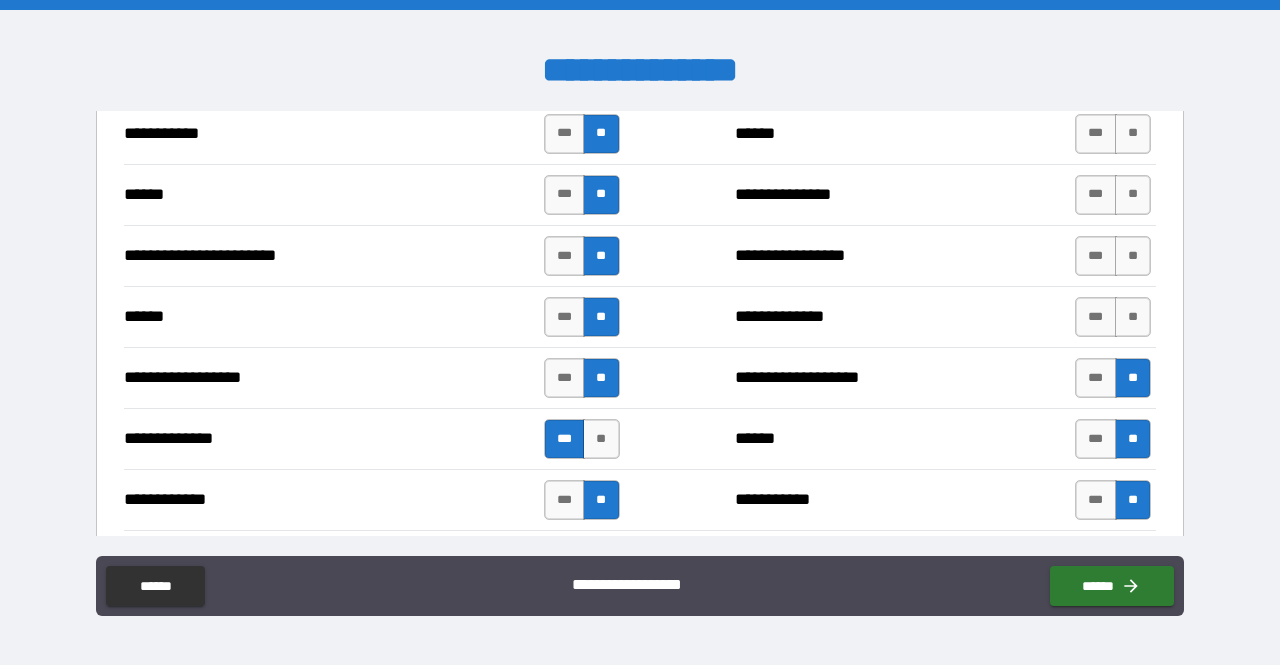 scroll, scrollTop: 1631, scrollLeft: 0, axis: vertical 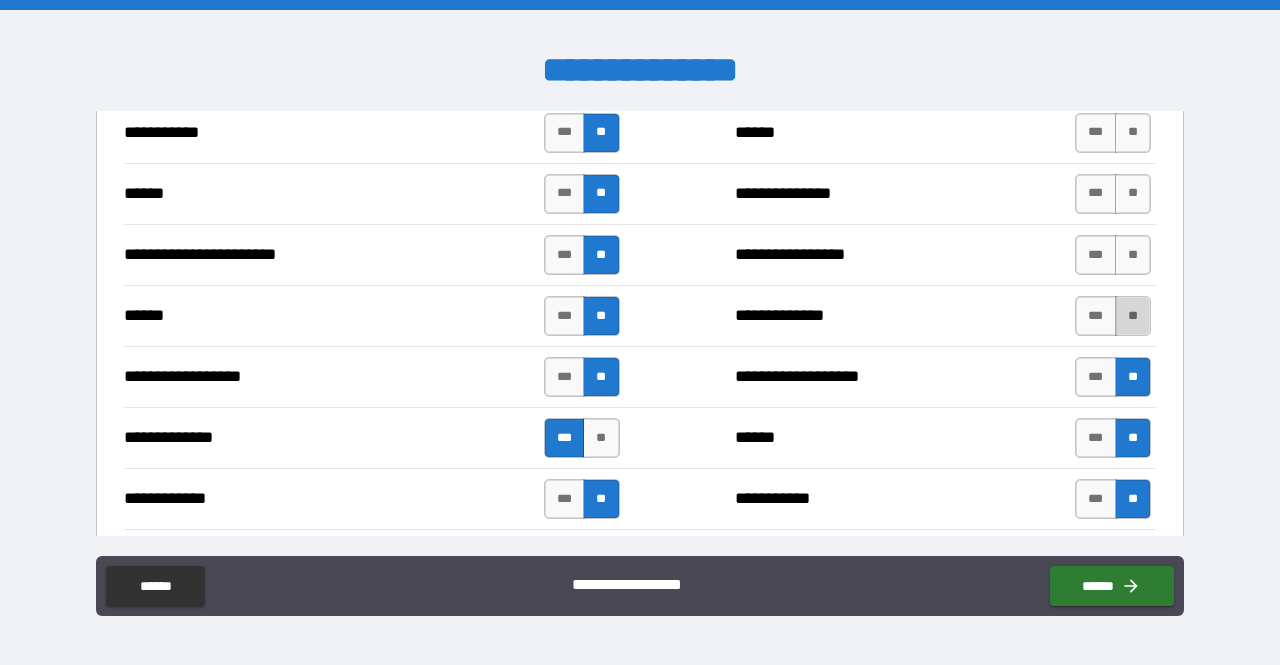 click on "**" at bounding box center [1133, 316] 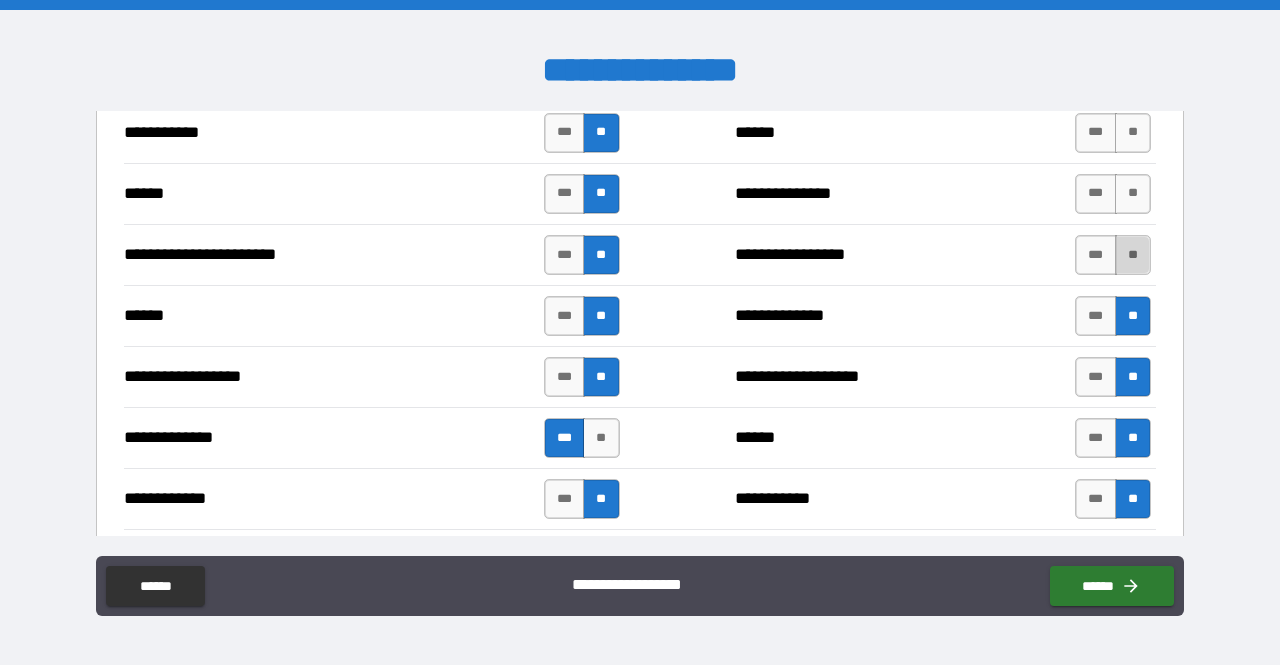 click on "**" at bounding box center [1133, 255] 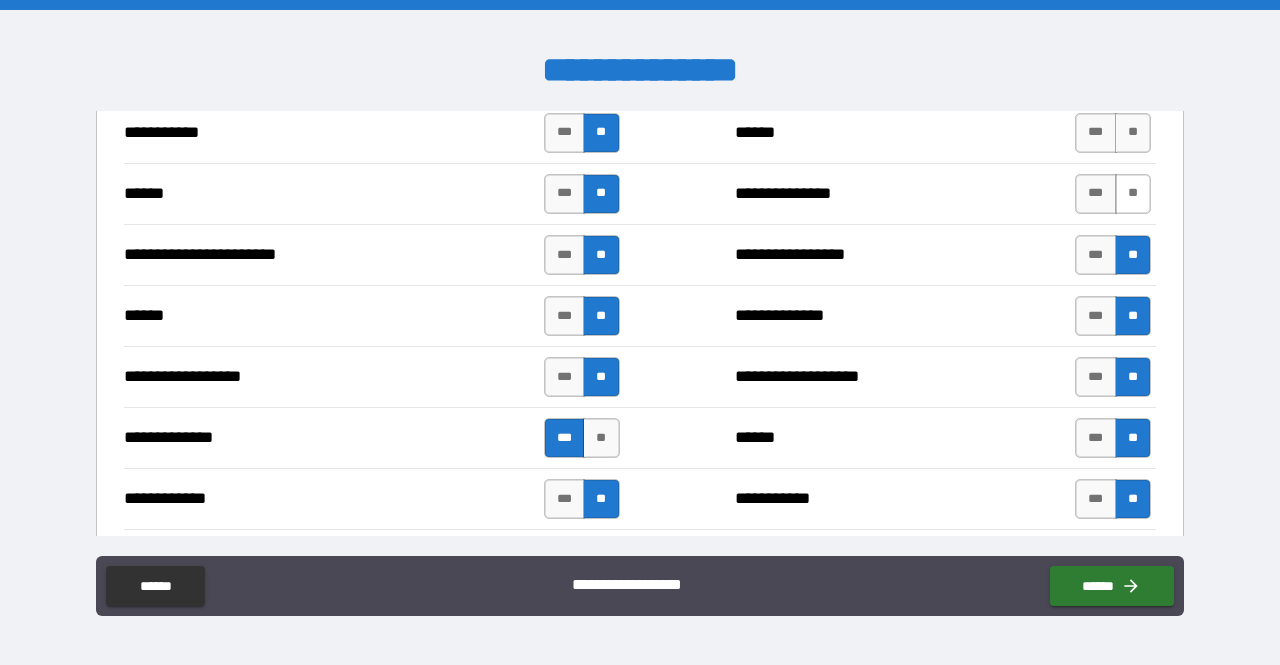 click on "**" at bounding box center [1133, 194] 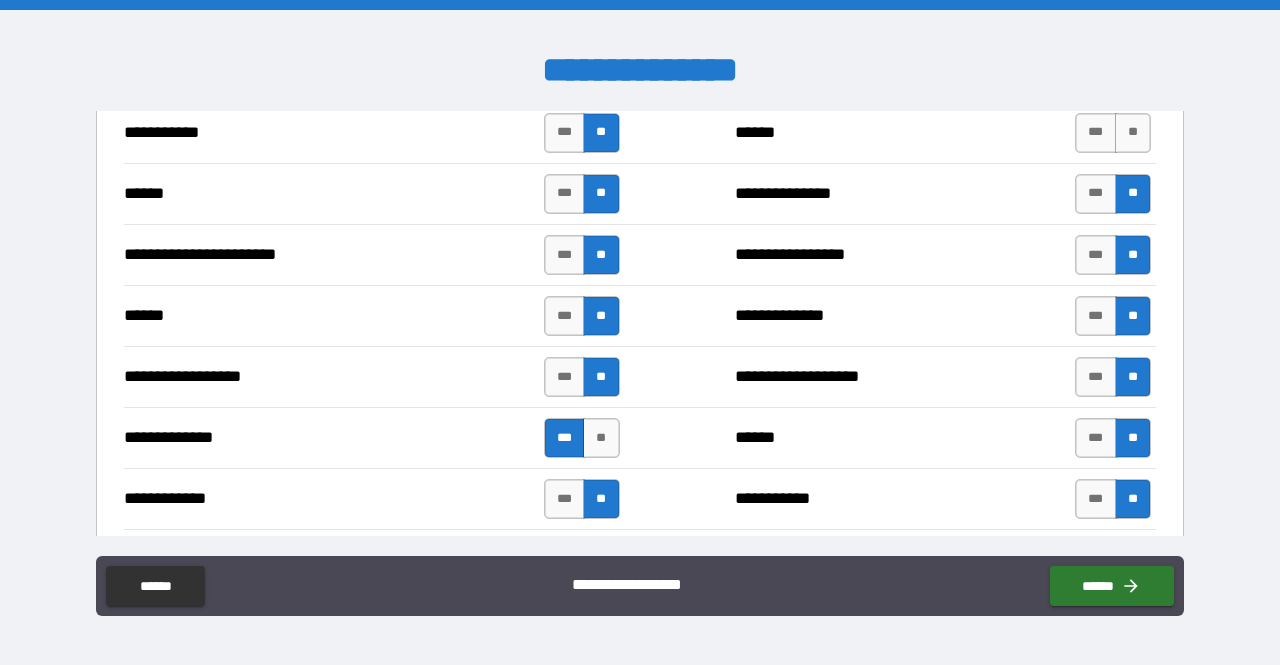 click on "**********" at bounding box center [640, 132] 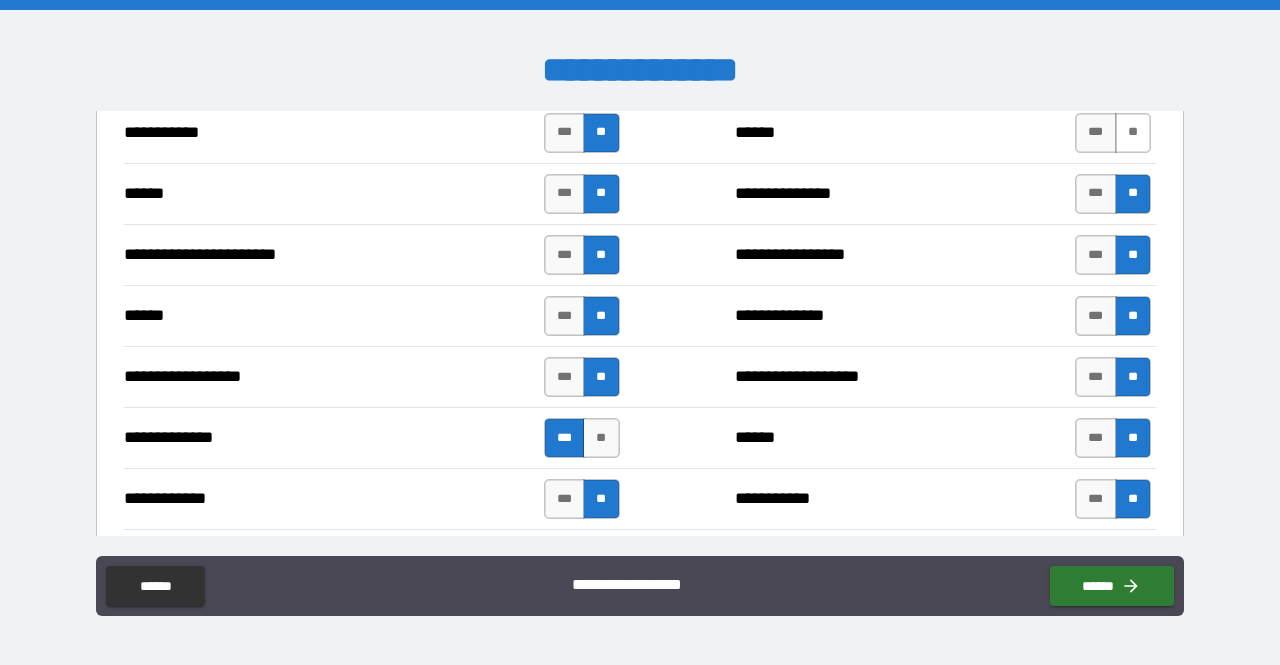 click on "**" at bounding box center (1133, 133) 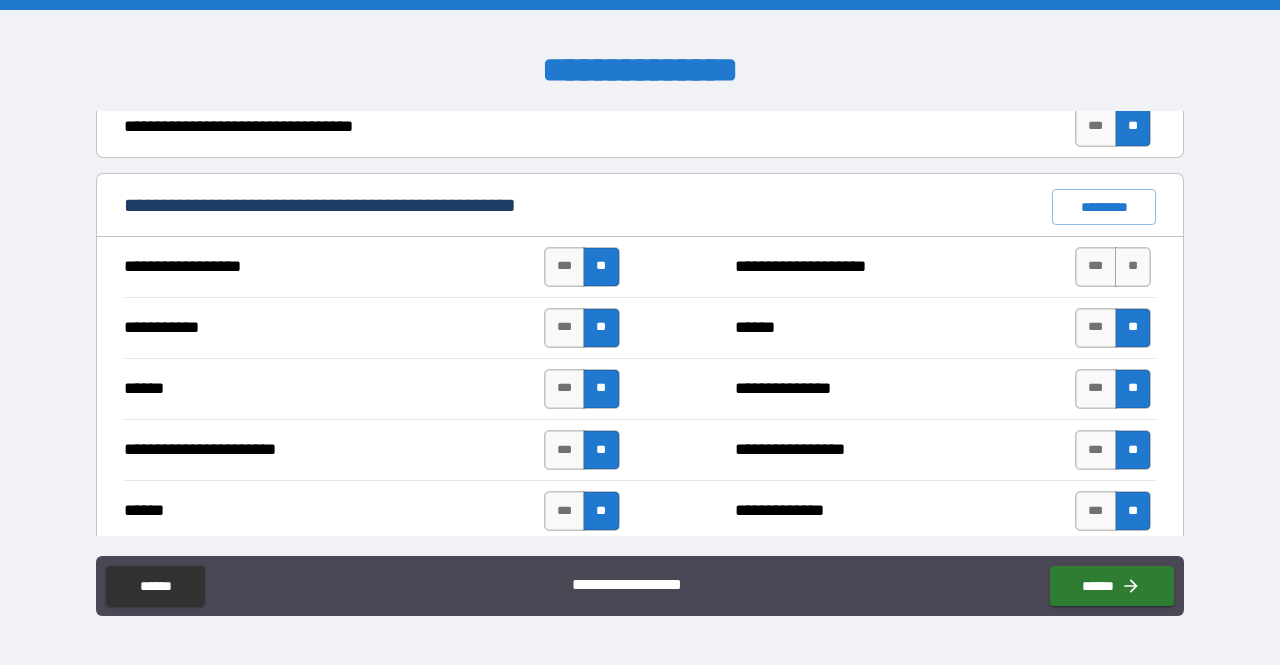 scroll, scrollTop: 1437, scrollLeft: 0, axis: vertical 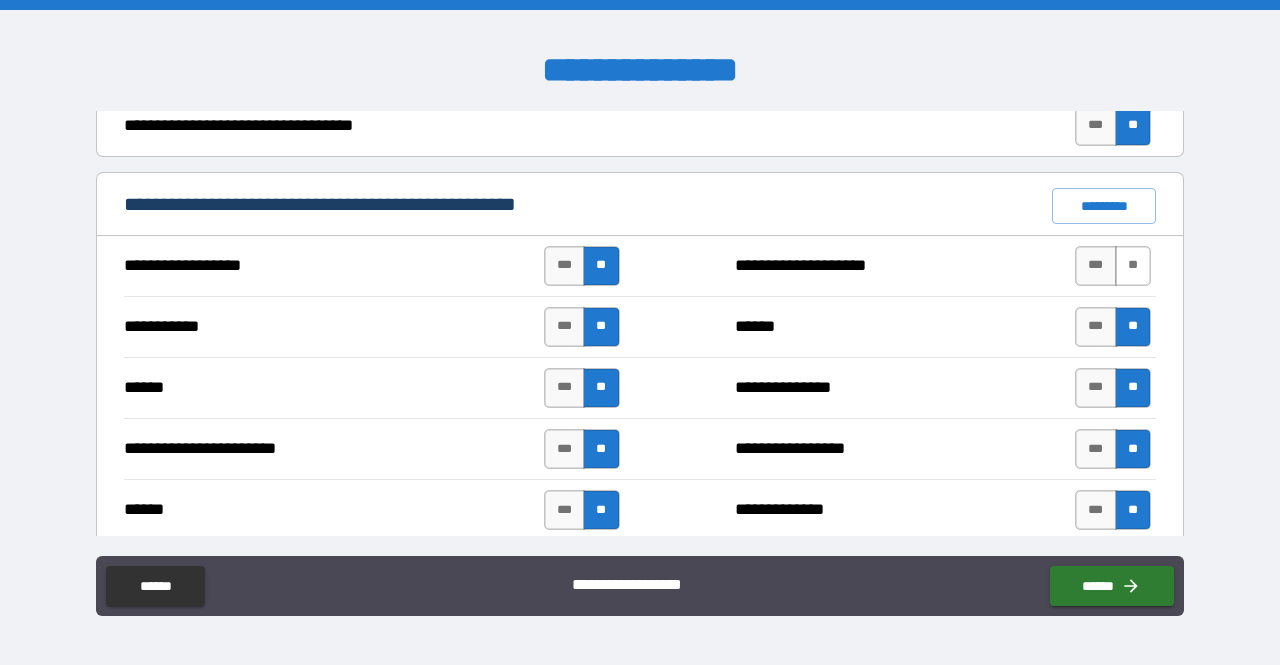 click on "**" at bounding box center [1133, 266] 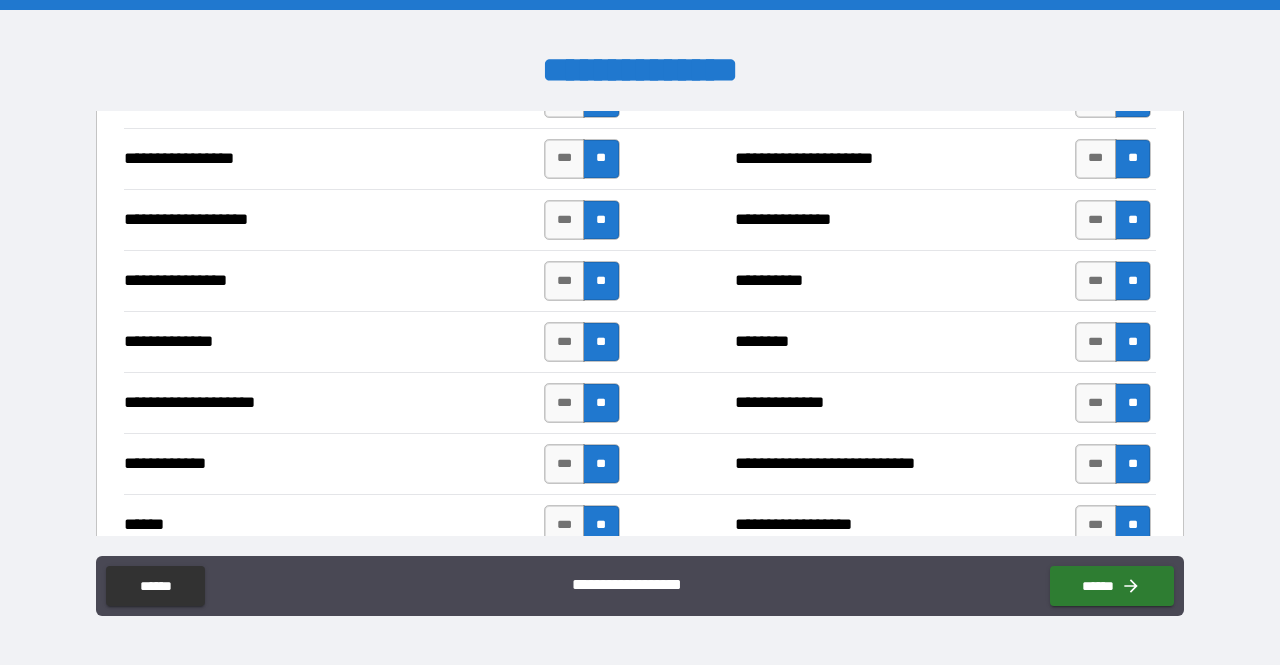 scroll, scrollTop: 3640, scrollLeft: 0, axis: vertical 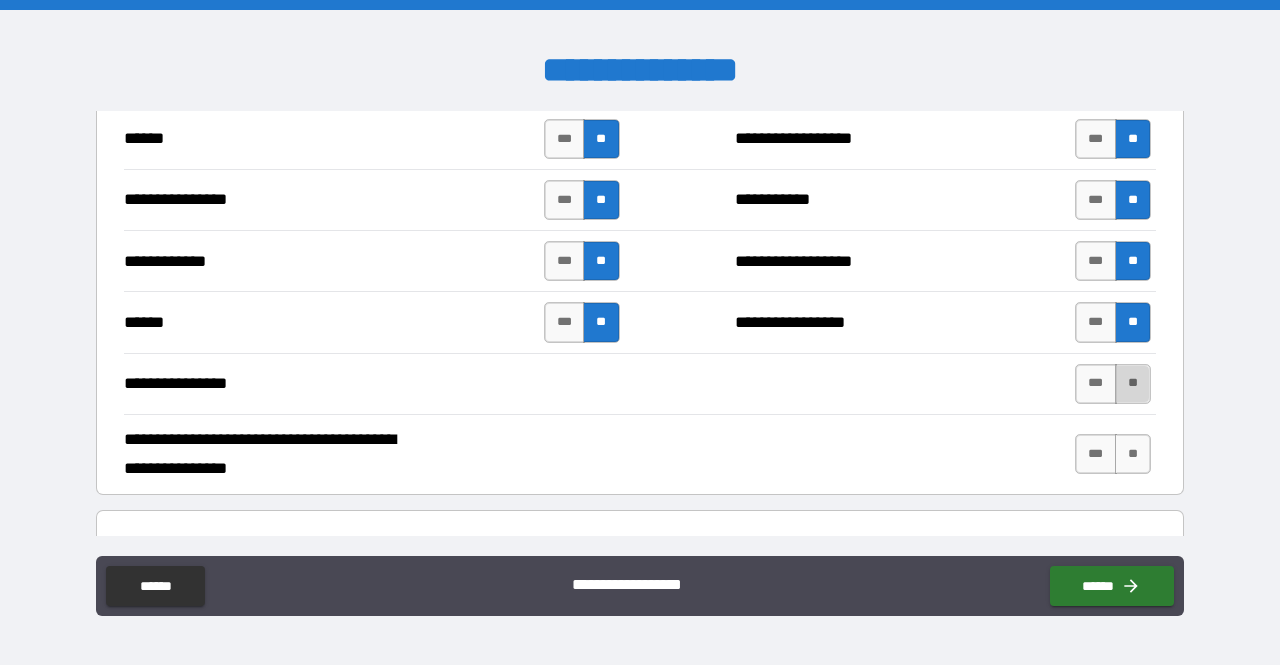 click on "**" at bounding box center (1133, 384) 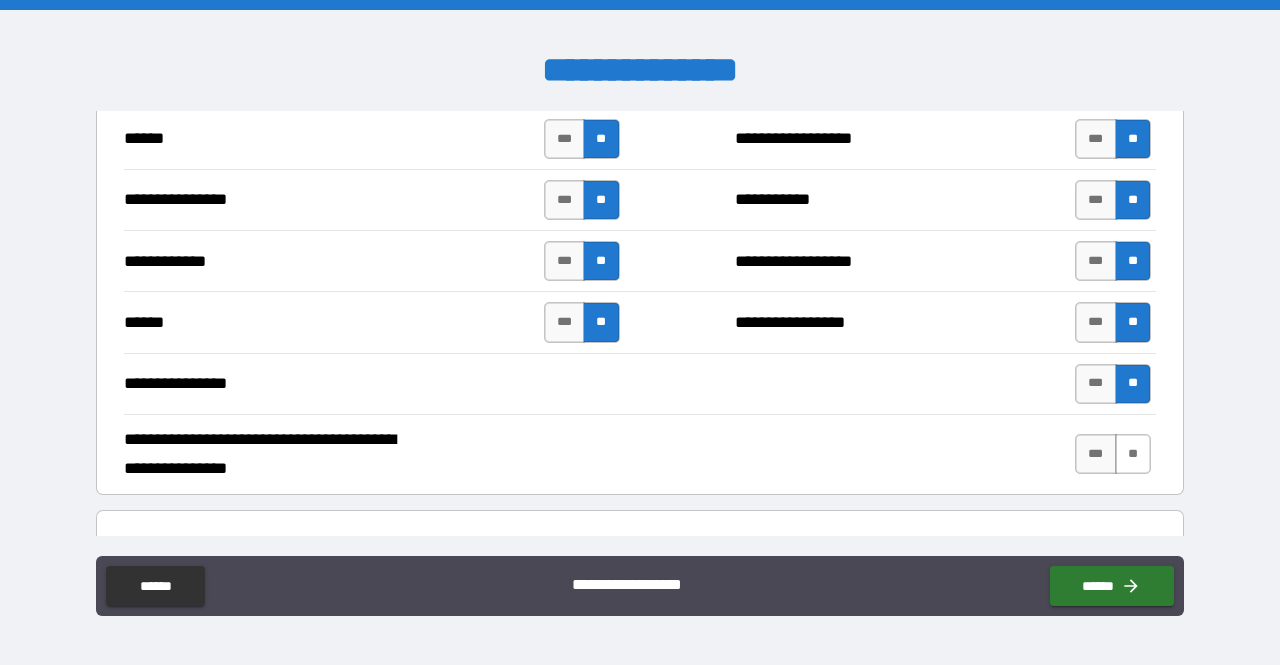 click on "**" at bounding box center (1133, 454) 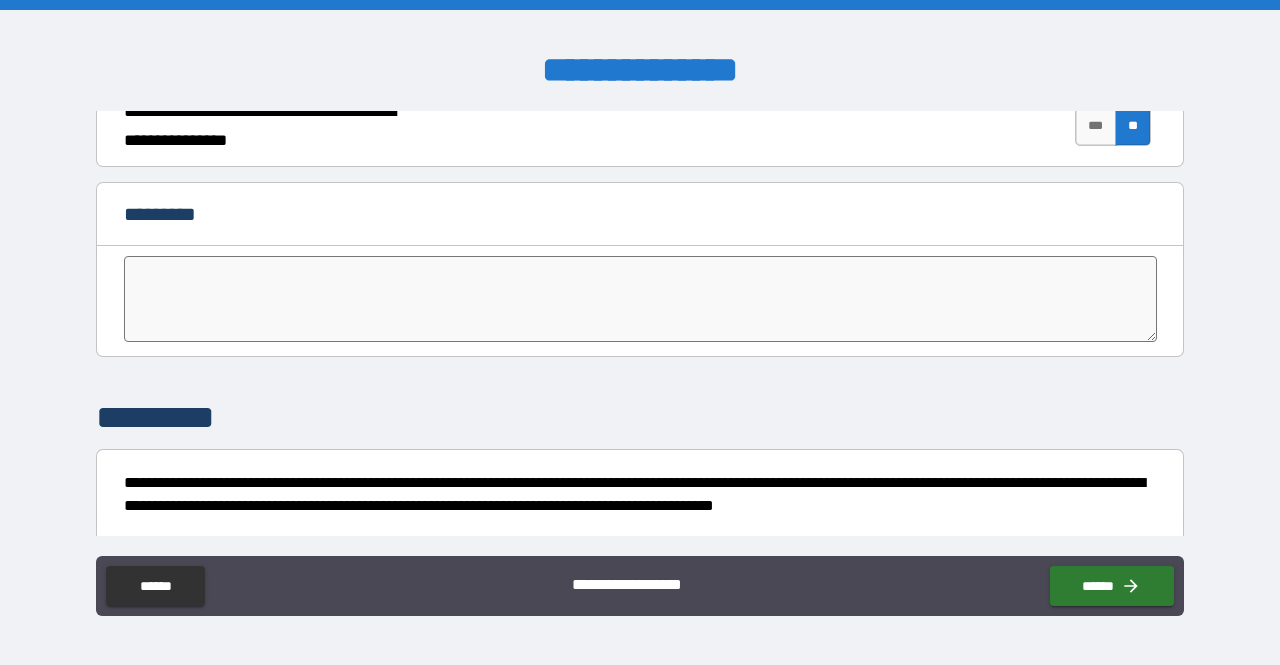 scroll, scrollTop: 4119, scrollLeft: 0, axis: vertical 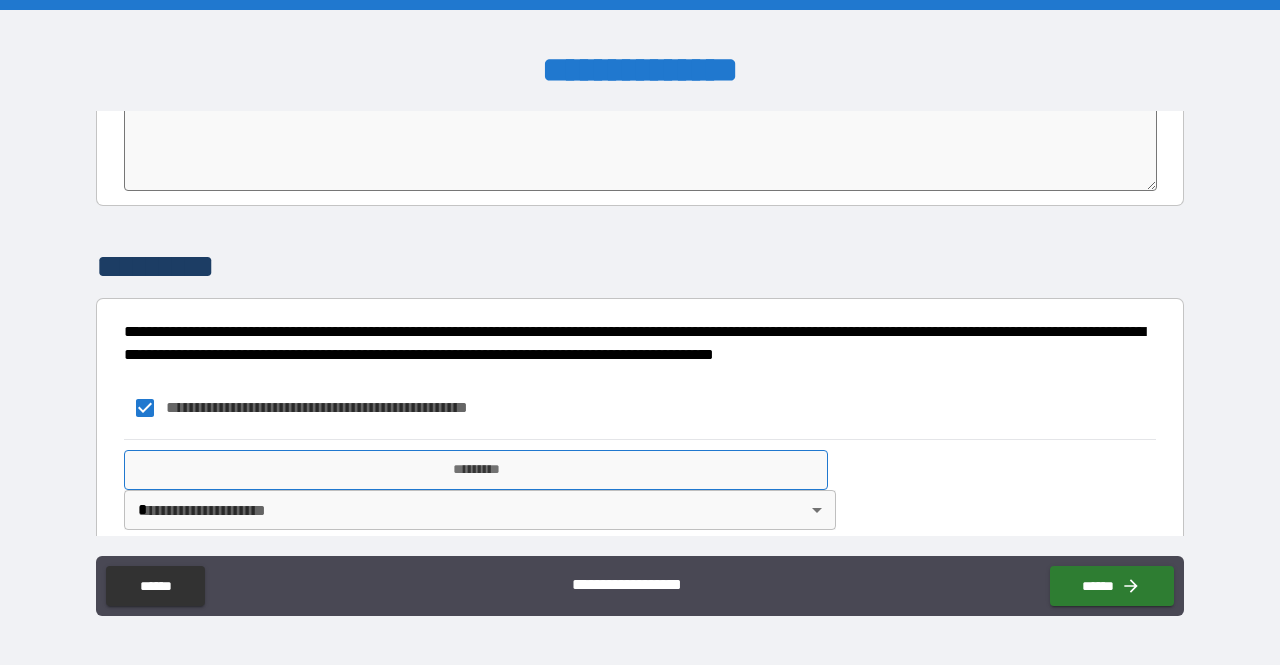 click on "*********" at bounding box center (476, 470) 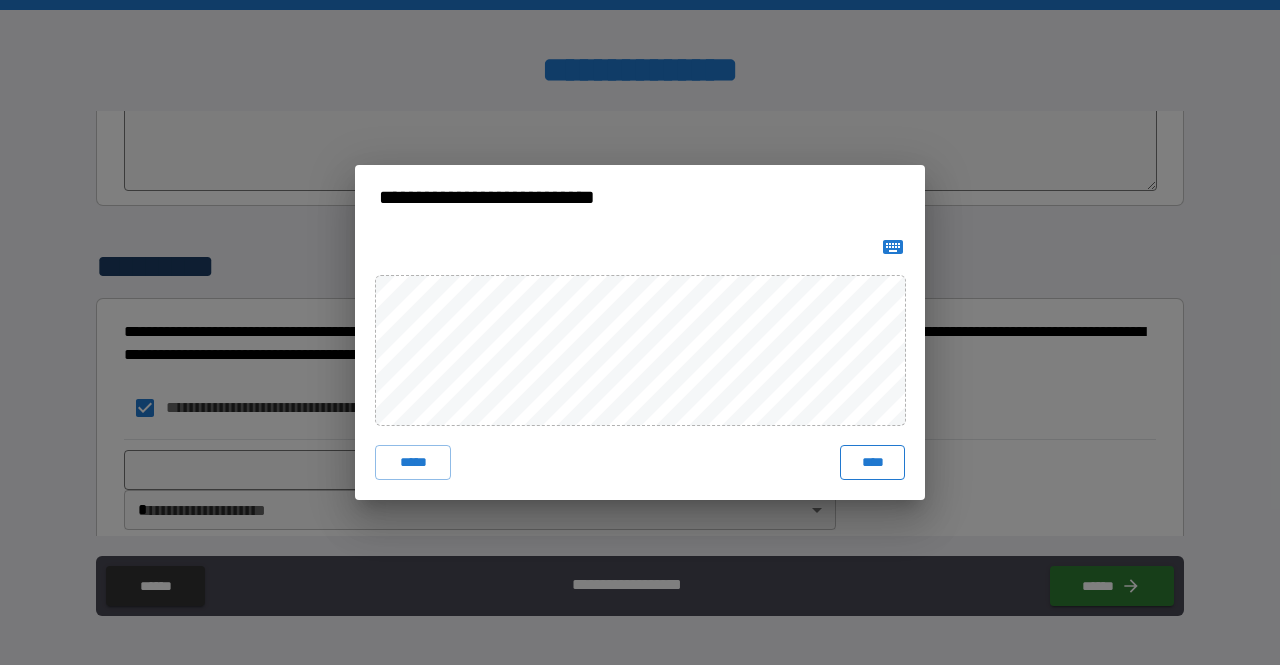 click on "****" at bounding box center (872, 463) 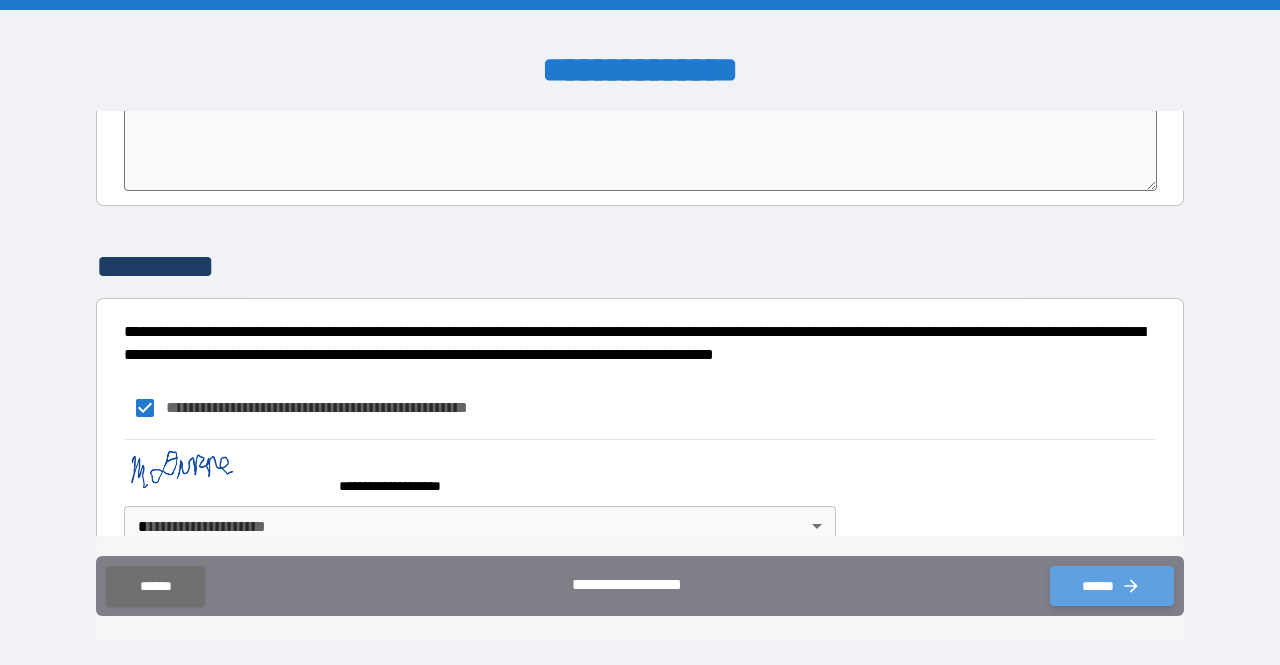 click on "******" at bounding box center [1112, 586] 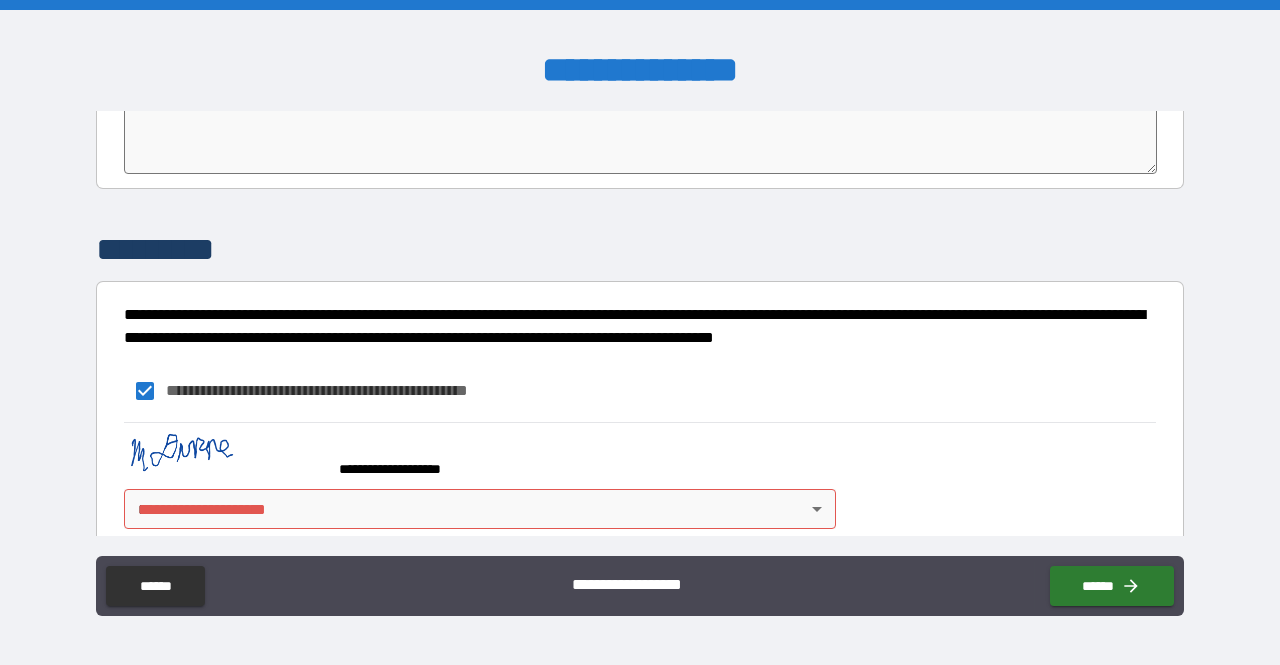 scroll, scrollTop: 4131, scrollLeft: 0, axis: vertical 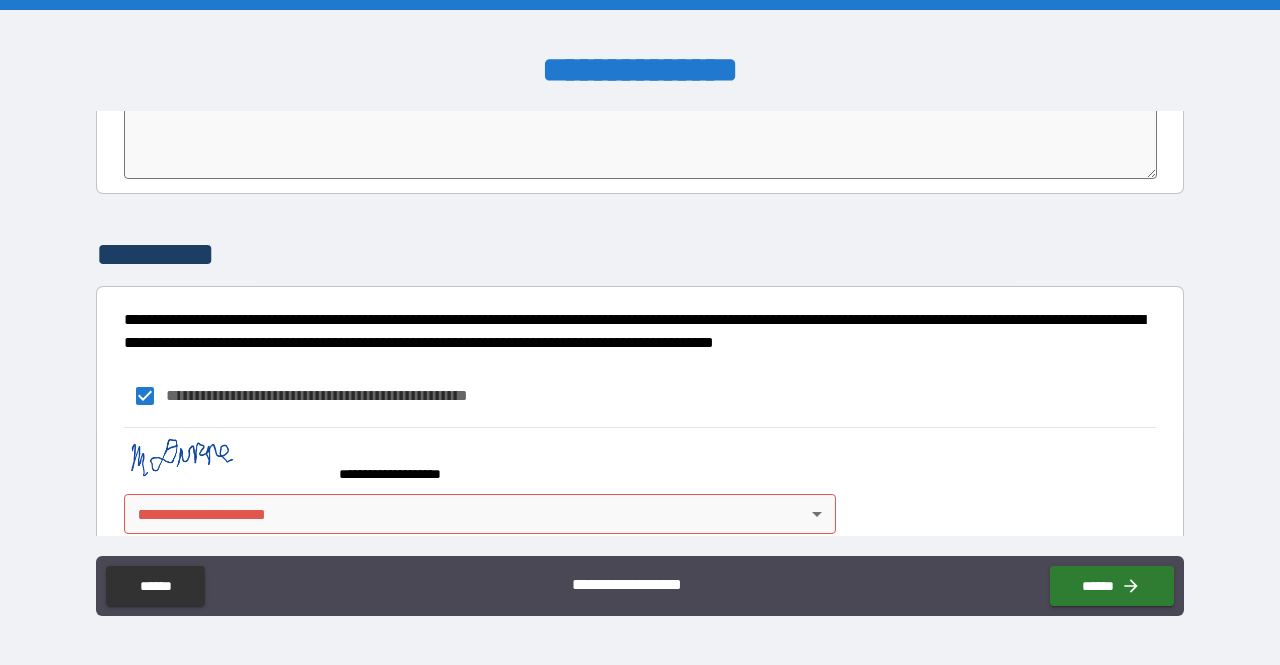 click on "**********" at bounding box center (640, 332) 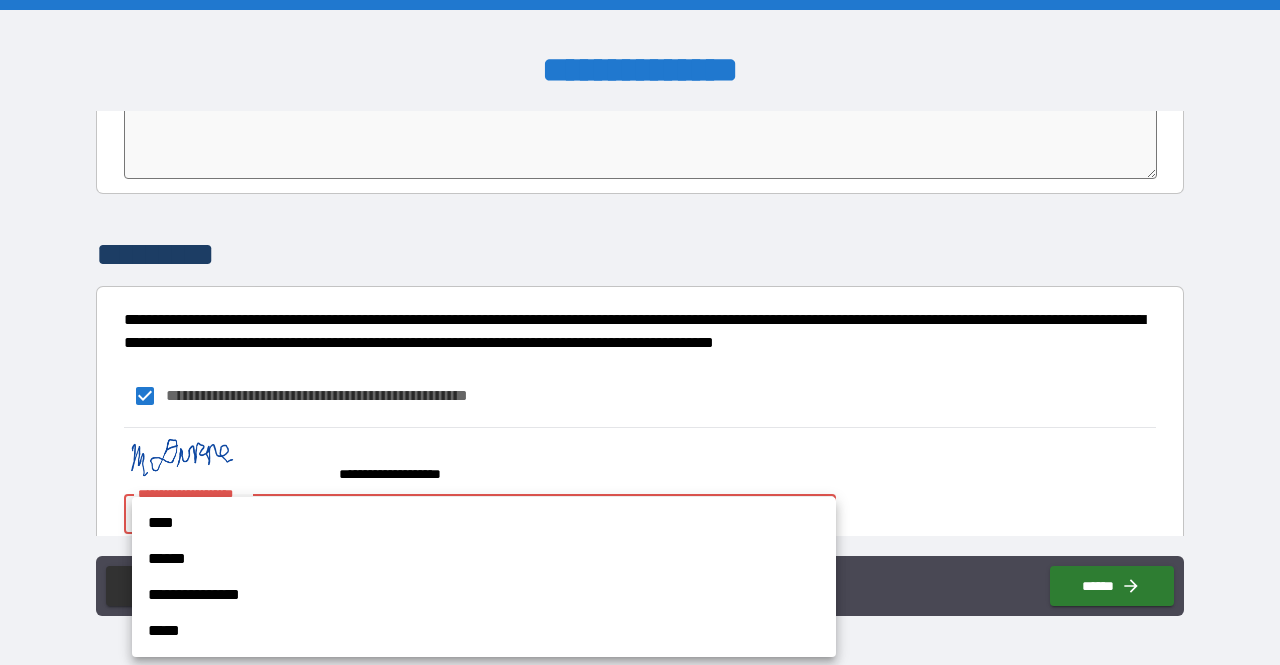 click on "****" at bounding box center [484, 523] 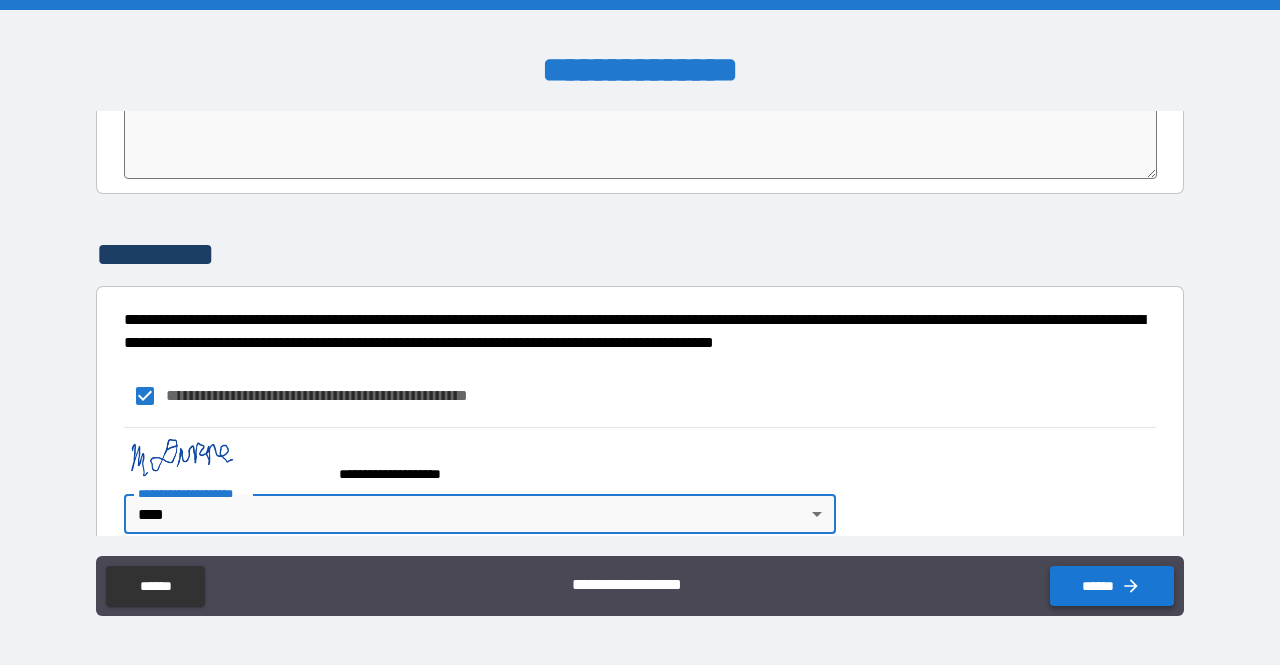 click on "******" at bounding box center (1112, 586) 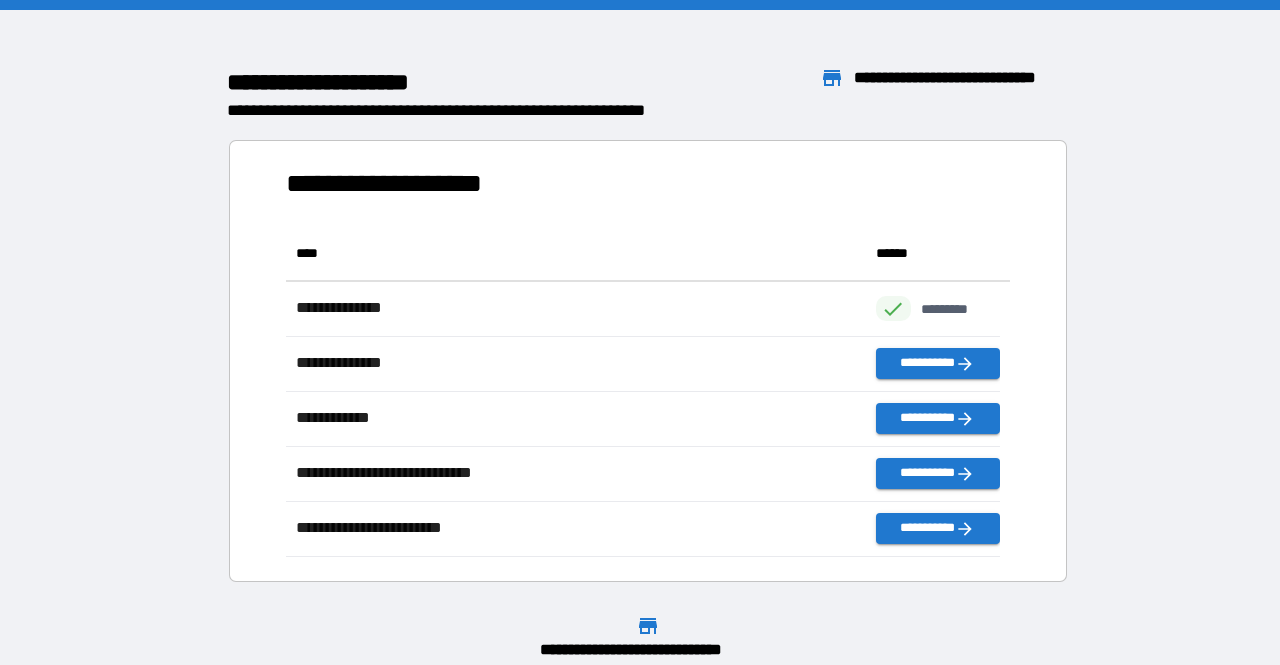scroll, scrollTop: 16, scrollLeft: 16, axis: both 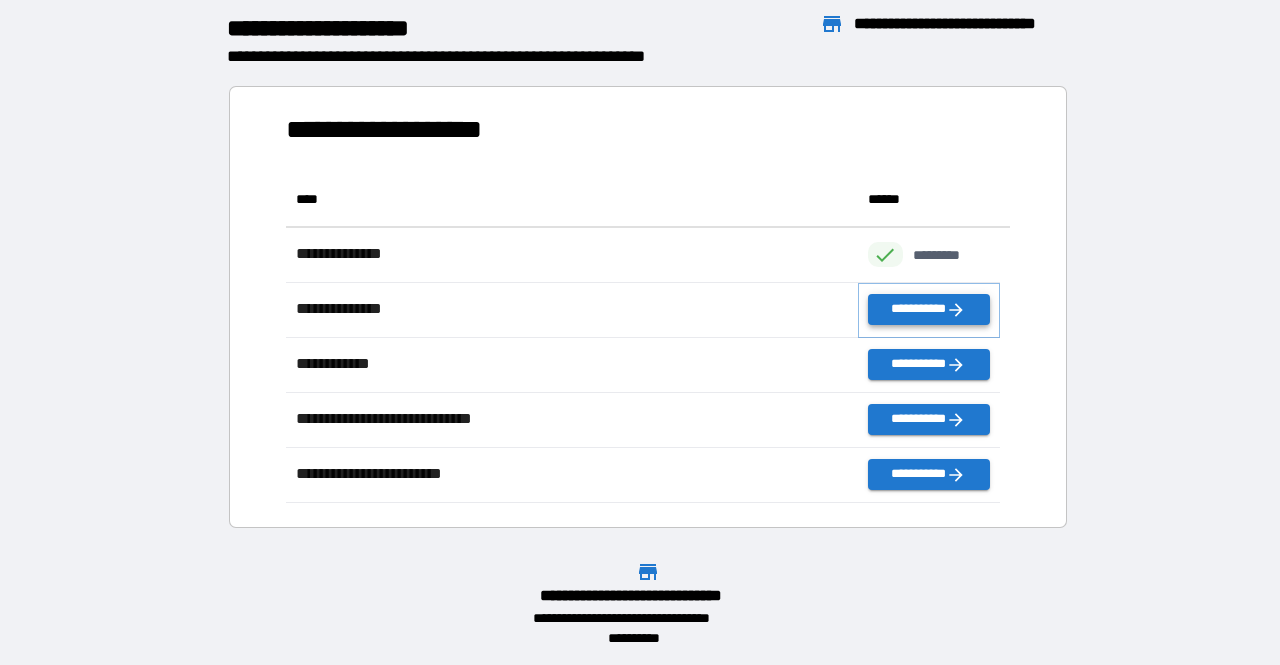 click on "**********" at bounding box center (929, 309) 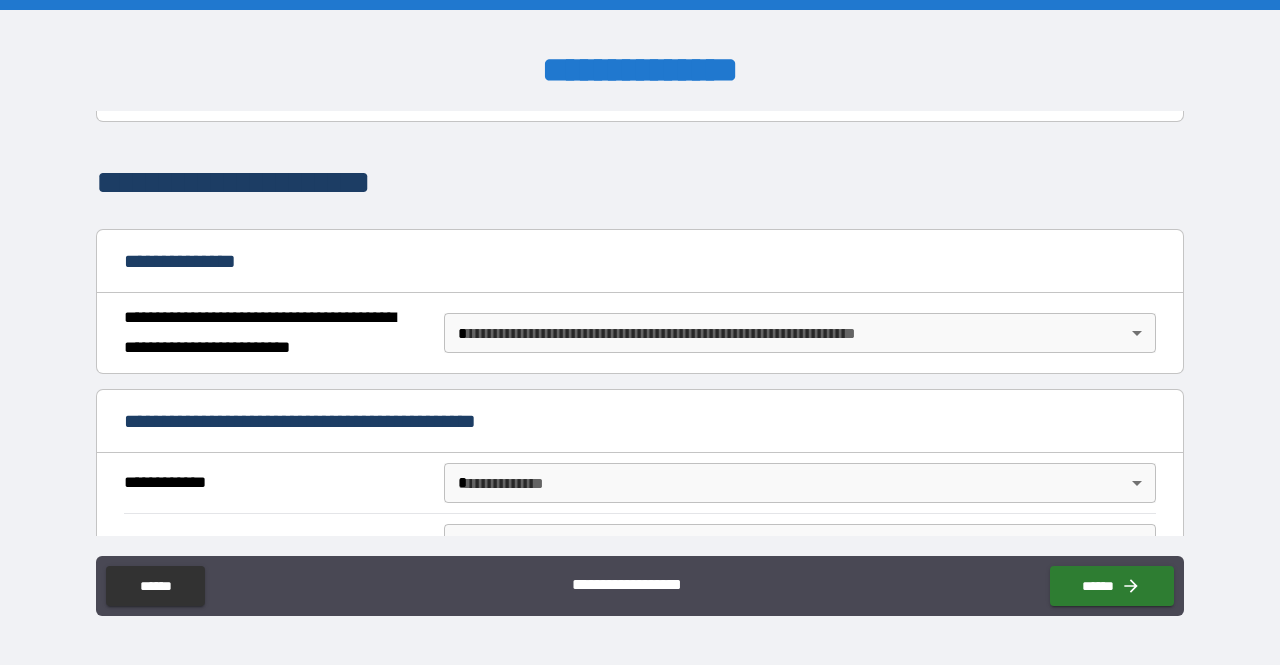scroll, scrollTop: 0, scrollLeft: 0, axis: both 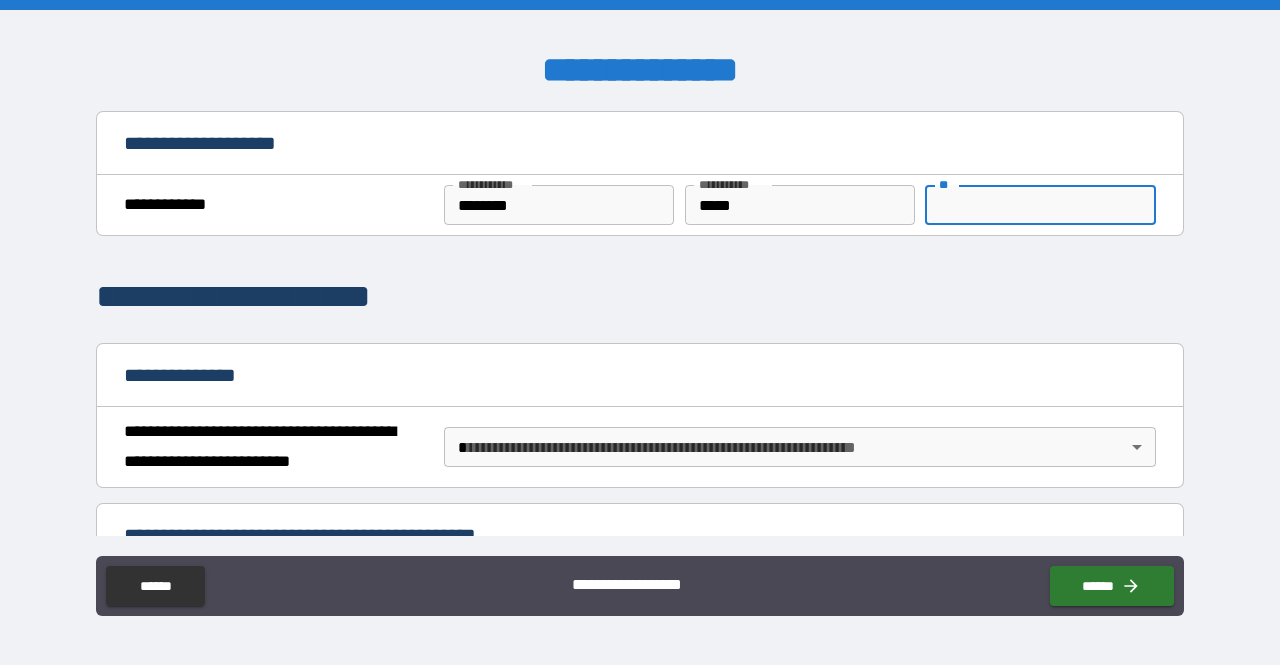 click on "**" at bounding box center [1040, 205] 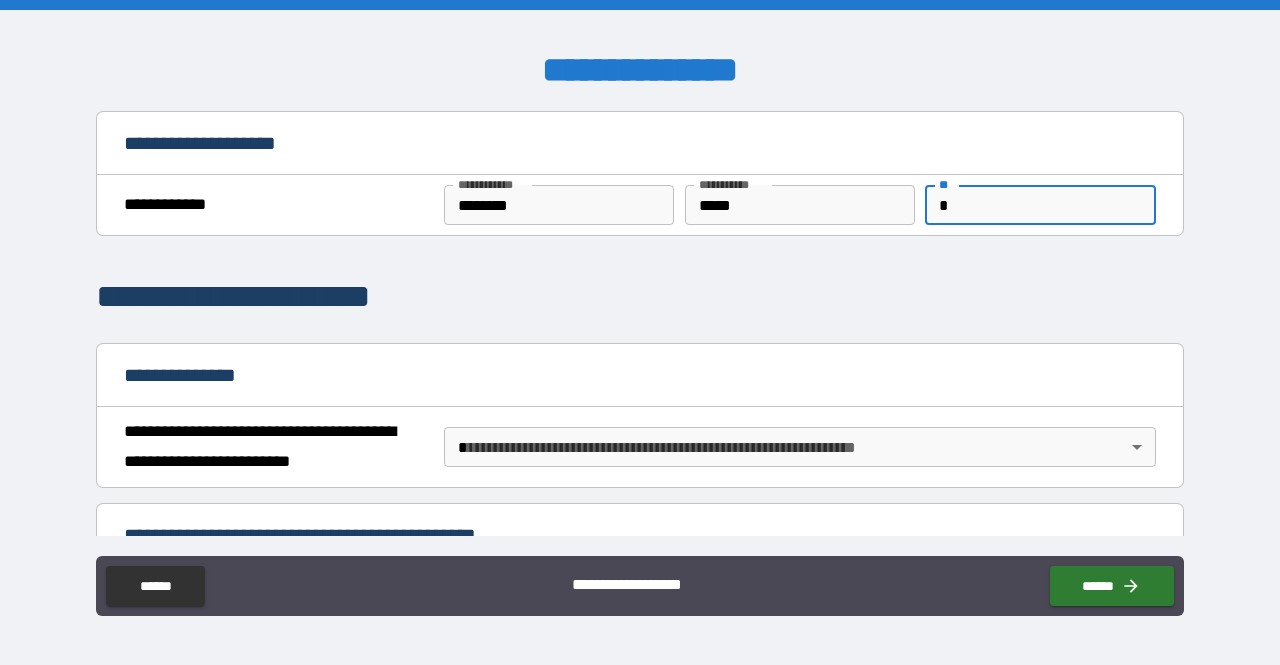 type on "*" 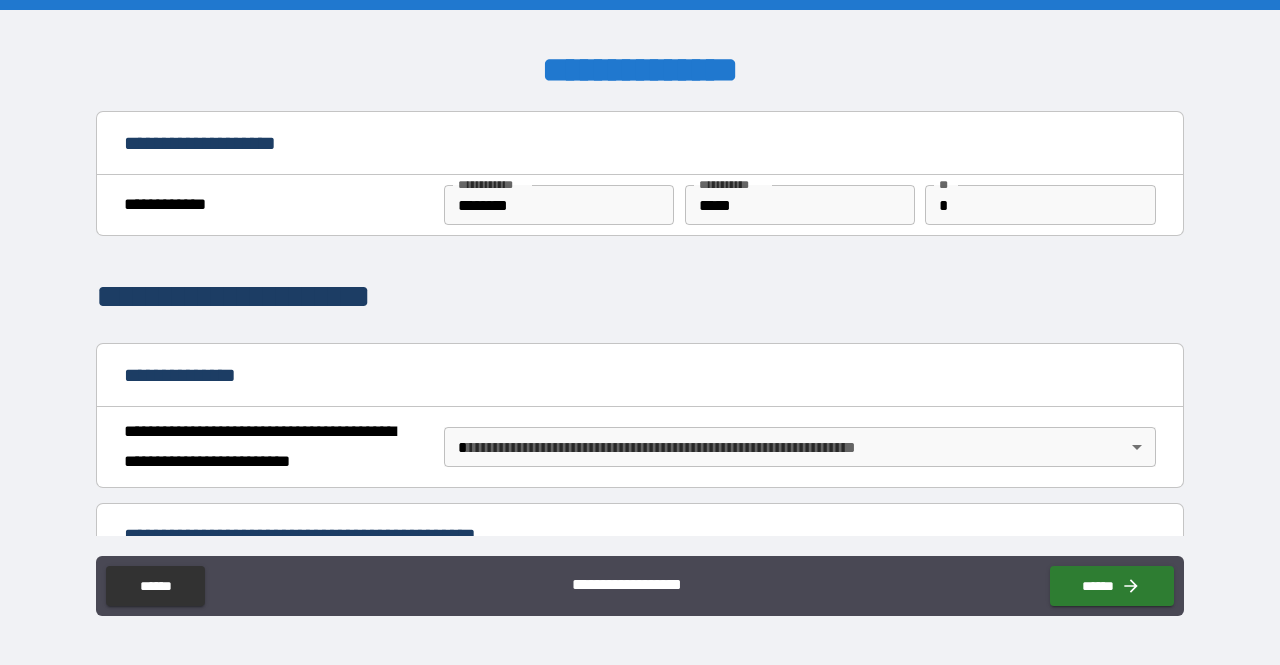 click on "**********" at bounding box center (640, 297) 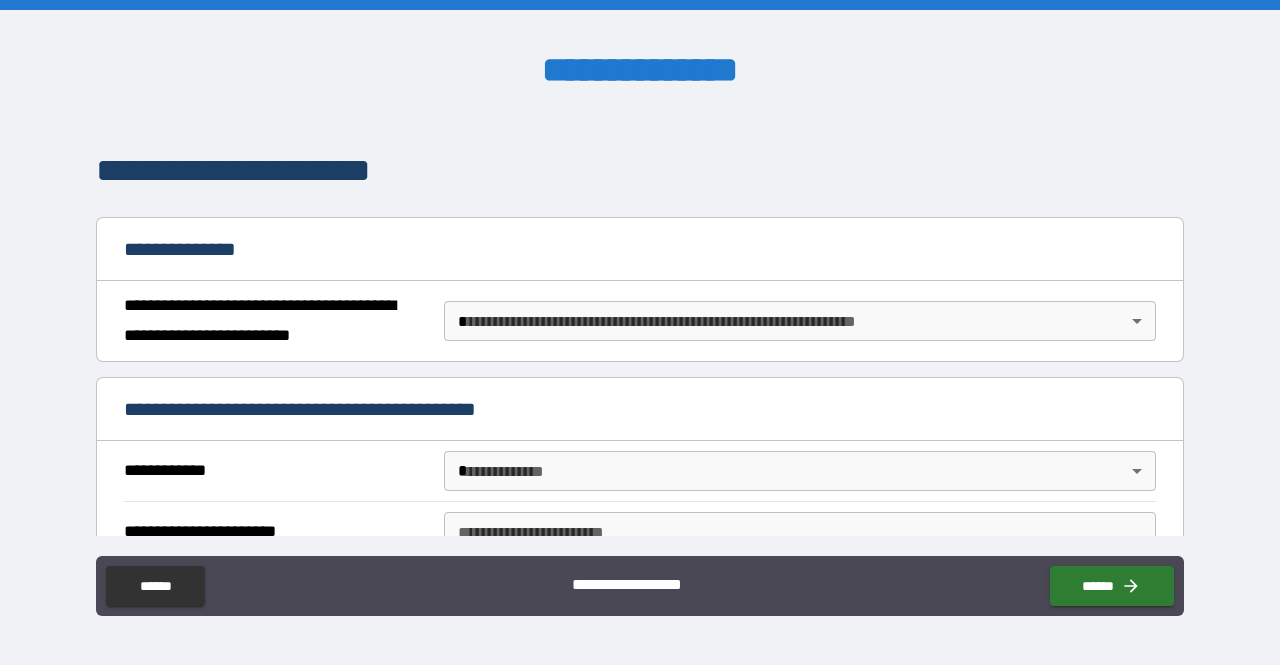 scroll, scrollTop: 127, scrollLeft: 0, axis: vertical 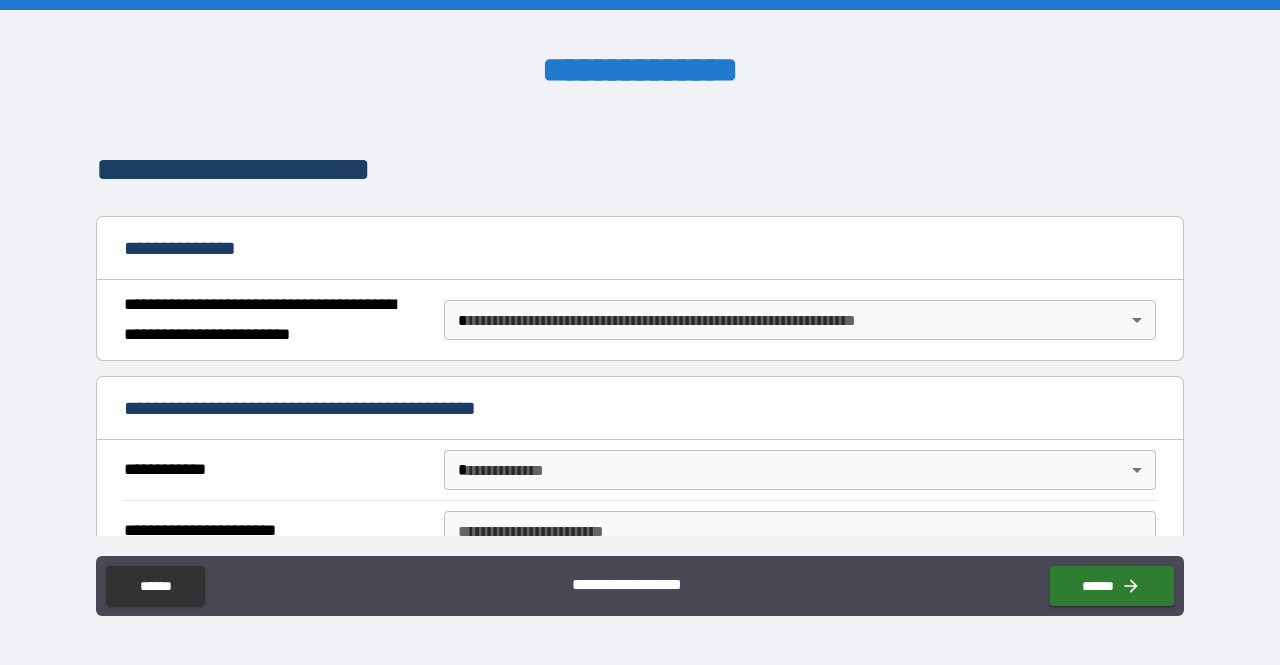 click on "**********" at bounding box center (640, 332) 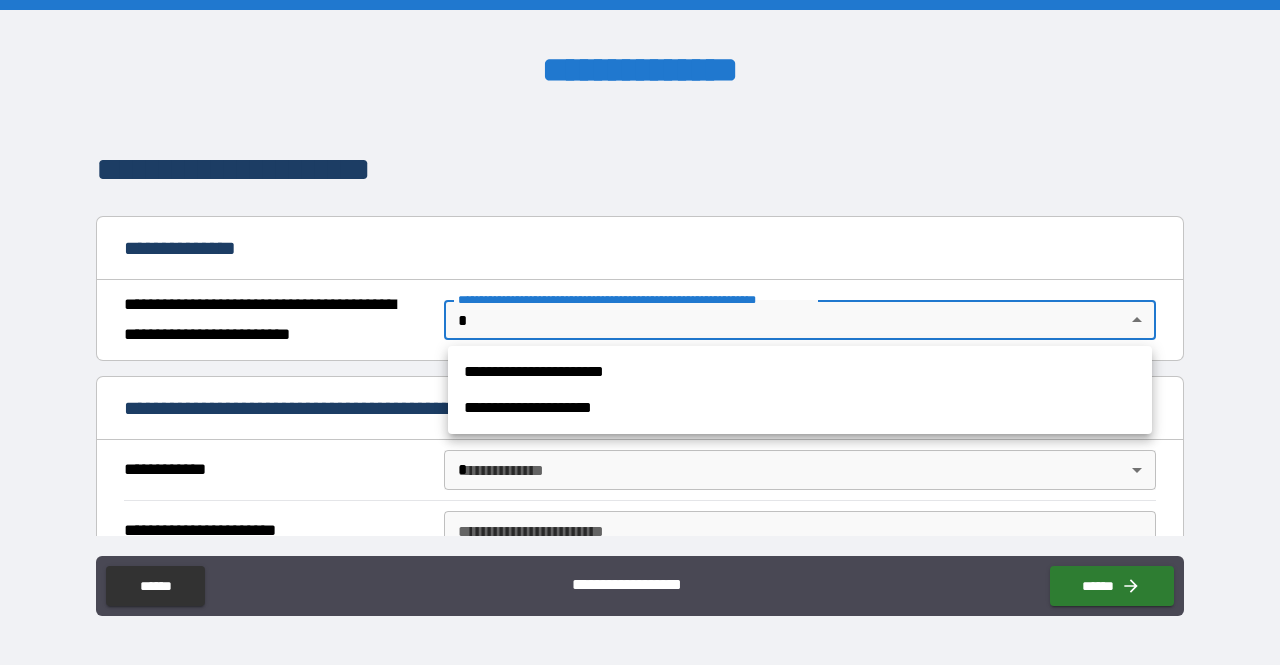 click on "**********" at bounding box center [800, 372] 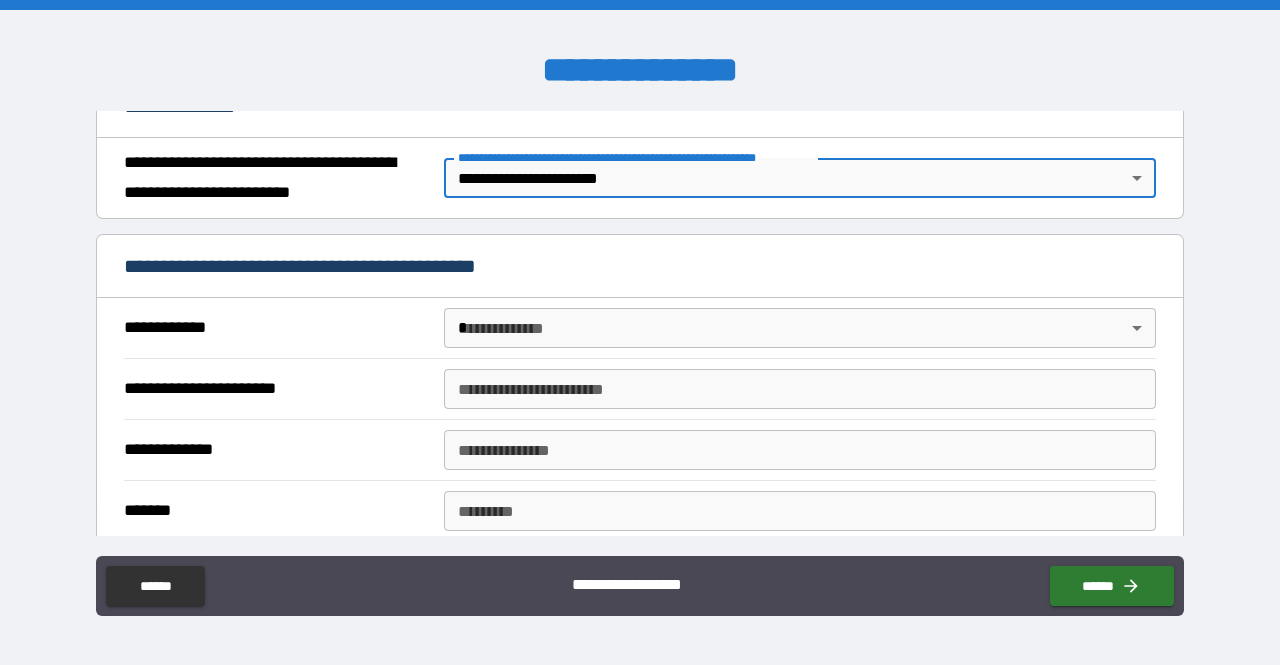 scroll, scrollTop: 326, scrollLeft: 0, axis: vertical 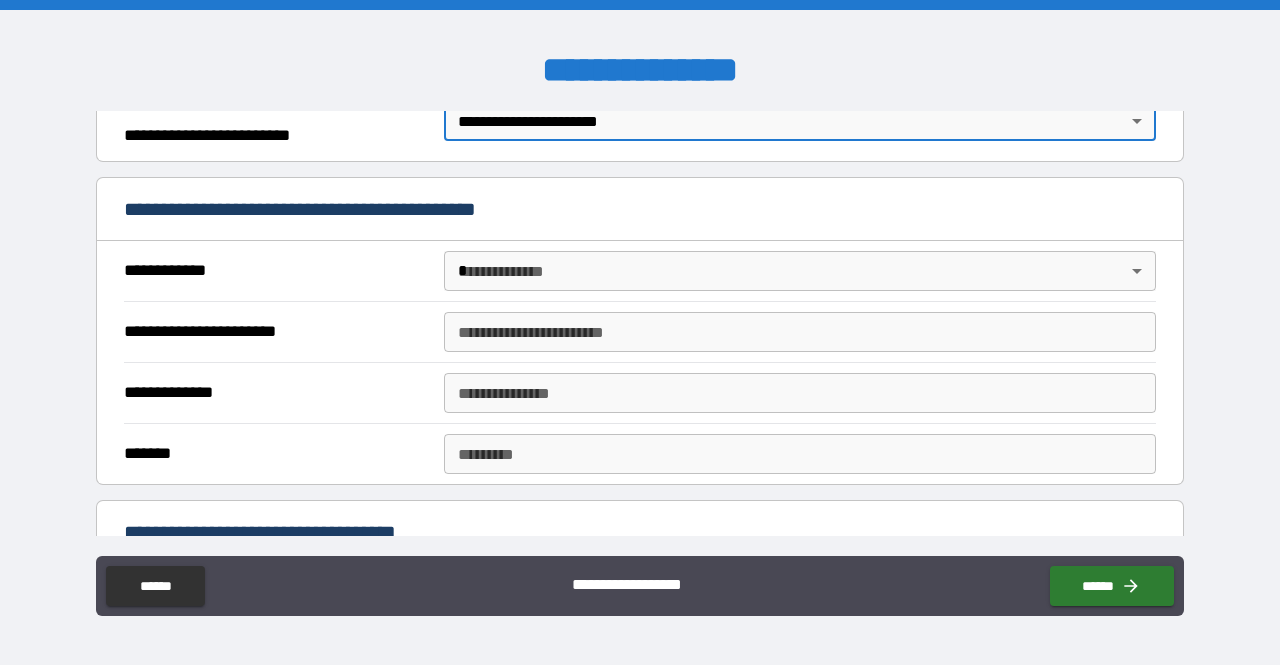 click on "**********" at bounding box center (640, 332) 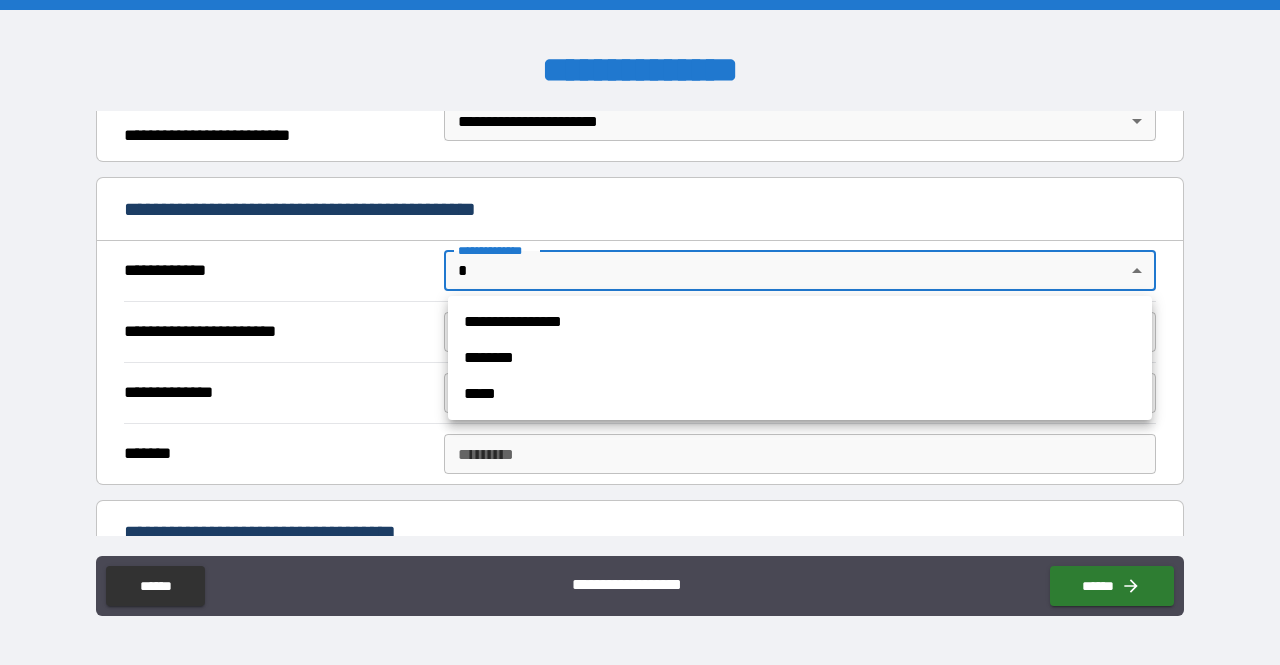 click on "**********" at bounding box center [800, 322] 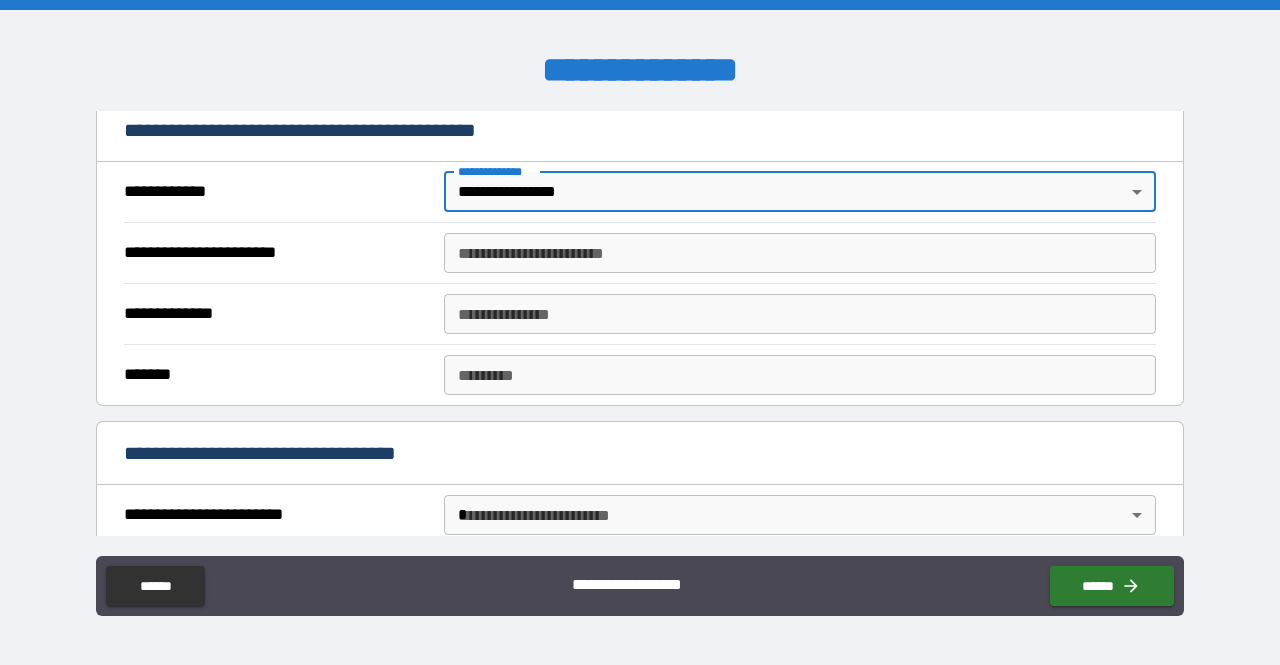 scroll, scrollTop: 405, scrollLeft: 0, axis: vertical 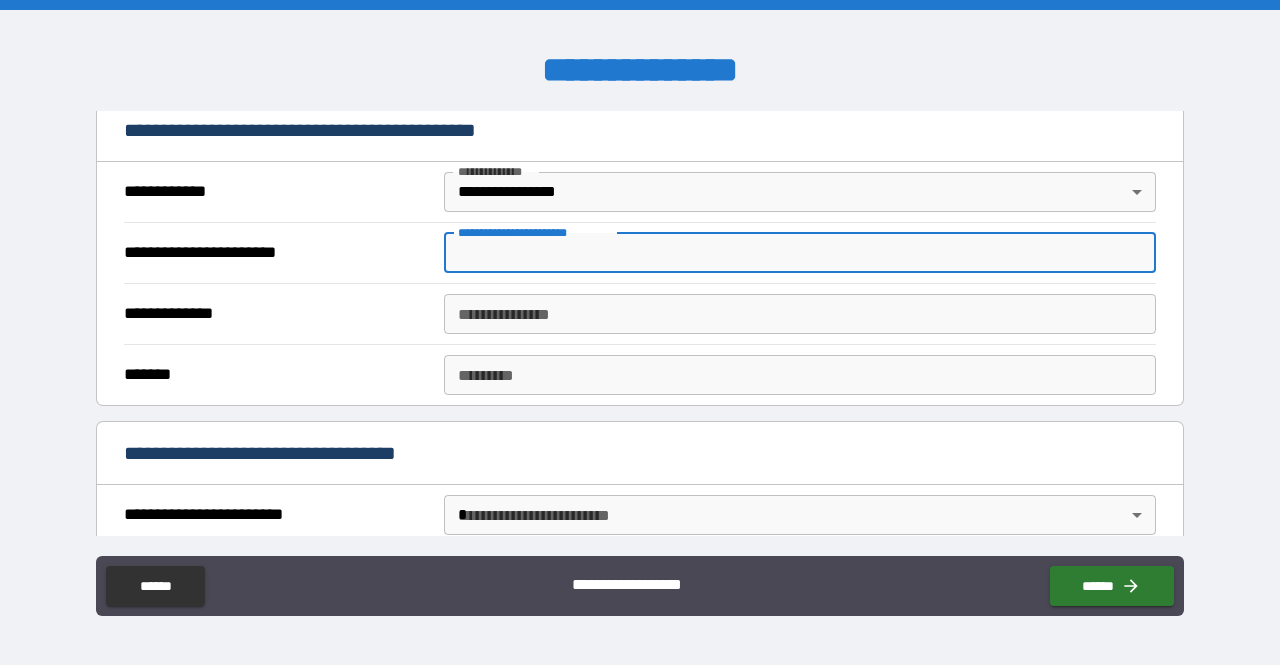 click on "**********" at bounding box center [800, 253] 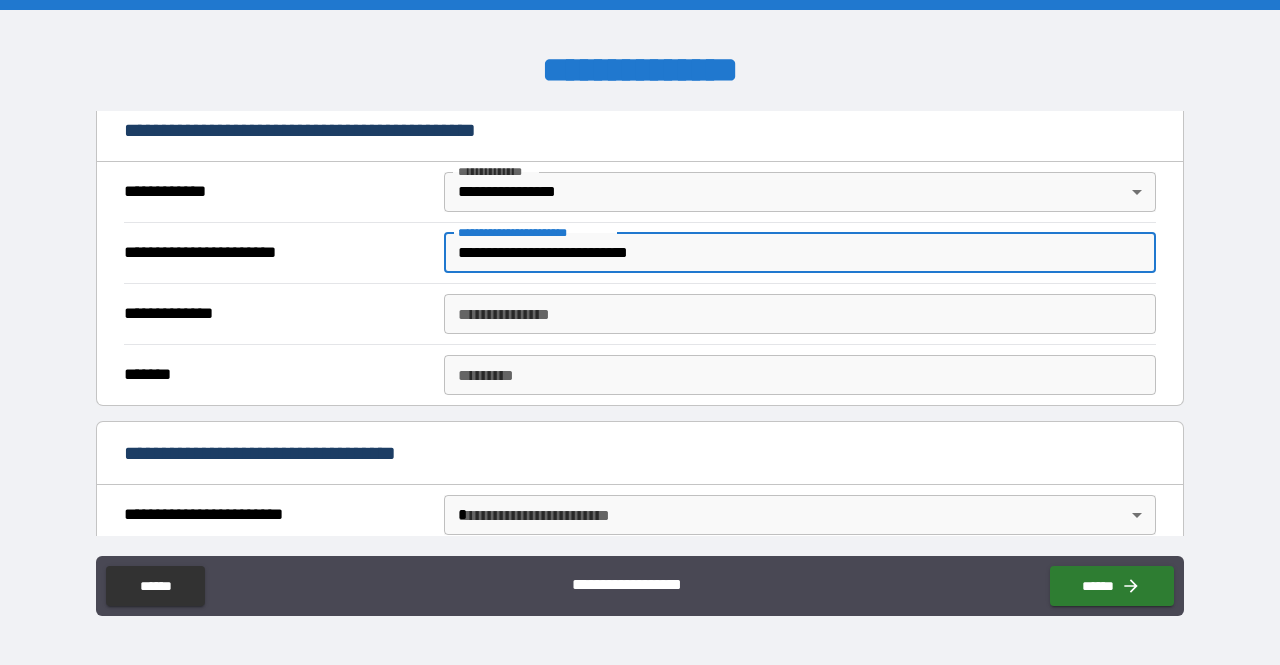 type on "**********" 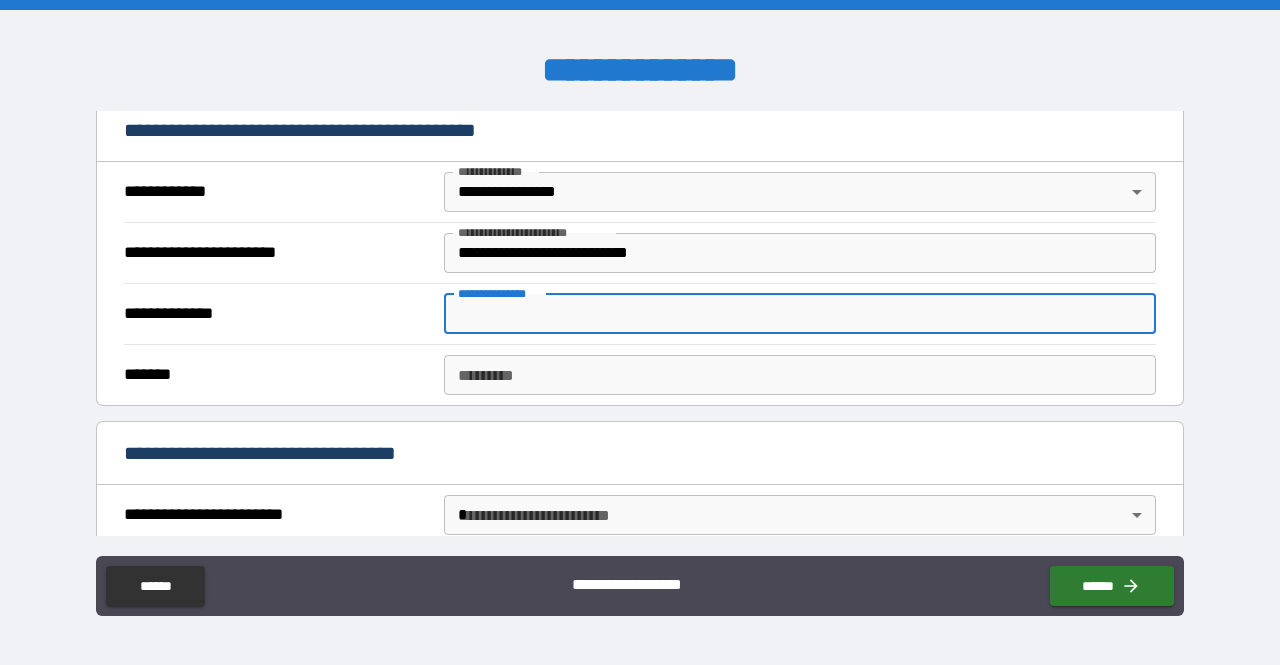 click on "**********" at bounding box center [800, 314] 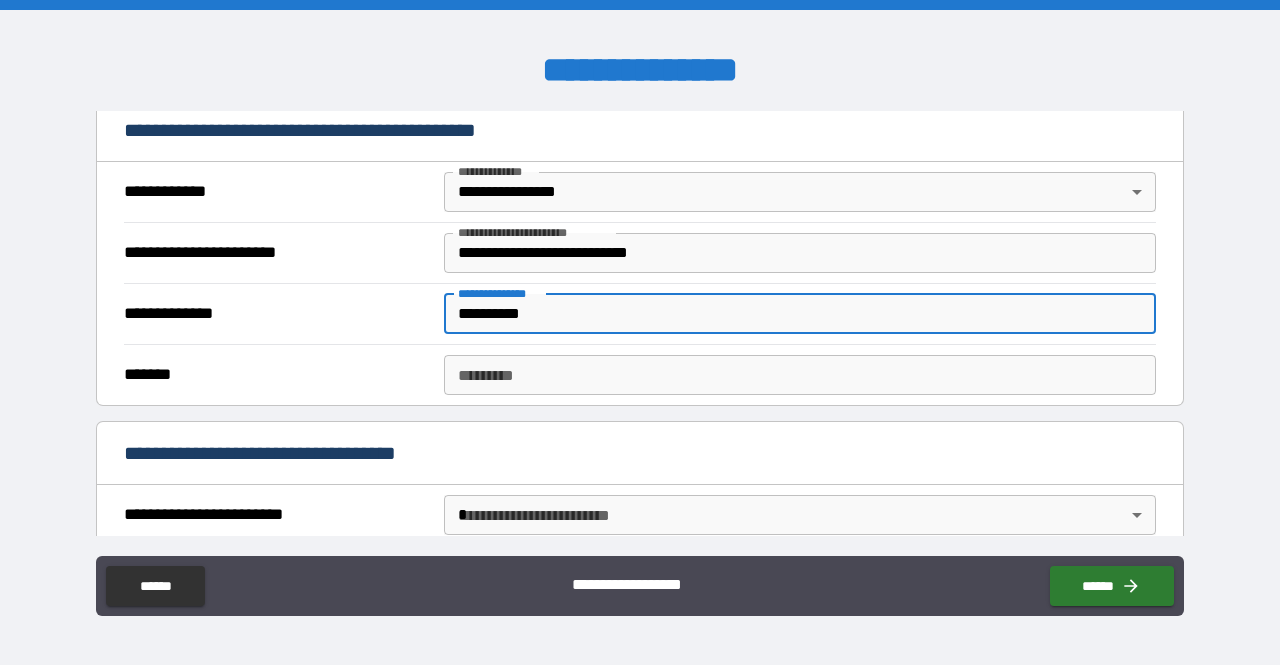 type on "**********" 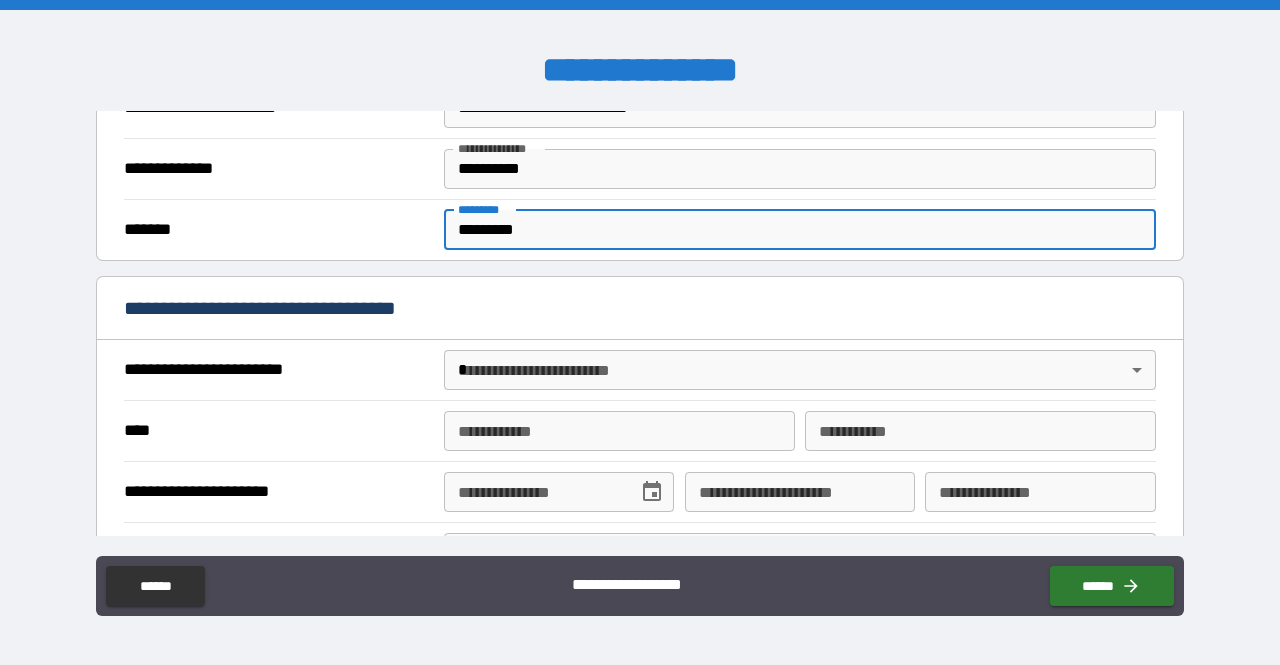 scroll, scrollTop: 562, scrollLeft: 0, axis: vertical 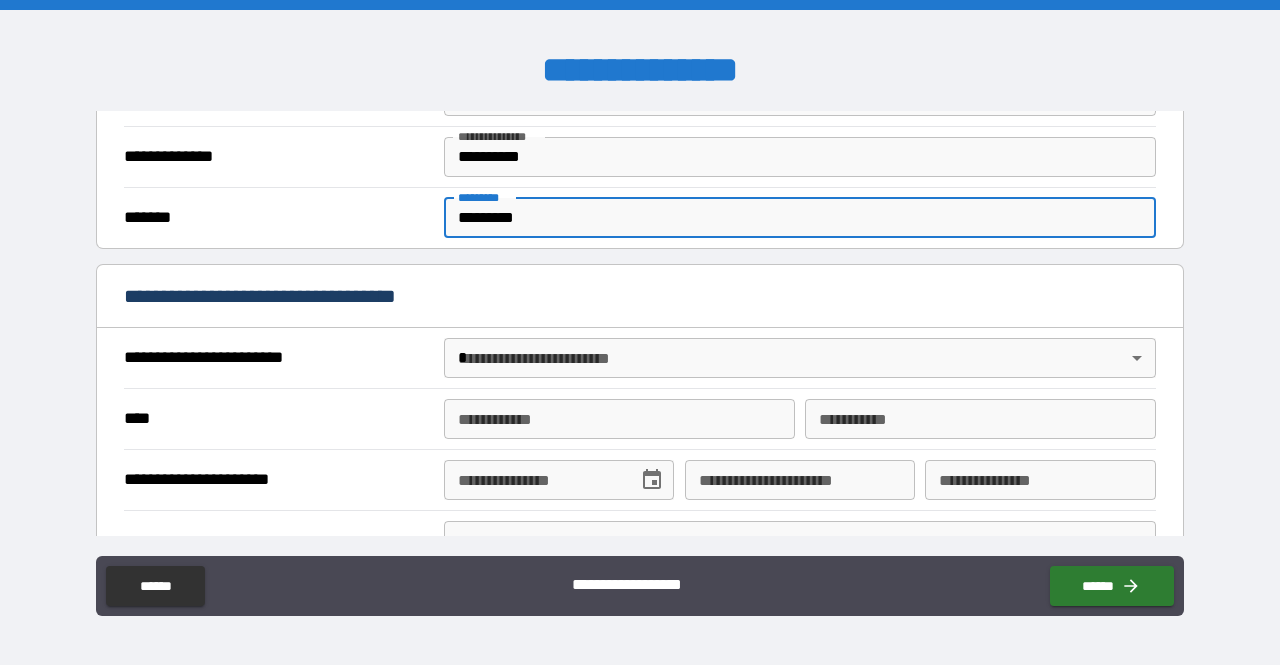 type on "*********" 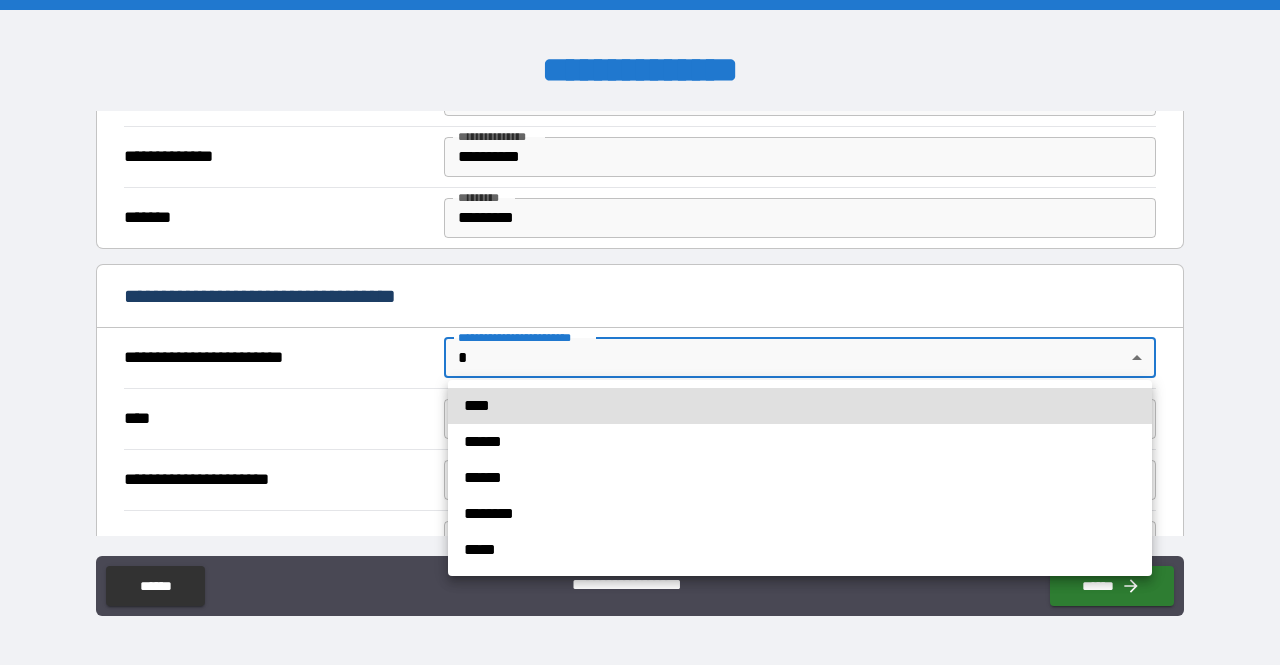 click on "****" at bounding box center (800, 406) 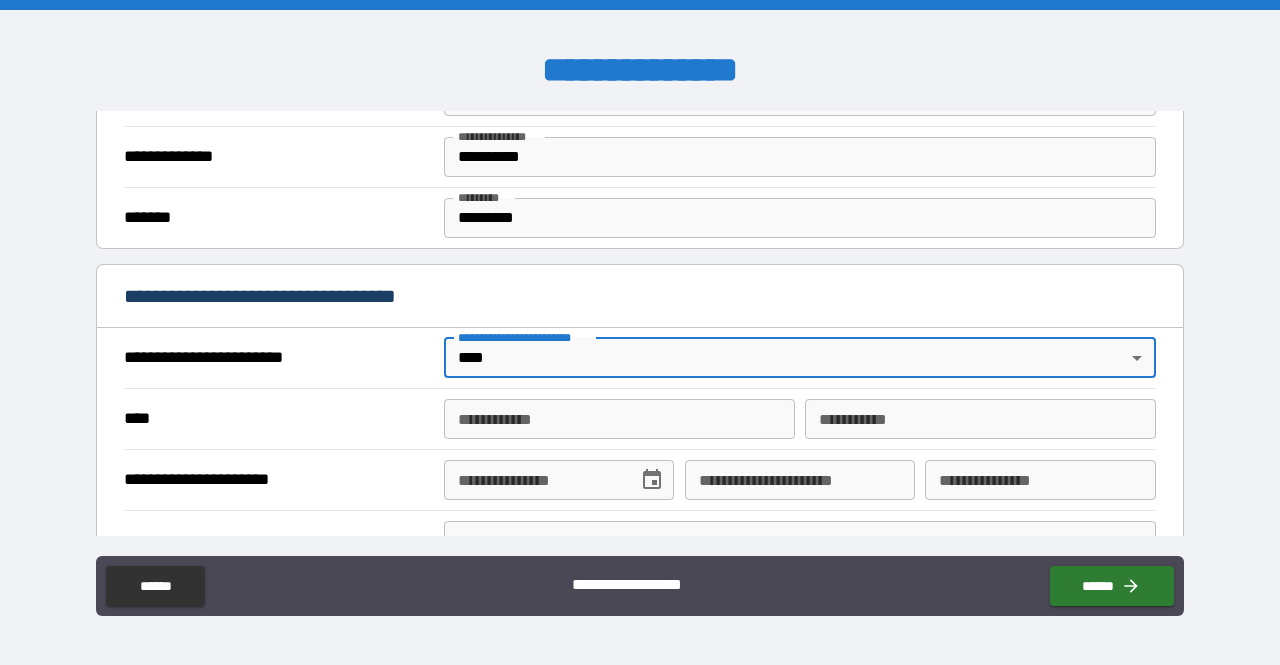 click on "**********" at bounding box center (619, 419) 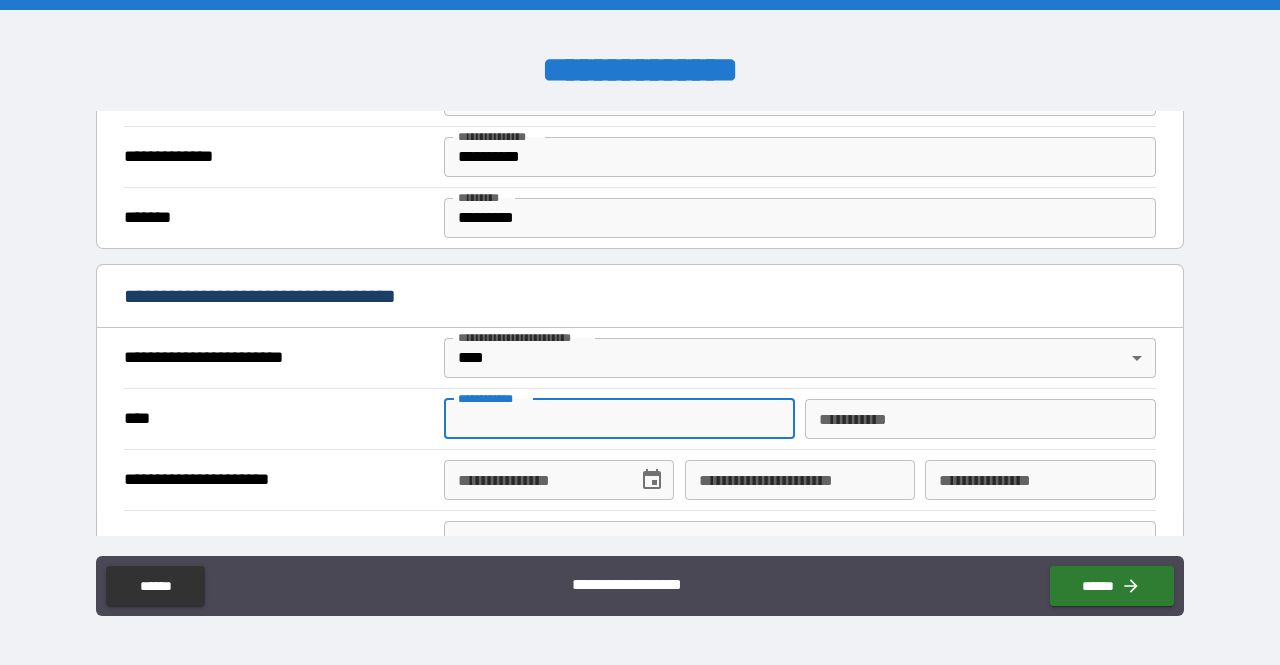 type on "********" 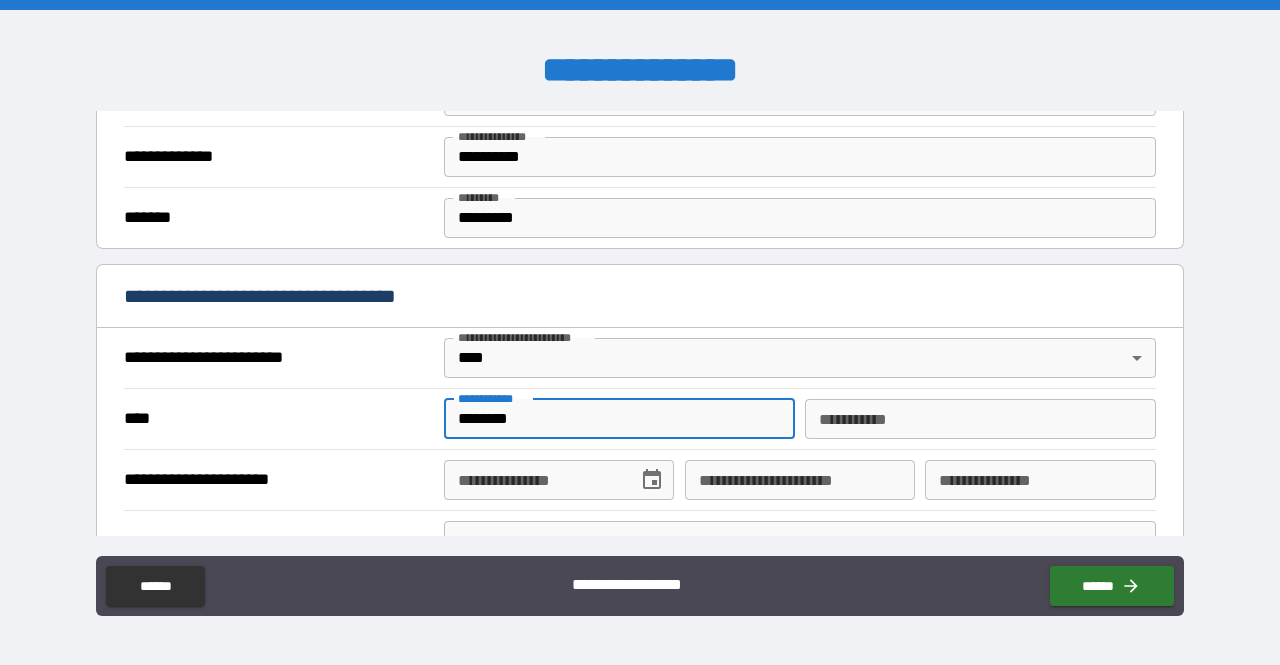 type on "*****" 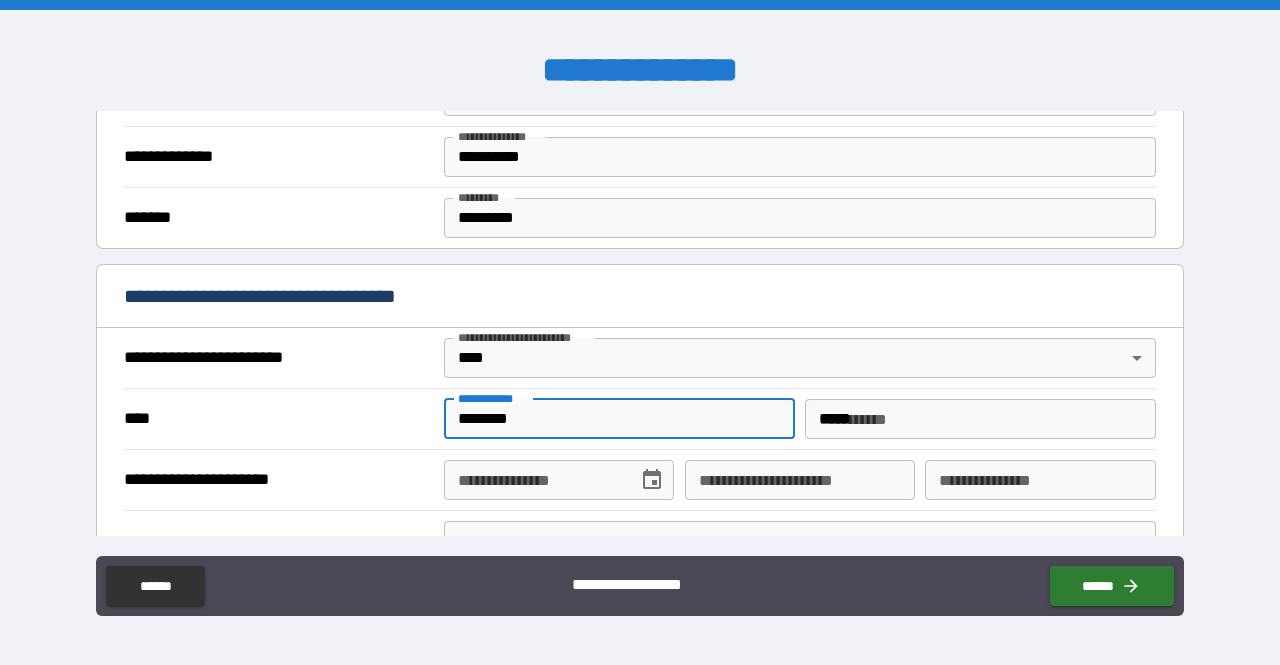 type on "**********" 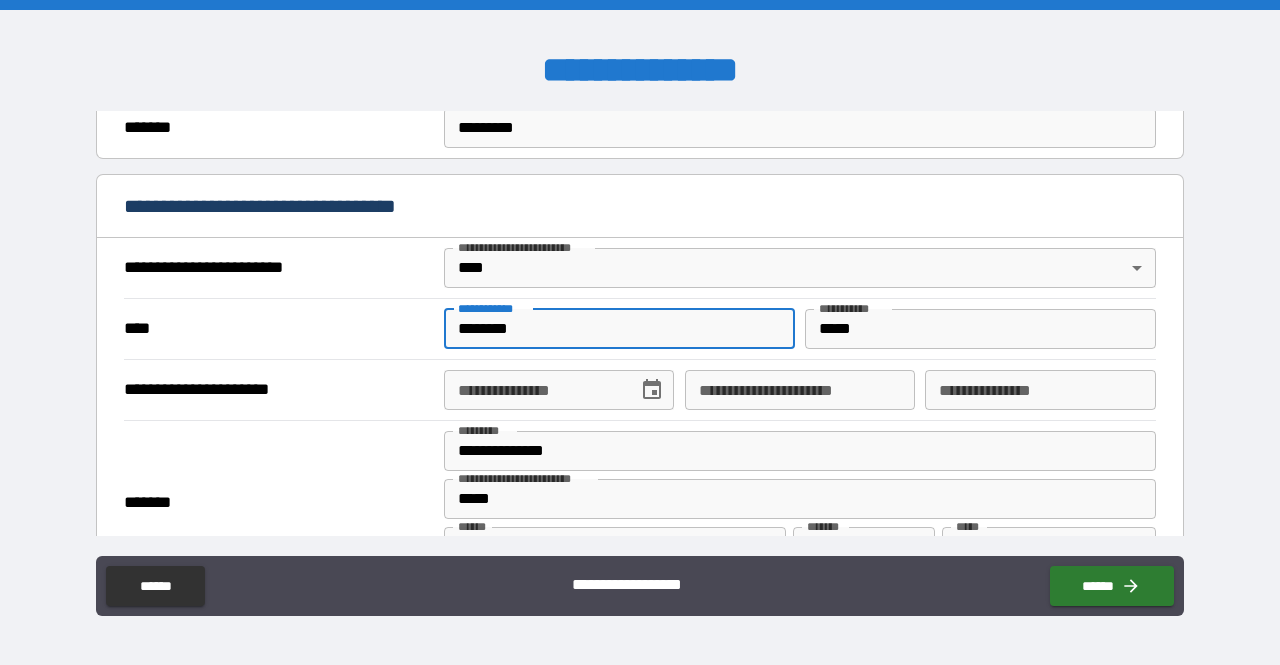 scroll, scrollTop: 665, scrollLeft: 0, axis: vertical 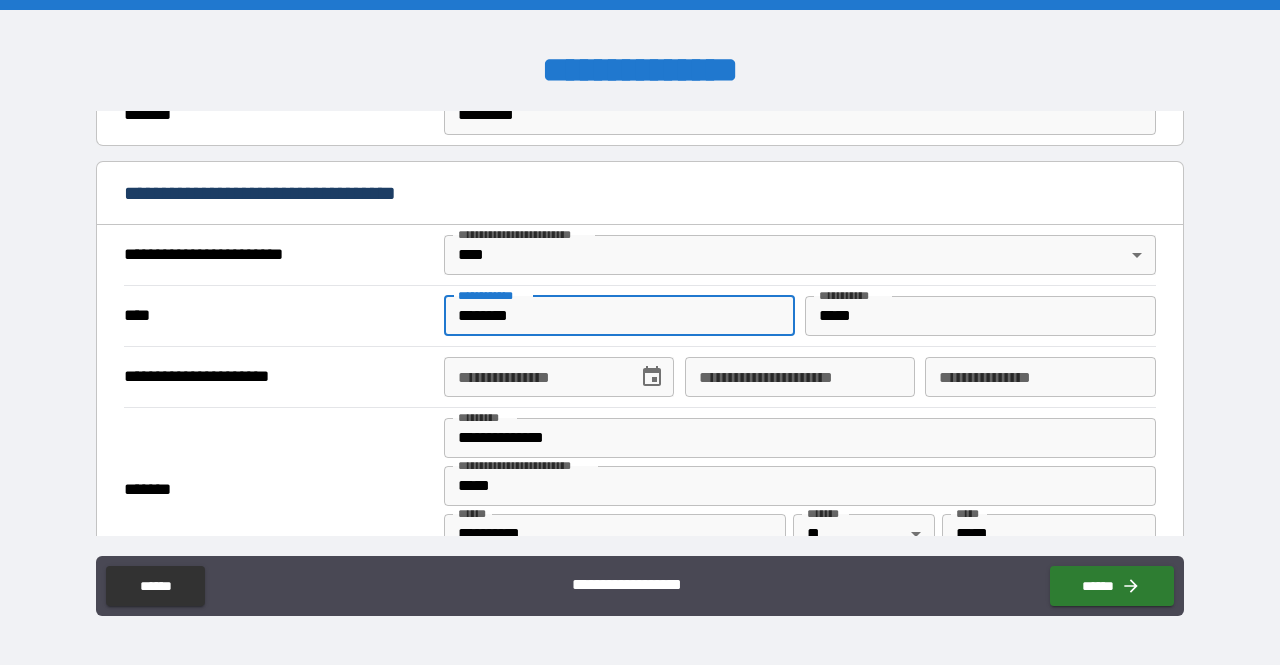 click on "**********" at bounding box center [534, 377] 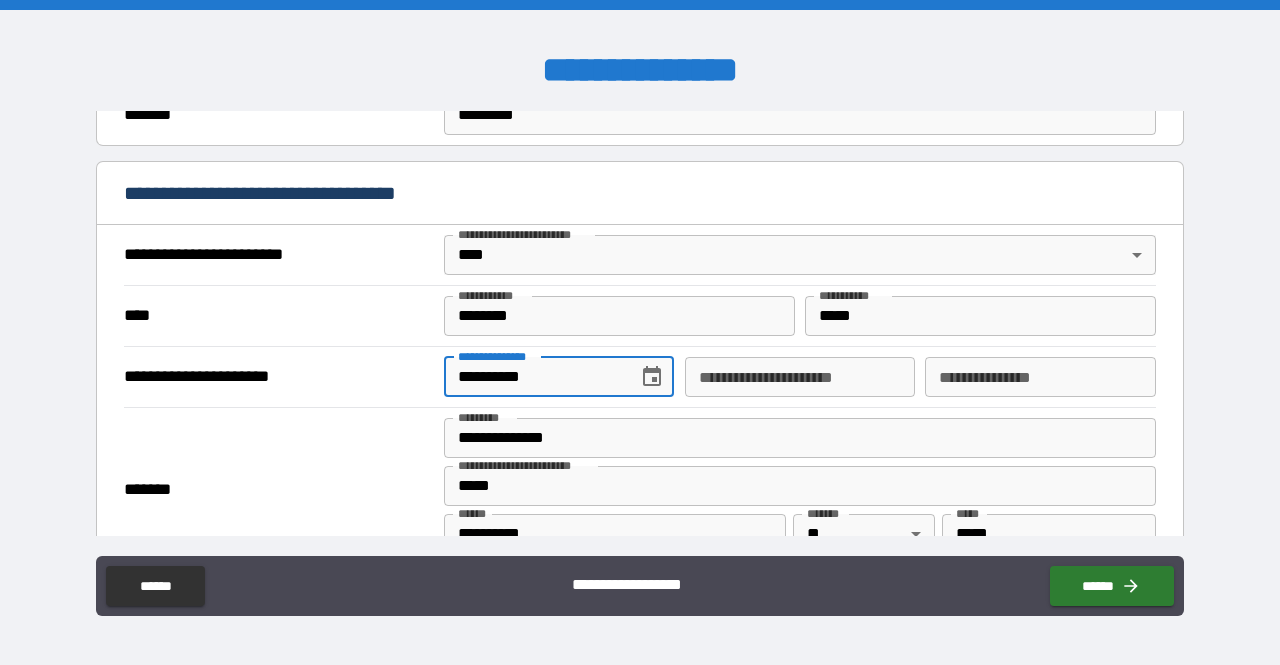 type on "**********" 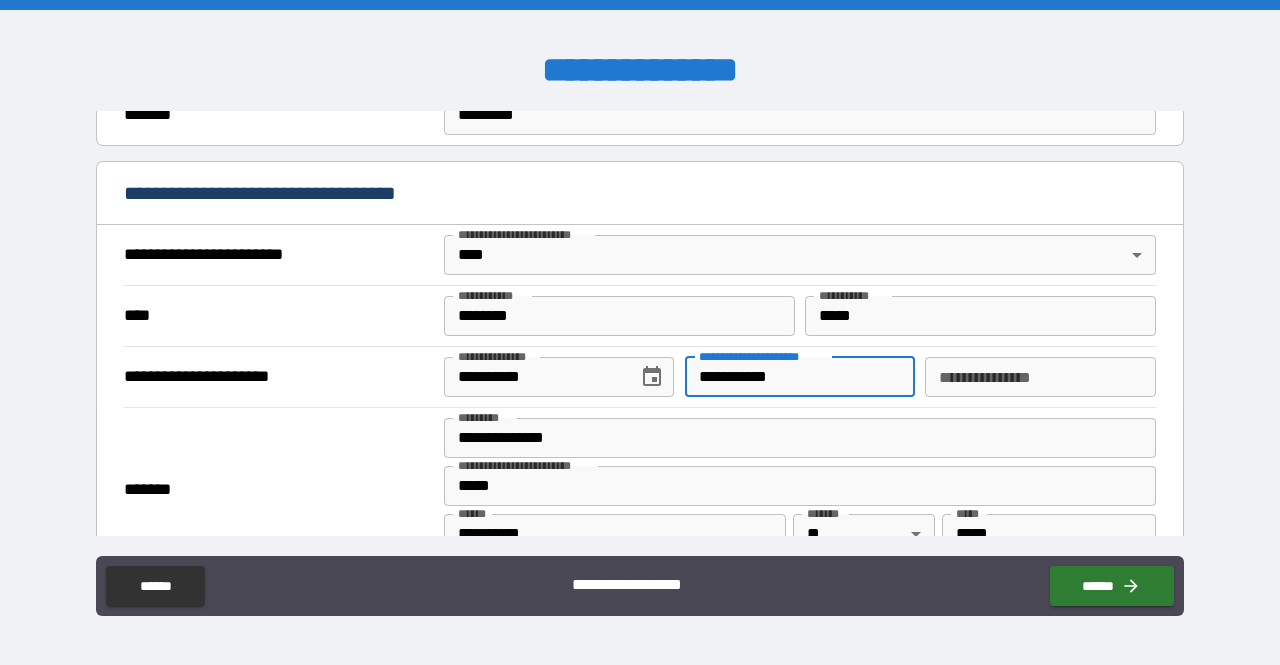type on "**********" 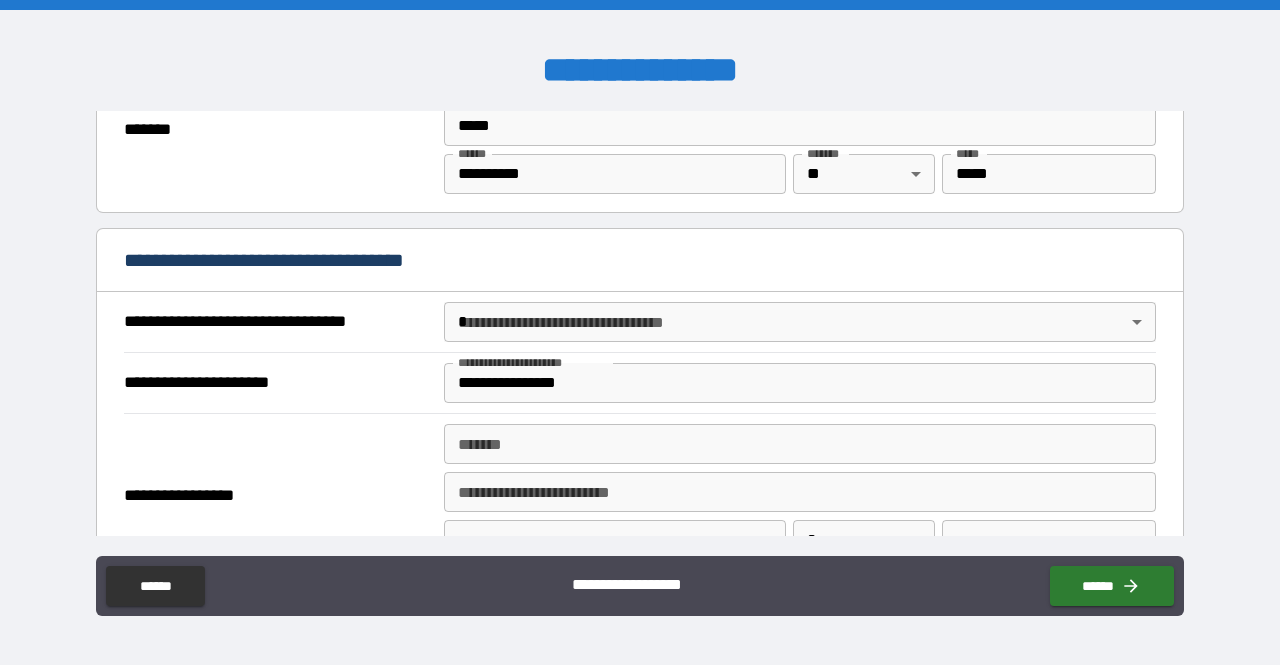 scroll, scrollTop: 1113, scrollLeft: 0, axis: vertical 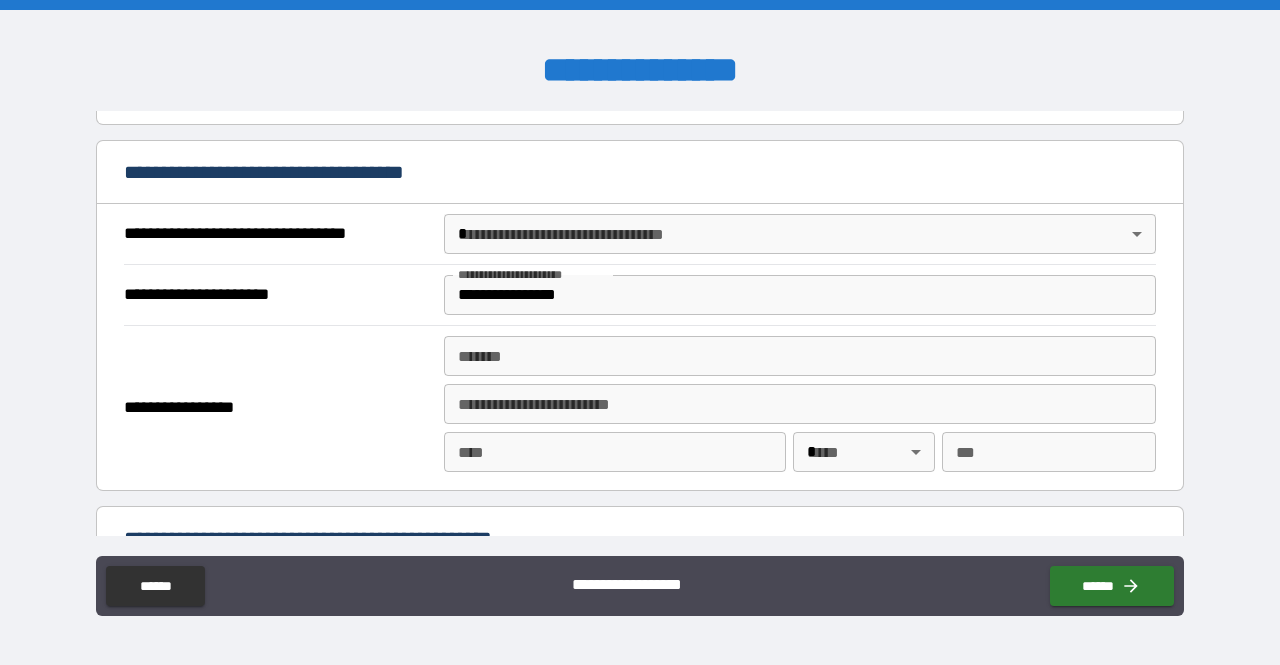 type on "********" 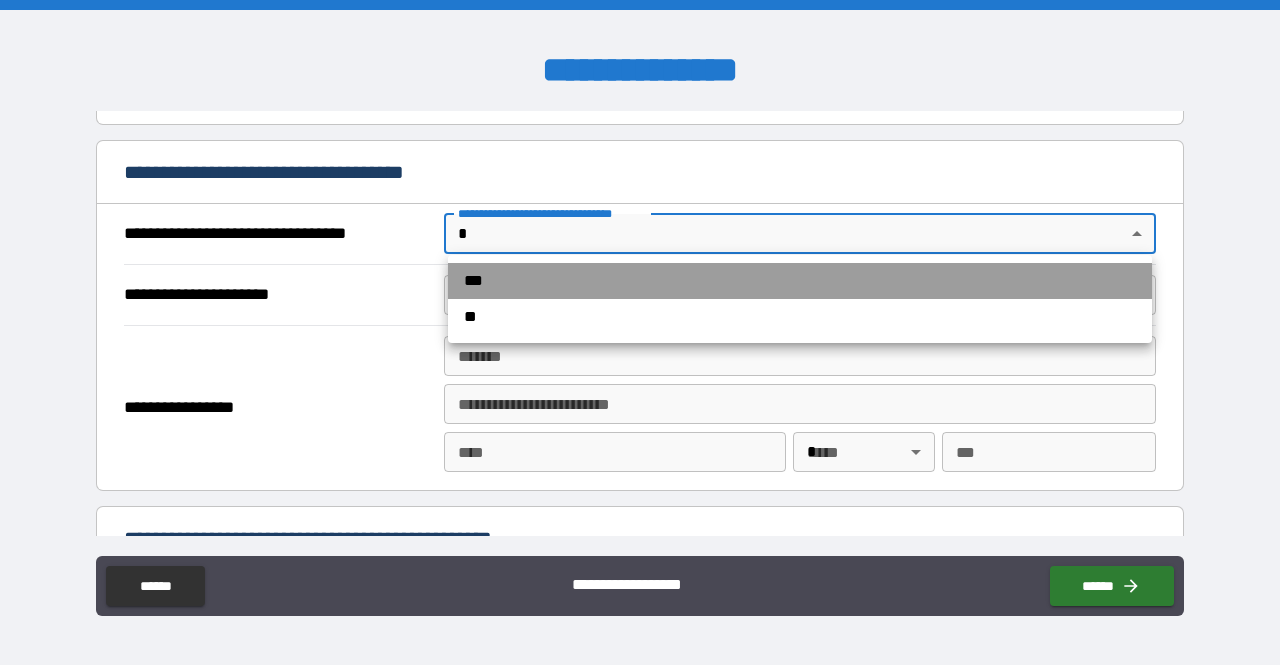 click on "***" at bounding box center [800, 281] 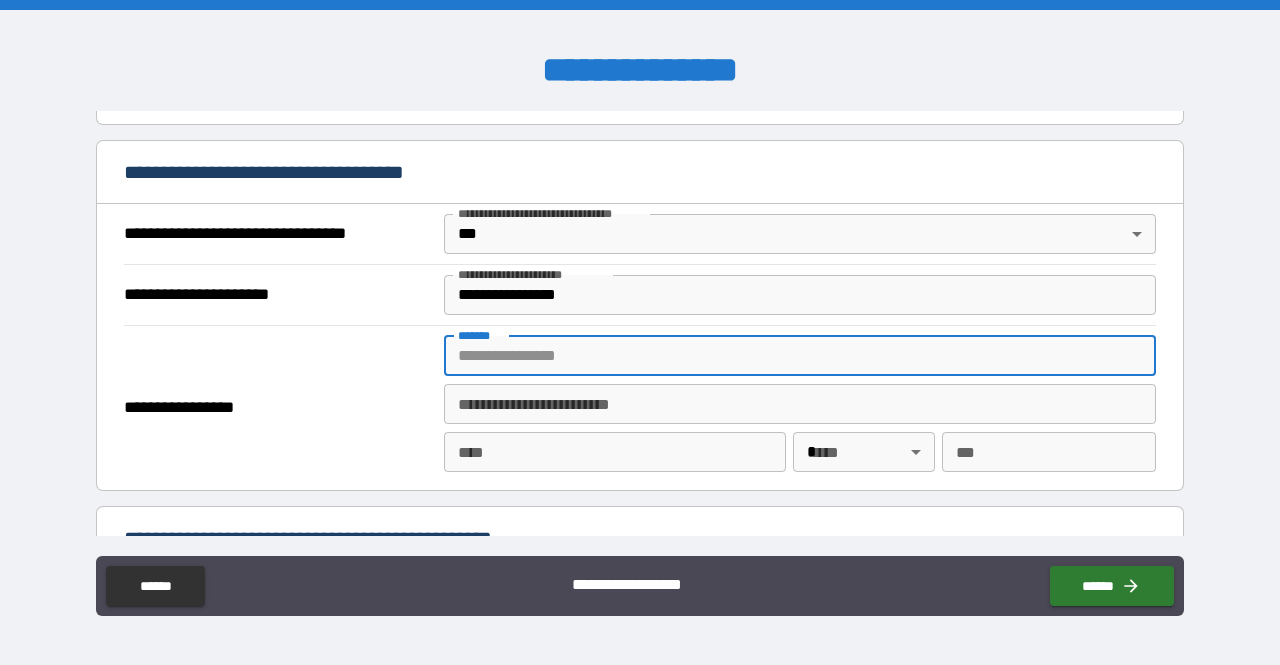 click on "*******" at bounding box center [800, 356] 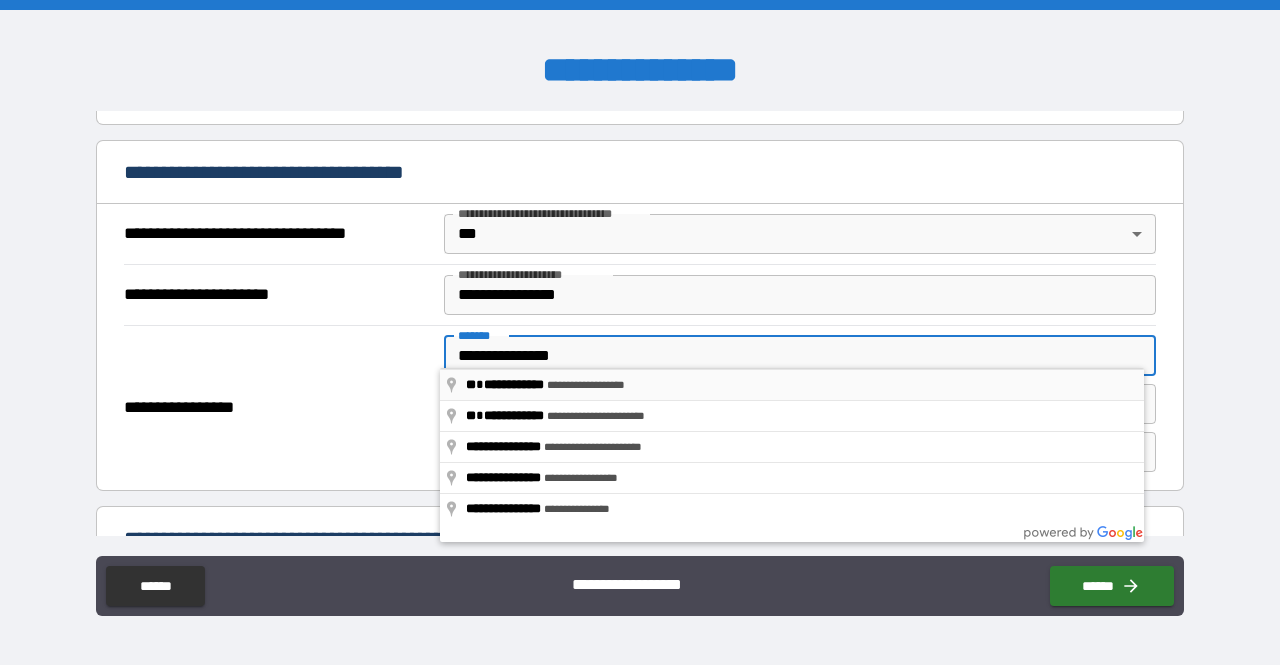 type on "**********" 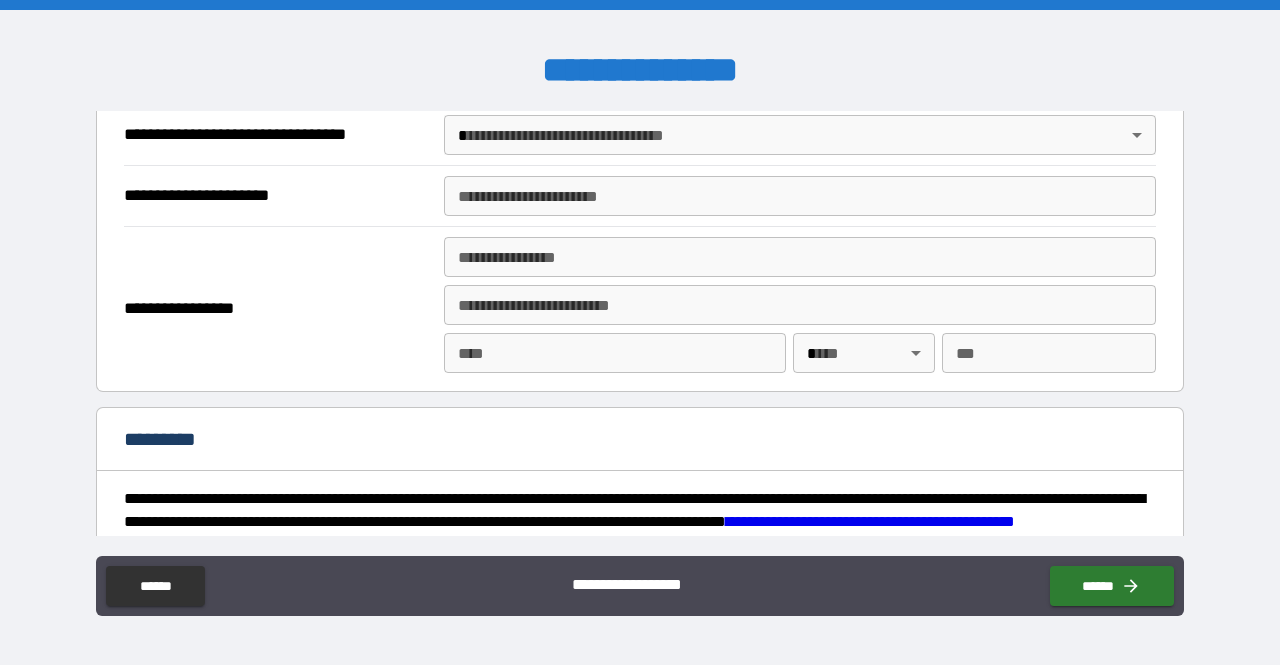 scroll, scrollTop: 2607, scrollLeft: 0, axis: vertical 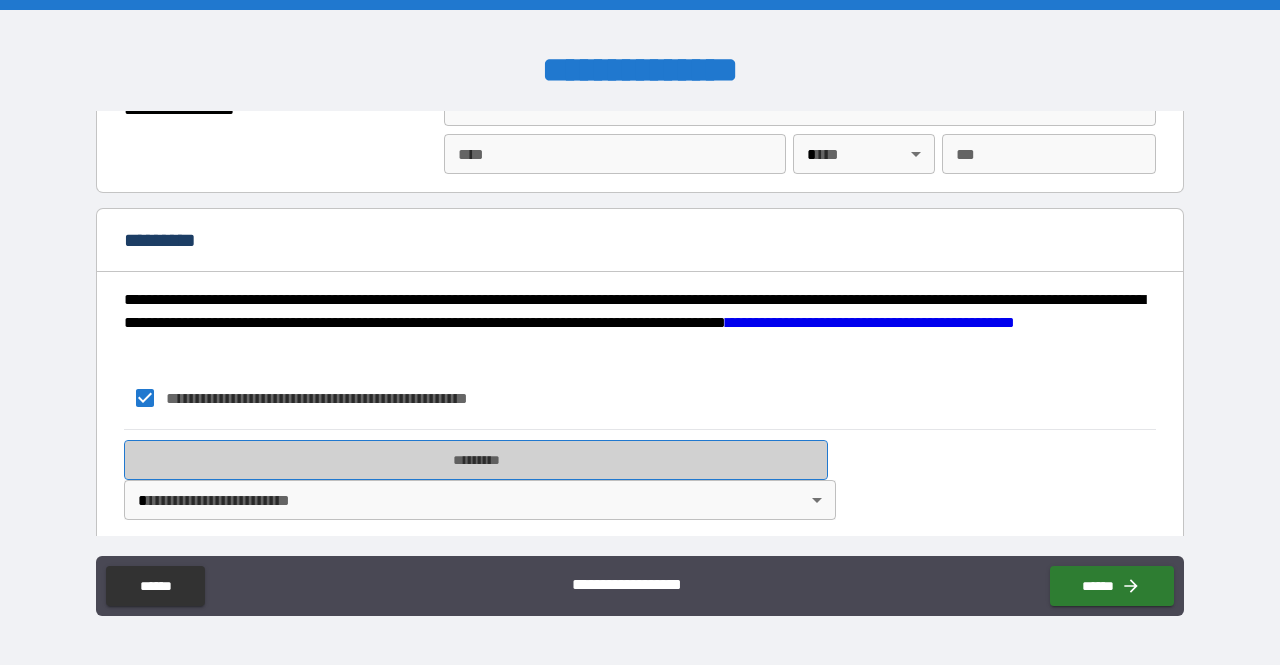 click on "*********" at bounding box center [476, 460] 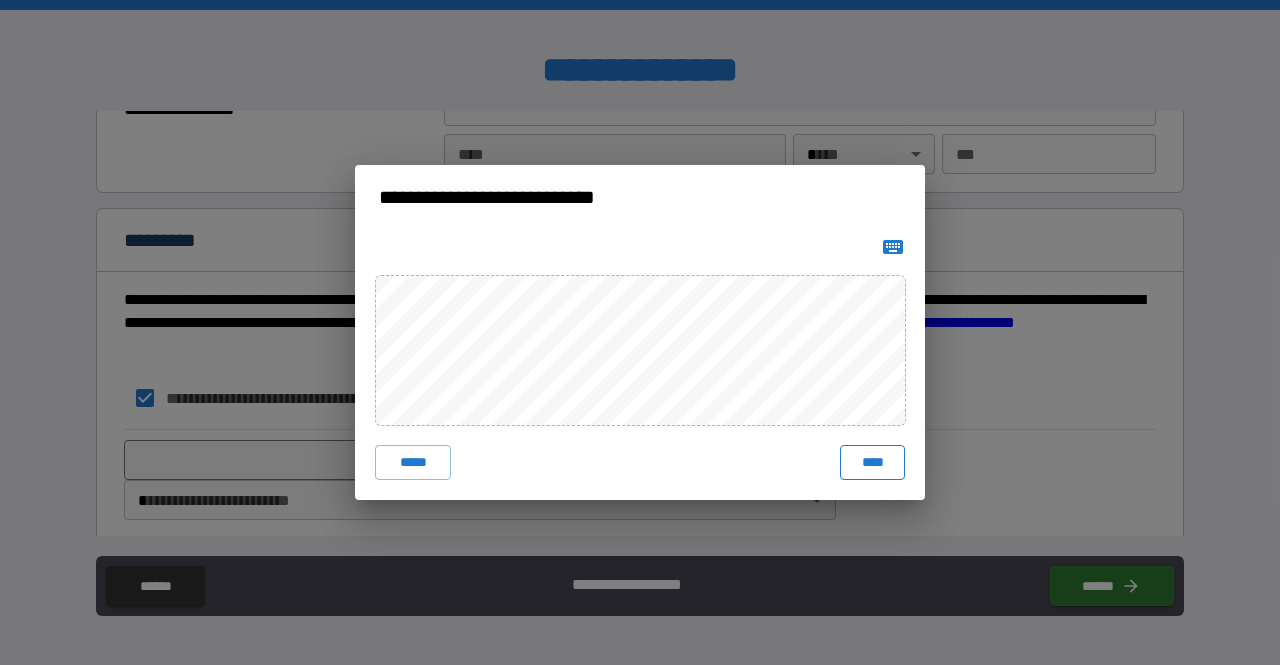click on "****" at bounding box center (872, 463) 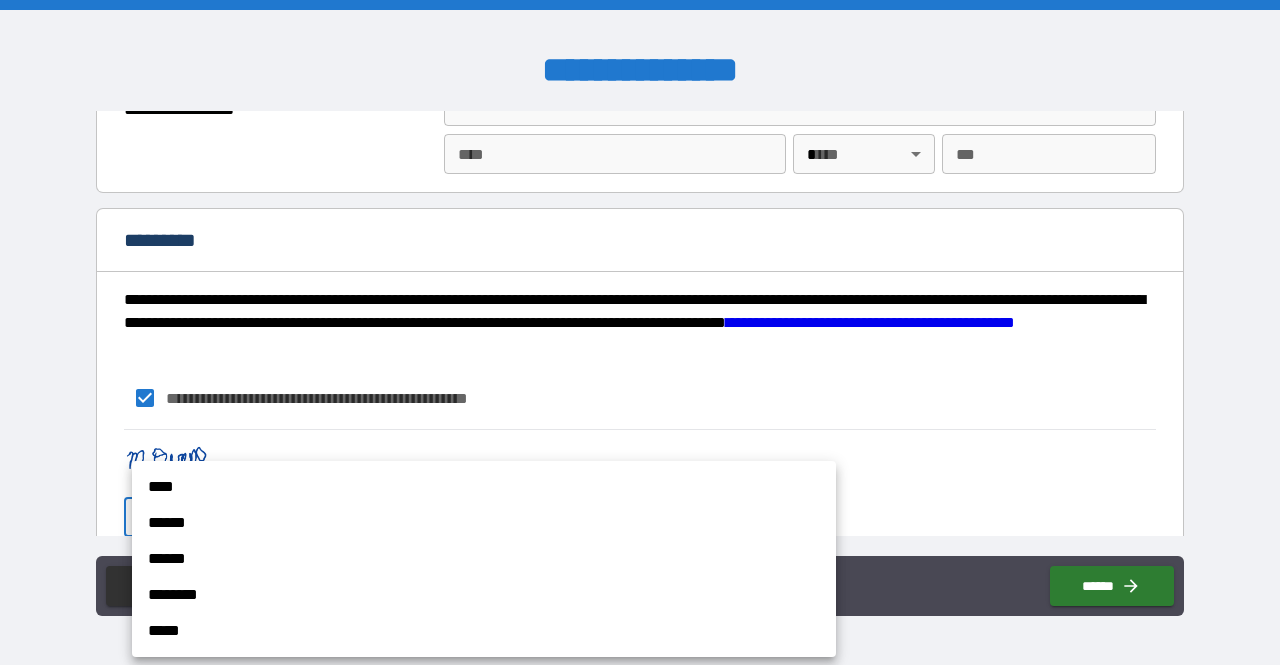 click on "**********" at bounding box center [640, 332] 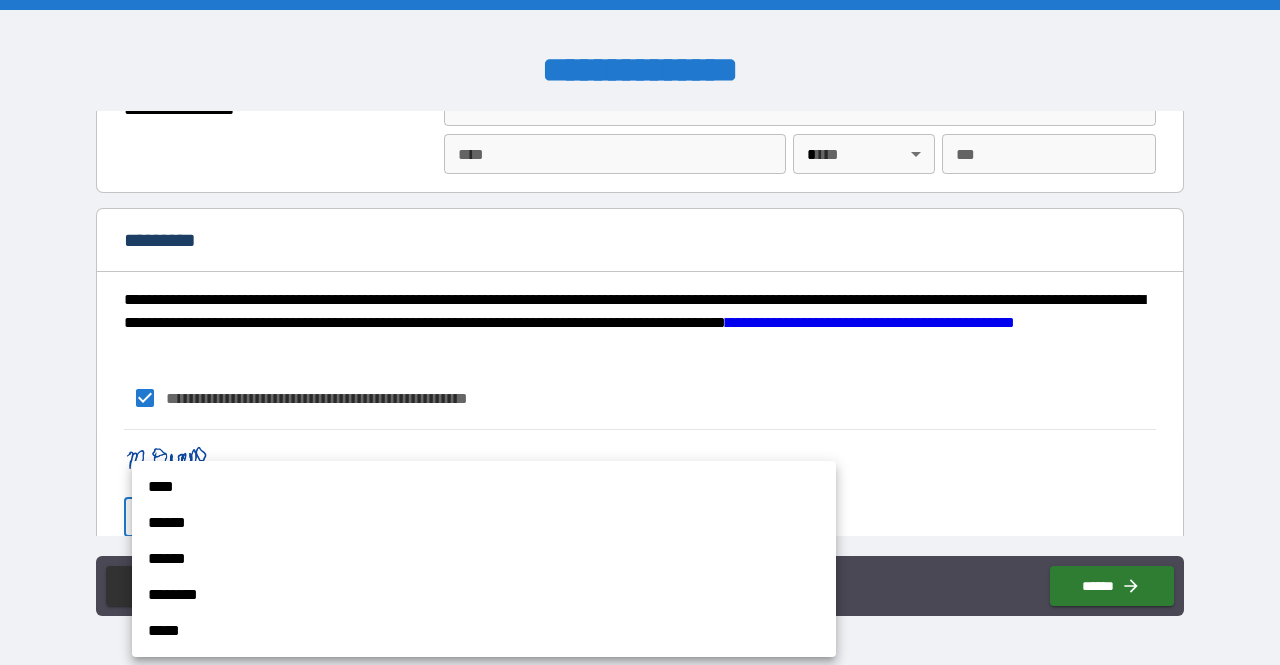 click on "****" at bounding box center [484, 487] 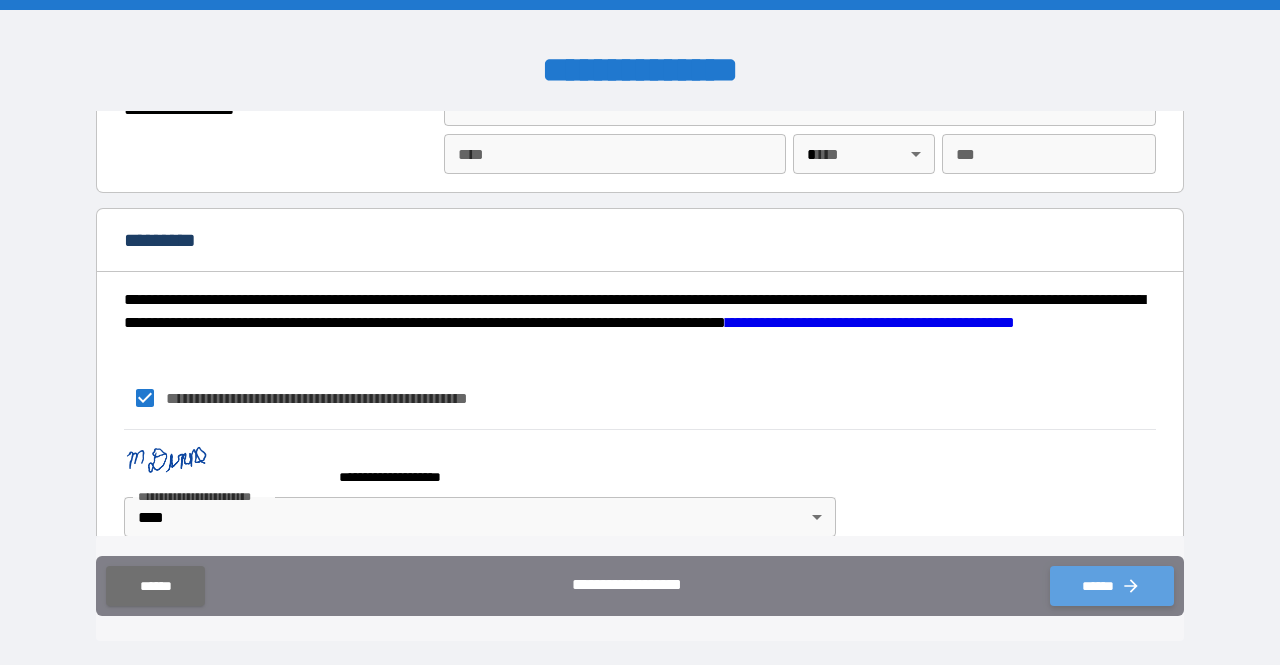 click on "******" at bounding box center (1112, 586) 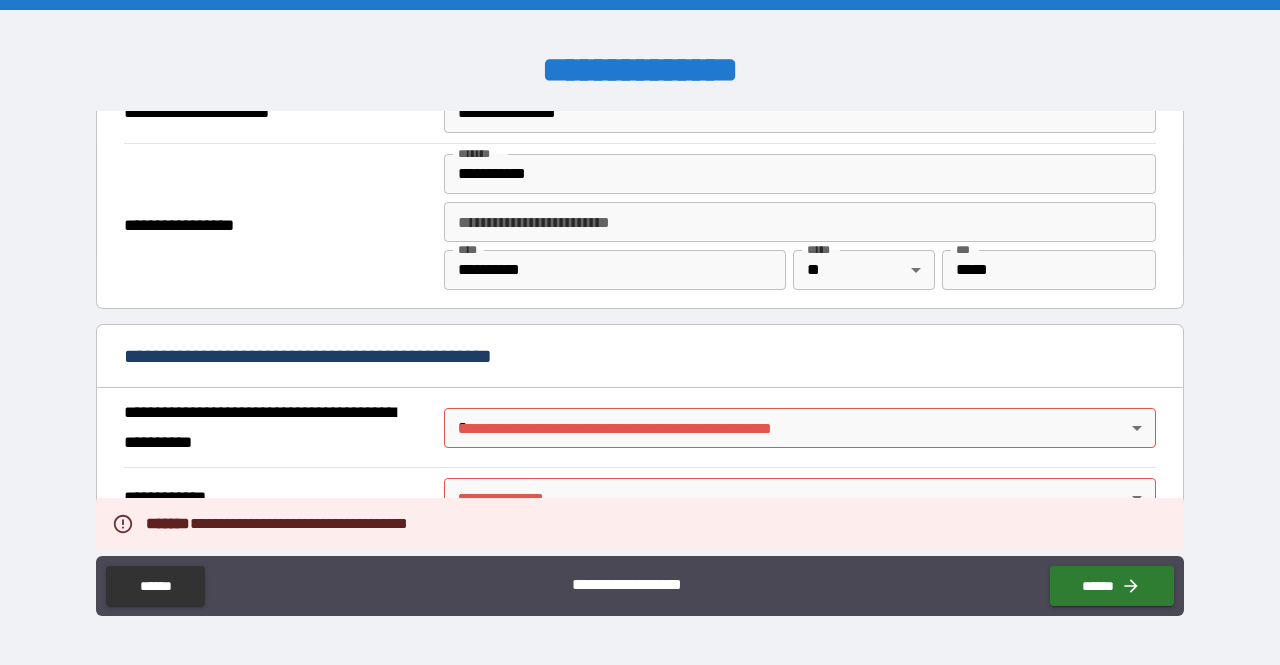 scroll, scrollTop: 1335, scrollLeft: 0, axis: vertical 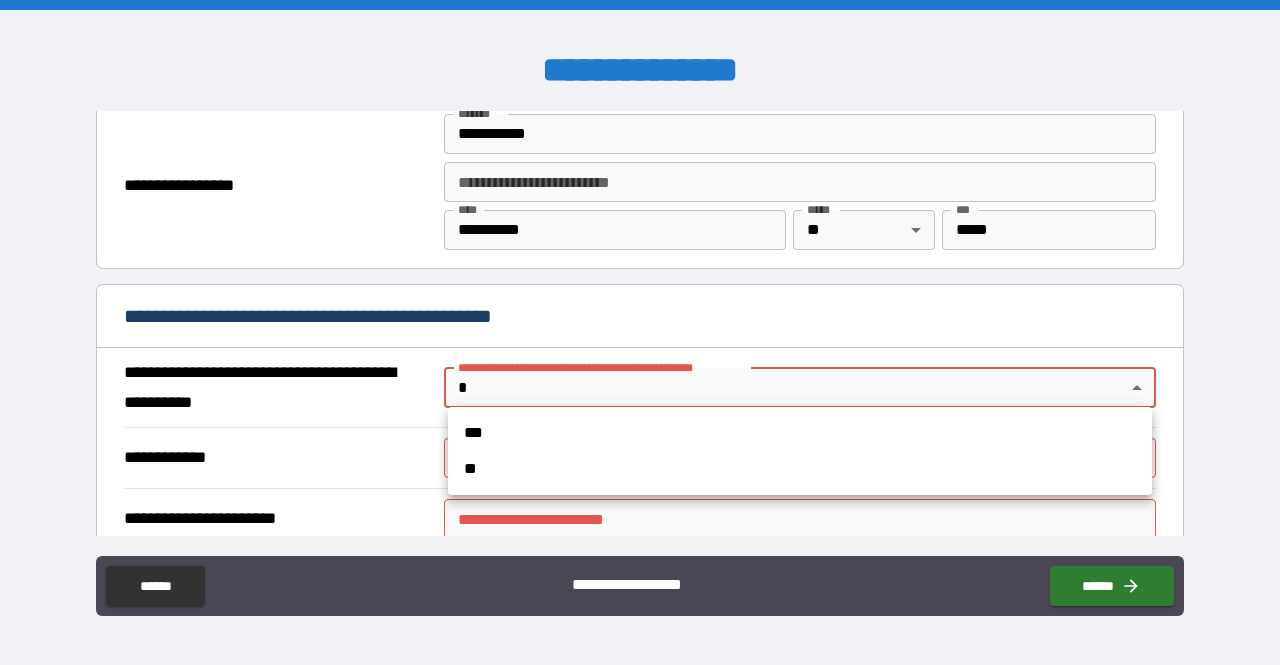 click on "**********" at bounding box center (640, 332) 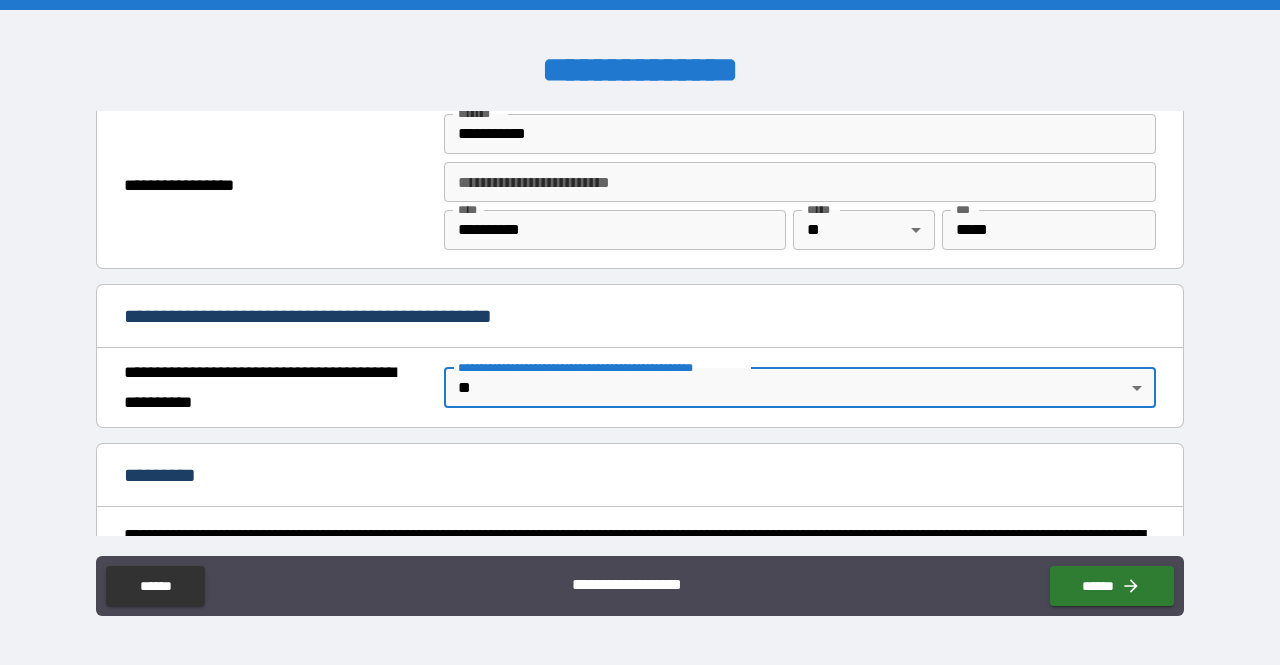 scroll, scrollTop: 1588, scrollLeft: 0, axis: vertical 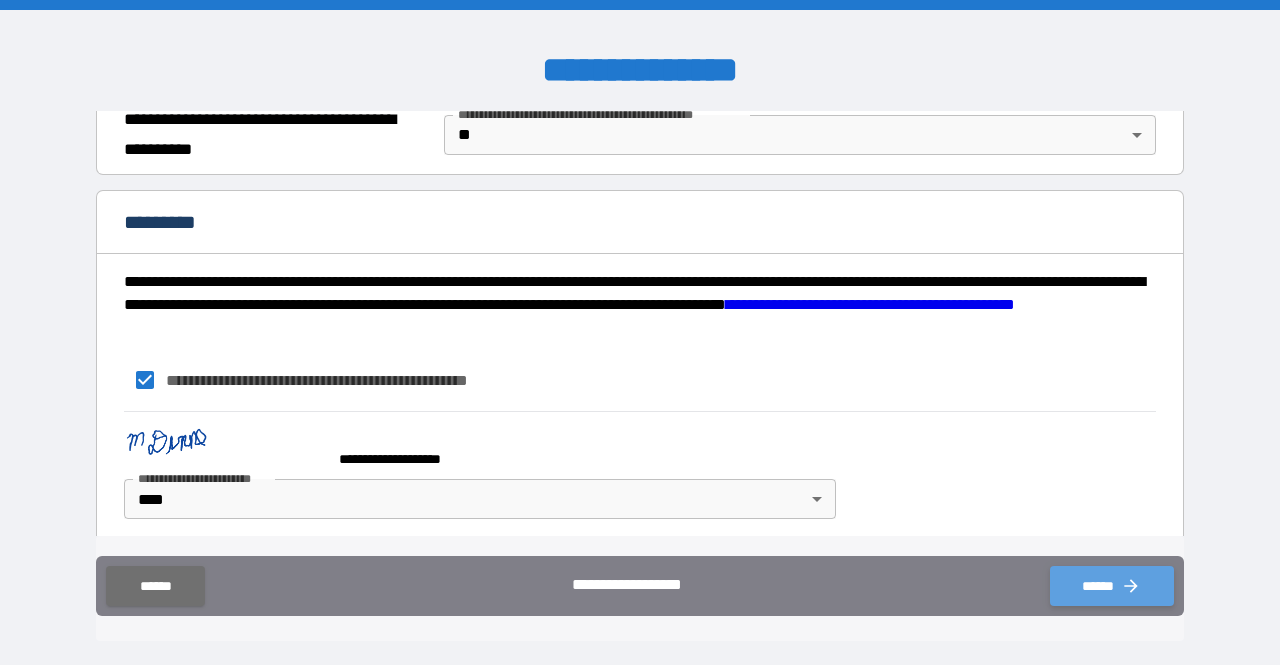 click on "******" at bounding box center [1112, 586] 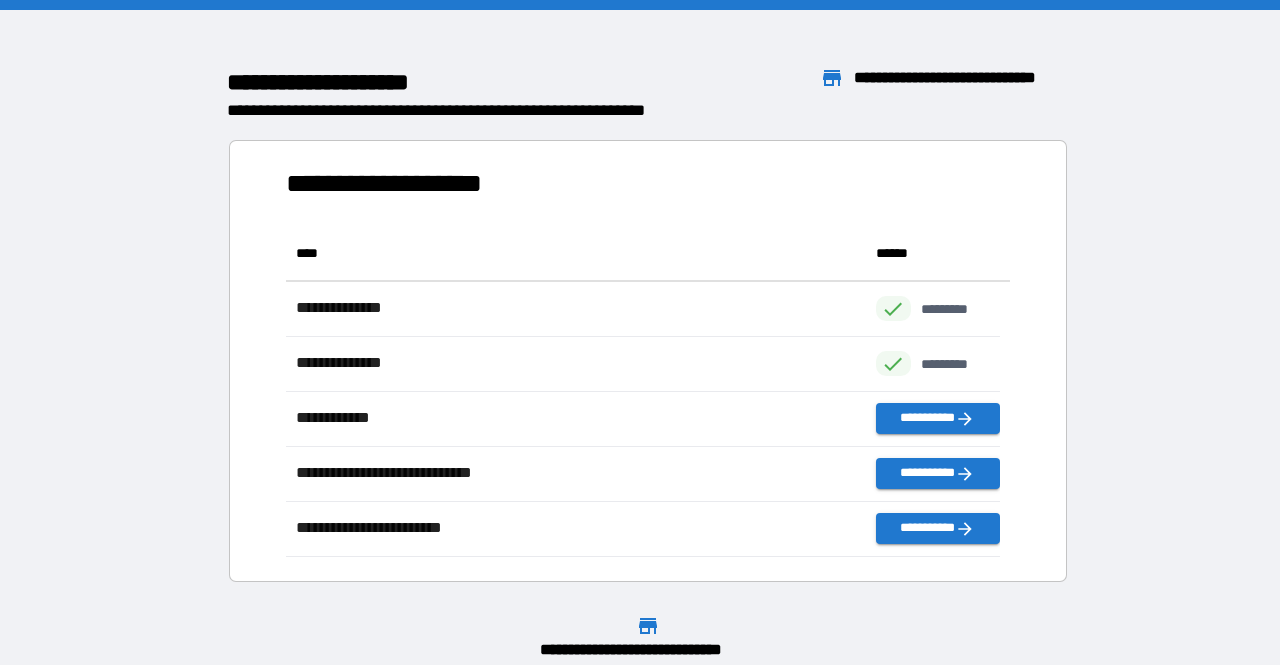 scroll, scrollTop: 16, scrollLeft: 16, axis: both 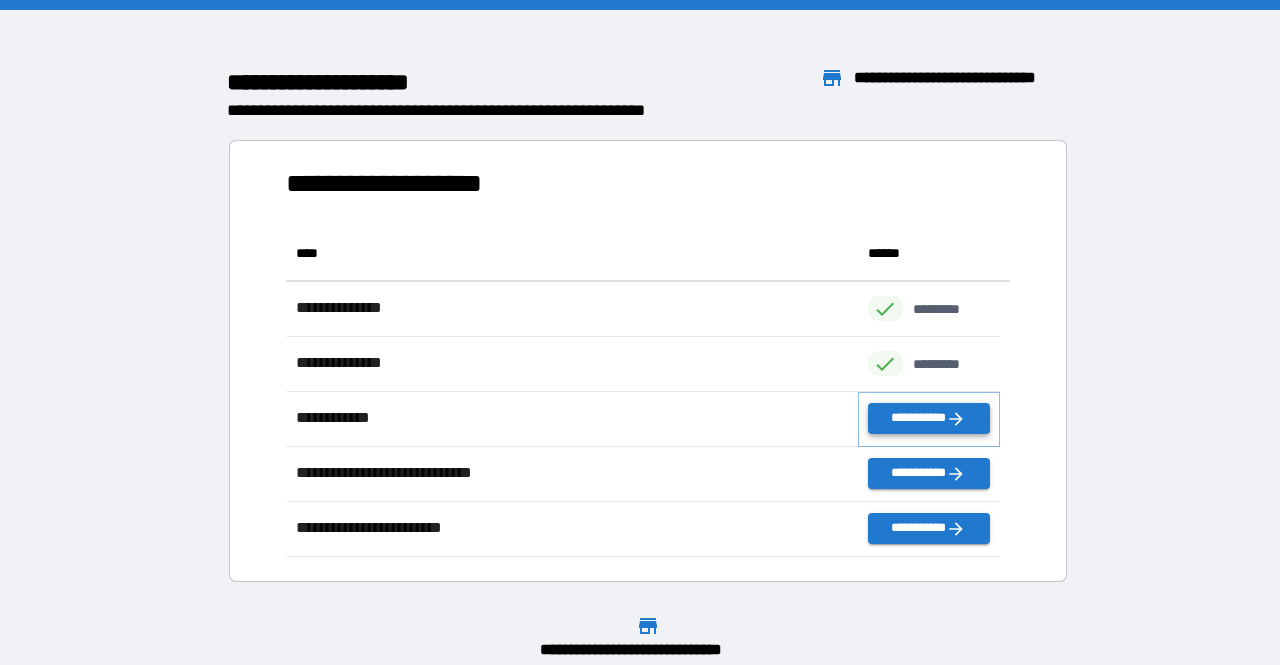 click on "**********" at bounding box center (929, 418) 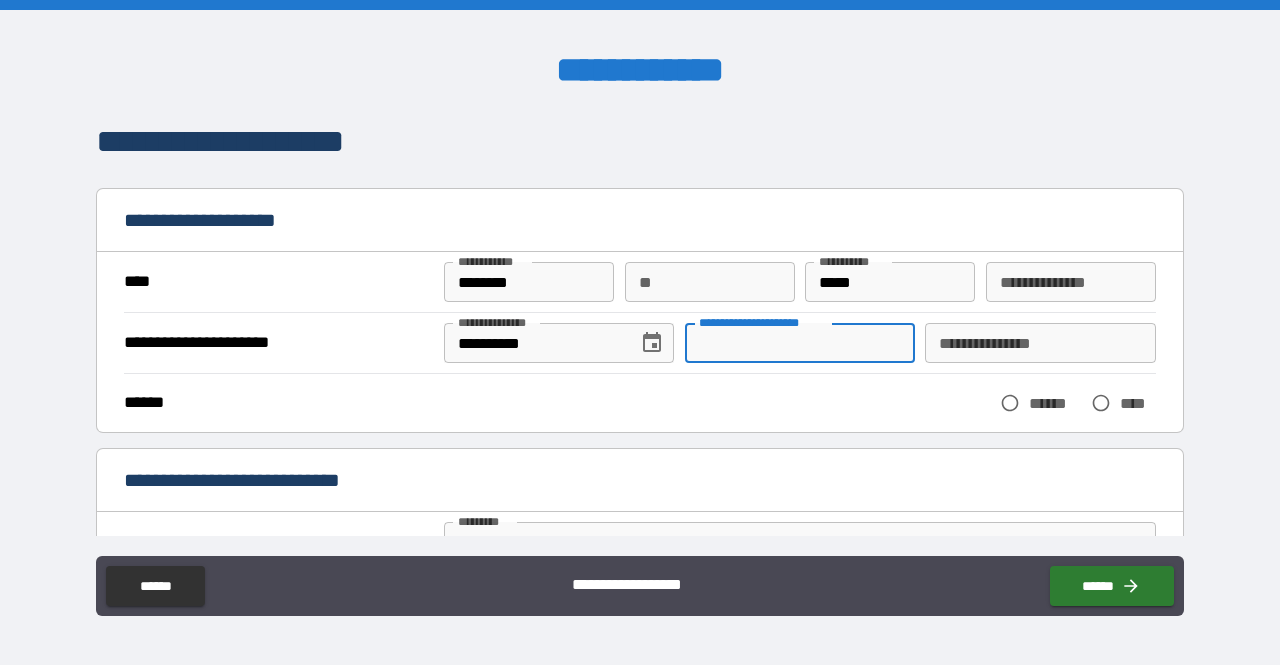 click on "**********" at bounding box center (800, 343) 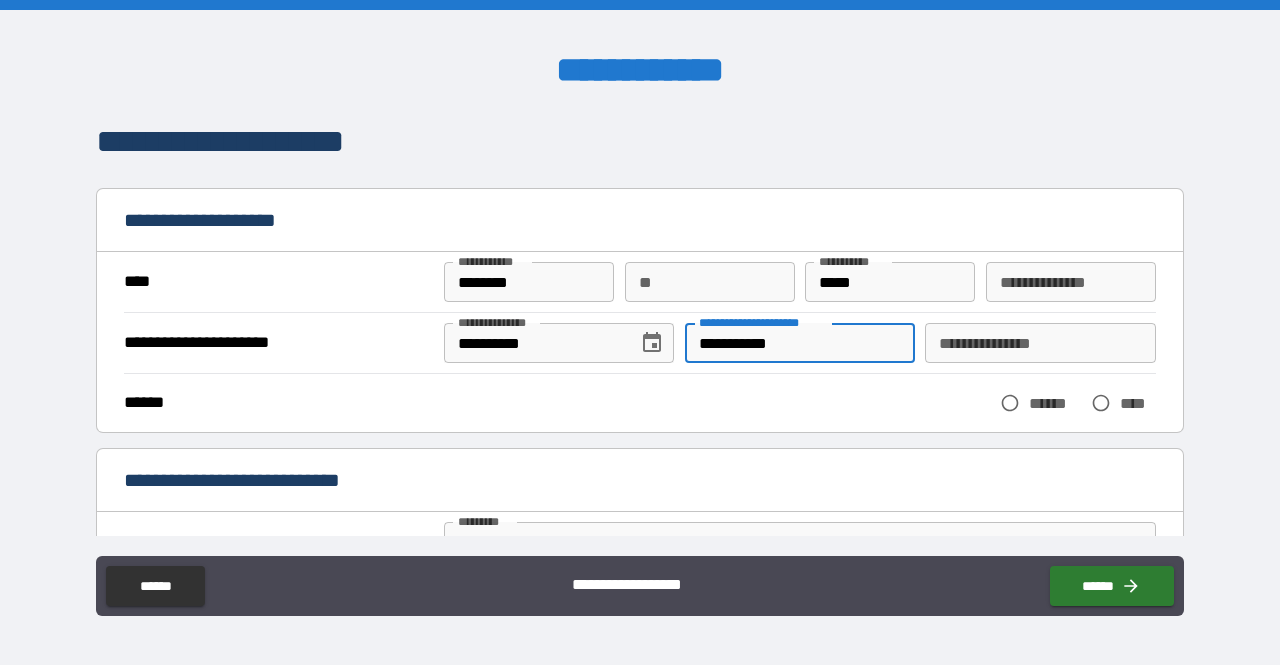 type on "**********" 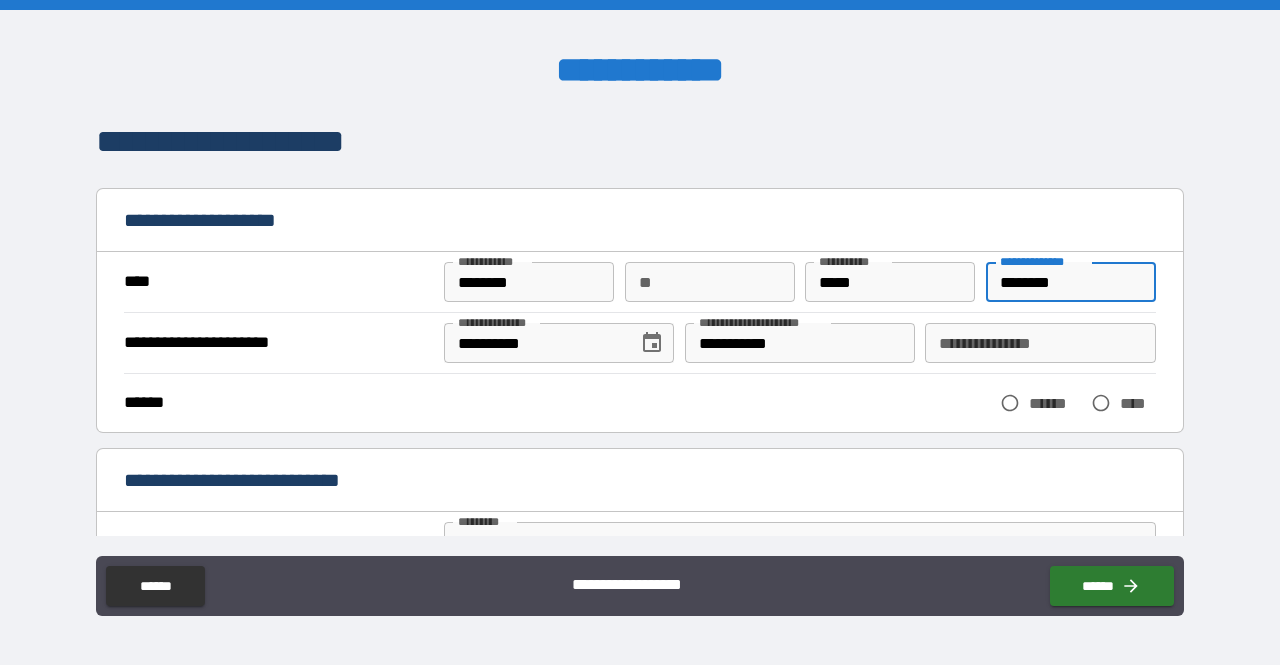 type on "********" 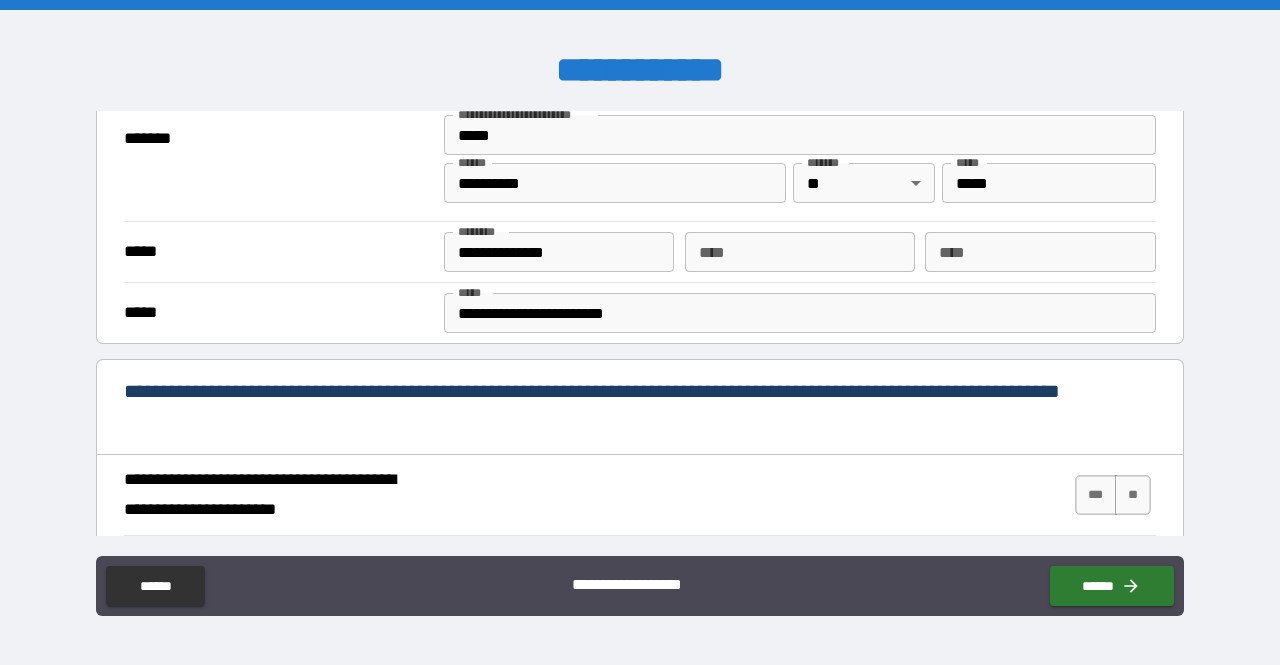 scroll, scrollTop: 529, scrollLeft: 0, axis: vertical 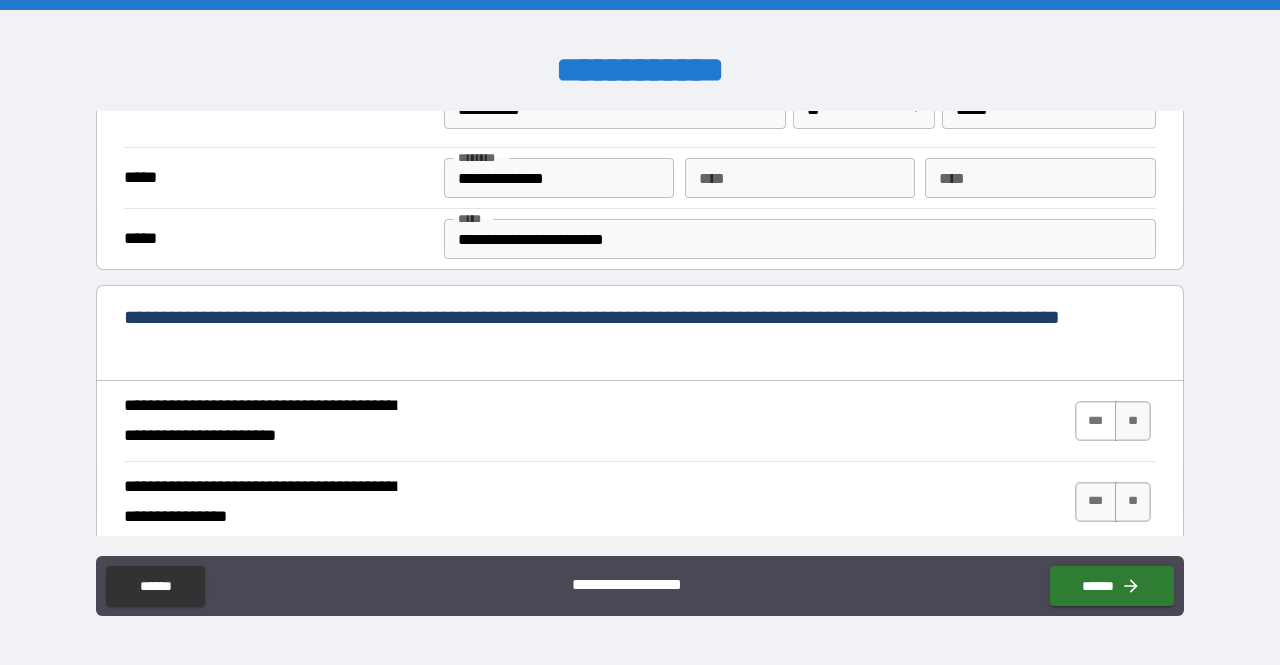 type on "********" 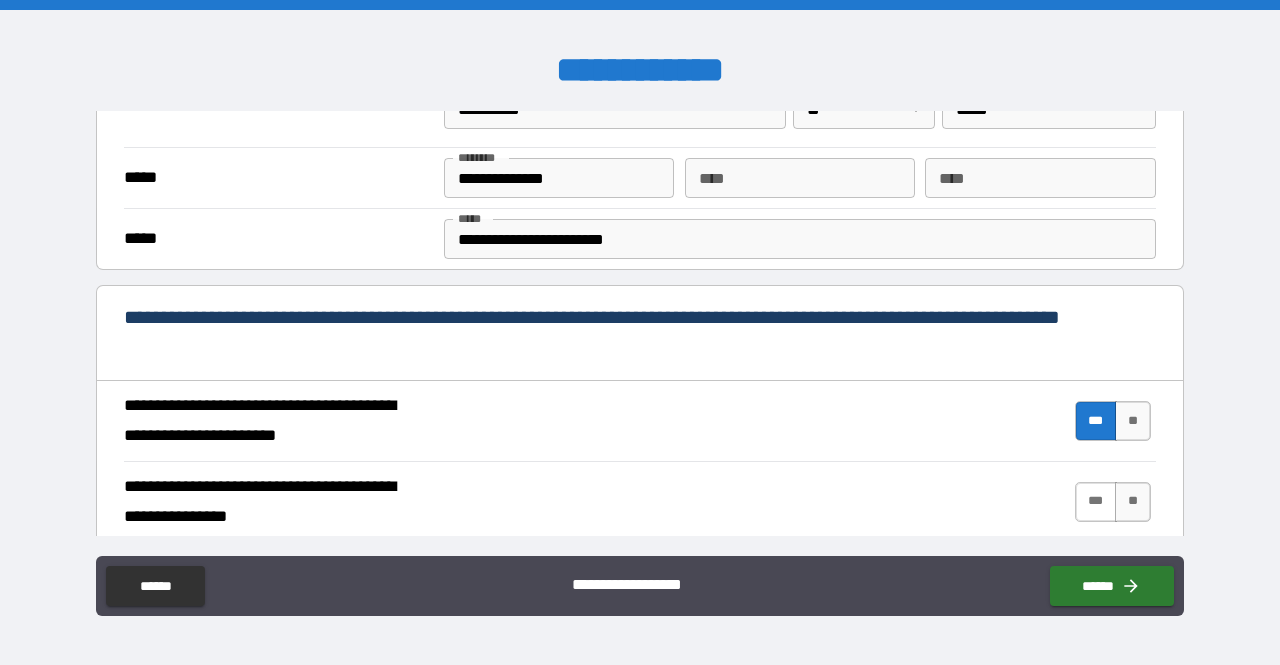 click on "***" at bounding box center (1096, 502) 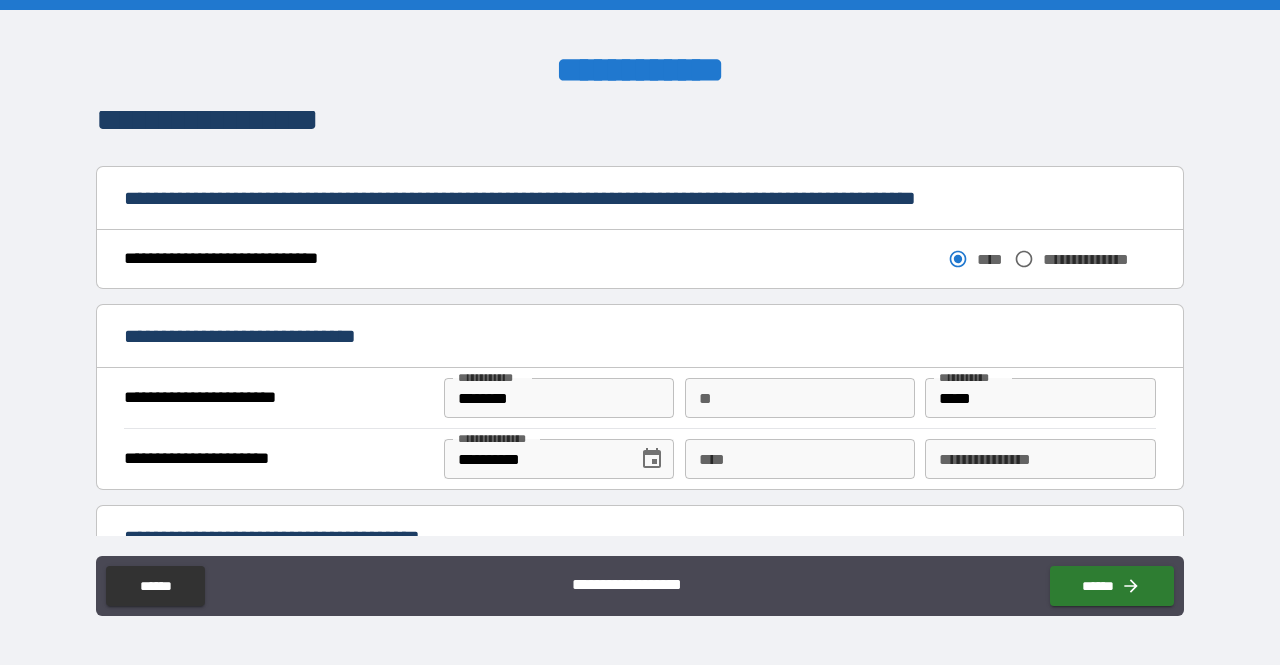 scroll, scrollTop: 1012, scrollLeft: 0, axis: vertical 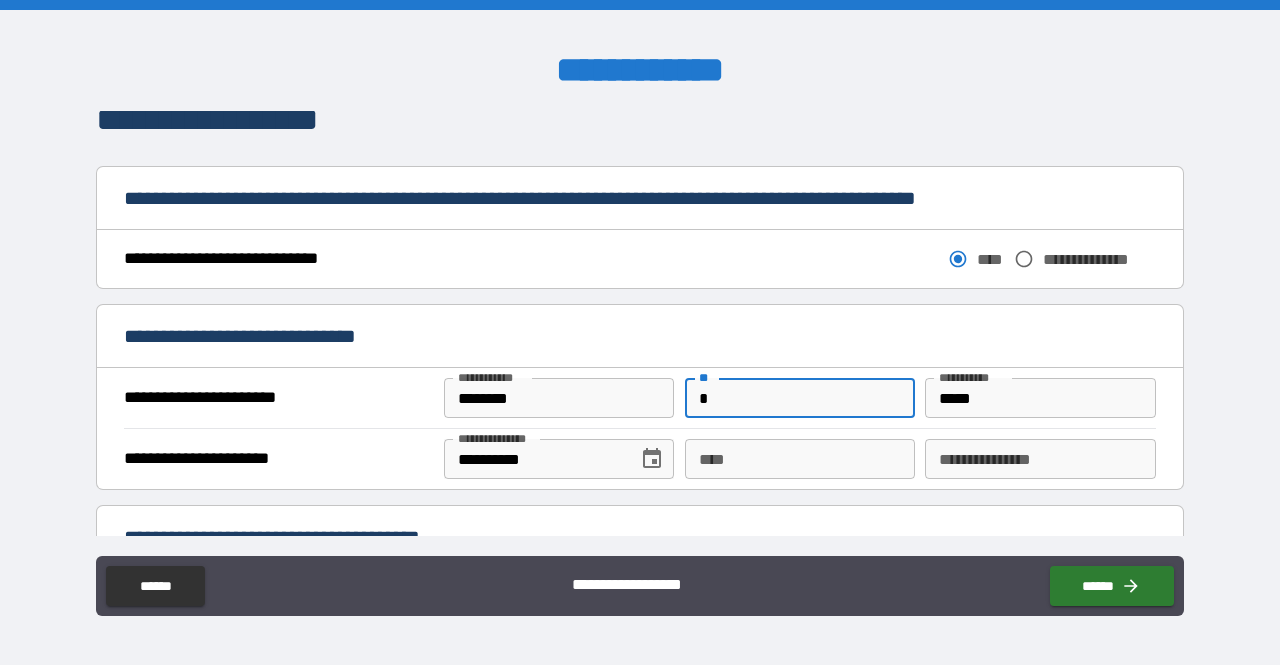 type on "*" 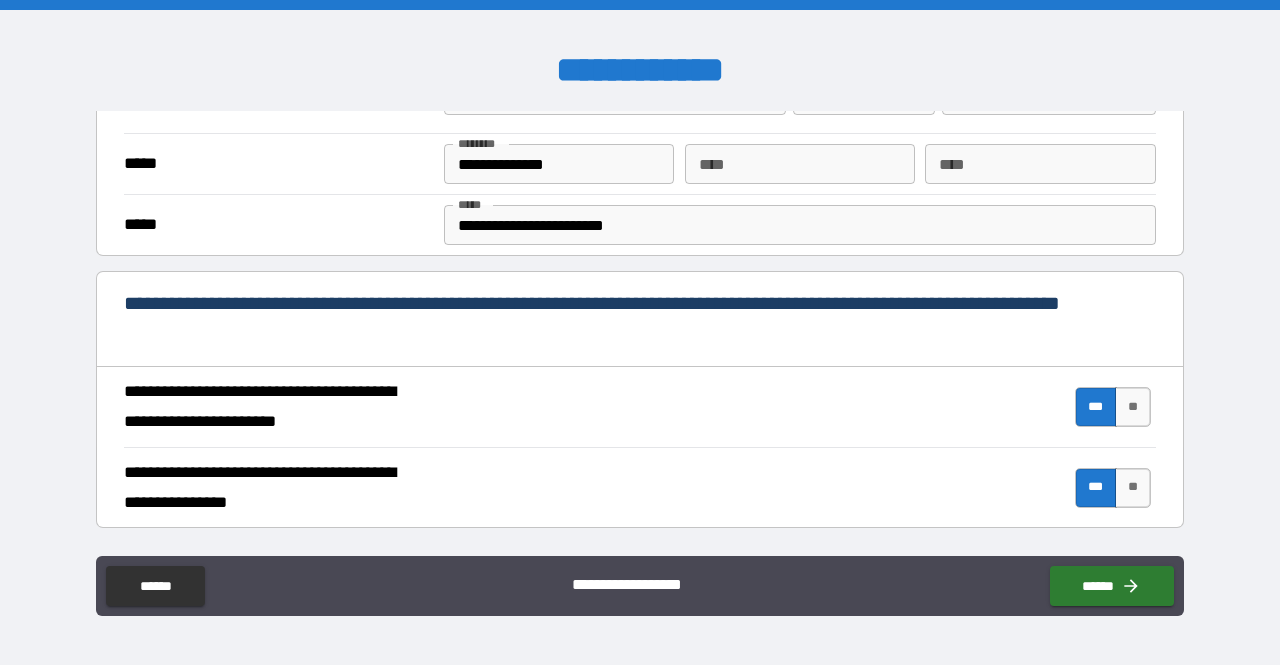 scroll, scrollTop: 65, scrollLeft: 0, axis: vertical 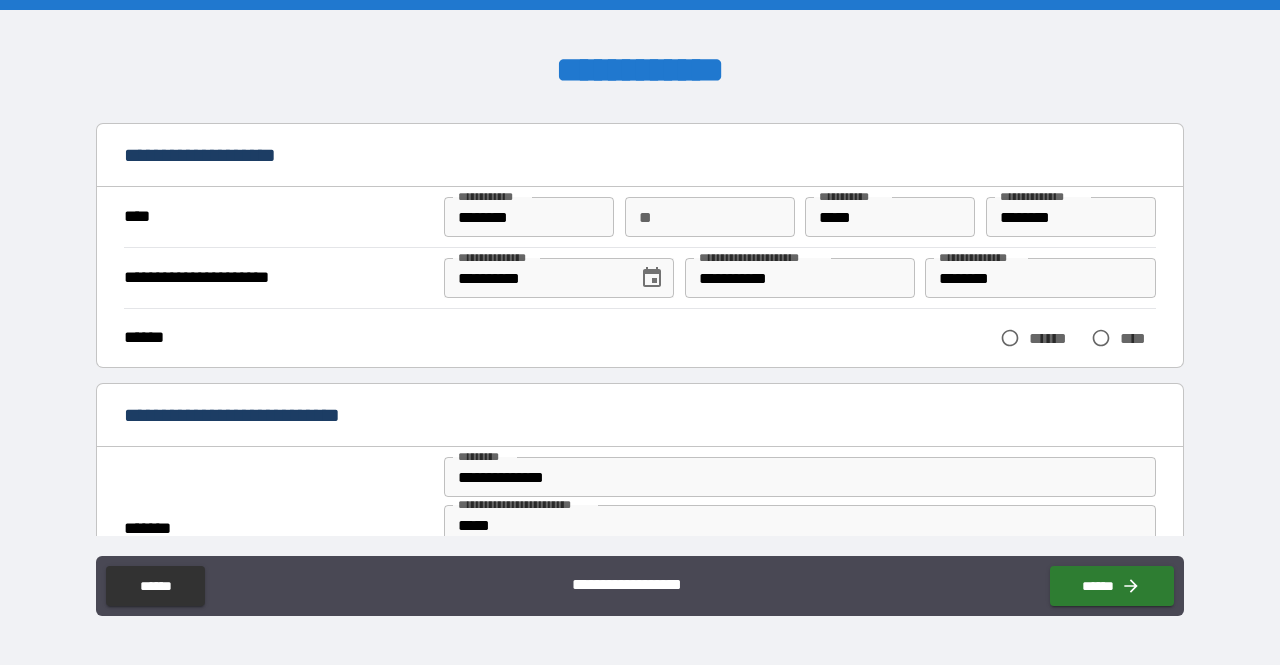 click on "**" at bounding box center [710, 217] 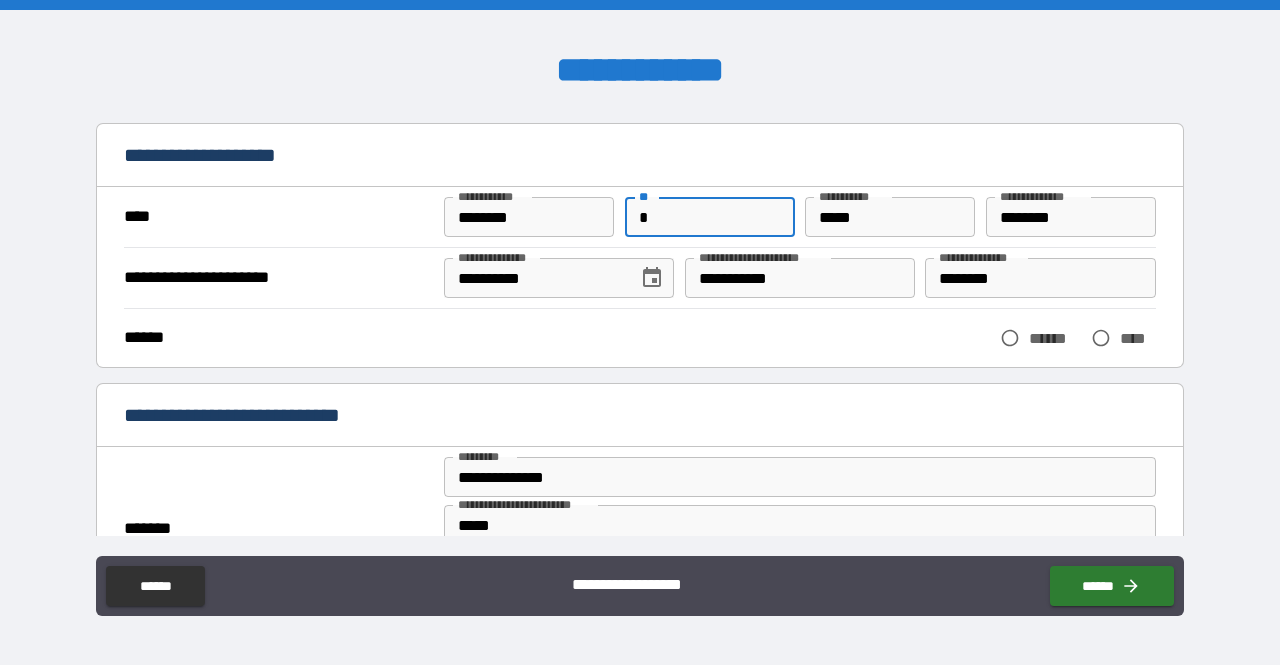 type on "*" 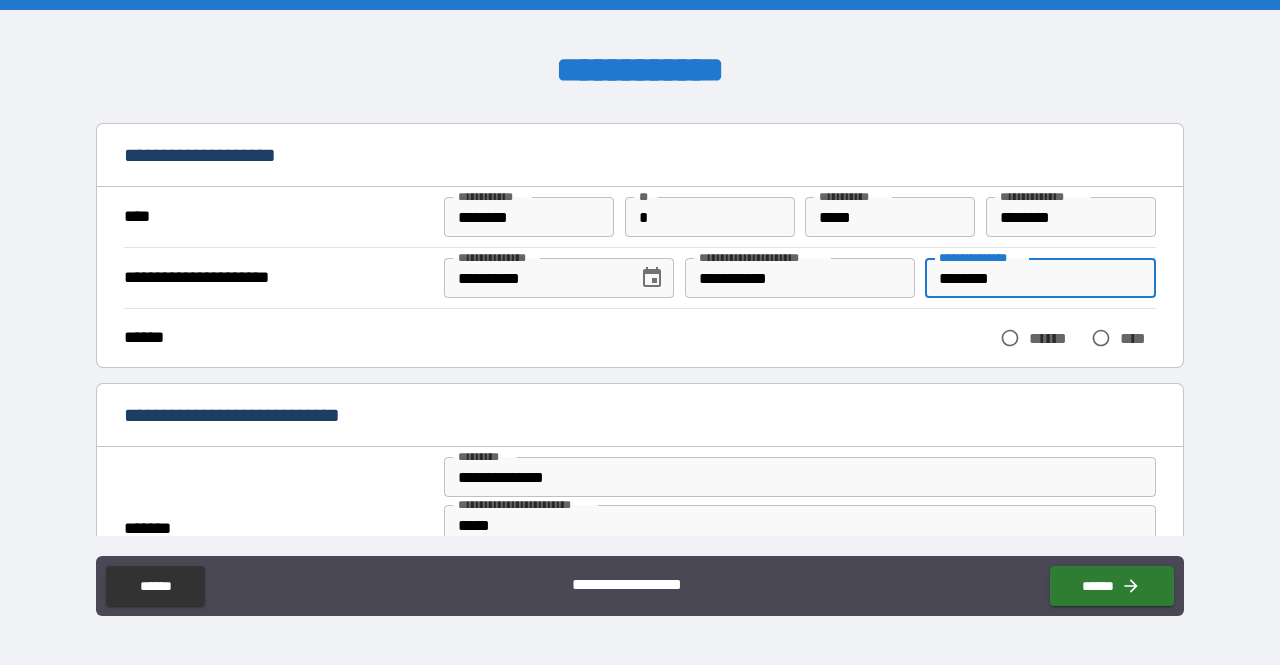 click on "********" at bounding box center [1040, 278] 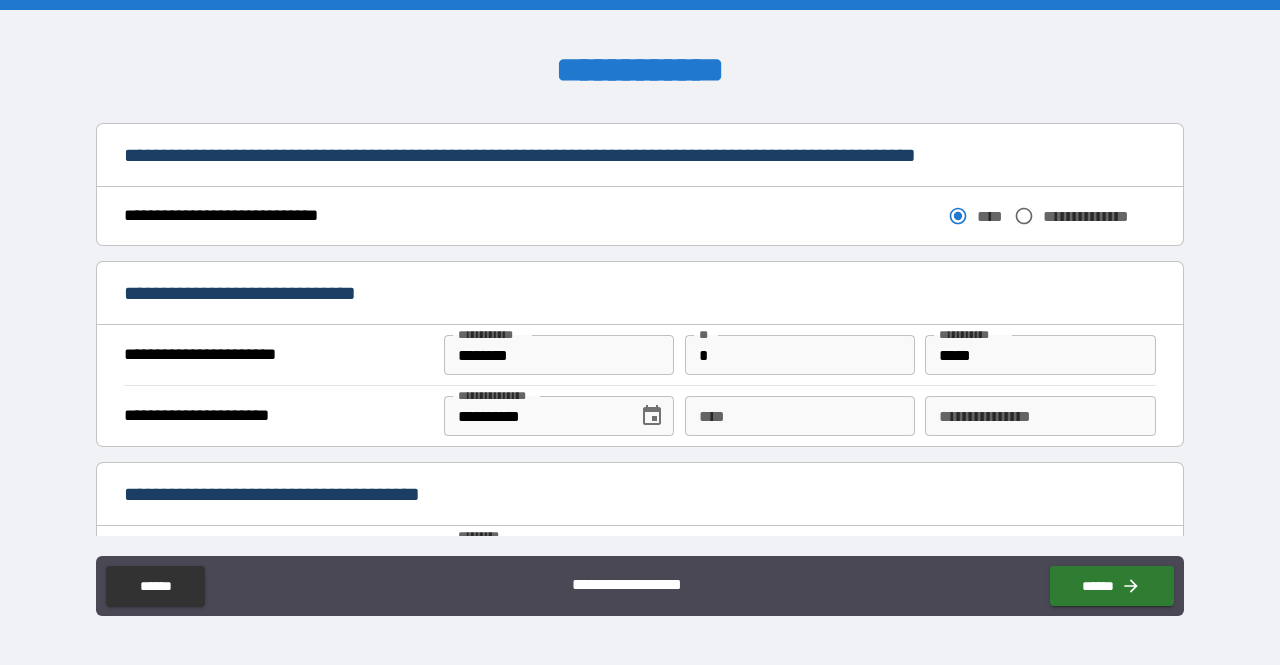 scroll, scrollTop: 1054, scrollLeft: 0, axis: vertical 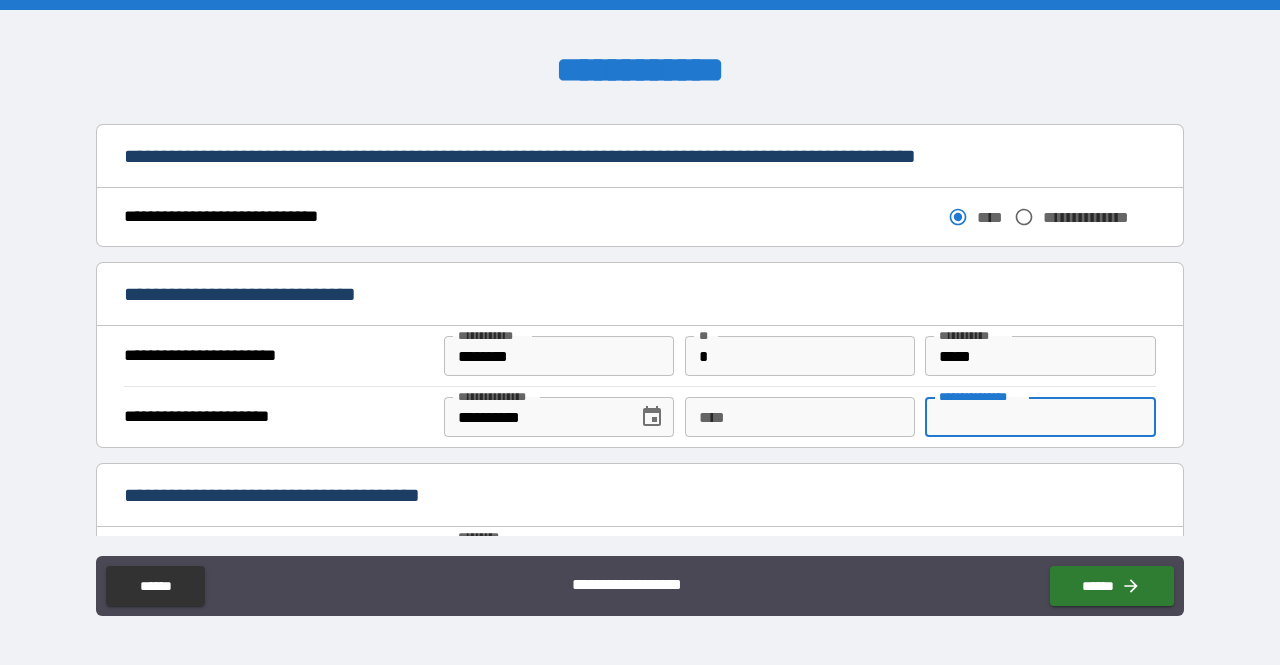 click on "**********" at bounding box center [1040, 417] 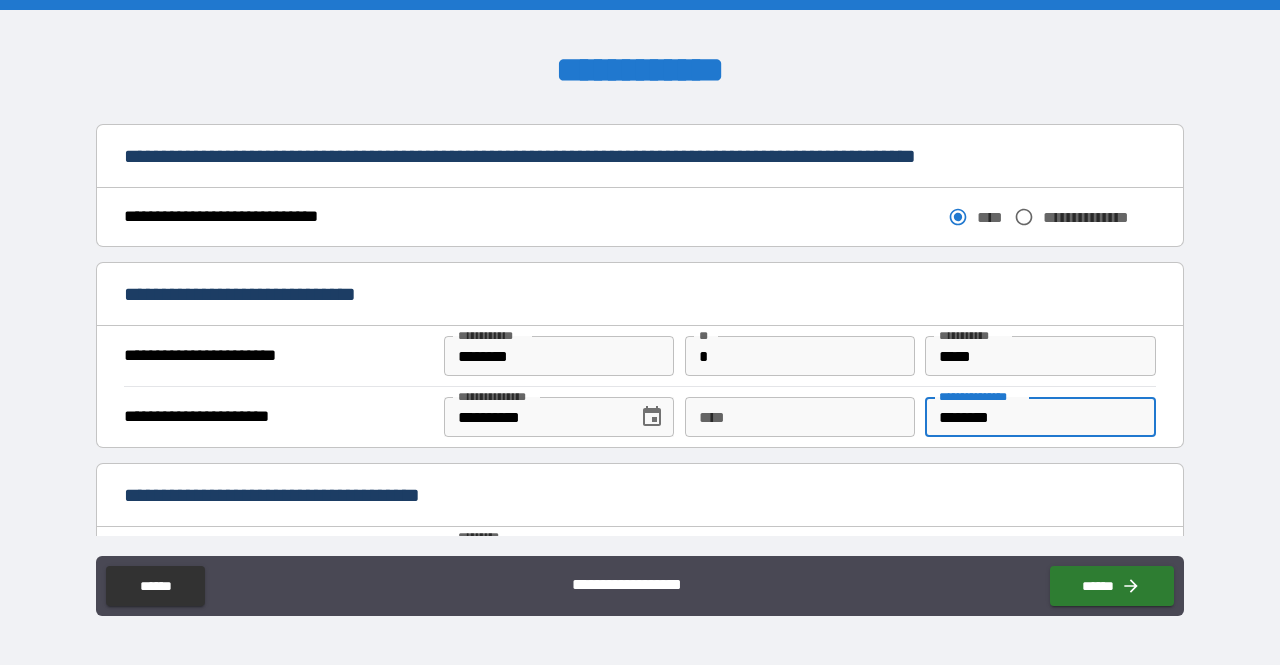 type on "********" 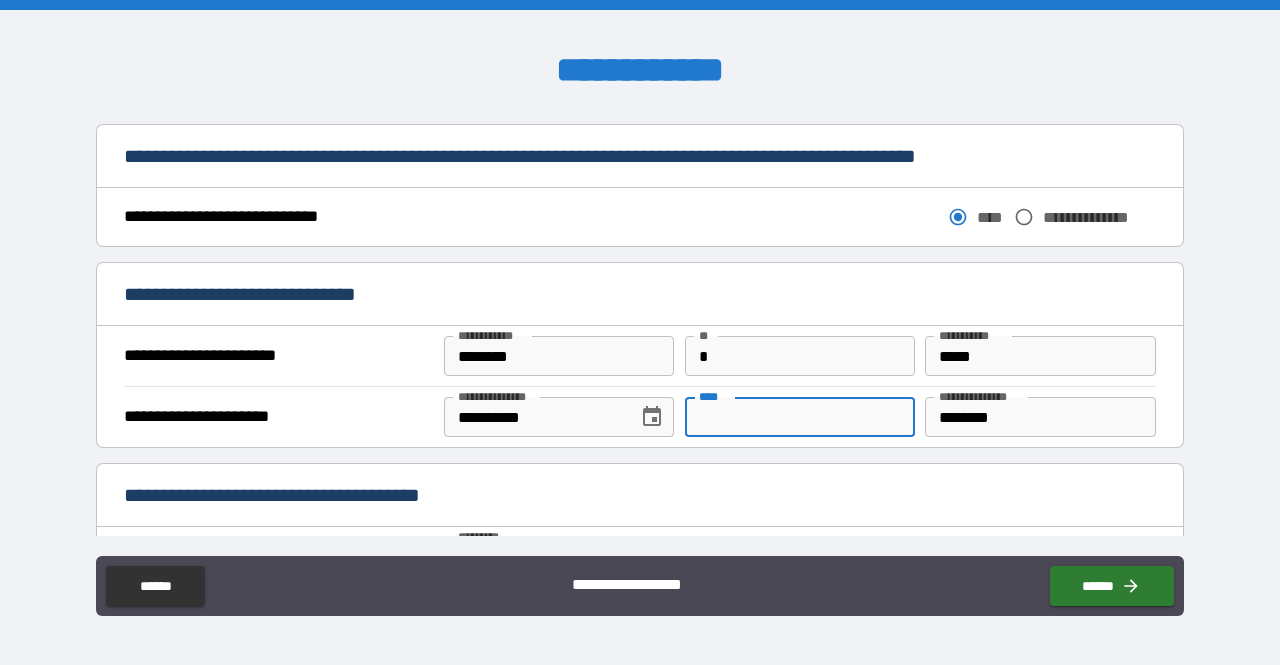 click on "****" at bounding box center (800, 417) 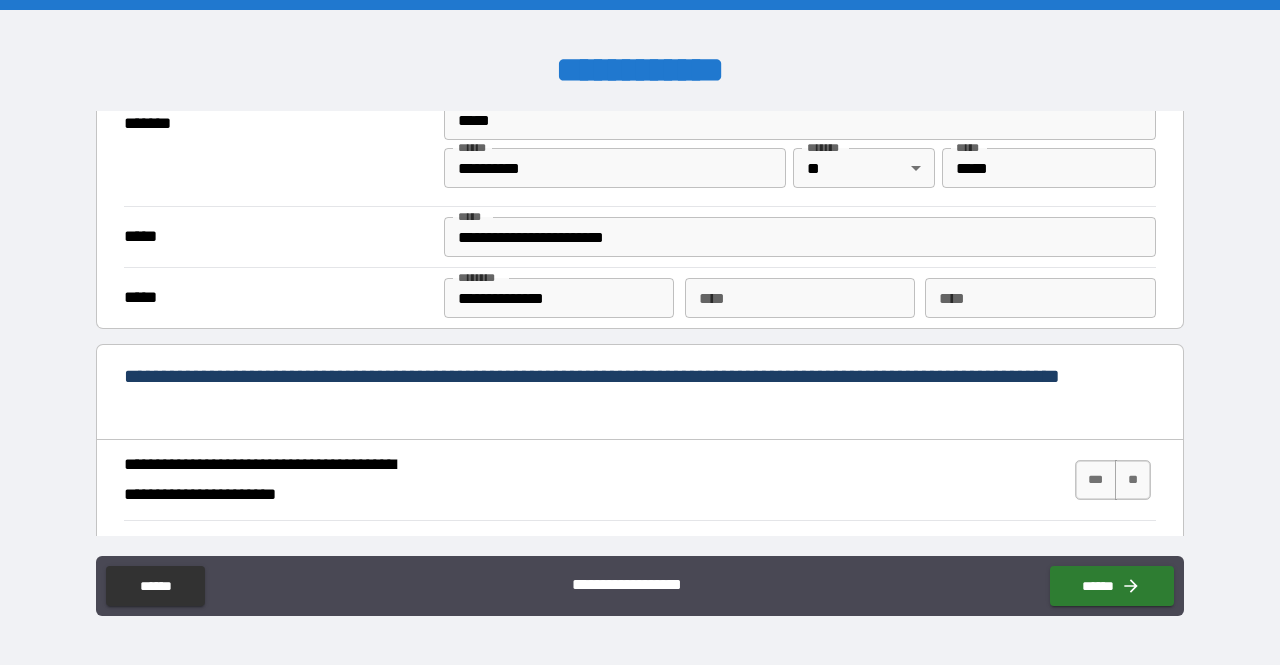 scroll, scrollTop: 1662, scrollLeft: 0, axis: vertical 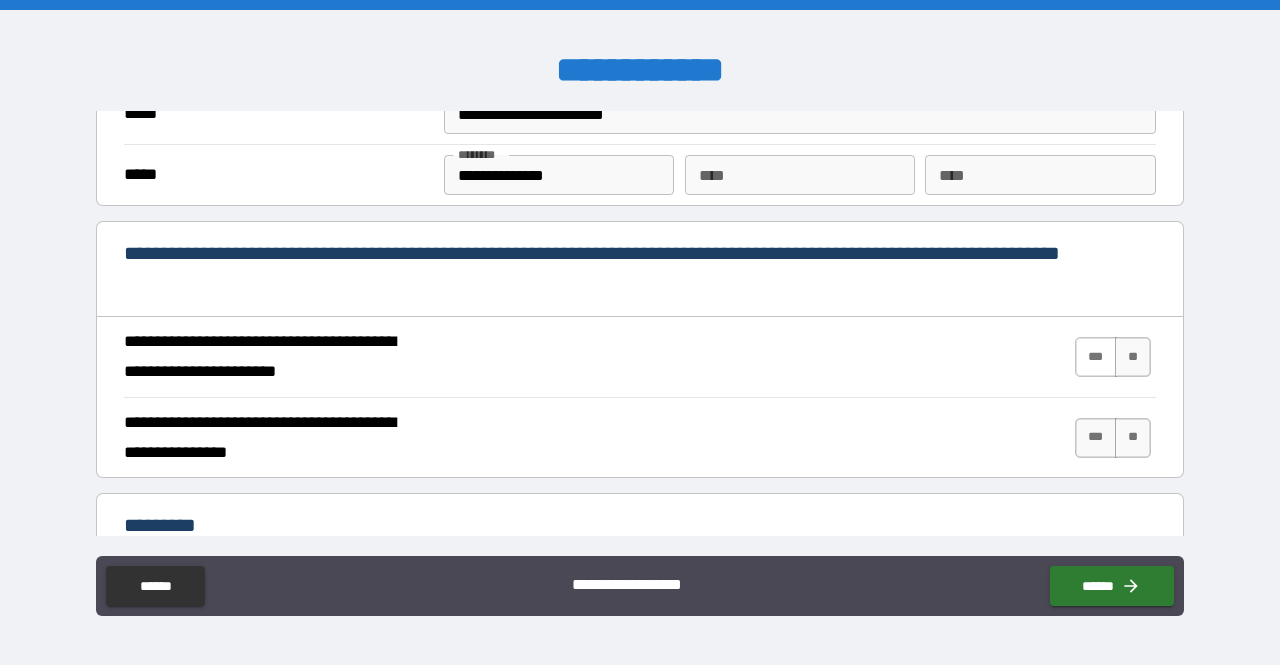 type on "**********" 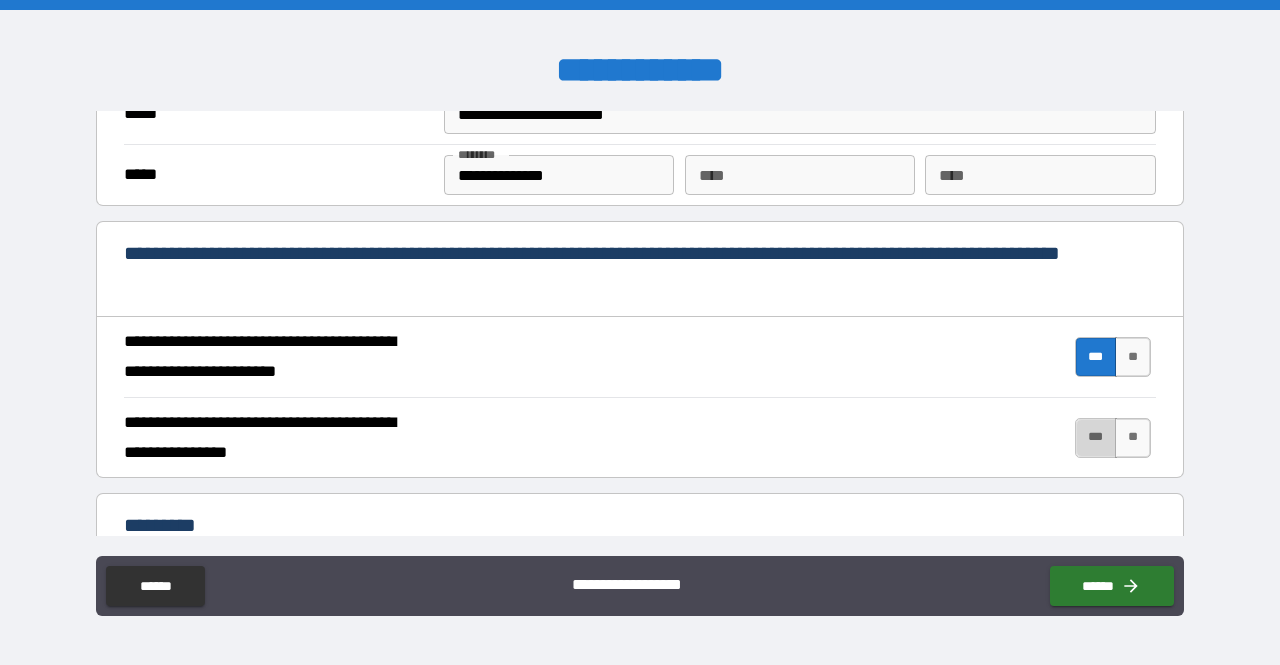 click on "***" at bounding box center [1096, 438] 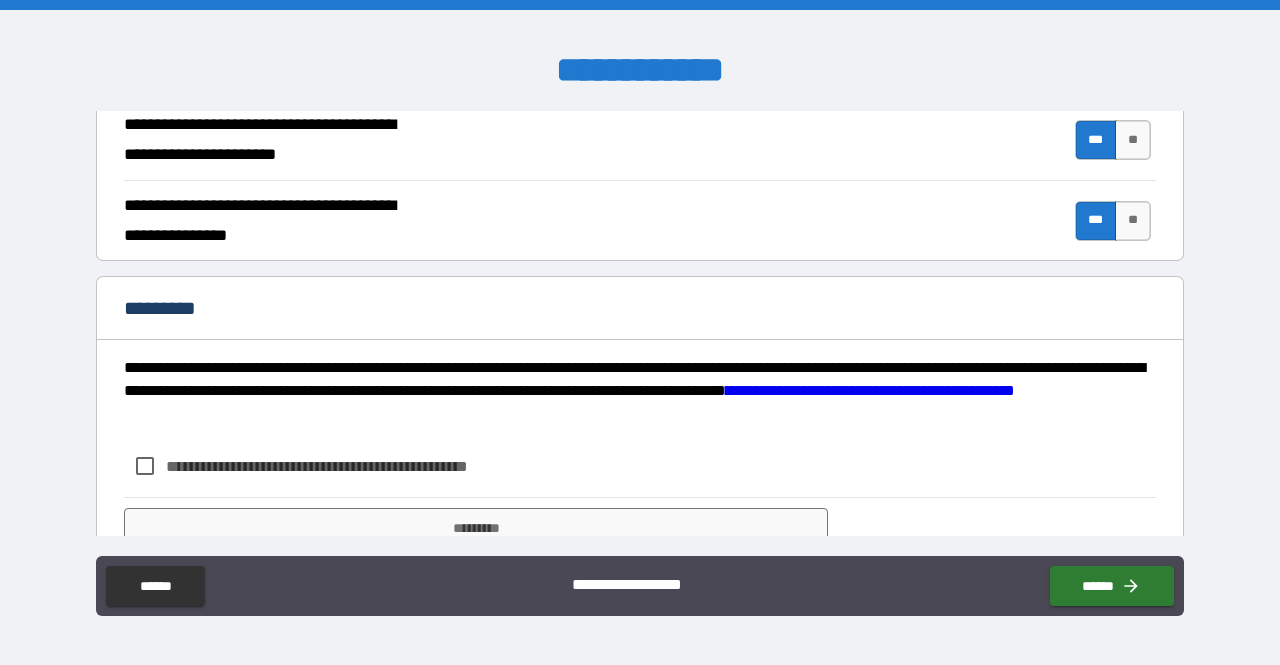 scroll, scrollTop: 1951, scrollLeft: 0, axis: vertical 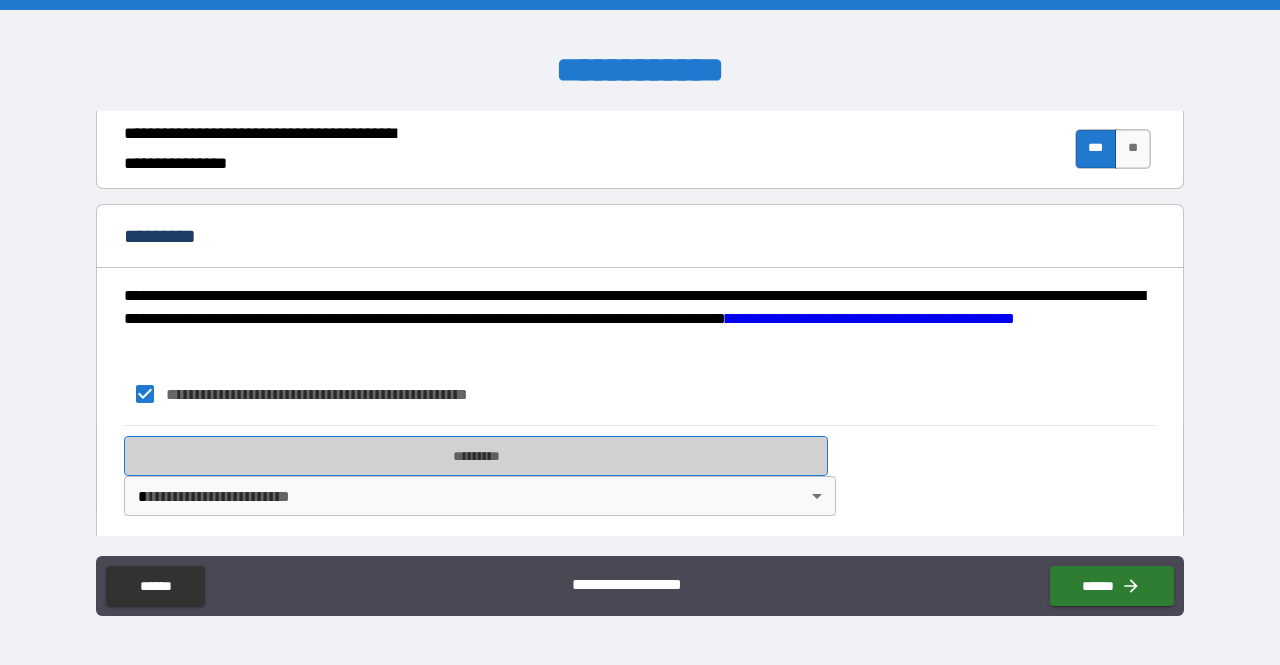 click on "*********" at bounding box center (476, 456) 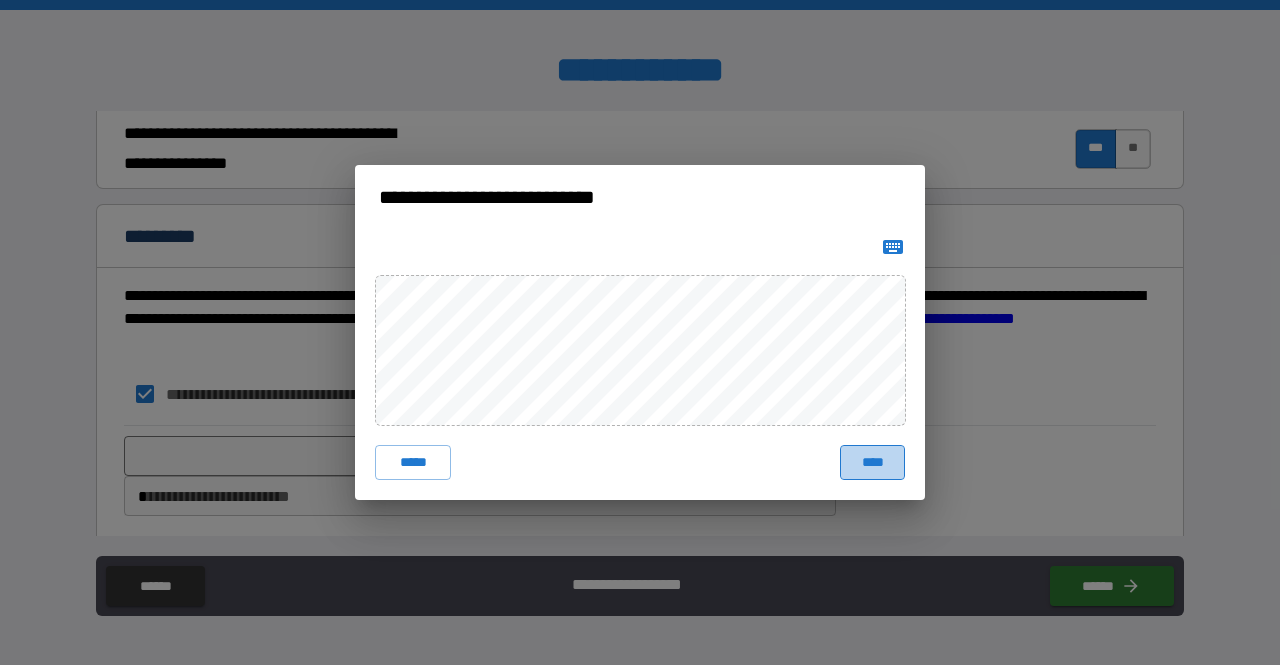 click on "****" at bounding box center (872, 463) 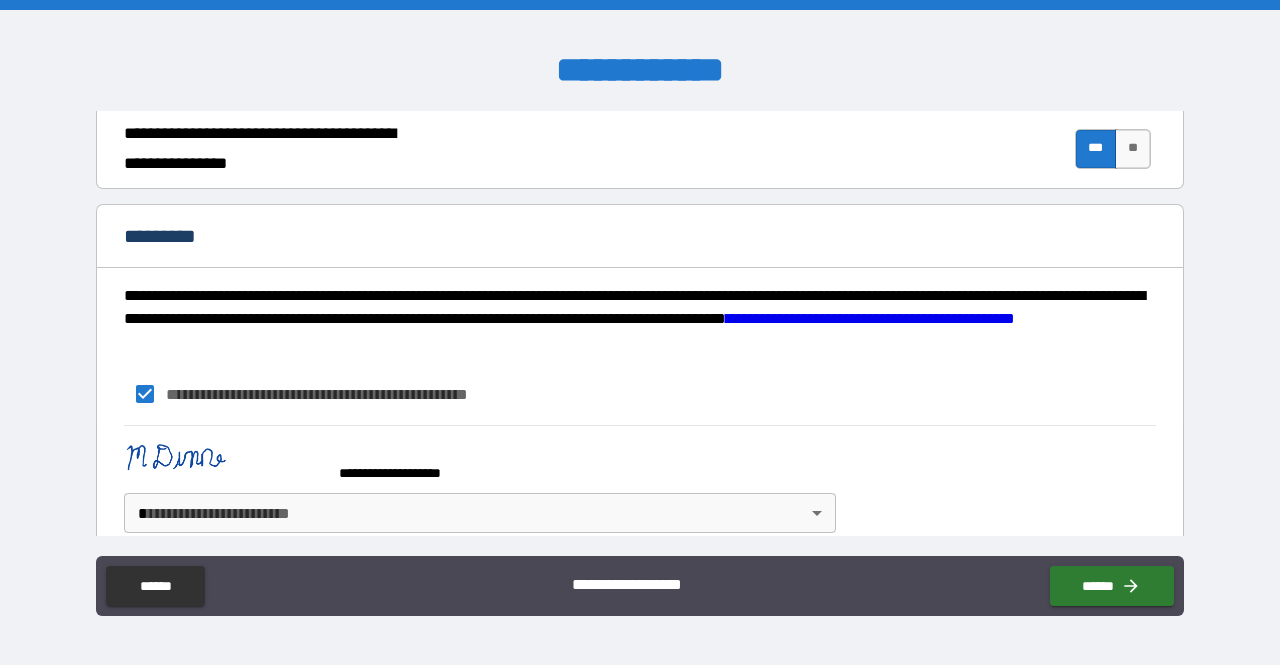 click on "**********" at bounding box center (640, 332) 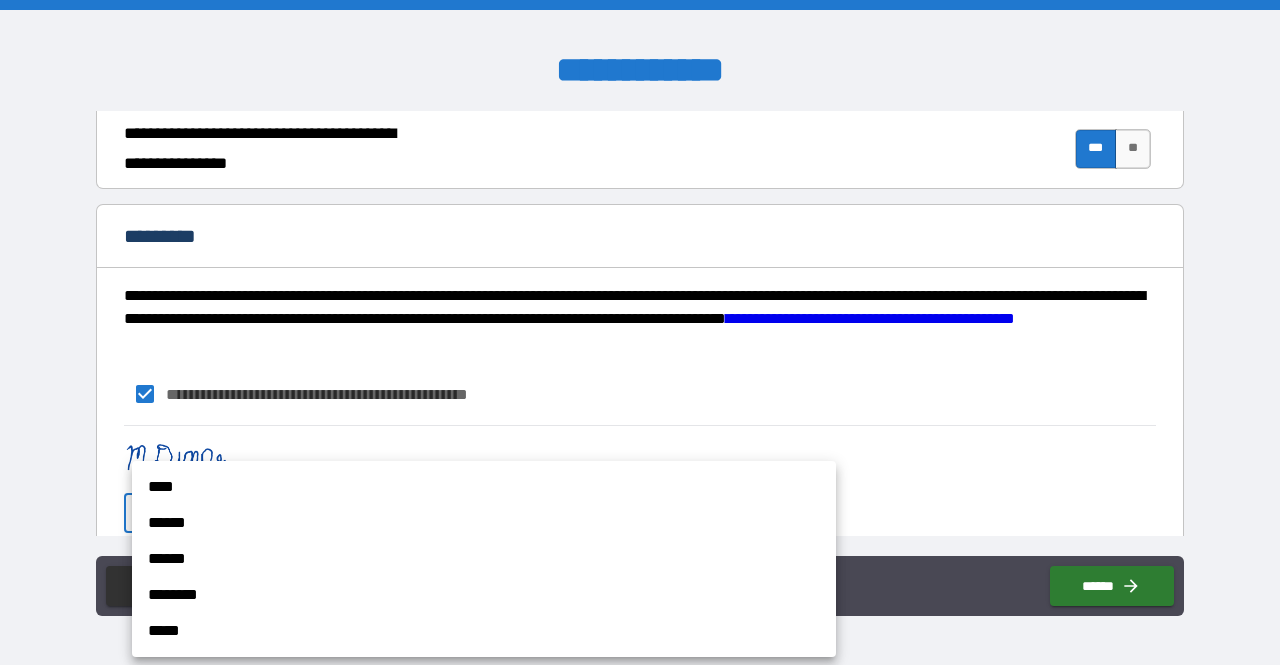 click on "****" at bounding box center (484, 487) 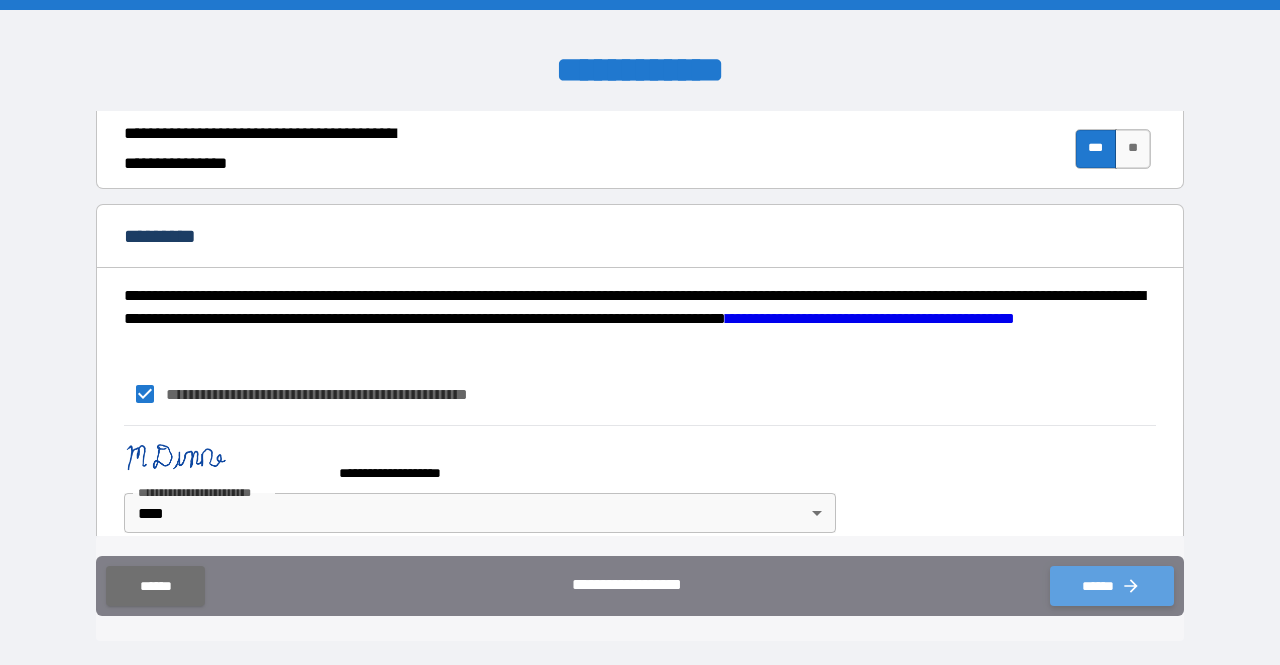 click on "******" at bounding box center (1112, 586) 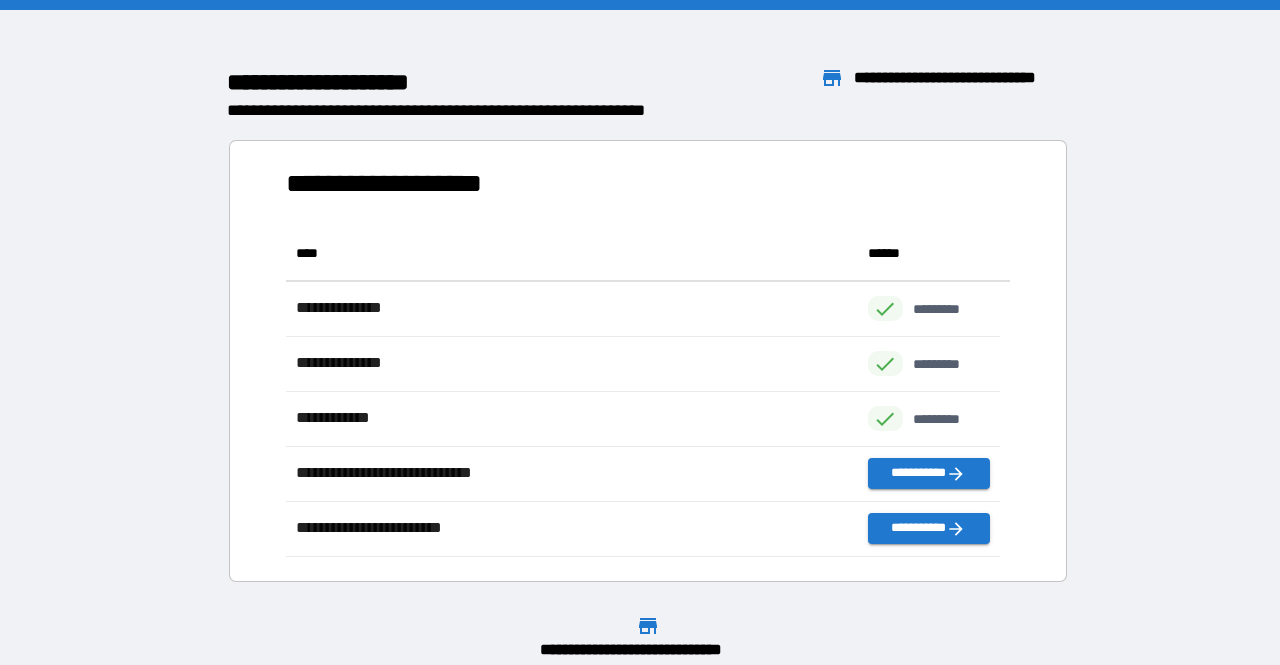 scroll, scrollTop: 16, scrollLeft: 16, axis: both 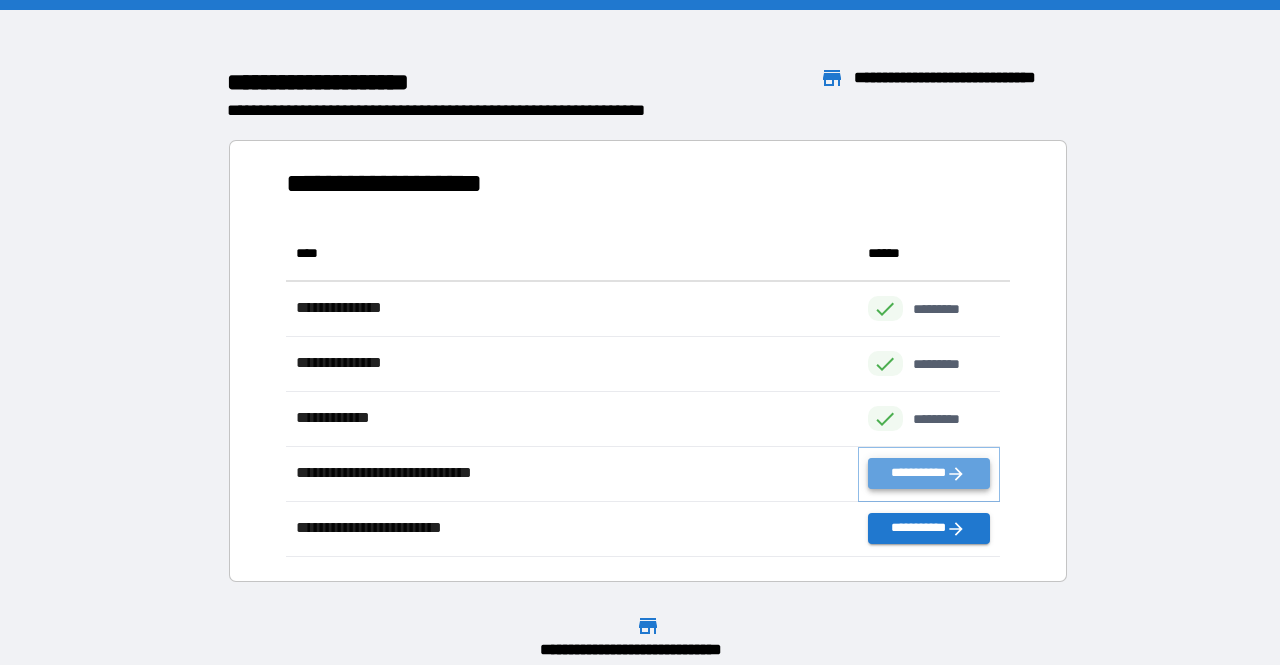 click on "**********" at bounding box center (929, 473) 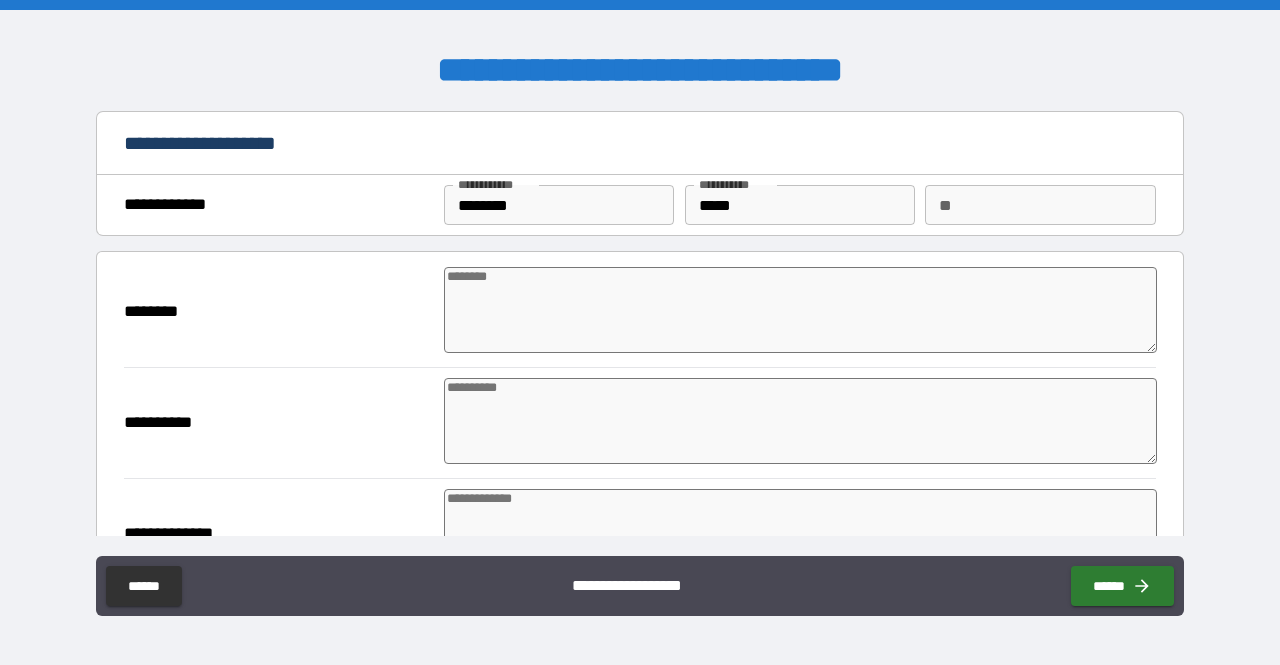 type on "*" 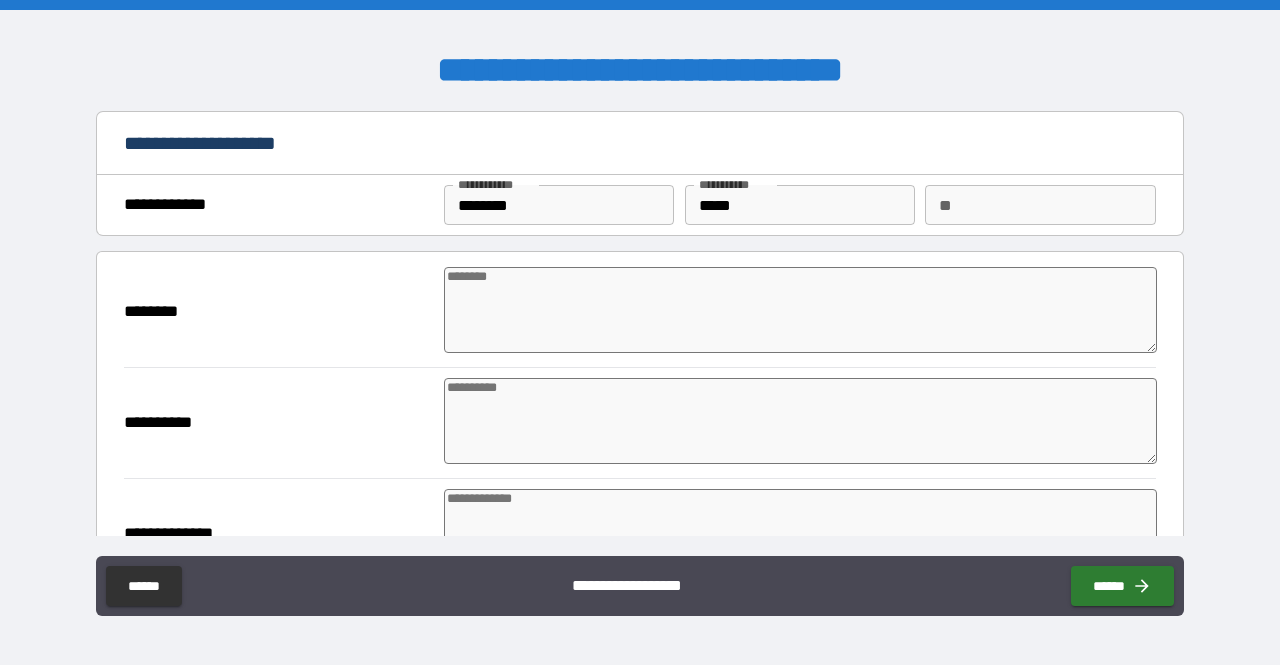 type on "*" 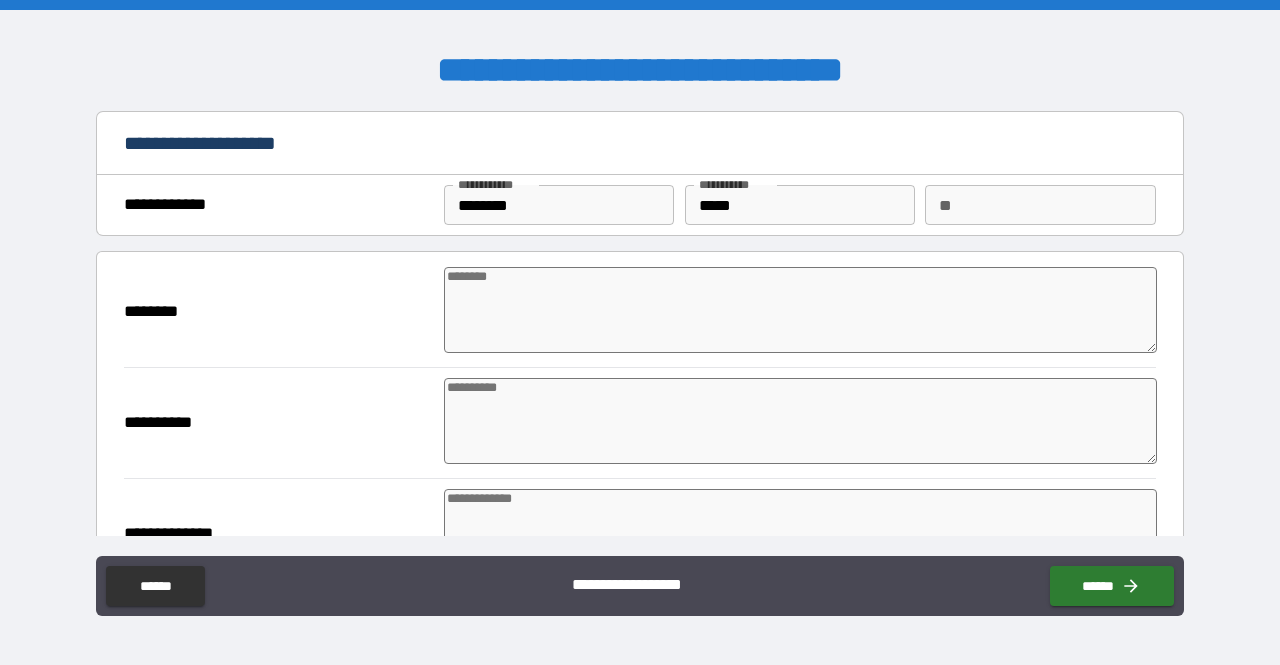 click on "**********" at bounding box center [640, 323] 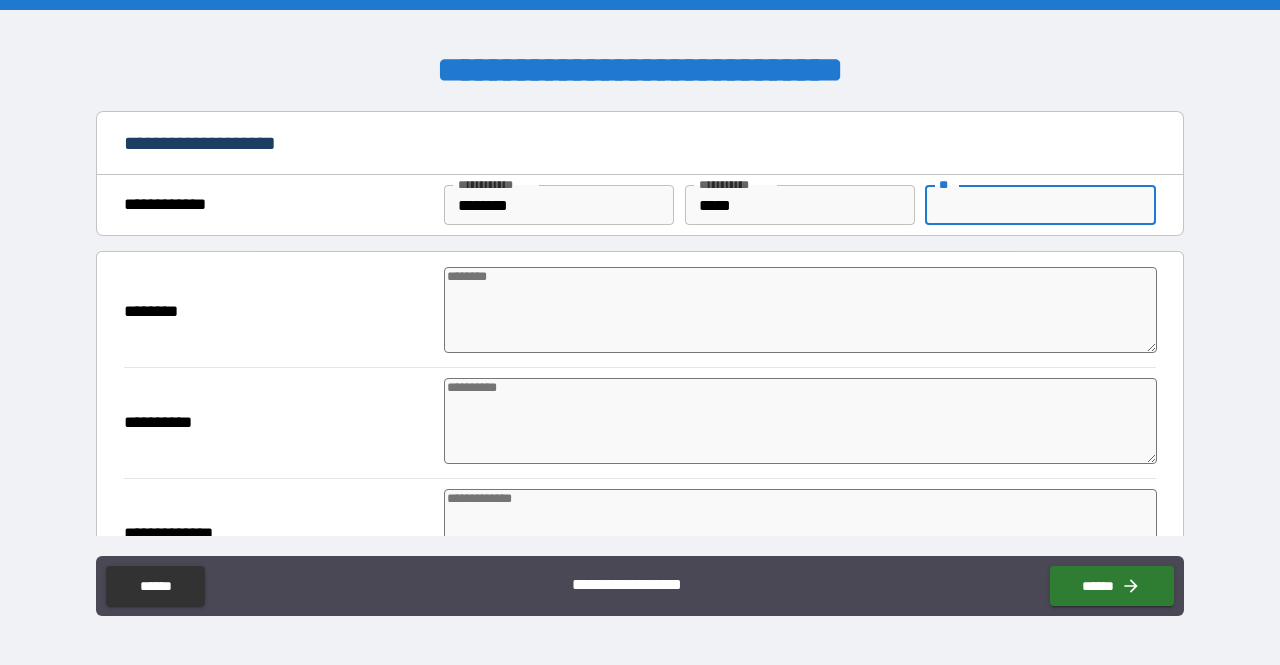 click on "**" at bounding box center [1040, 205] 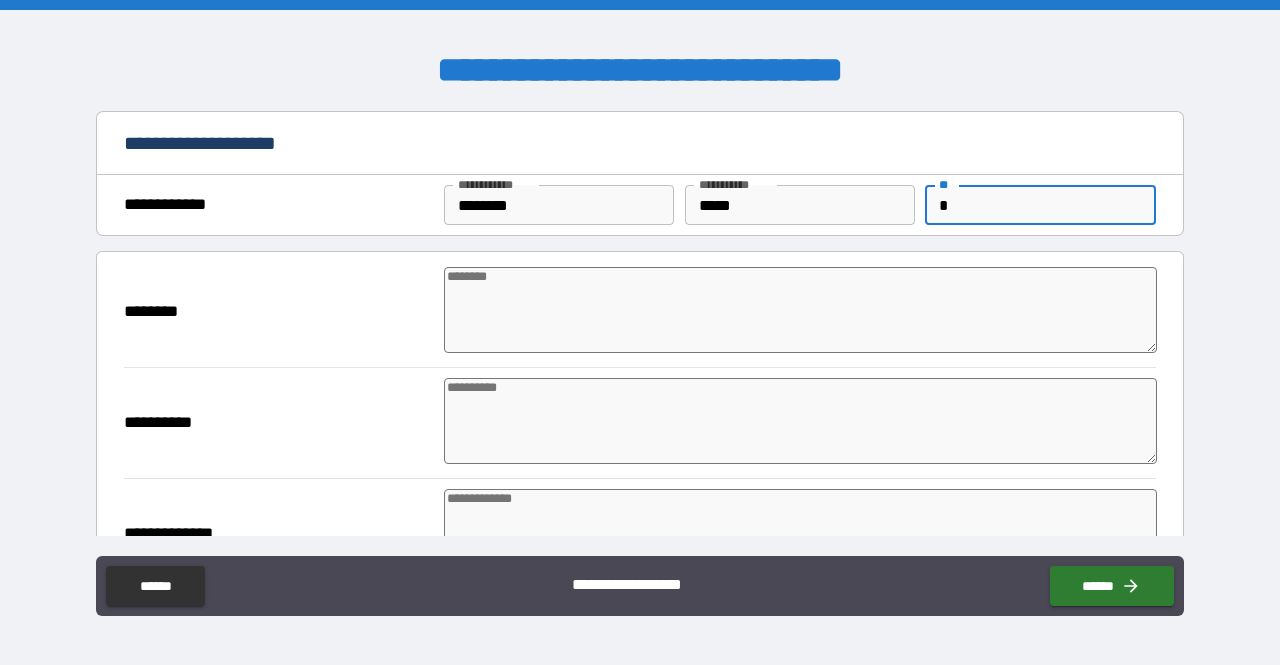type on "*" 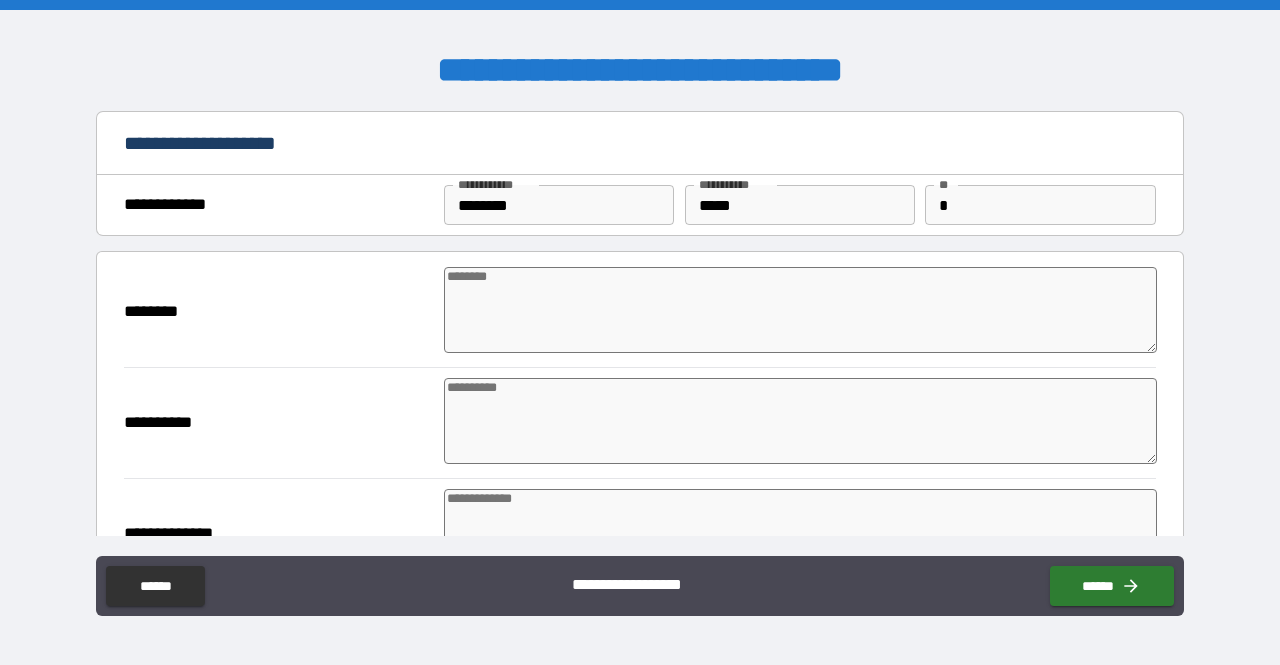 click at bounding box center [800, 310] 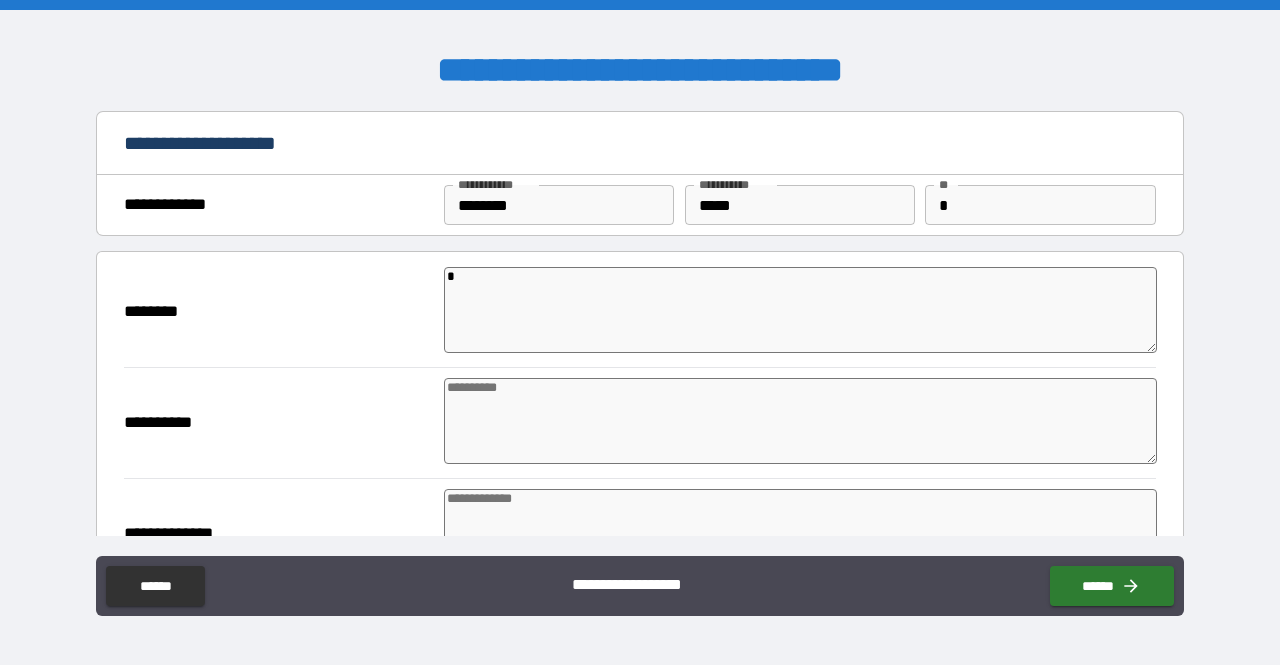 type on "*" 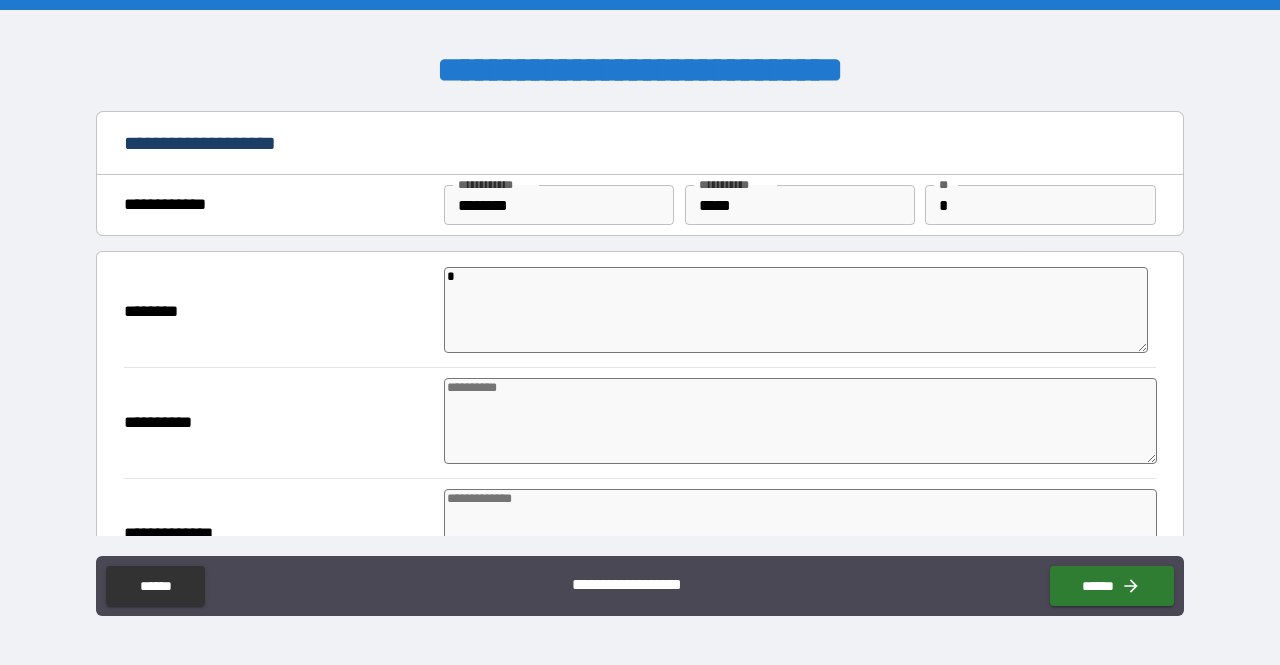 type 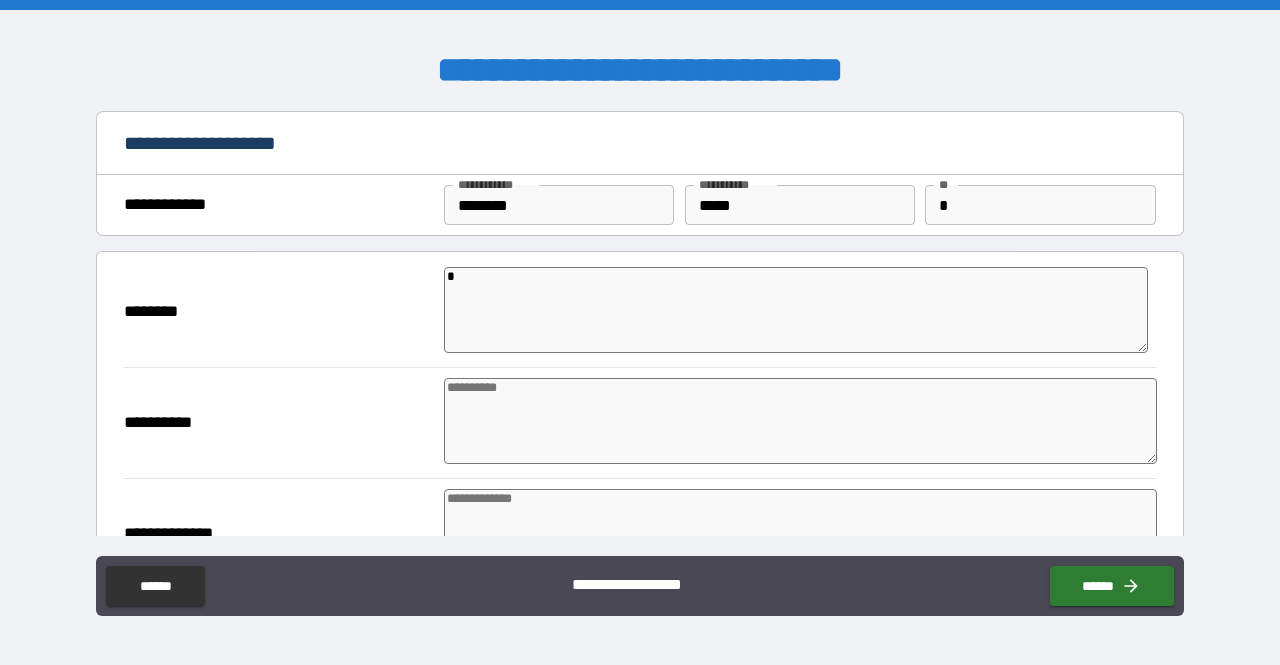 type on "*" 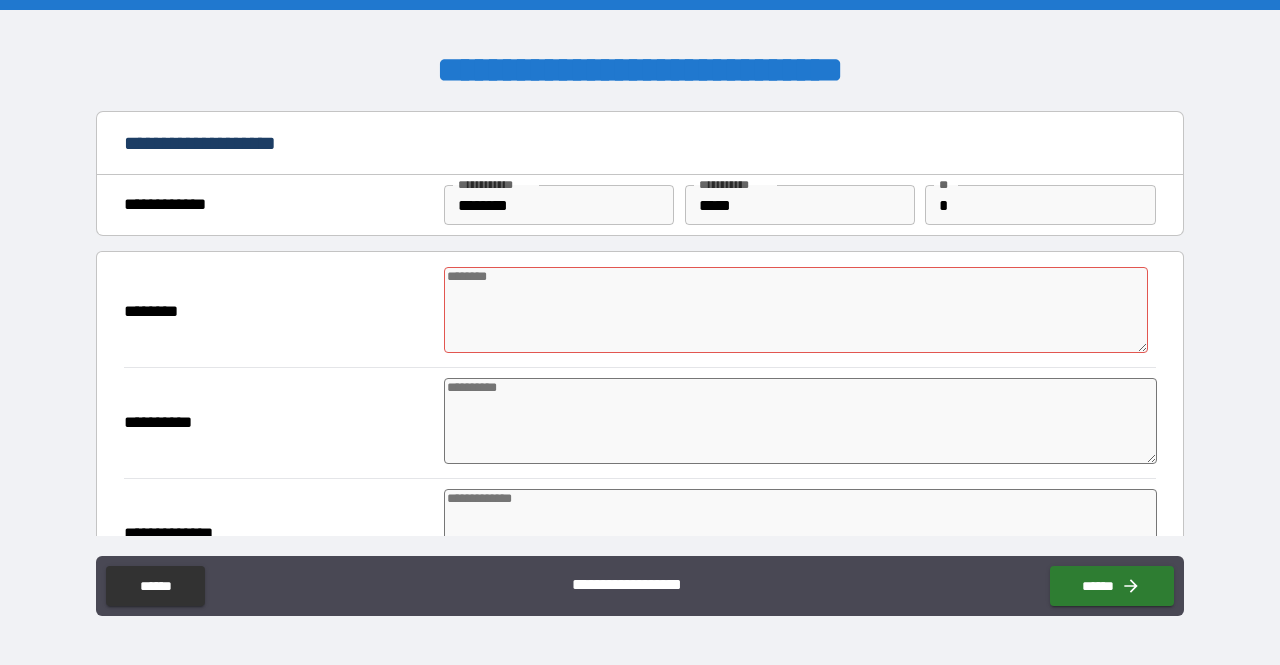 type on "*" 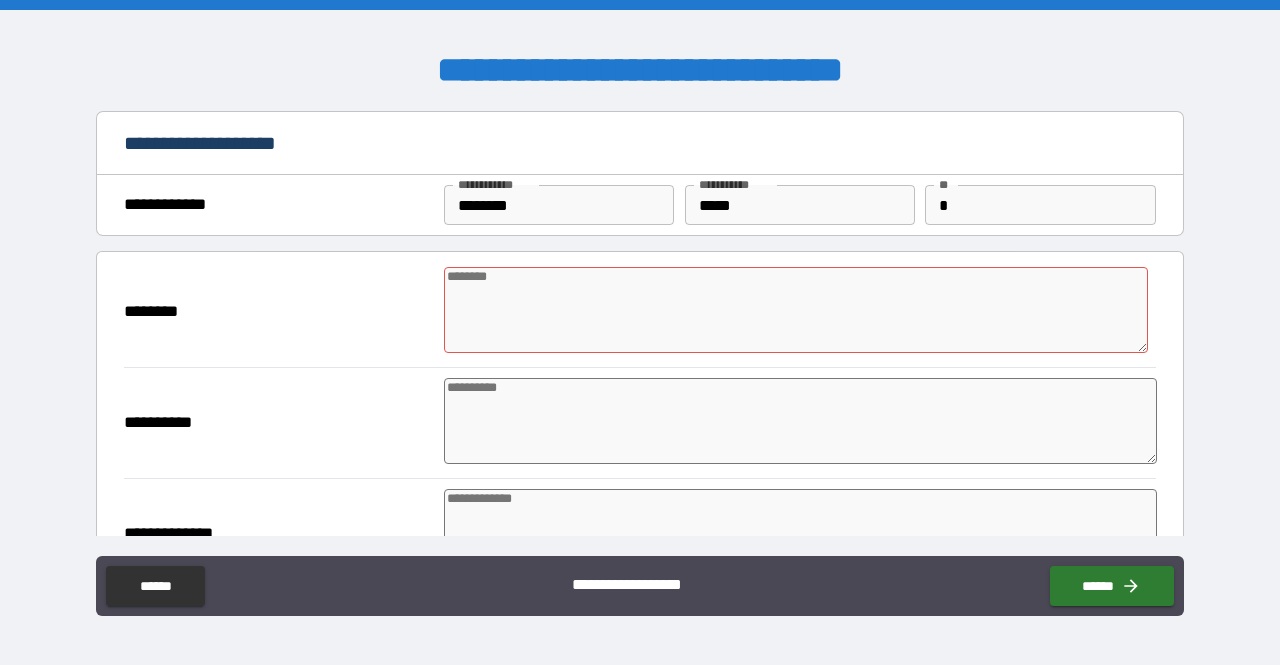 type on "*" 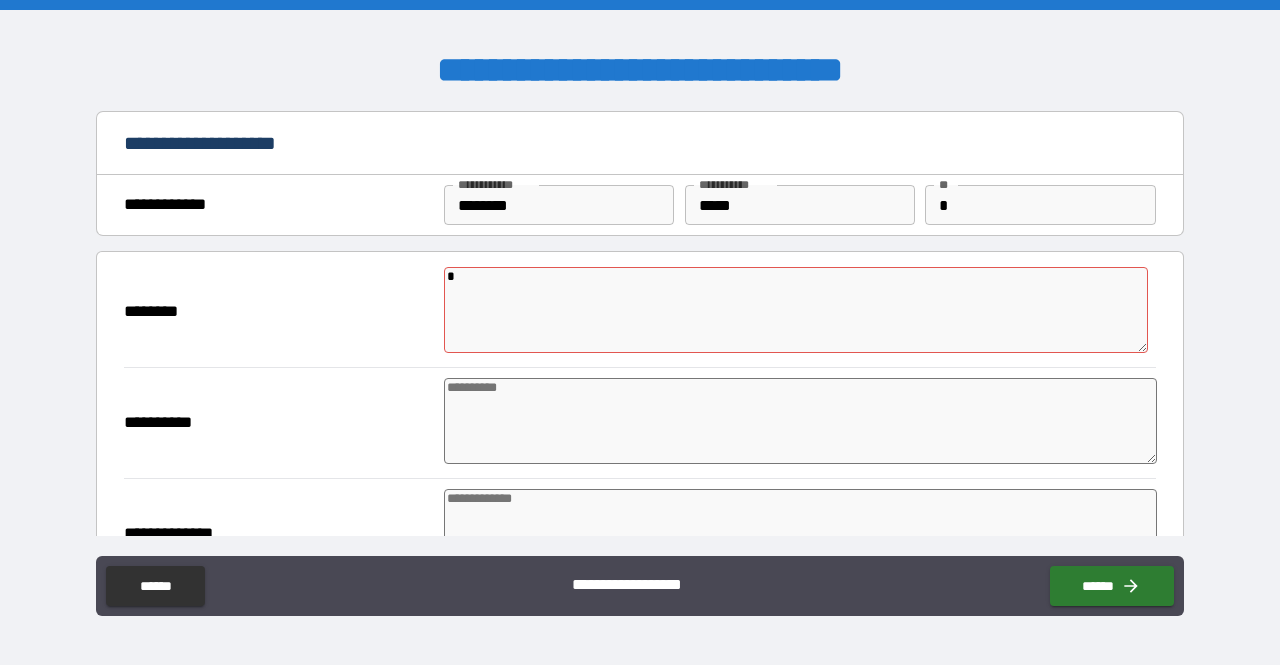 type on "**" 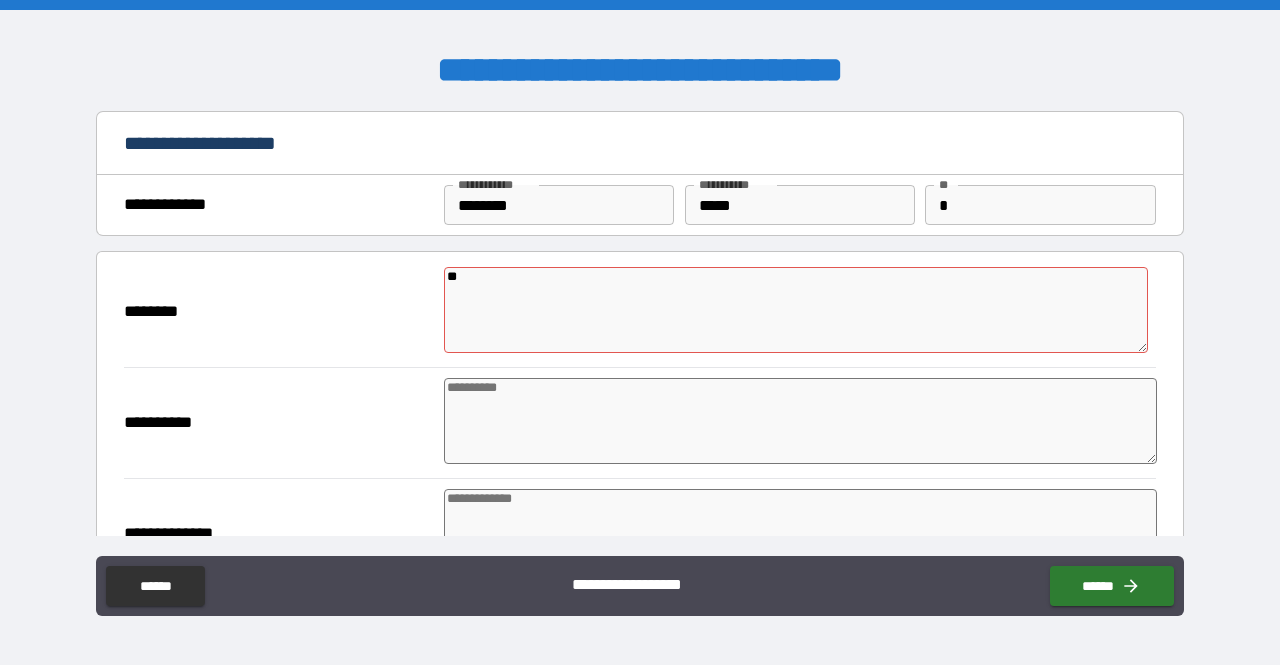 type on "*" 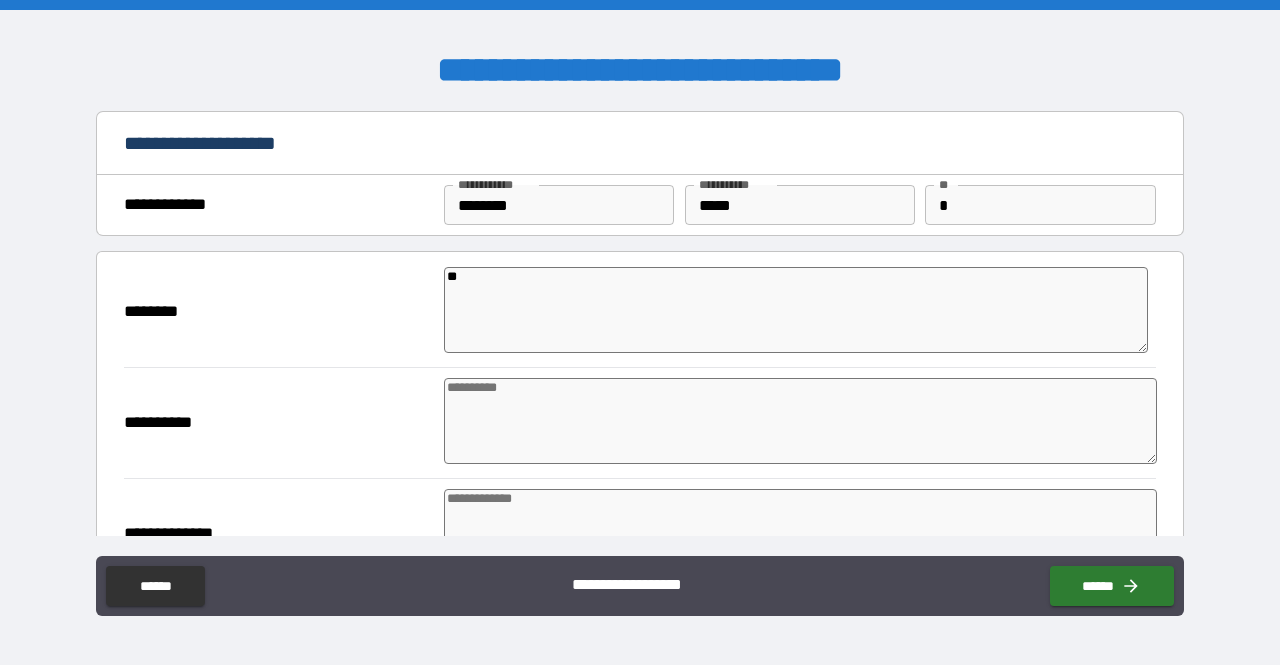 type on "***" 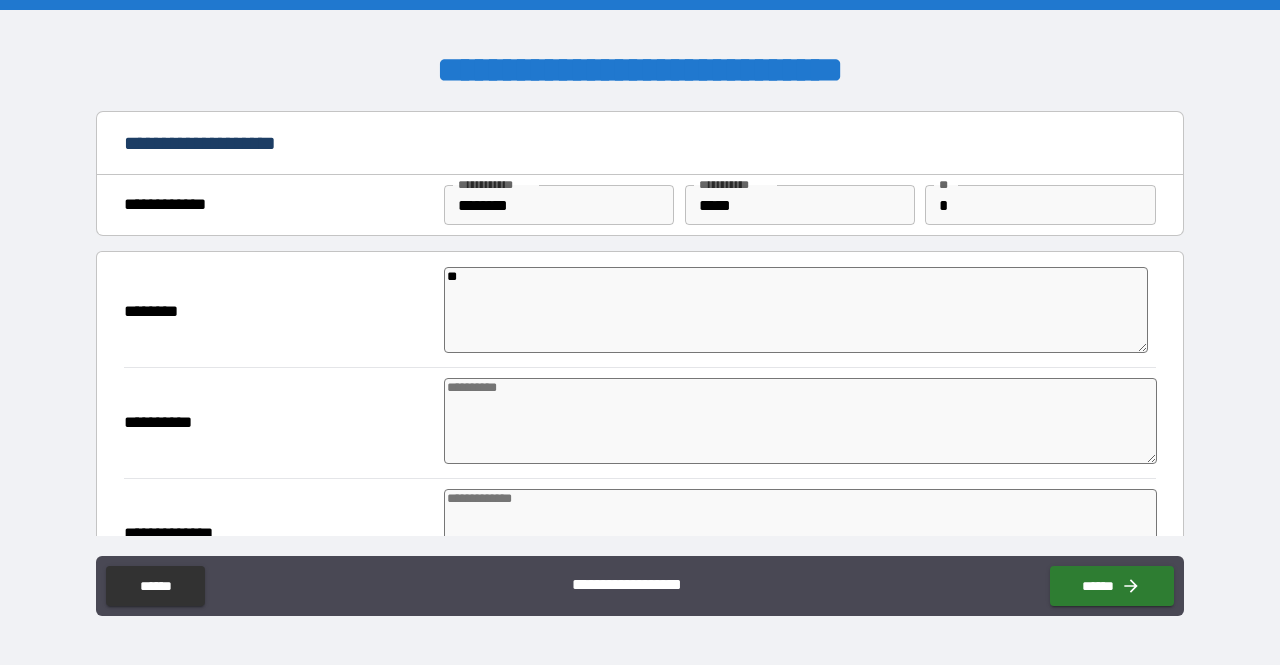 type on "*" 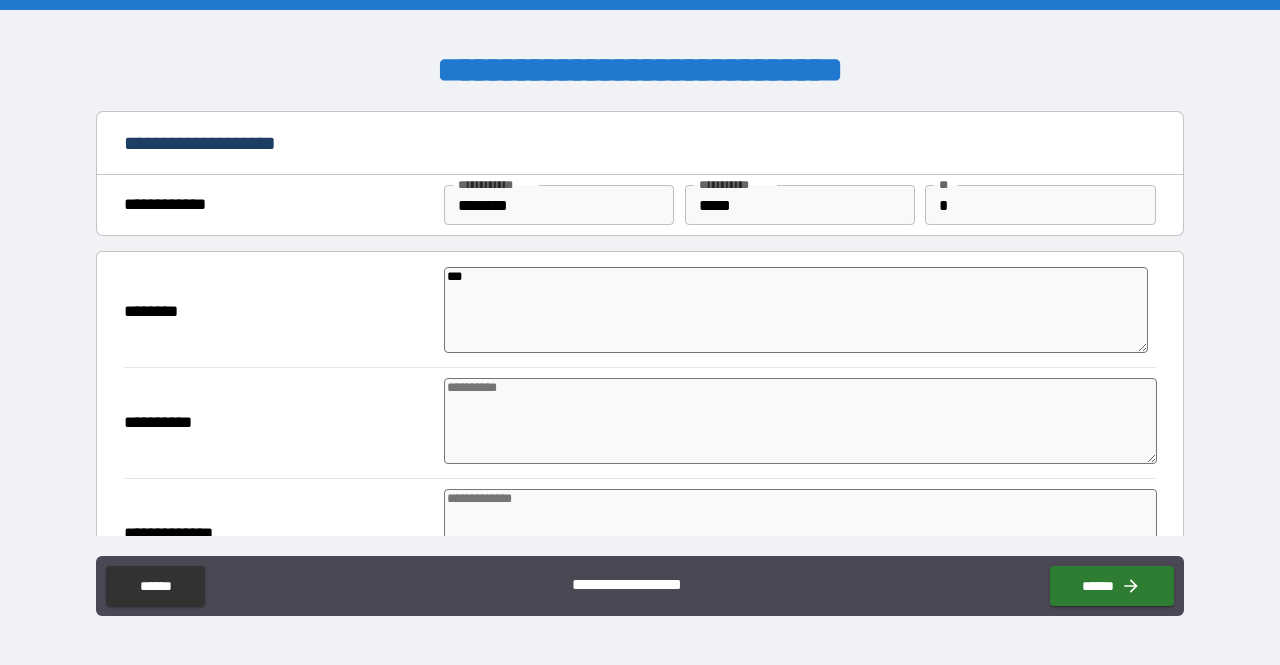 type on "****" 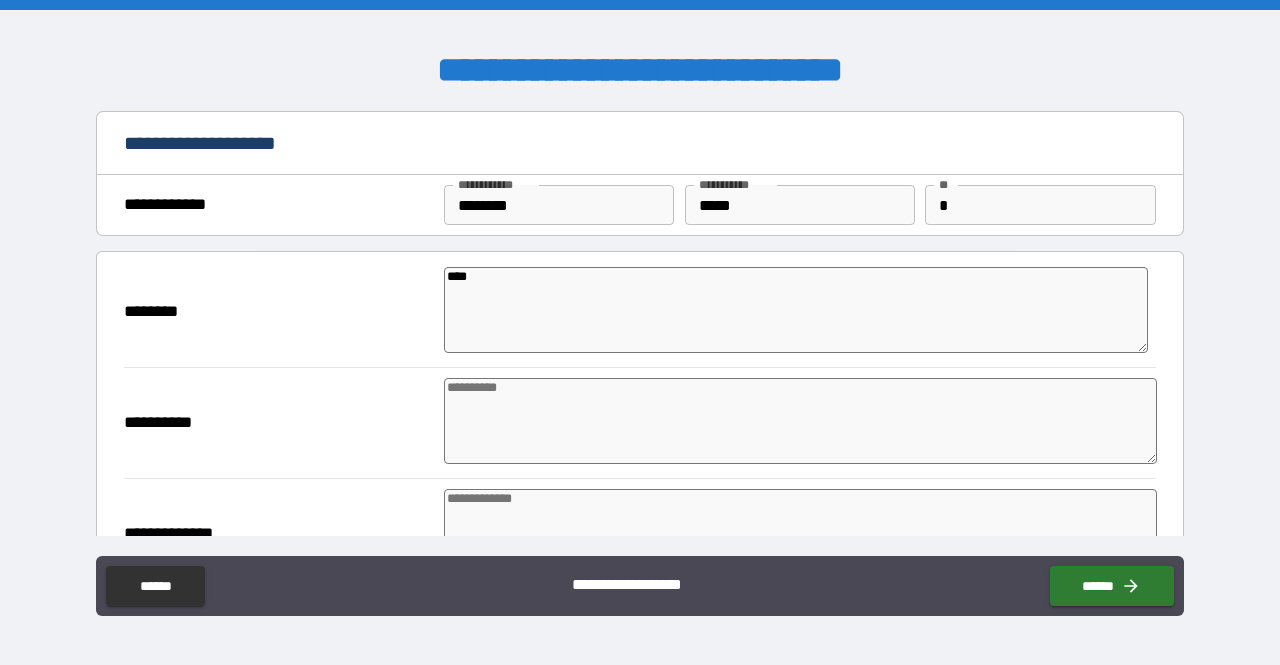 type on "*" 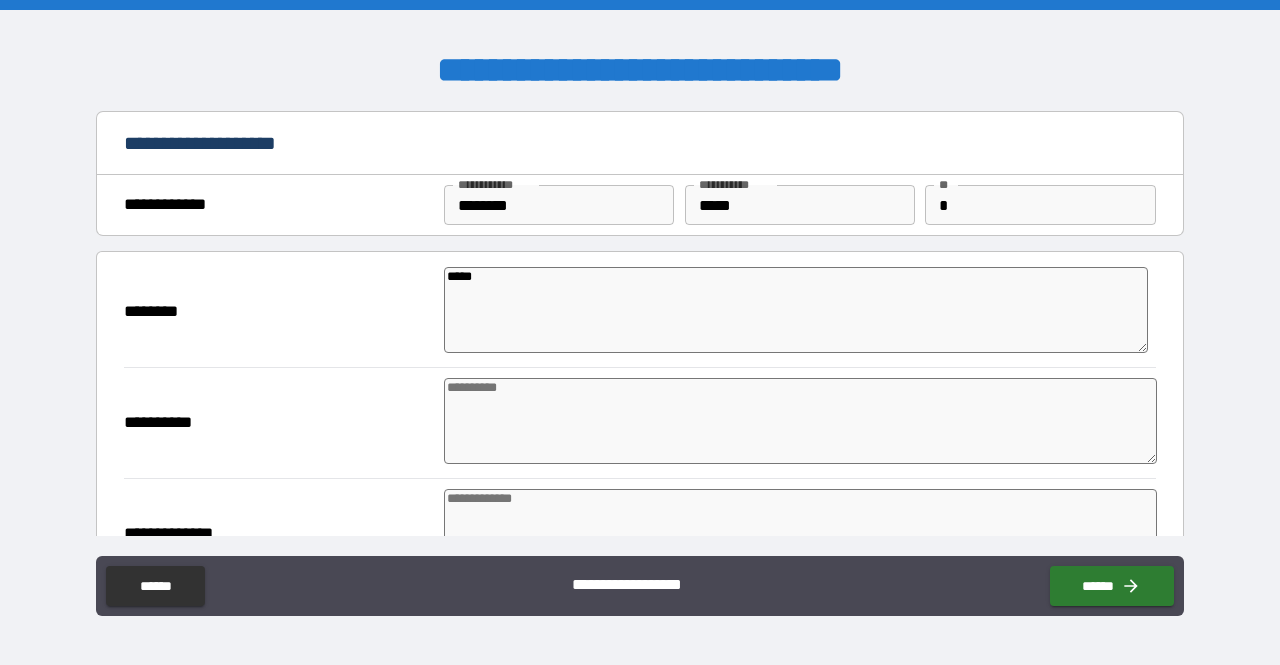type on "*" 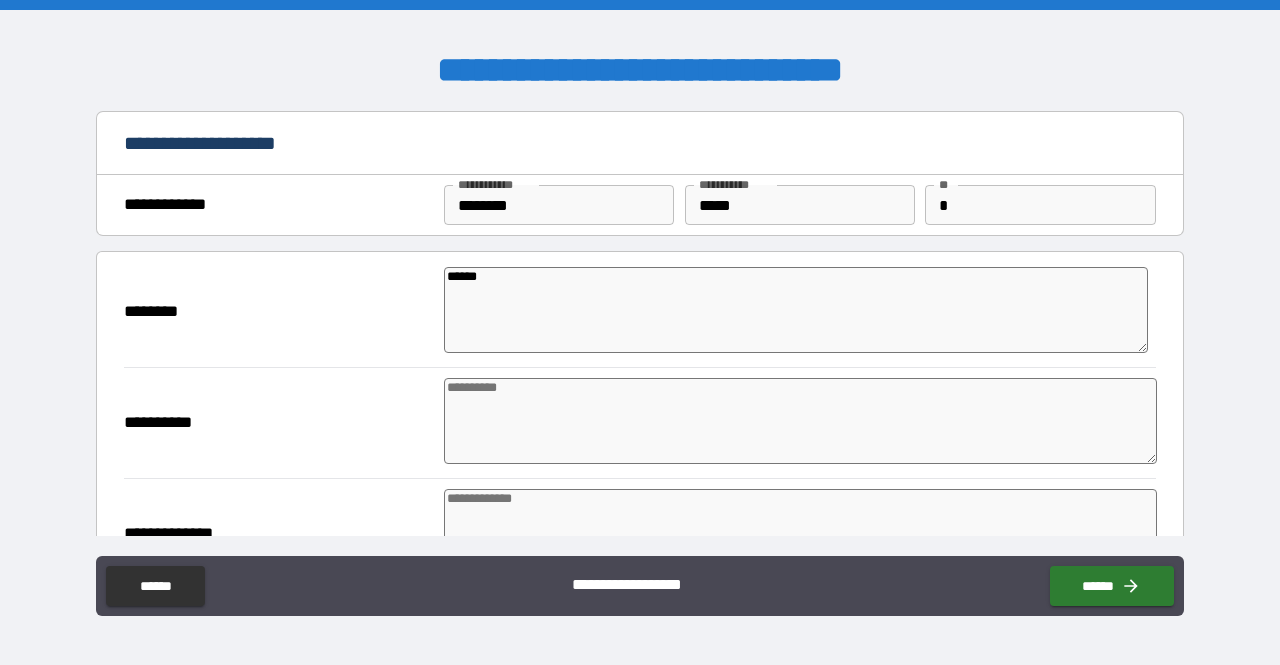 type on "*******" 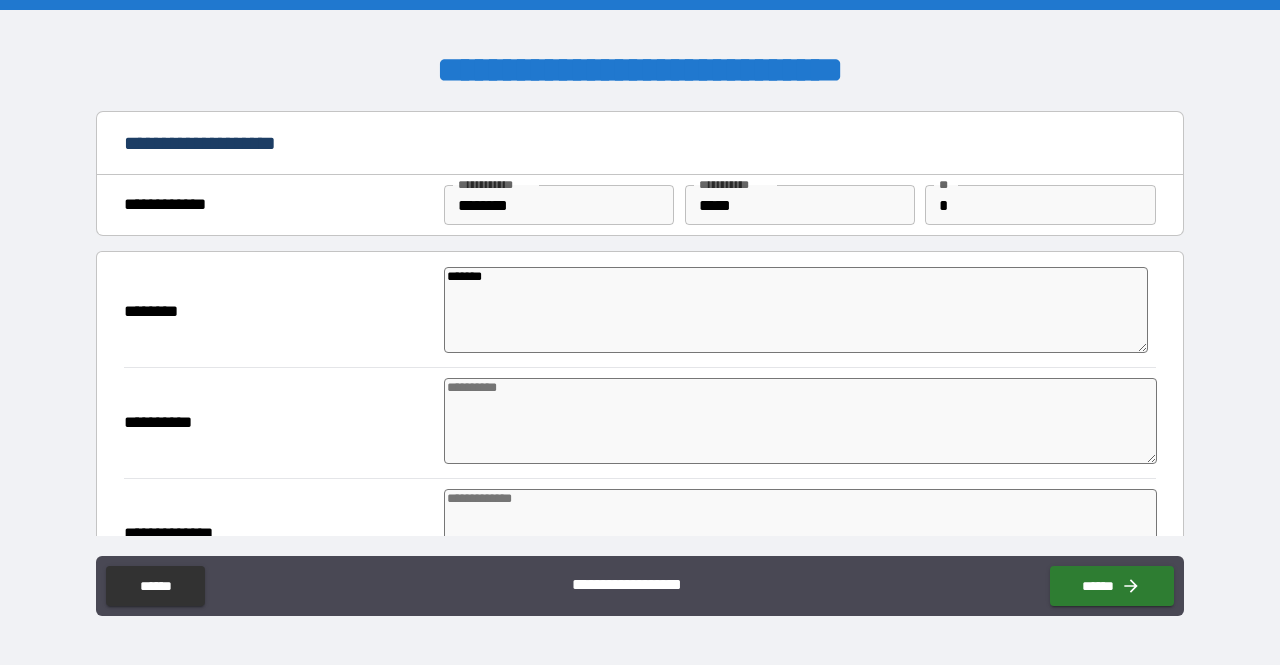 type on "********" 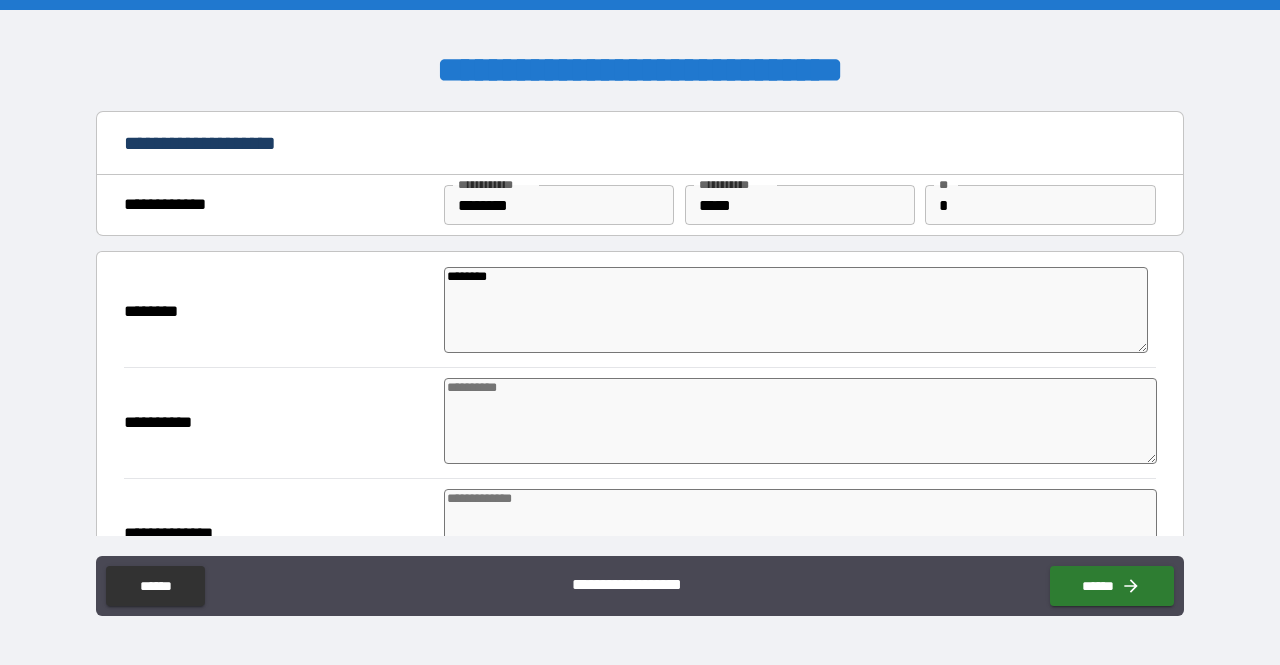 type on "*********" 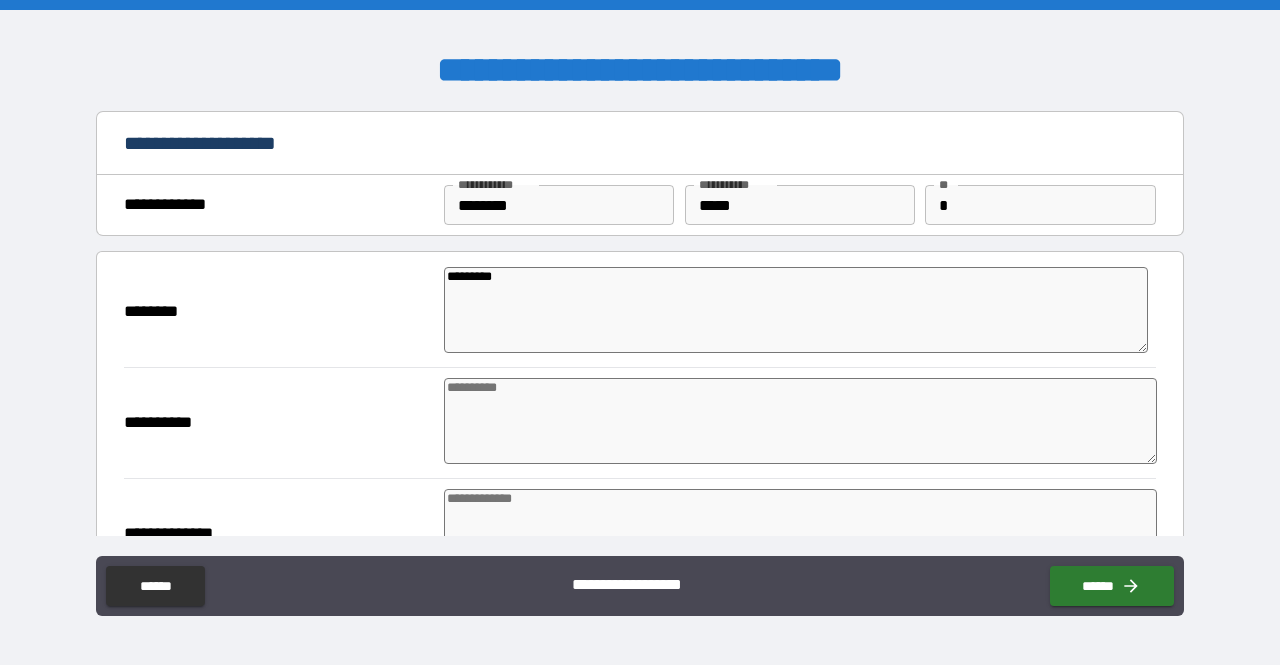 type on "**********" 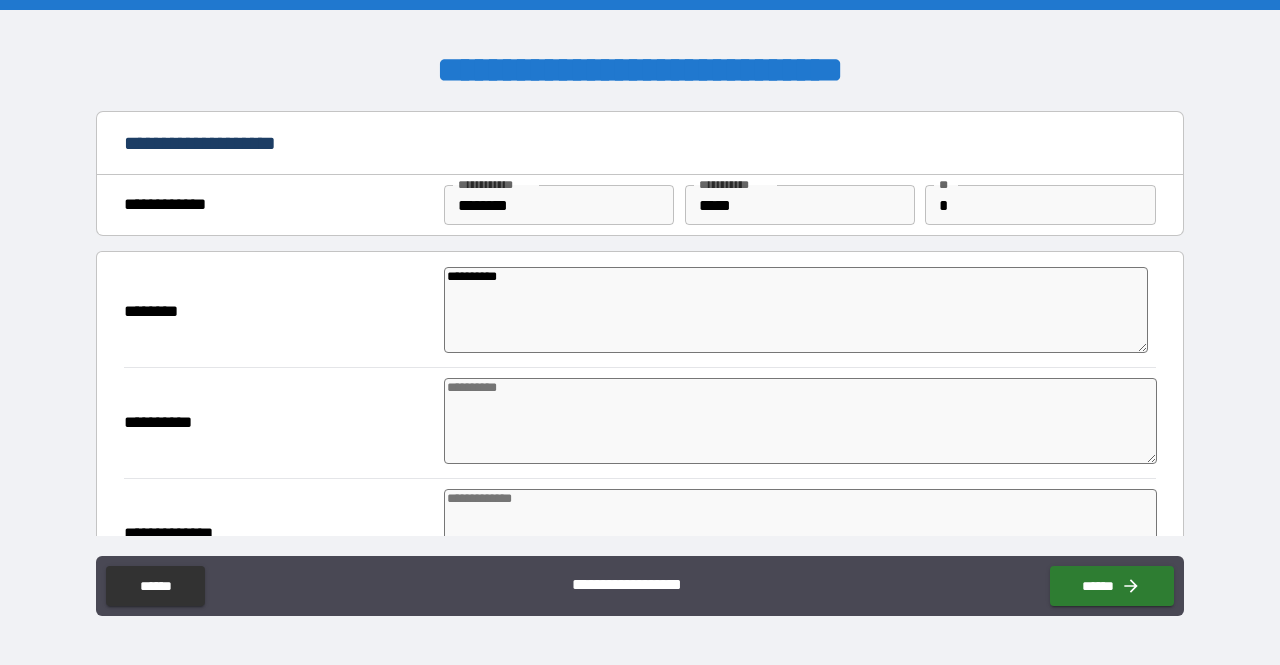 type on "*" 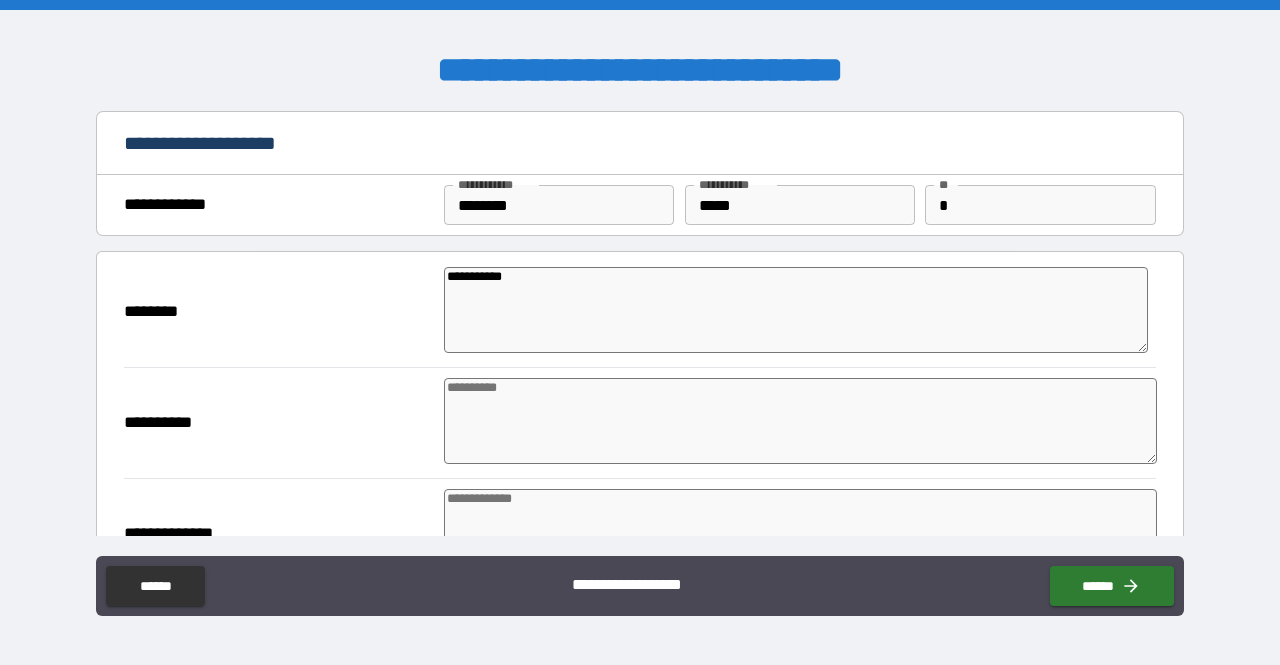 type on "**********" 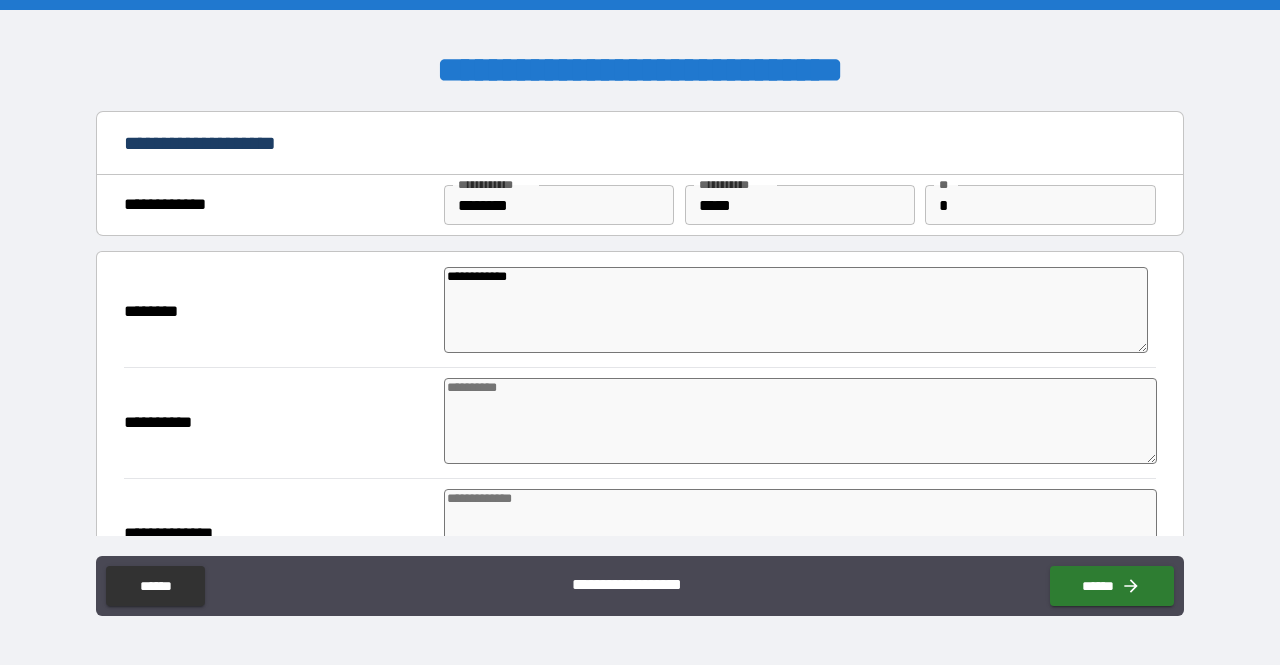 type on "**********" 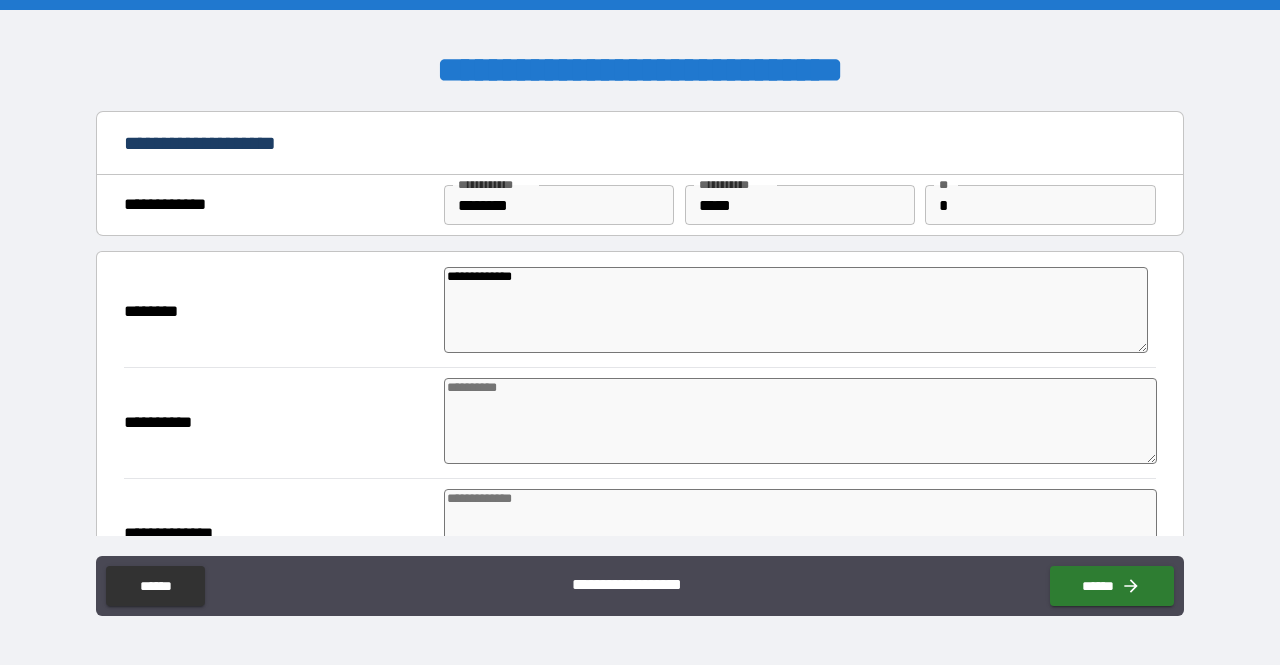 type 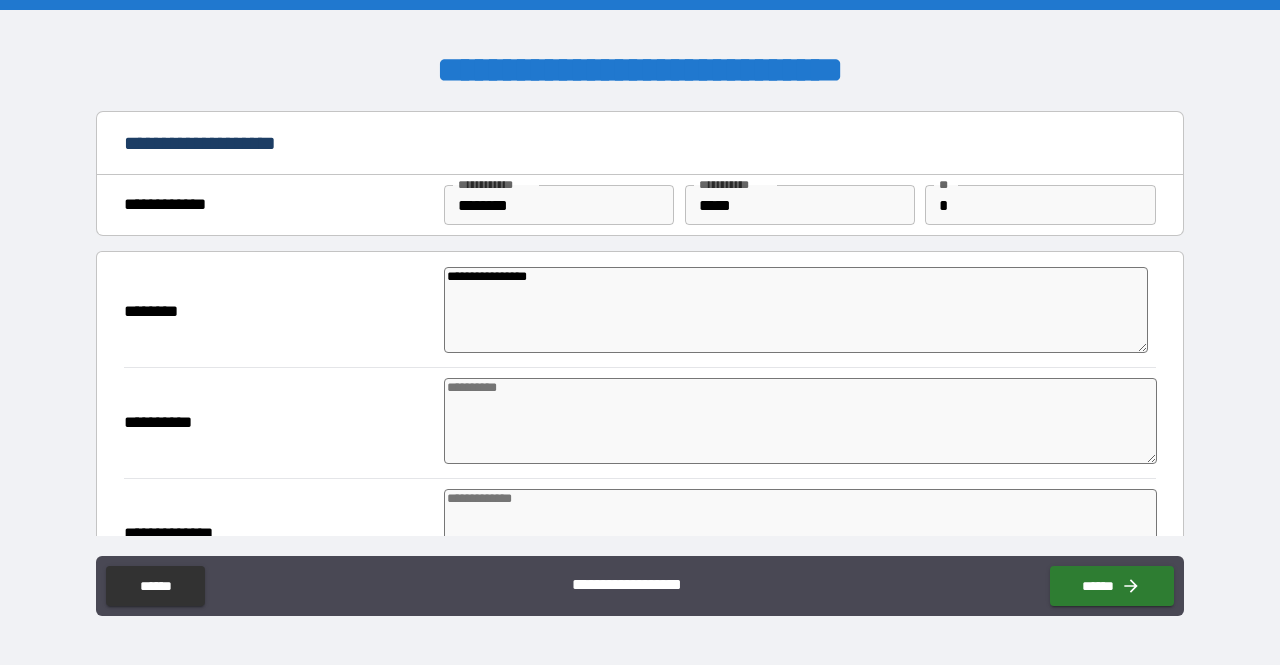 click at bounding box center [800, 421] 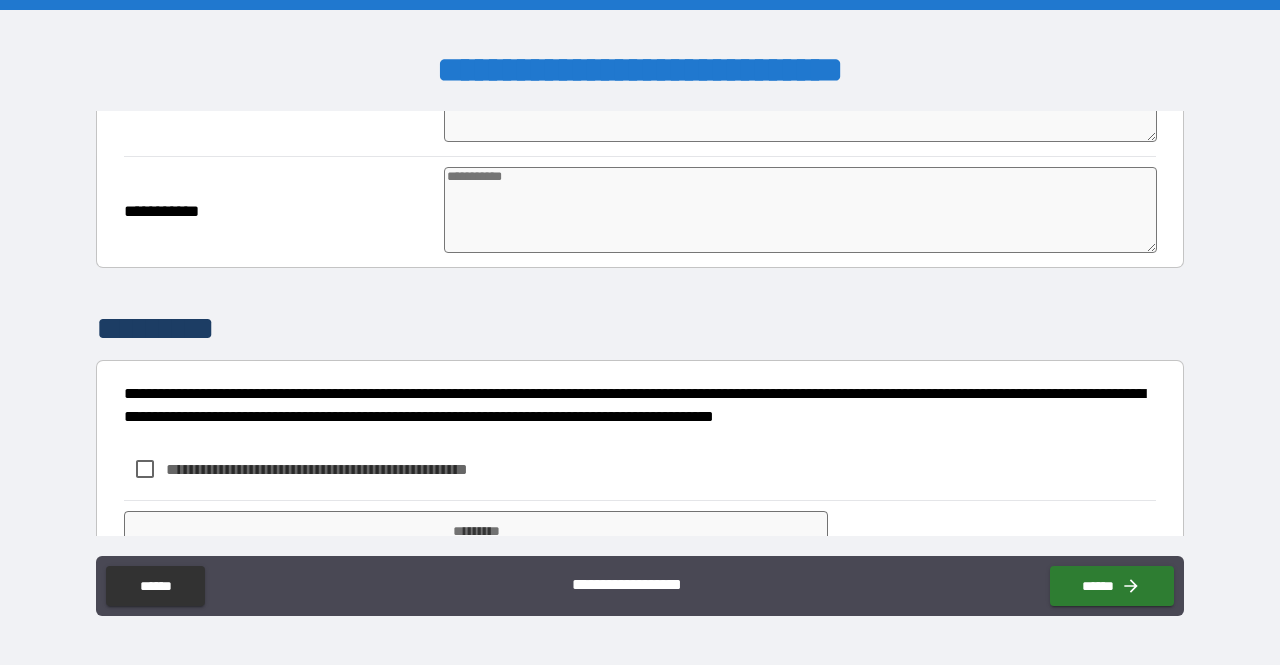 scroll, scrollTop: 843, scrollLeft: 0, axis: vertical 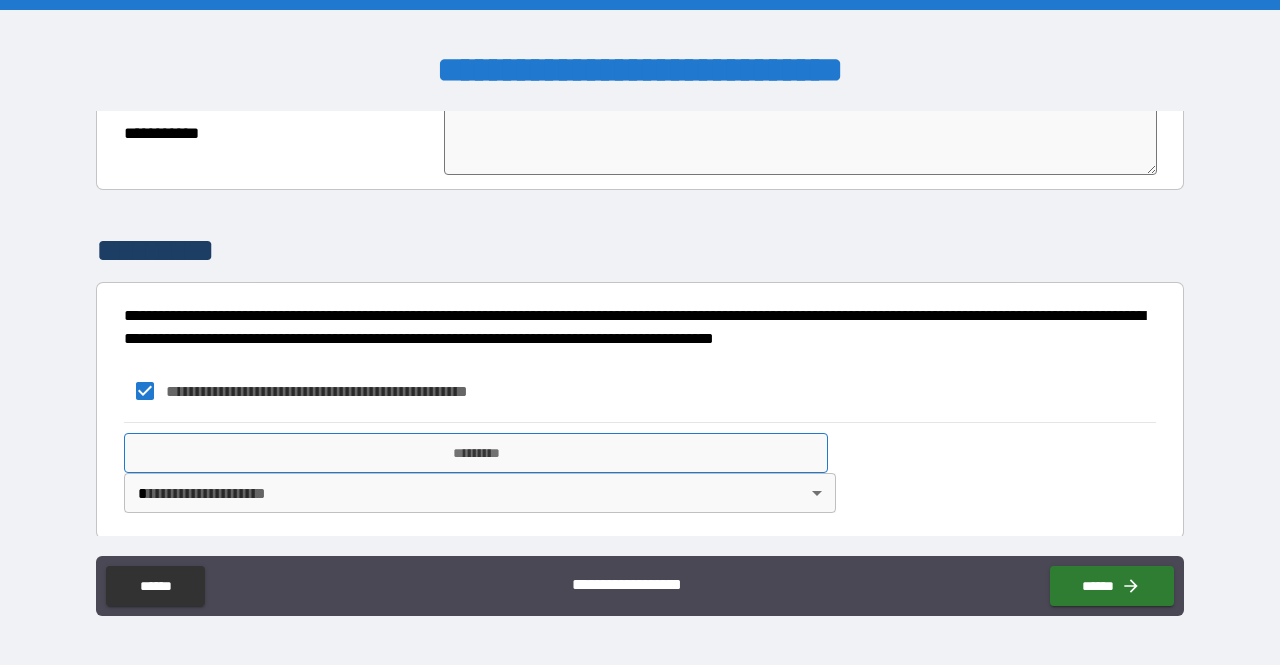click on "*********" at bounding box center (476, 453) 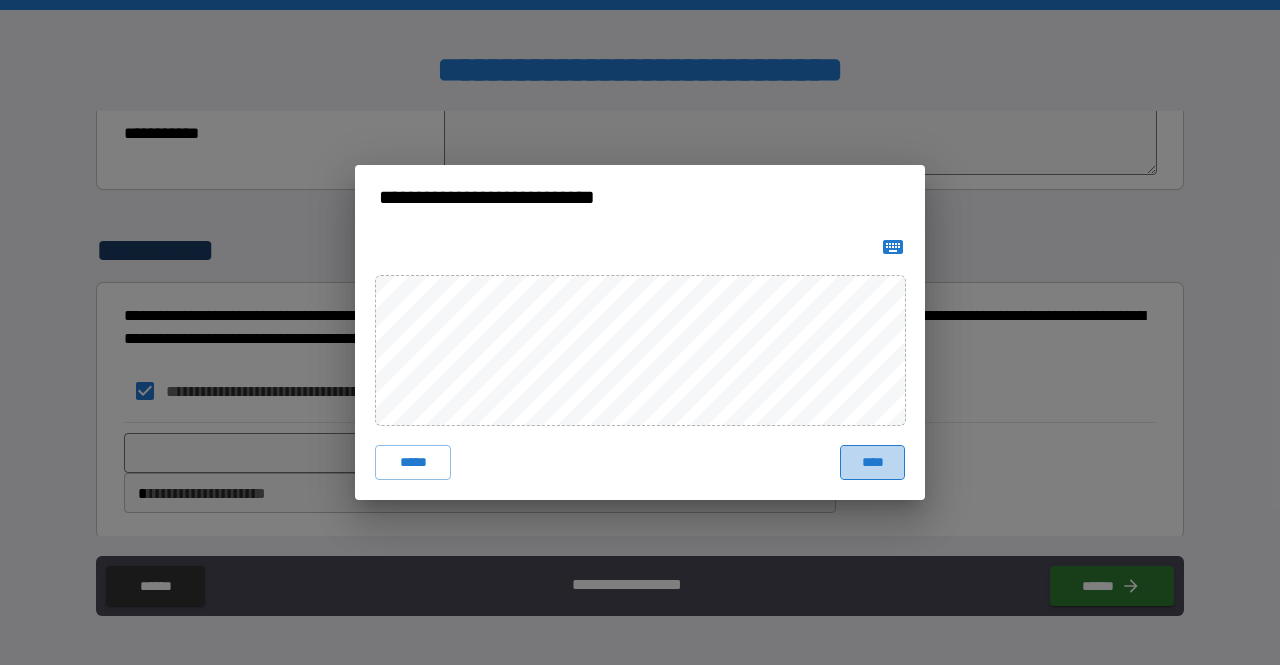 click on "****" at bounding box center [872, 463] 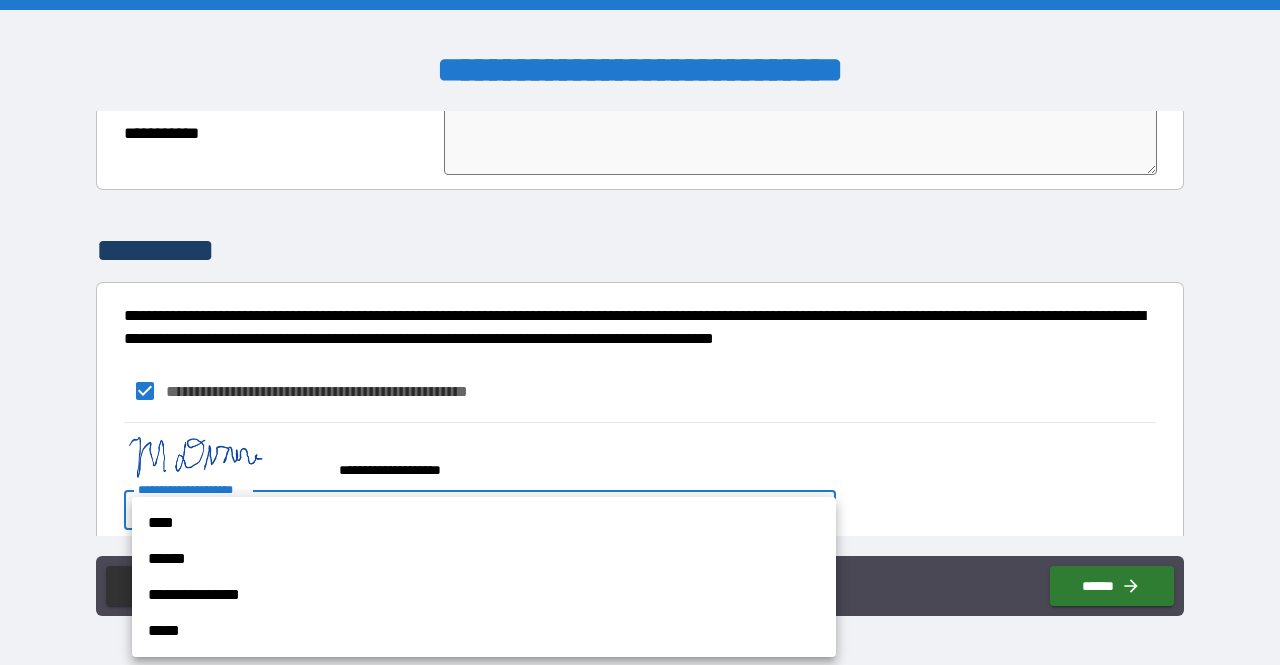 click on "**********" at bounding box center [640, 332] 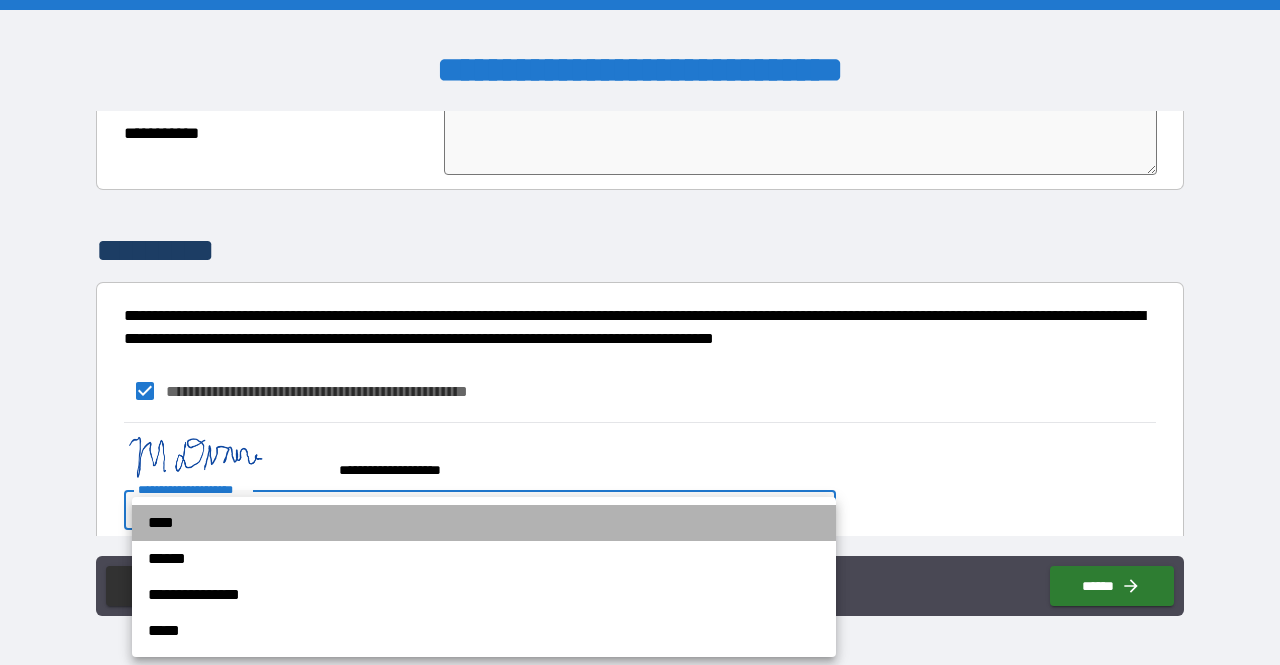 click on "****" at bounding box center (484, 523) 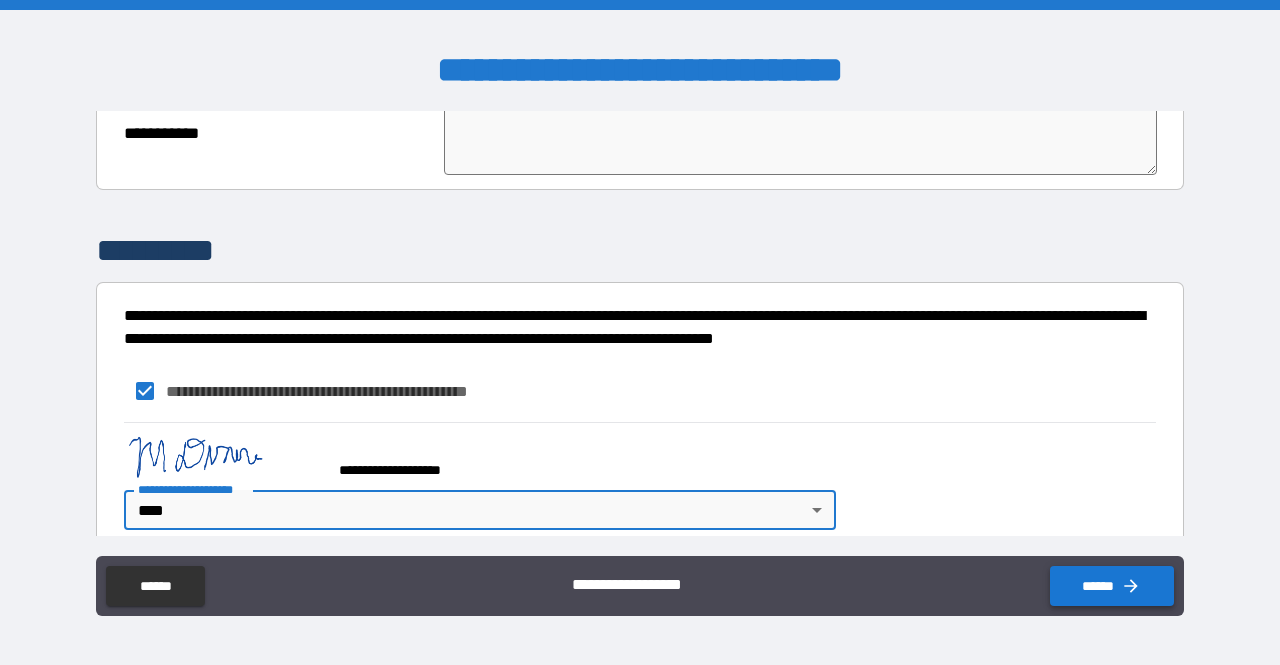 click on "******" at bounding box center (1112, 586) 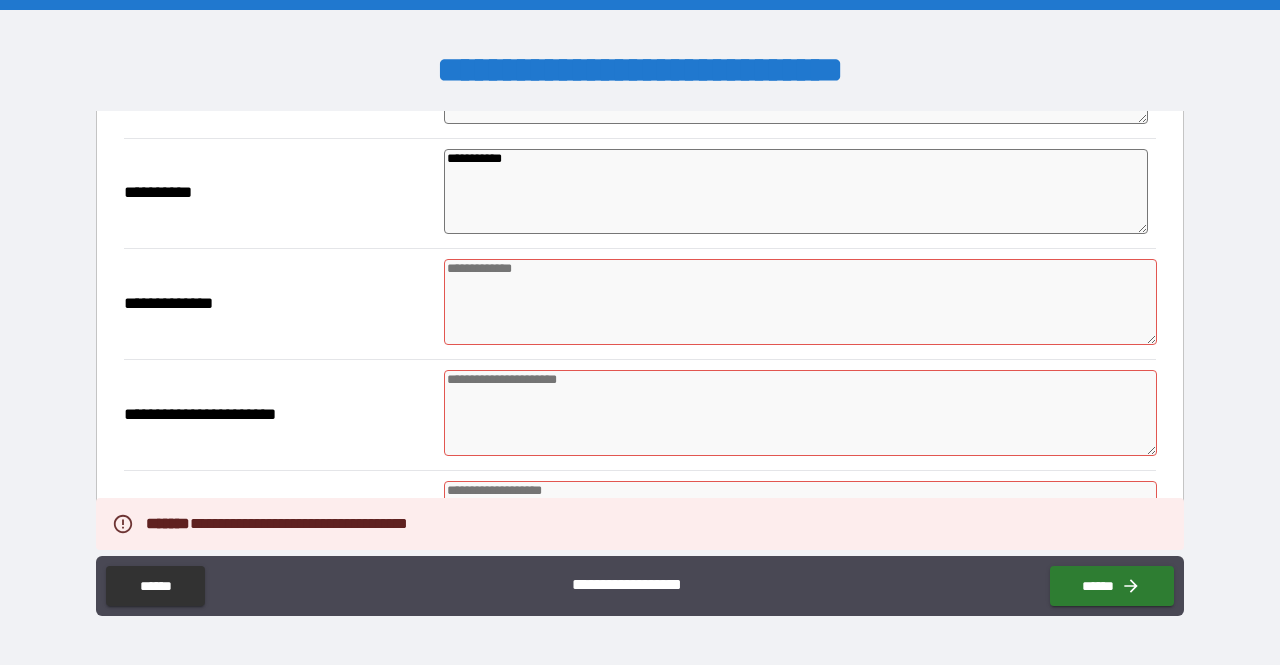 scroll, scrollTop: 233, scrollLeft: 0, axis: vertical 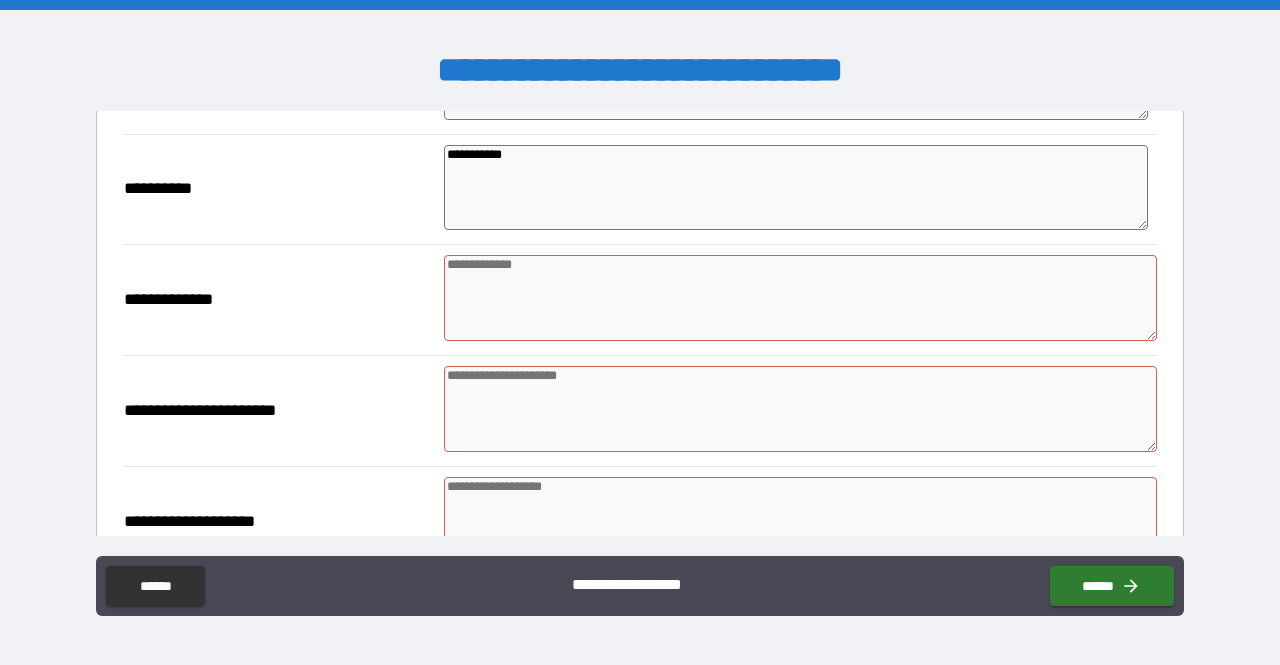 click at bounding box center [800, 298] 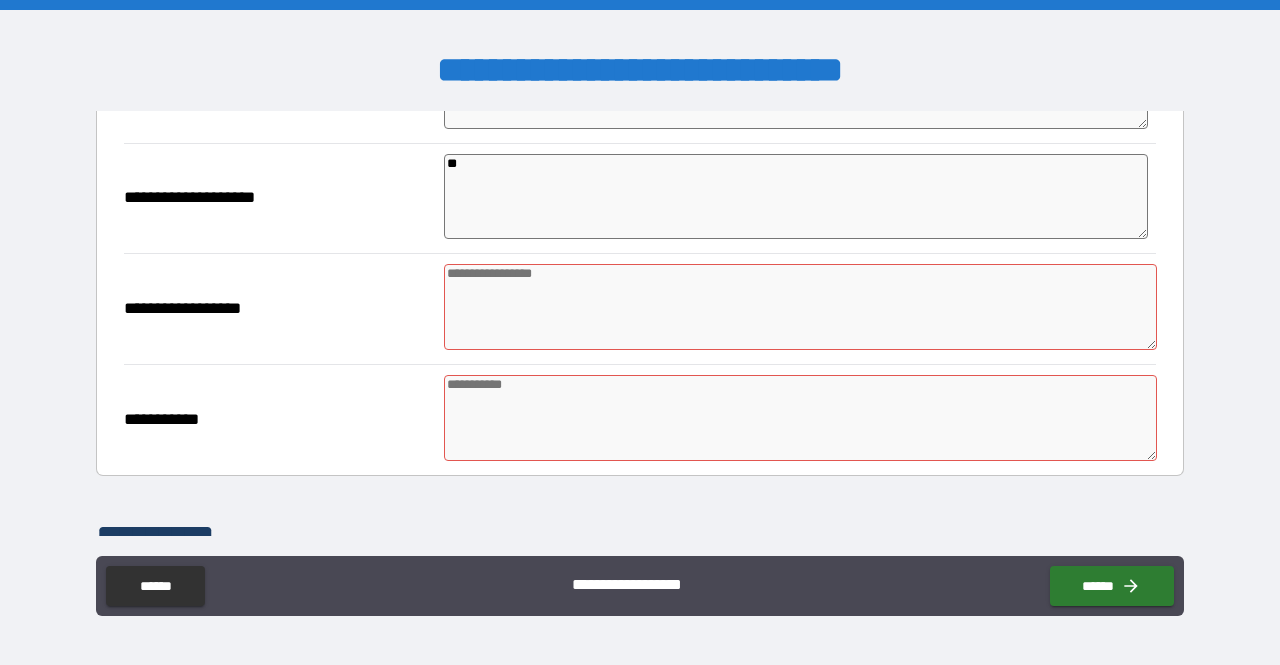 scroll, scrollTop: 561, scrollLeft: 0, axis: vertical 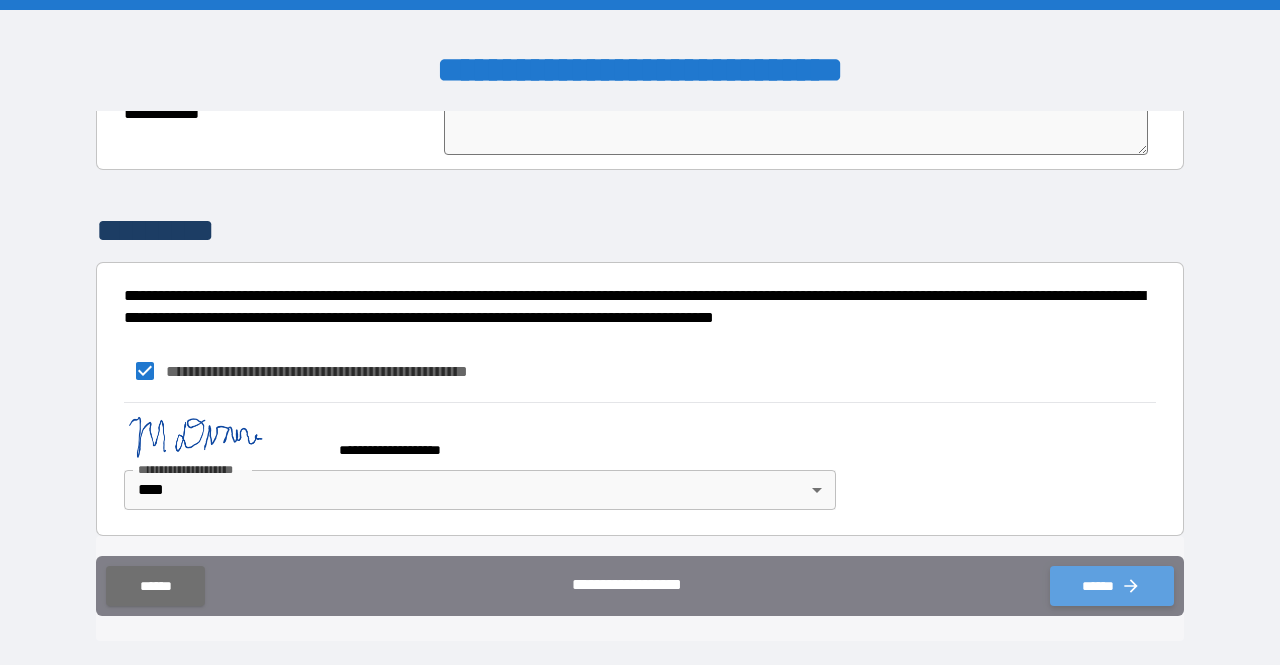 click 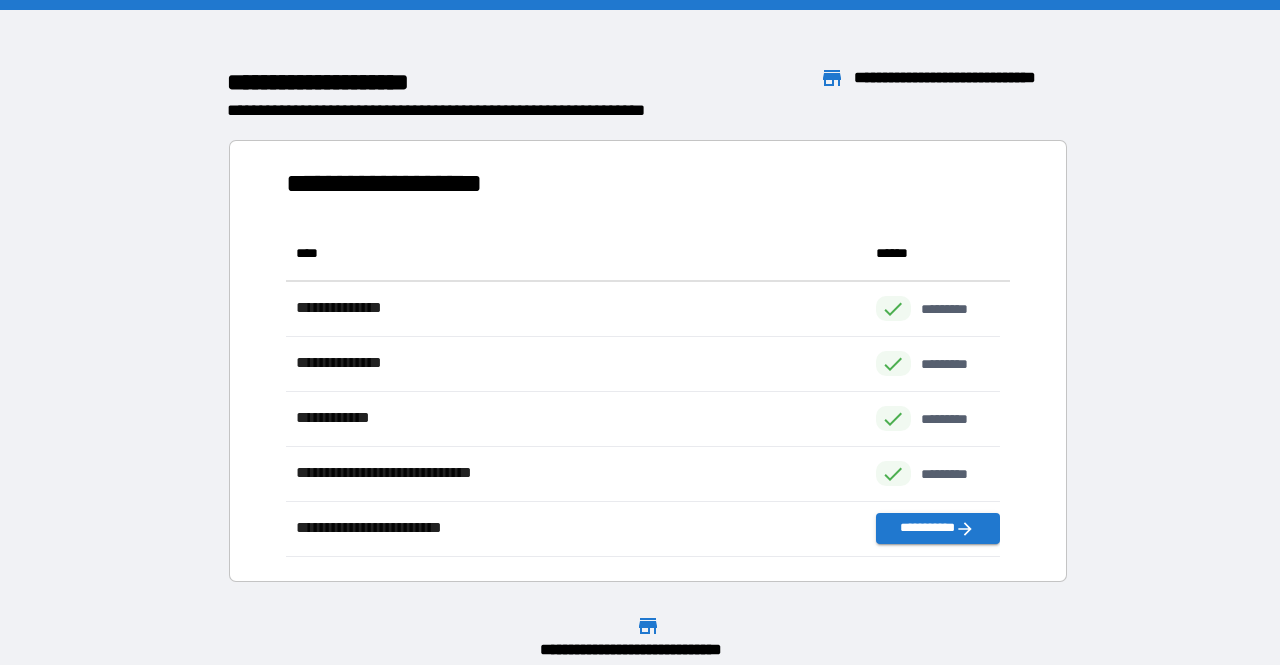 scroll, scrollTop: 315, scrollLeft: 698, axis: both 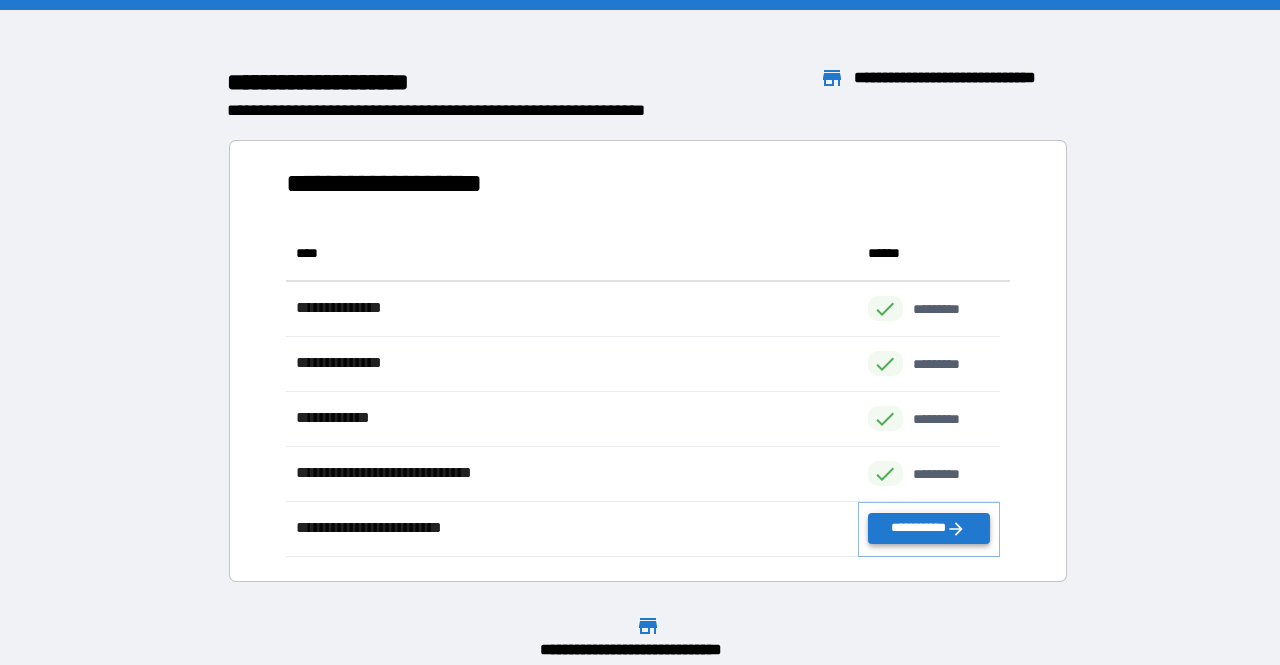 click on "**********" at bounding box center [929, 528] 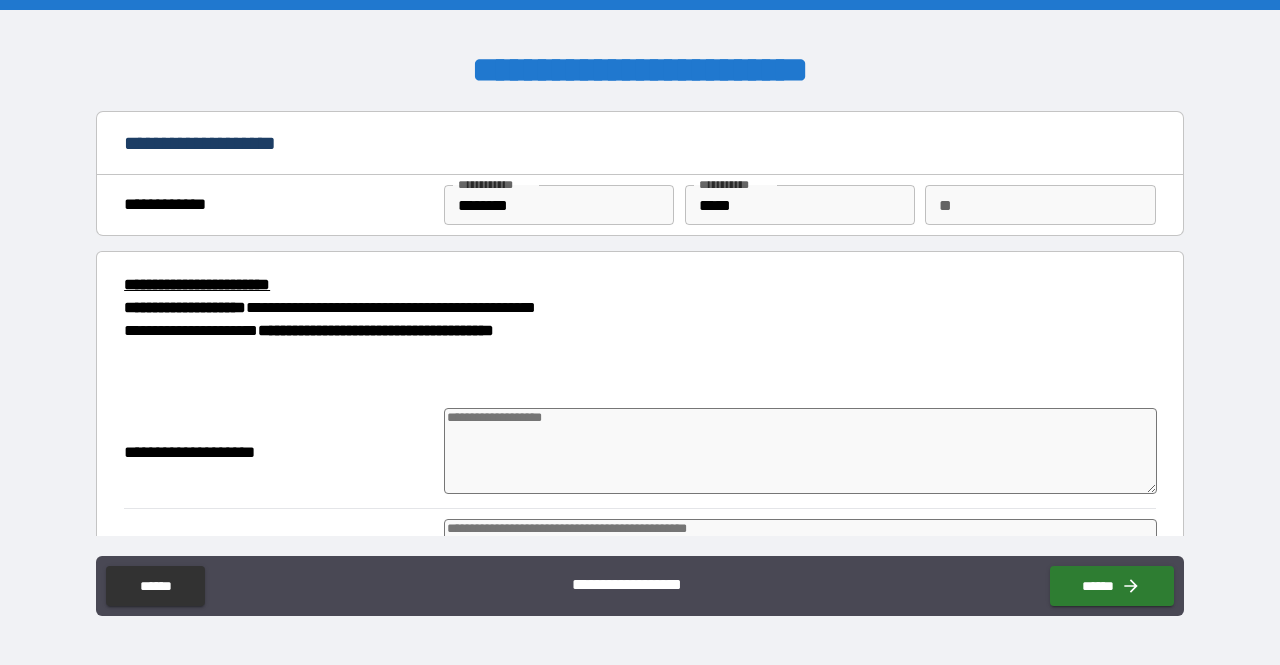 click on "**" at bounding box center [1040, 205] 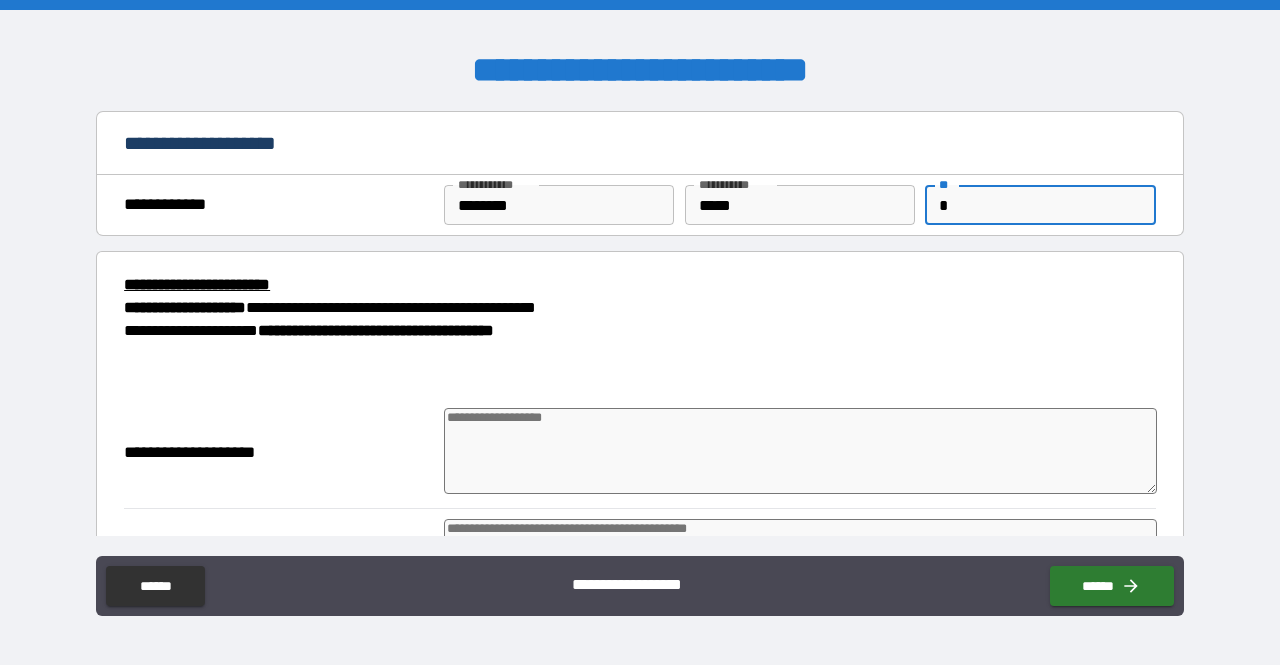 click on "**********" at bounding box center (634, 331) 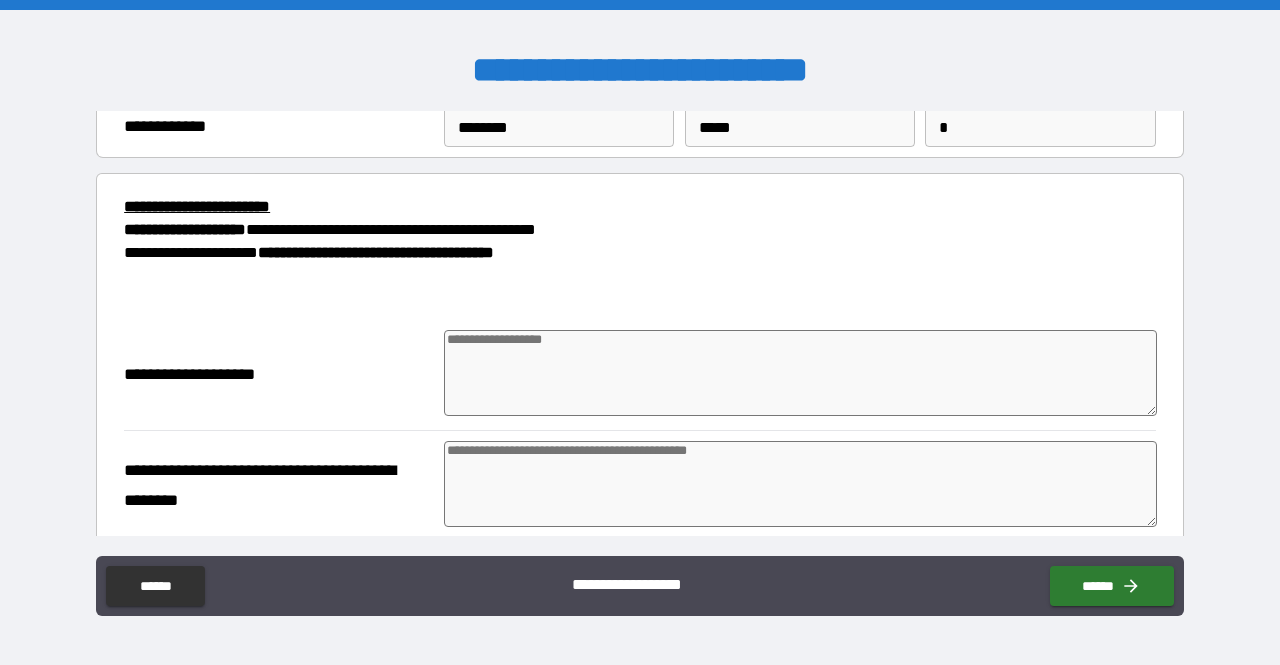scroll, scrollTop: 133, scrollLeft: 0, axis: vertical 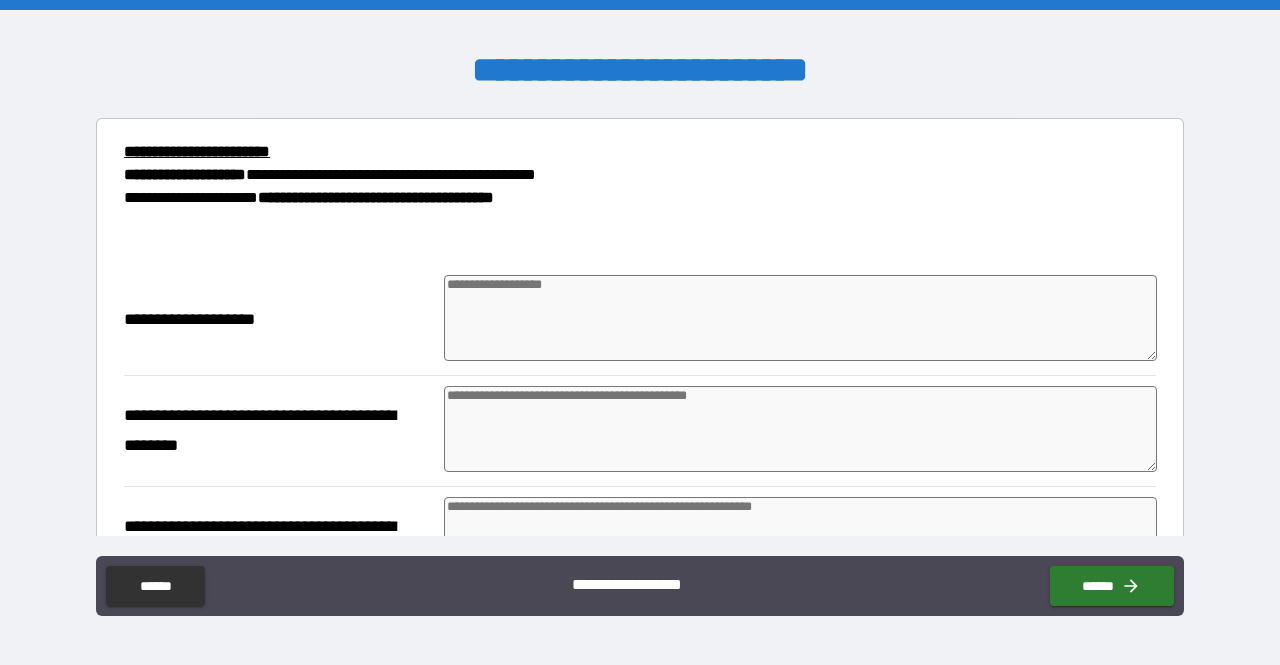 click at bounding box center [800, 318] 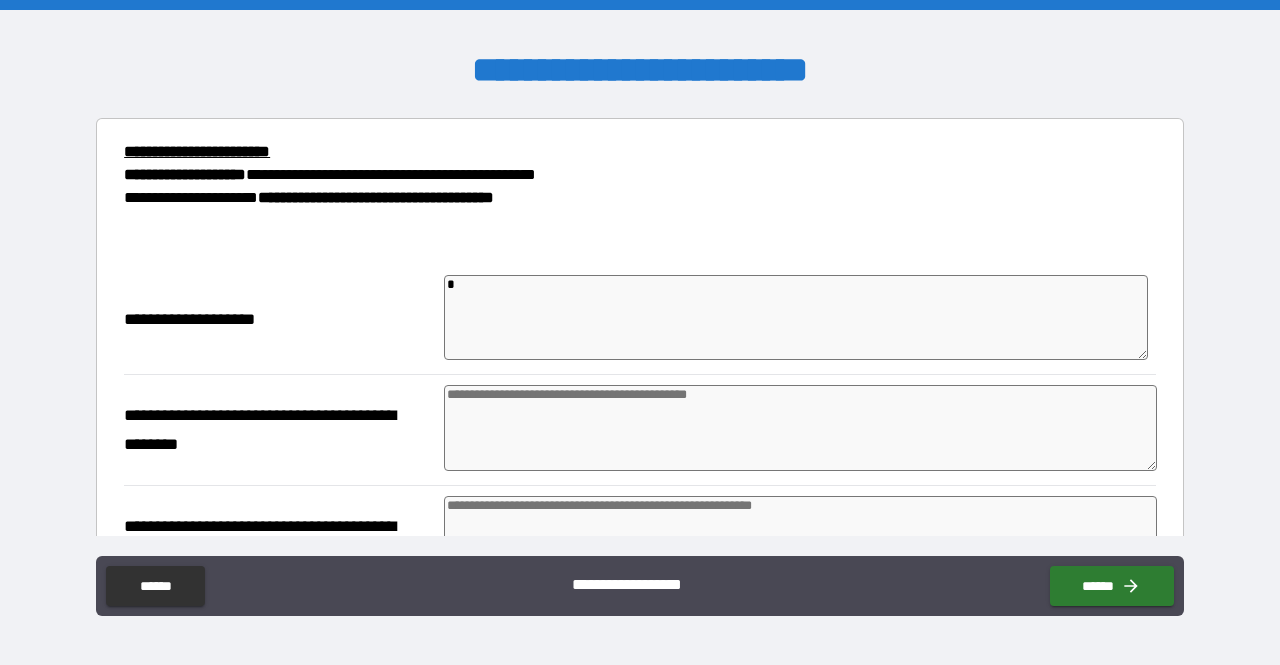 click at bounding box center [800, 428] 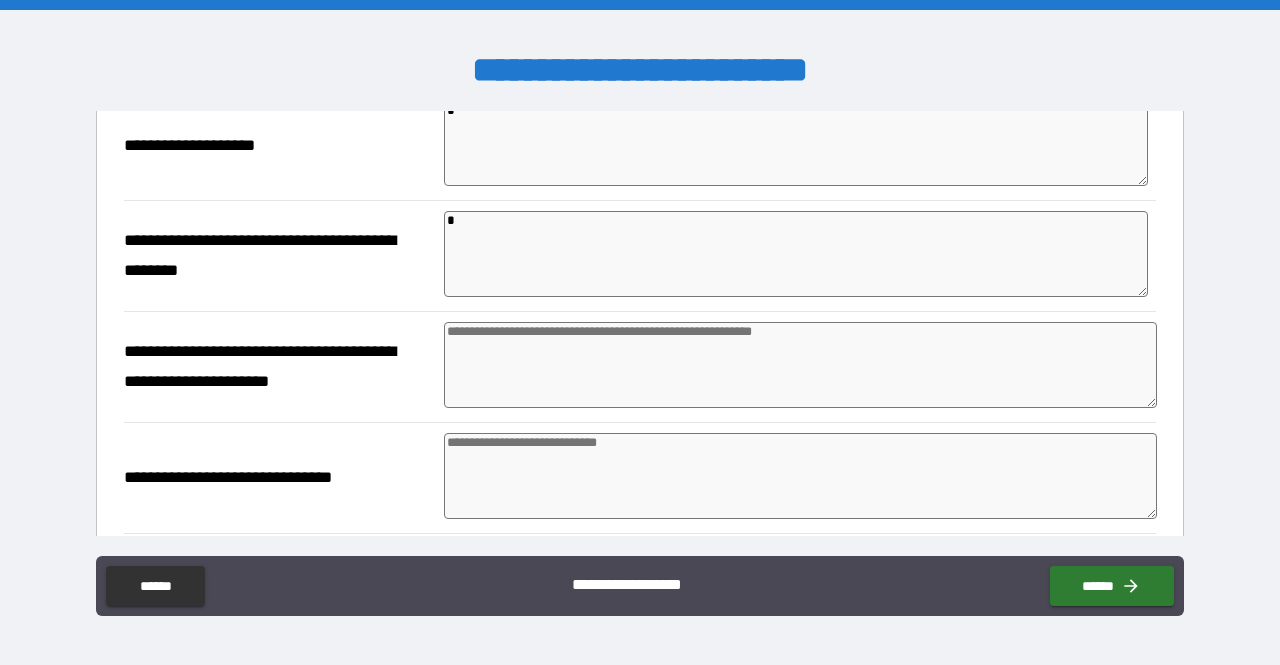 scroll, scrollTop: 309, scrollLeft: 0, axis: vertical 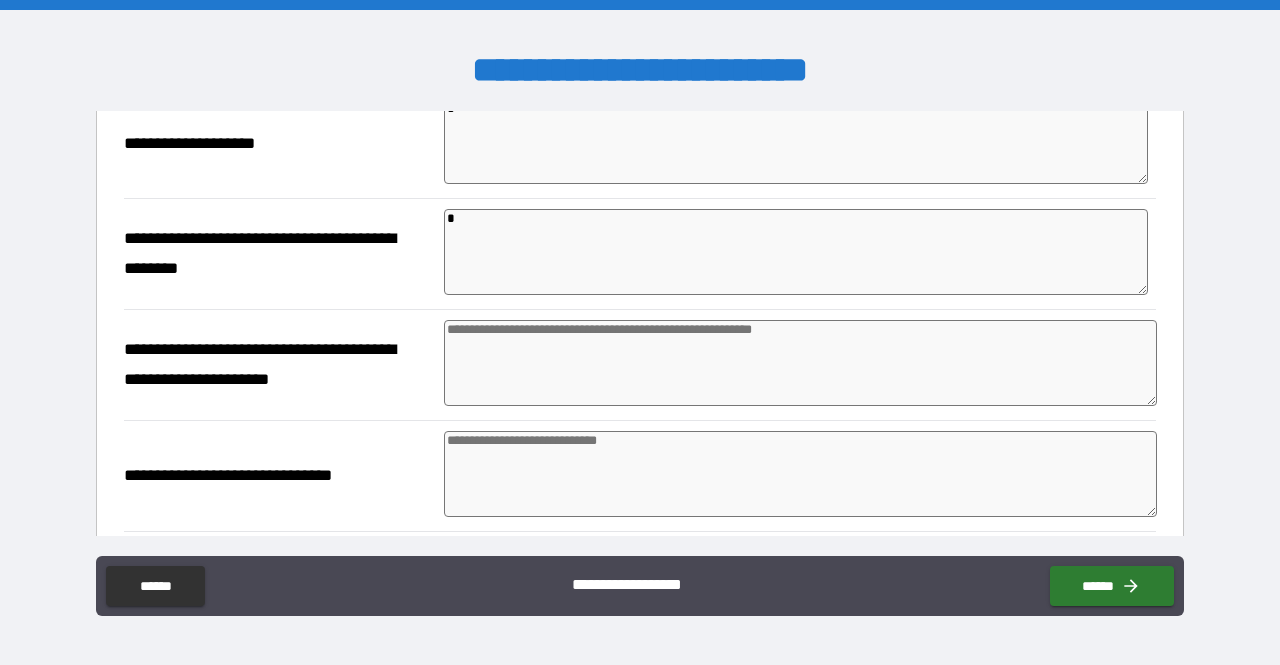 click at bounding box center [800, 363] 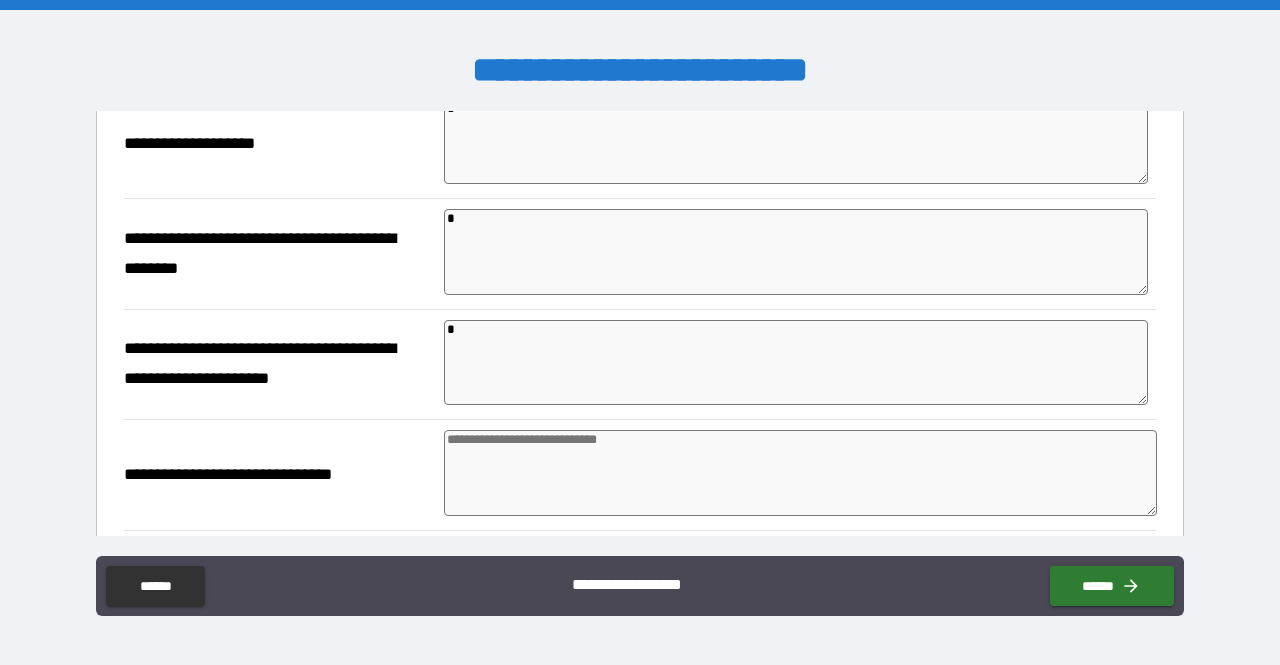 click at bounding box center [800, 473] 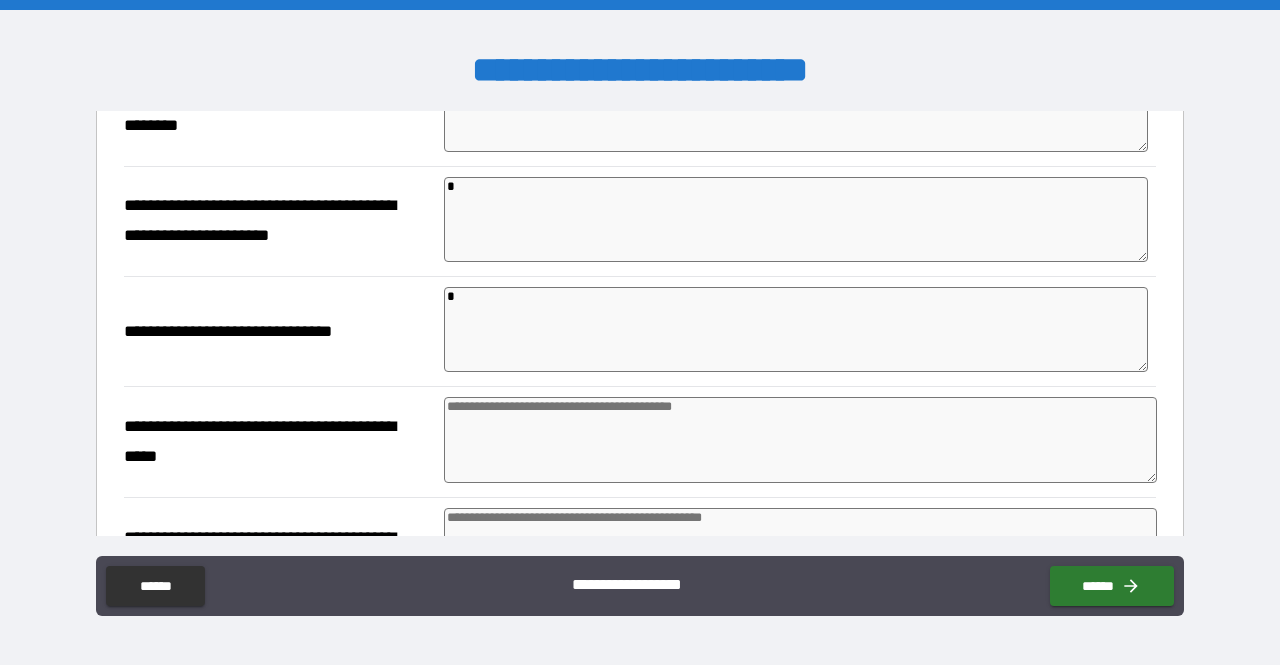 scroll, scrollTop: 453, scrollLeft: 0, axis: vertical 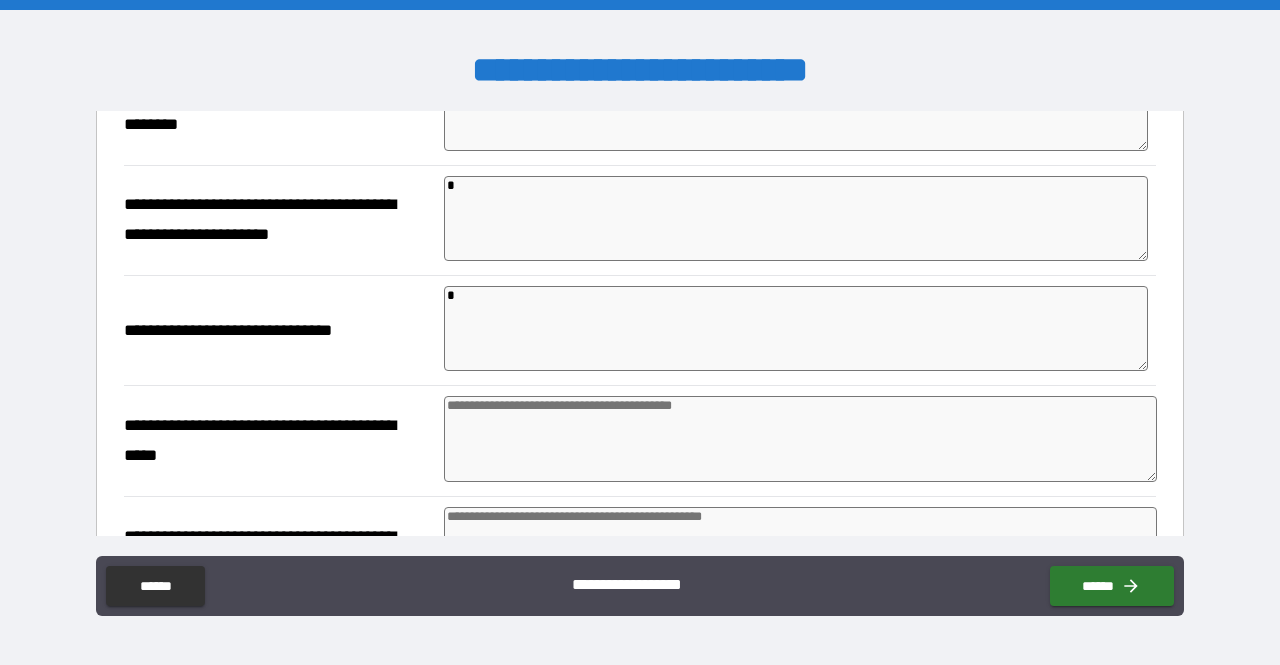 click at bounding box center [800, 439] 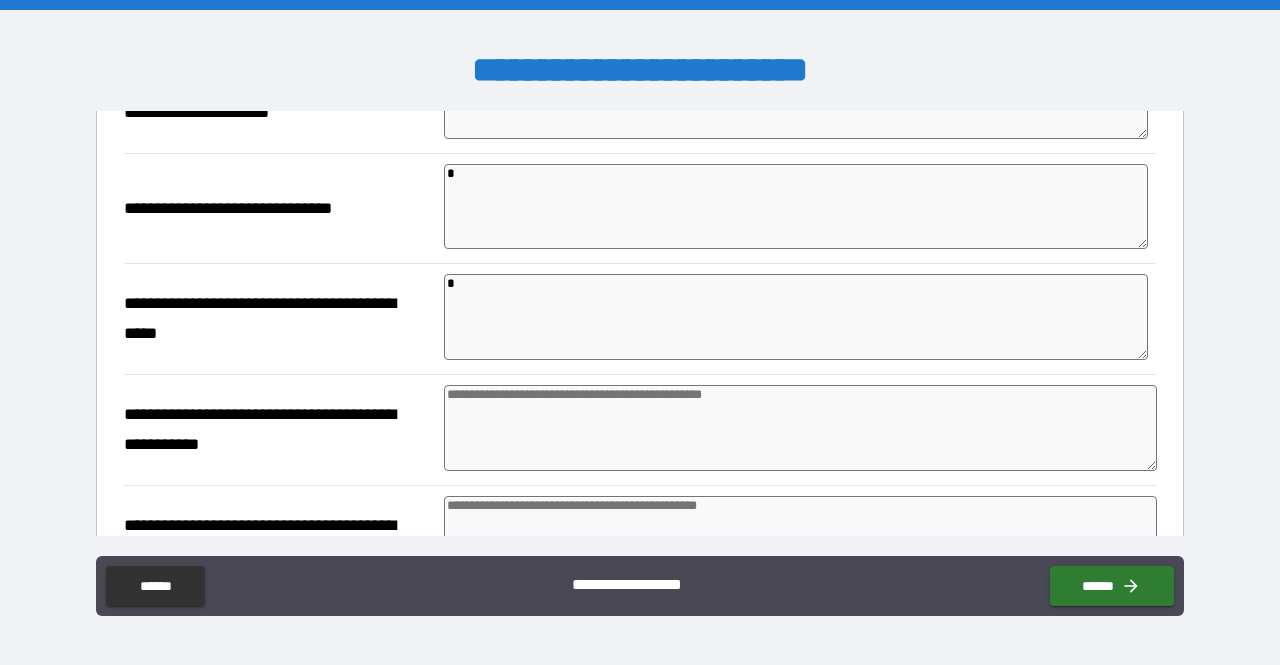 scroll, scrollTop: 575, scrollLeft: 0, axis: vertical 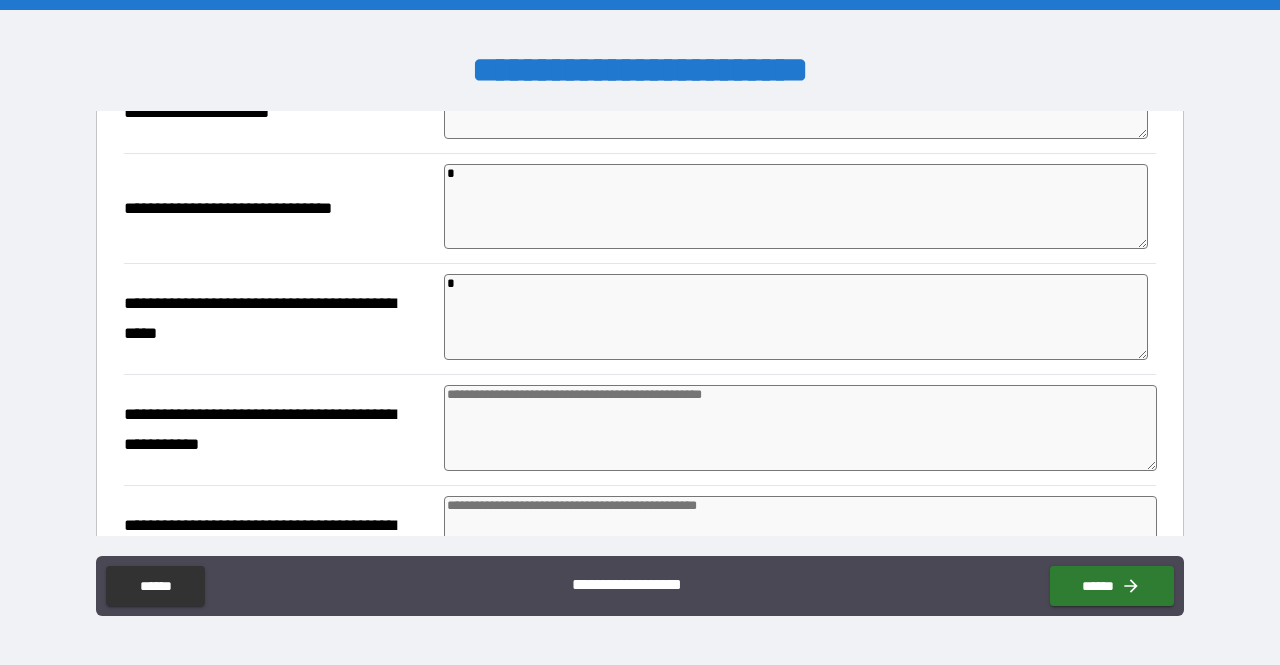 click at bounding box center [800, 428] 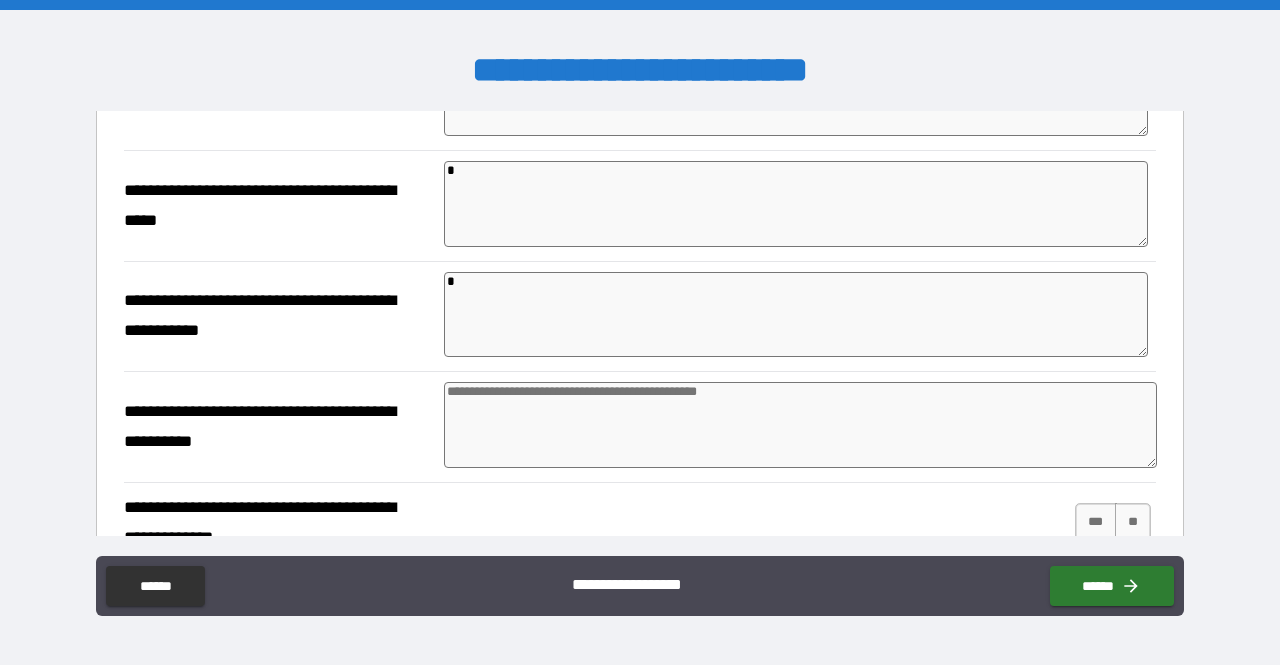 scroll, scrollTop: 689, scrollLeft: 0, axis: vertical 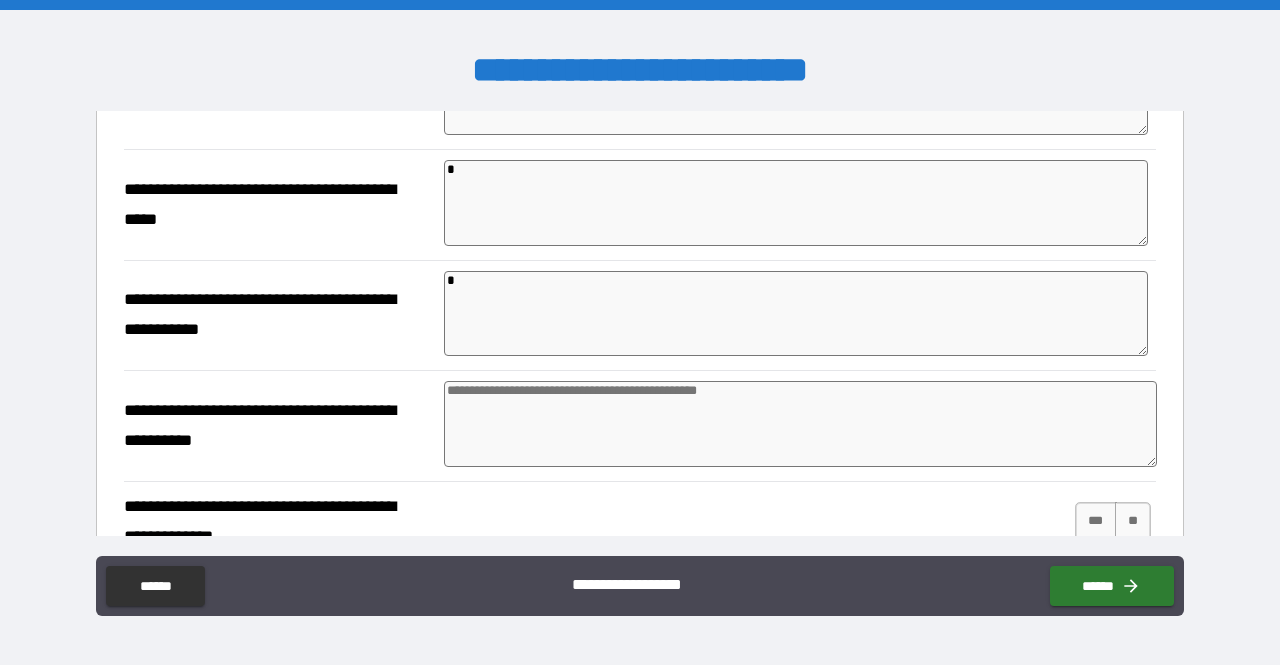 click at bounding box center [800, 424] 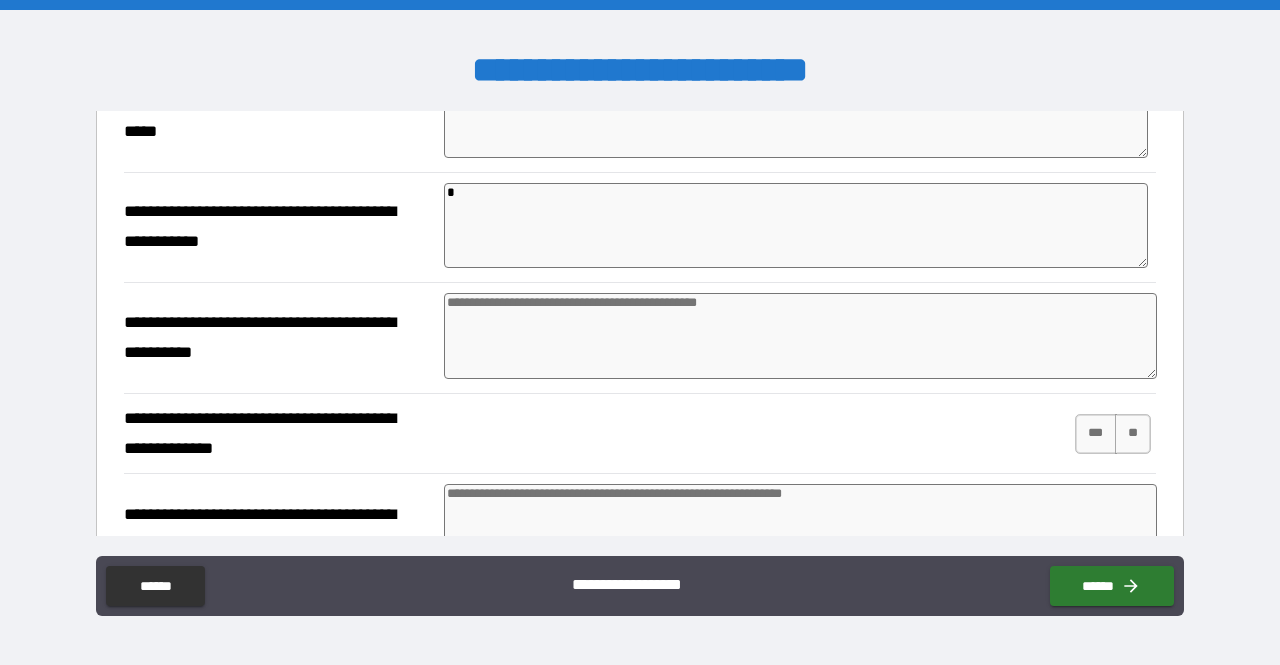 scroll, scrollTop: 894, scrollLeft: 0, axis: vertical 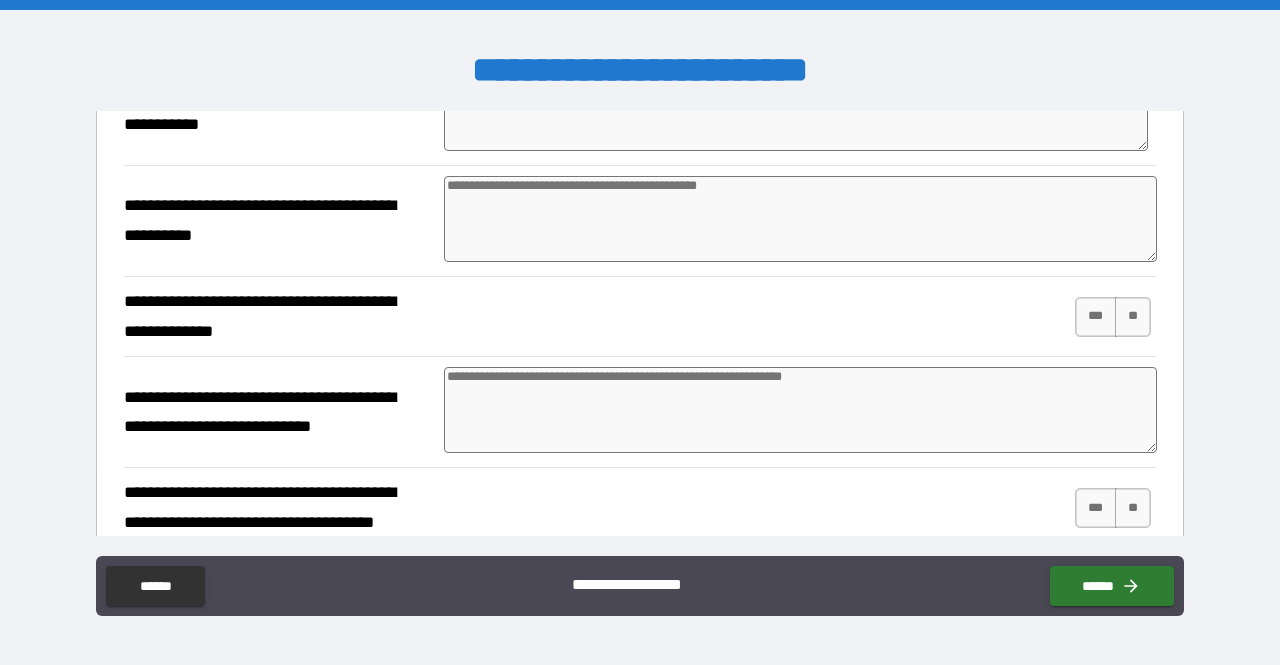 click at bounding box center [800, 410] 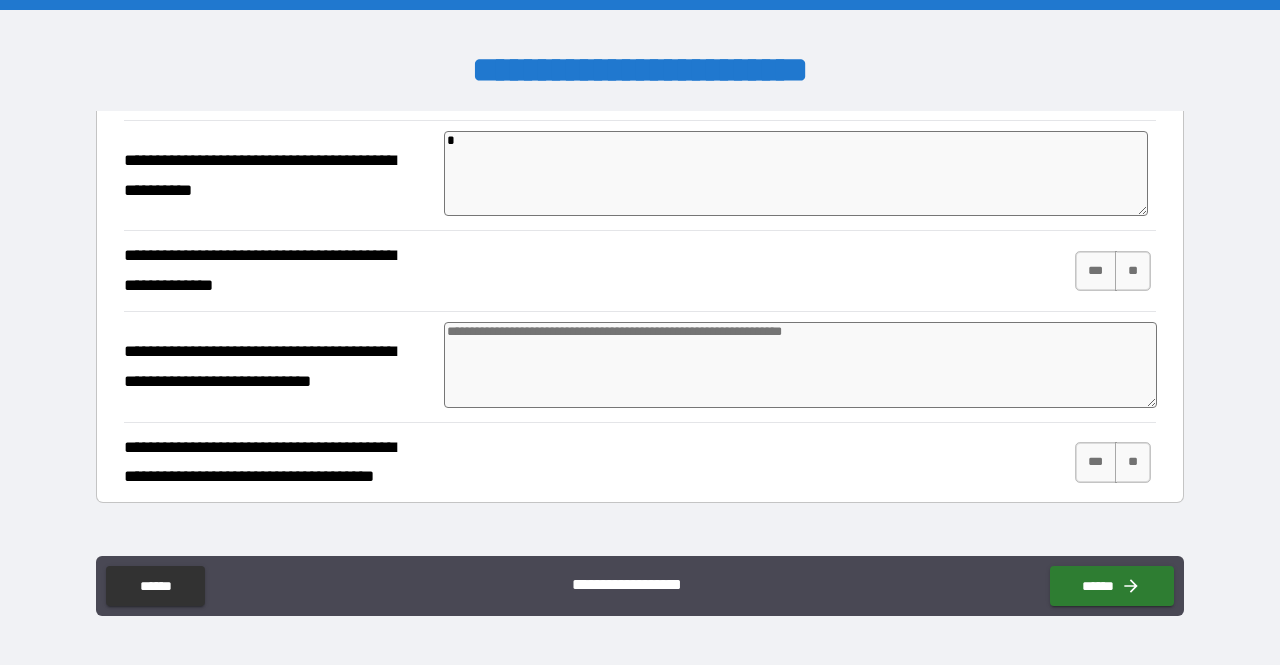 scroll, scrollTop: 937, scrollLeft: 0, axis: vertical 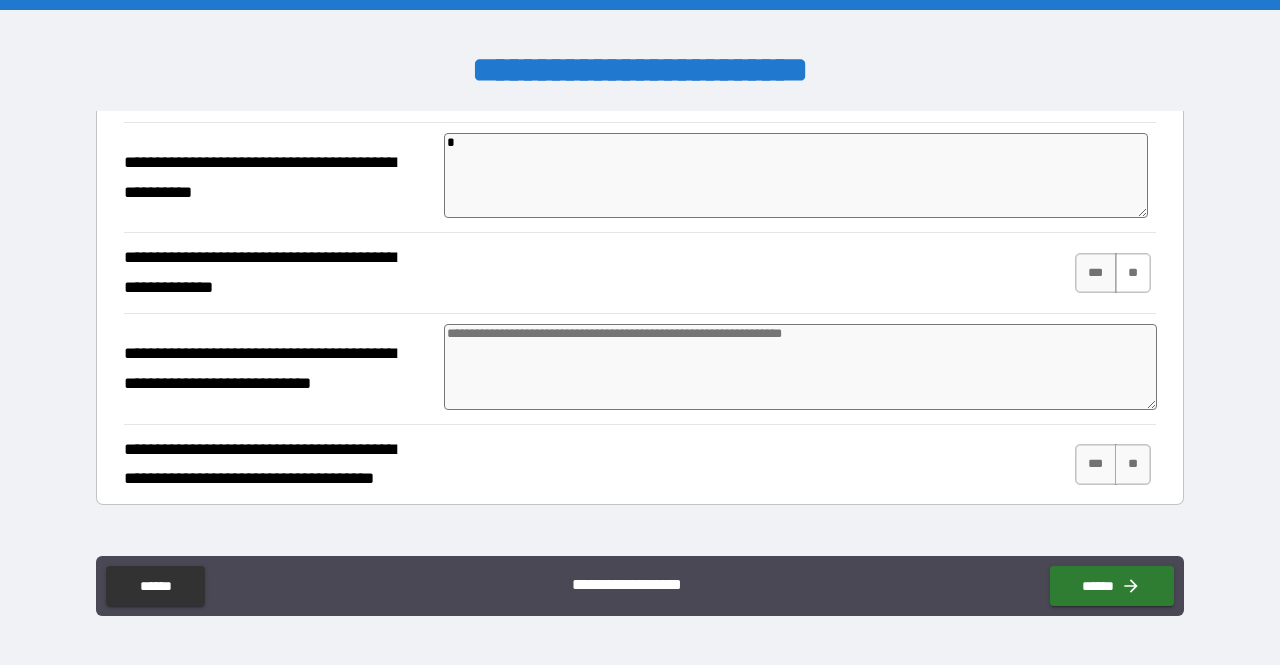 click on "**" at bounding box center [1133, 273] 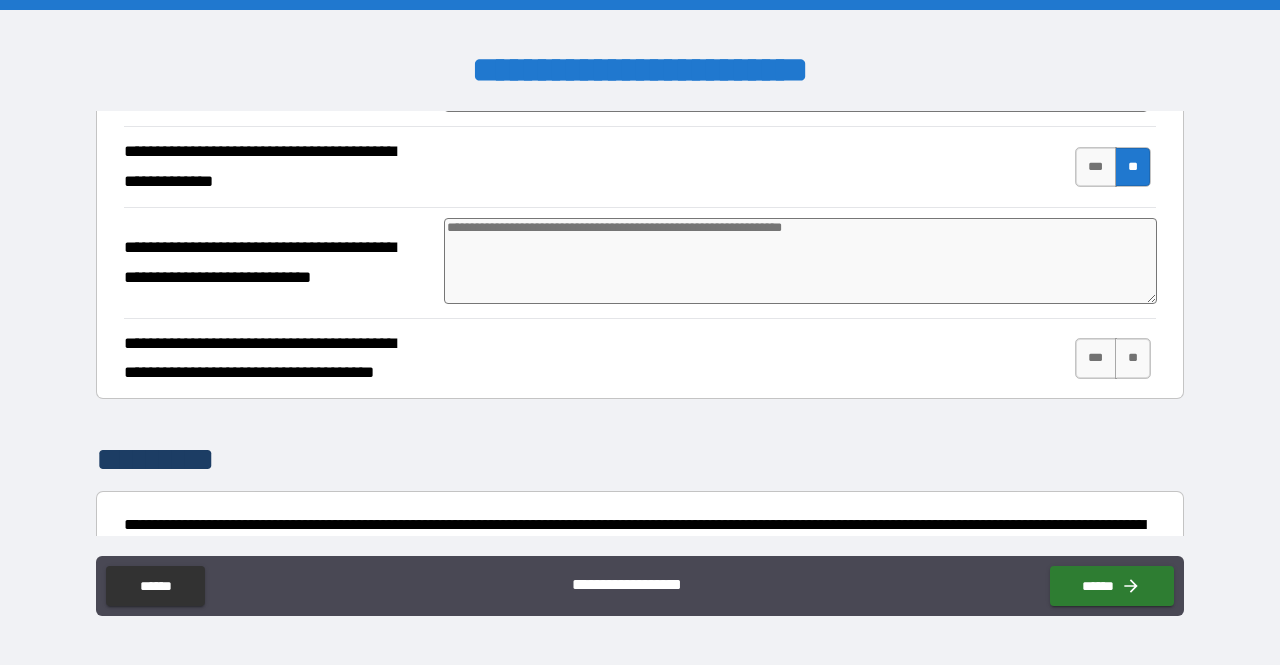 scroll, scrollTop: 1059, scrollLeft: 0, axis: vertical 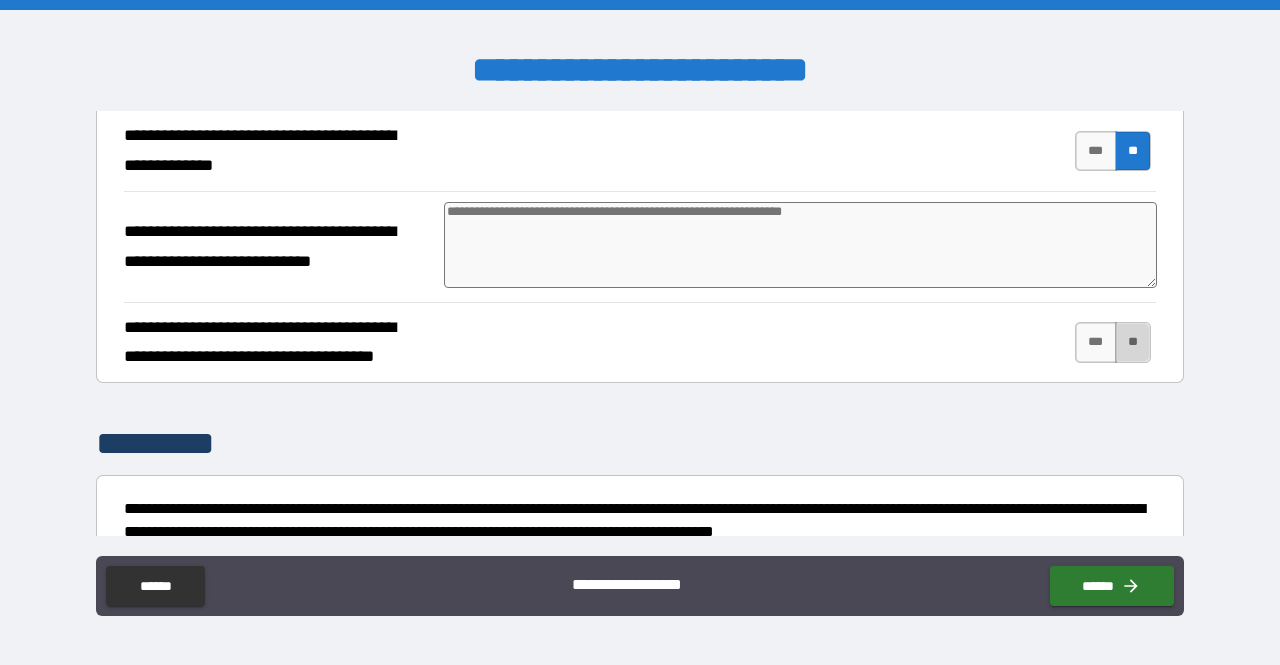 click on "**" at bounding box center (1133, 342) 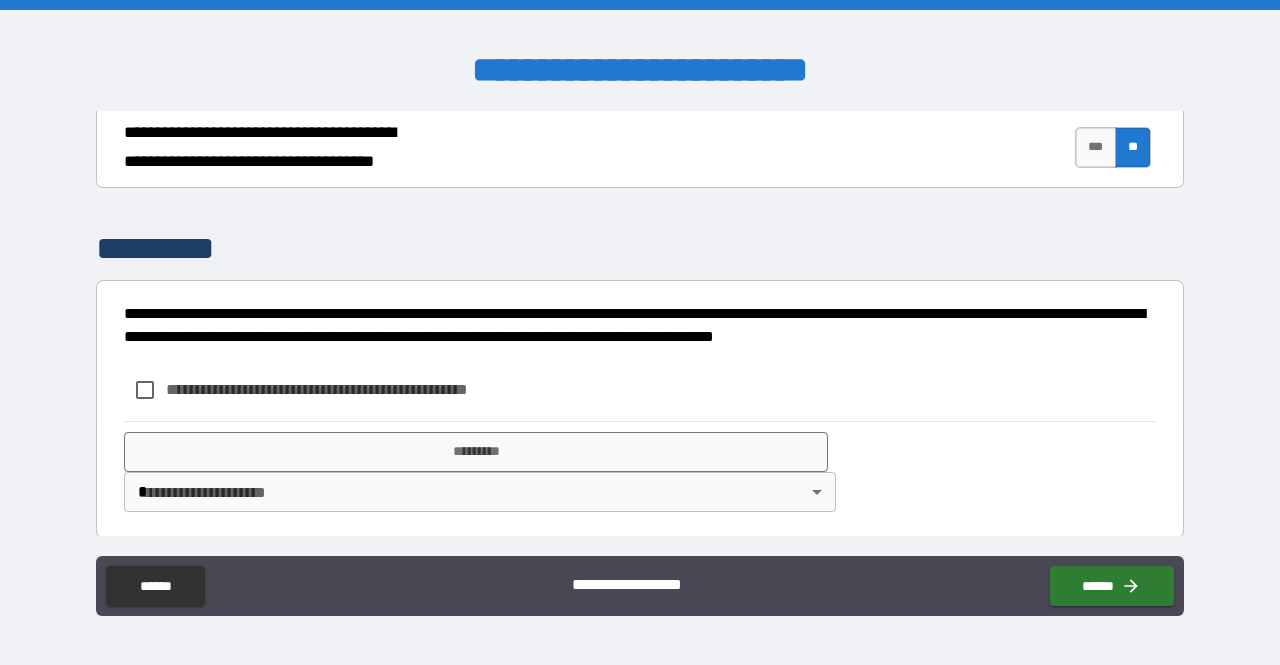 scroll, scrollTop: 1254, scrollLeft: 0, axis: vertical 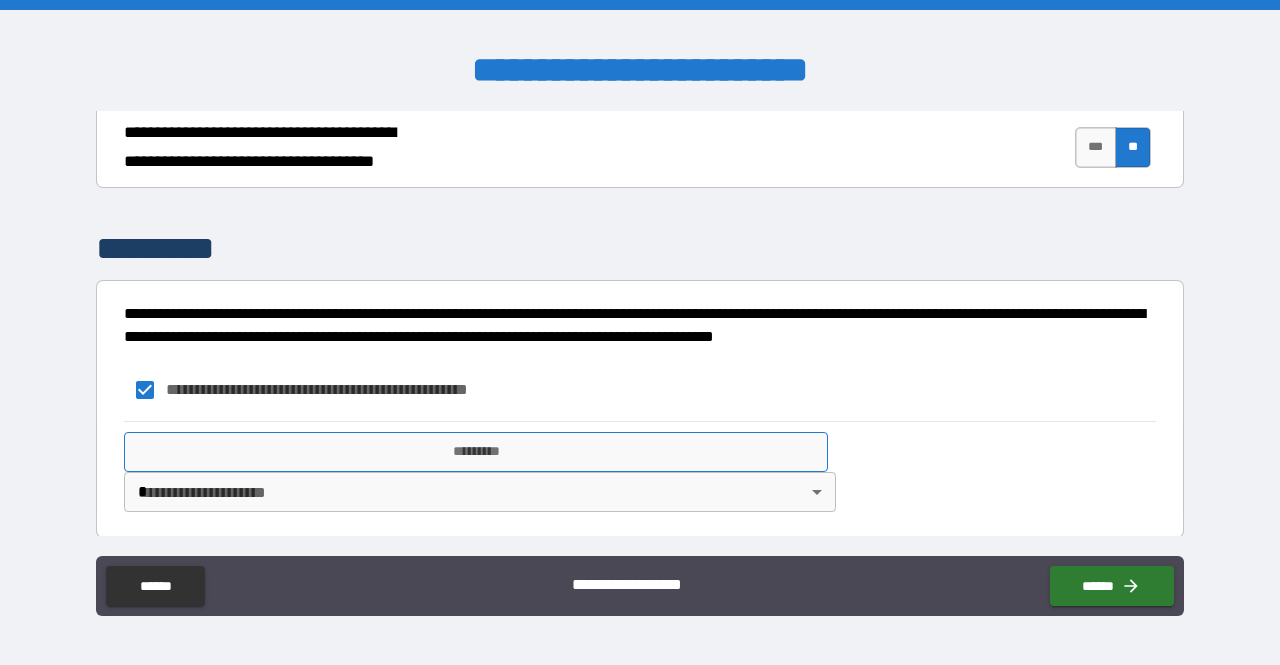 click on "*********" at bounding box center [476, 452] 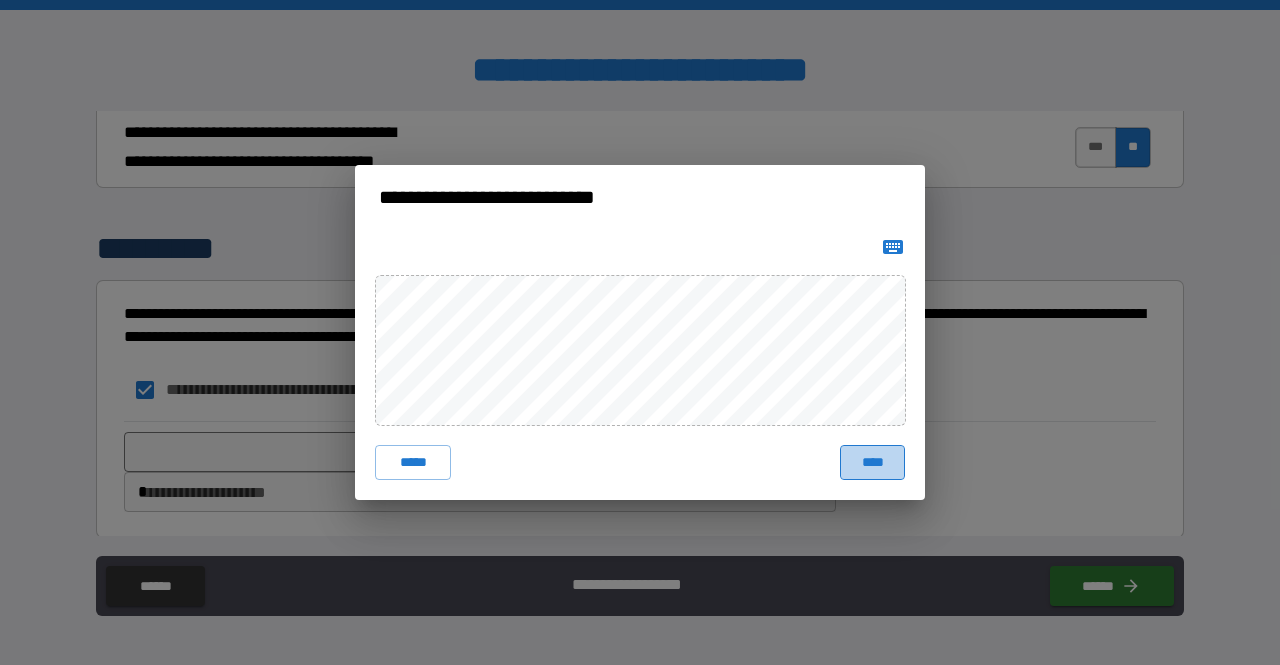 click on "****" at bounding box center [872, 463] 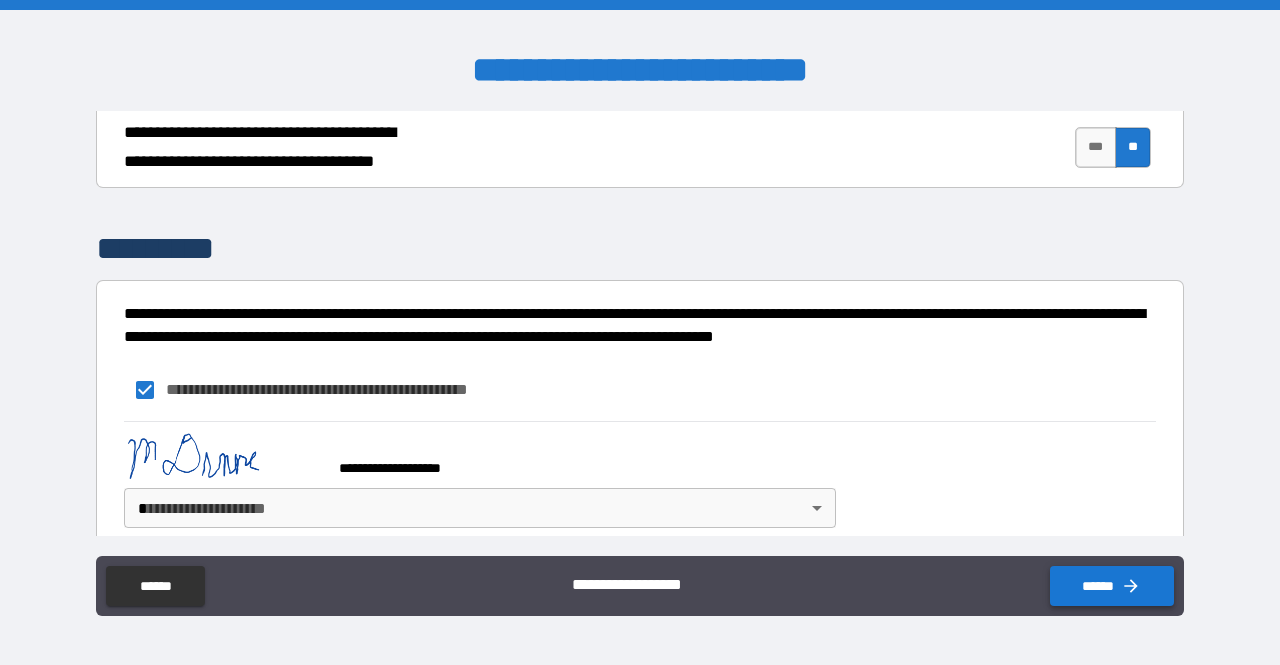 click 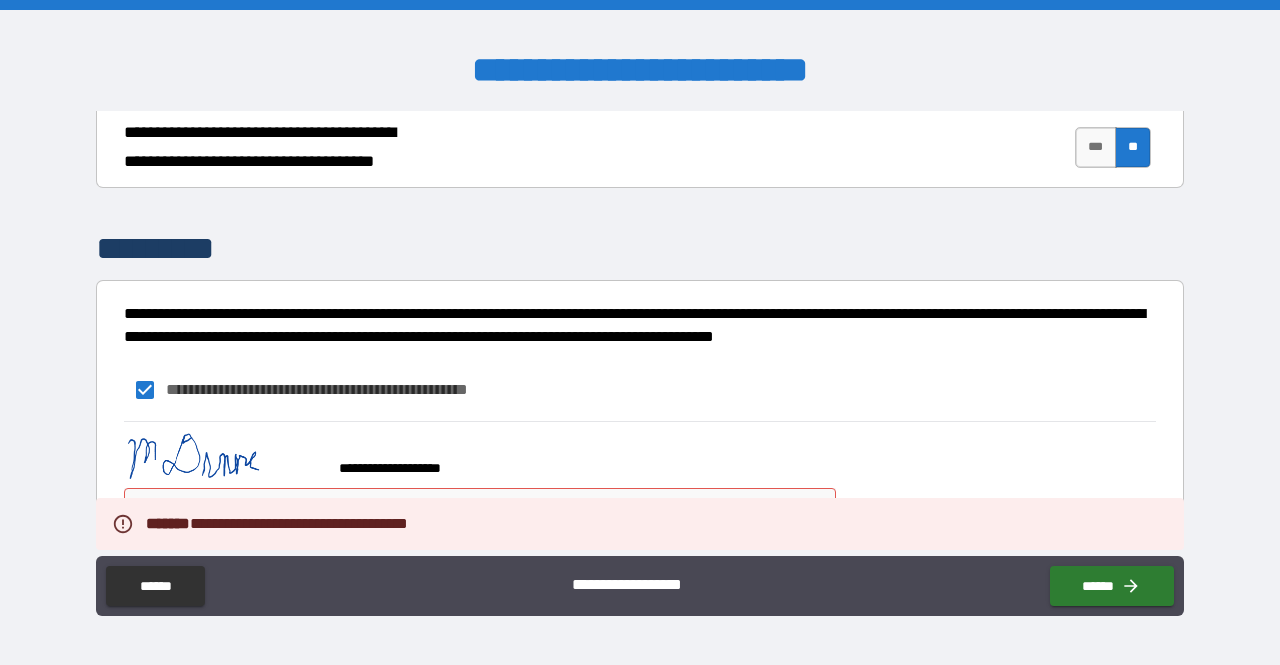 scroll, scrollTop: 1271, scrollLeft: 0, axis: vertical 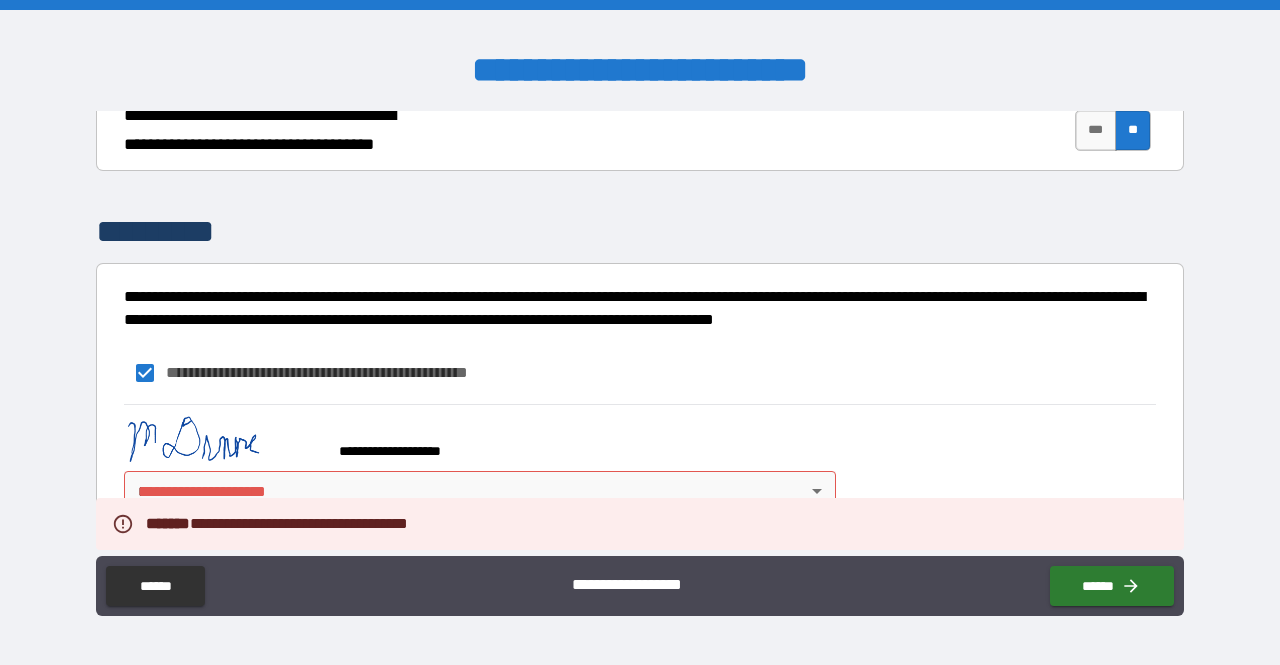click on "**********" at bounding box center [640, 332] 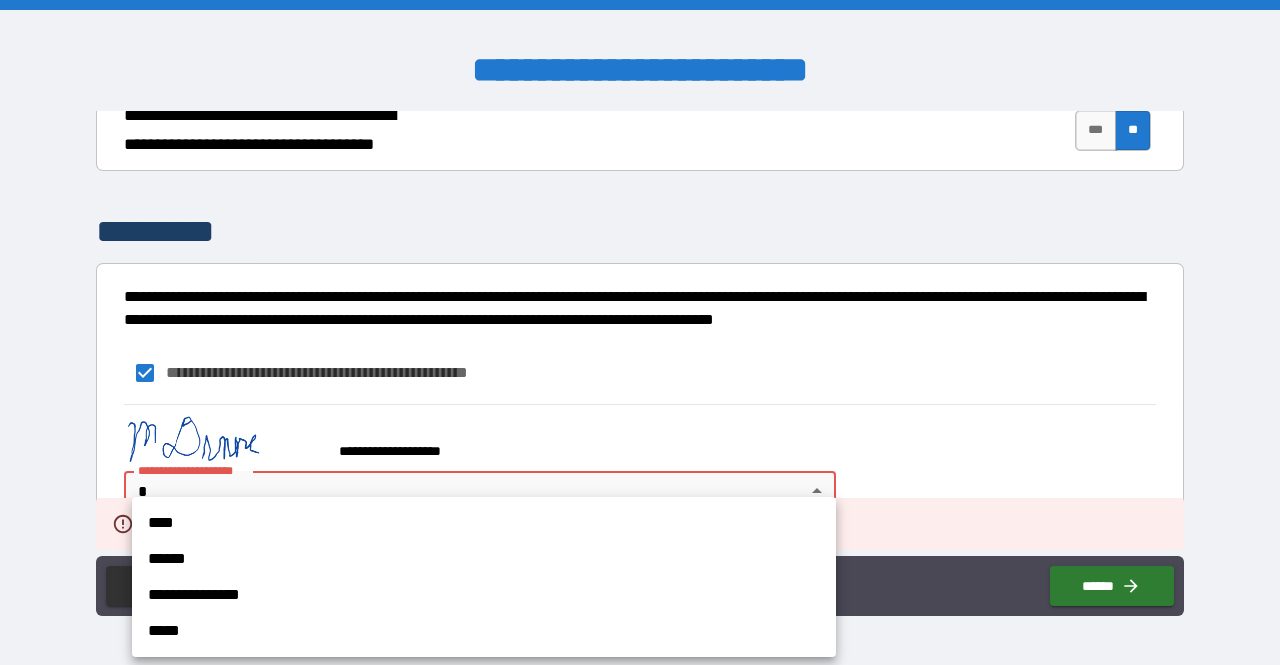 click on "****" at bounding box center [484, 523] 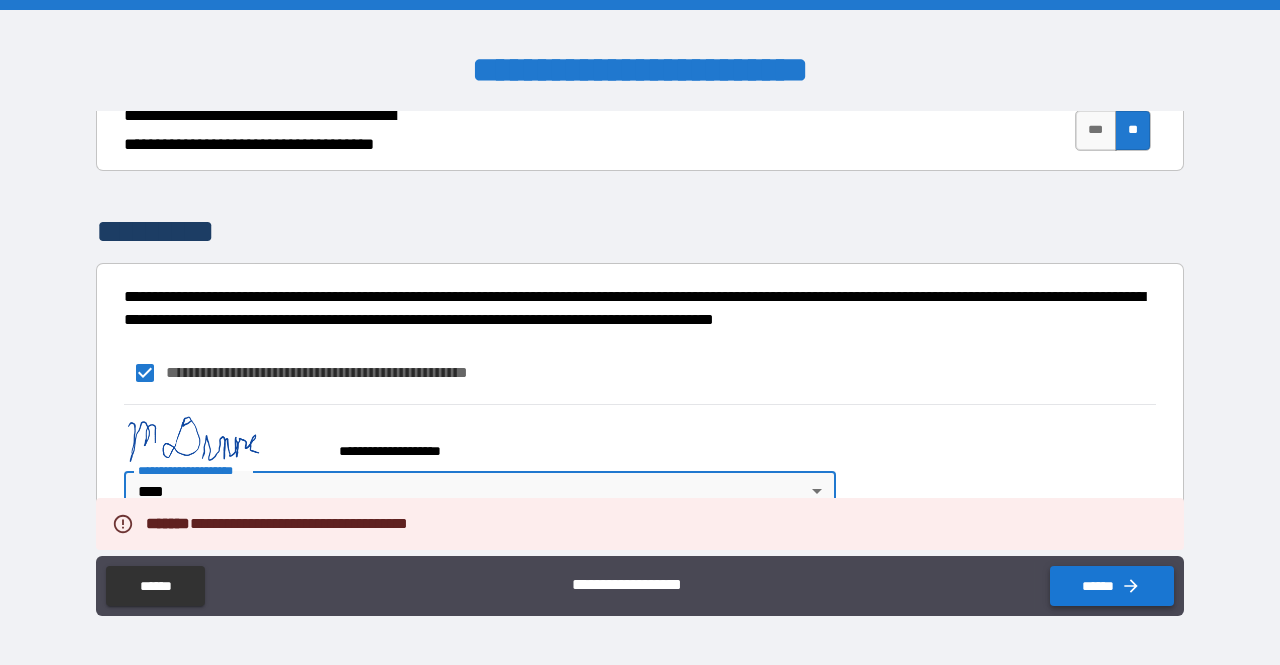 click on "******" at bounding box center (1112, 586) 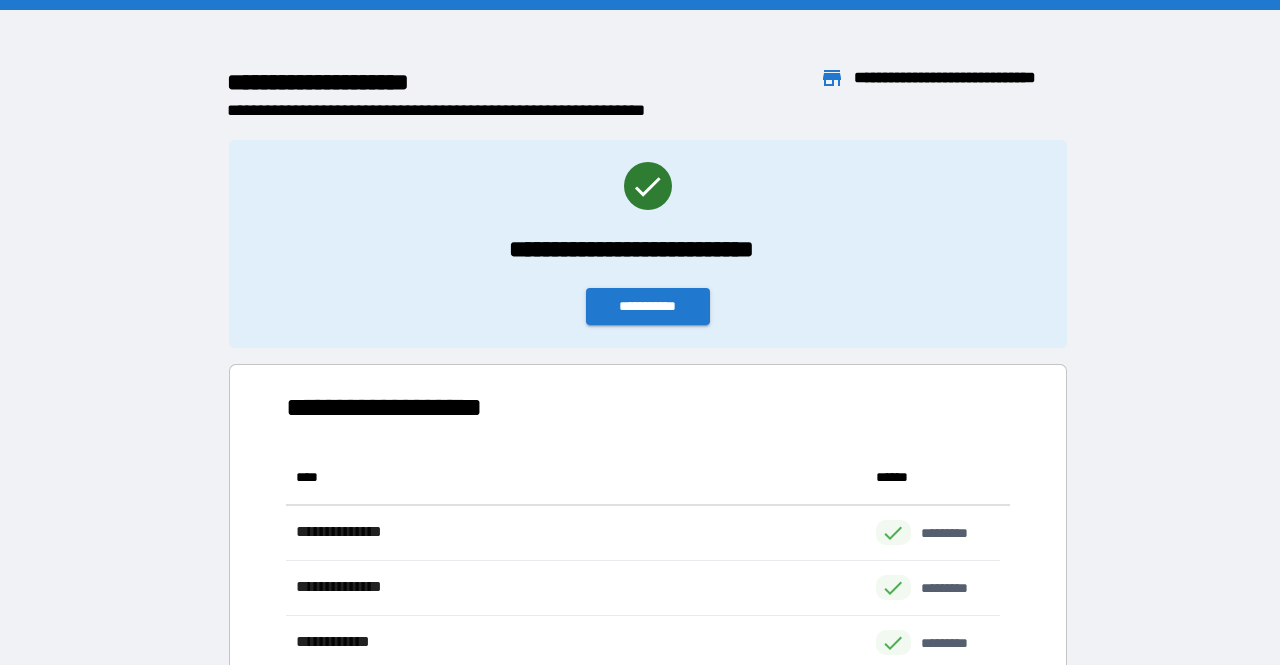 scroll, scrollTop: 16, scrollLeft: 16, axis: both 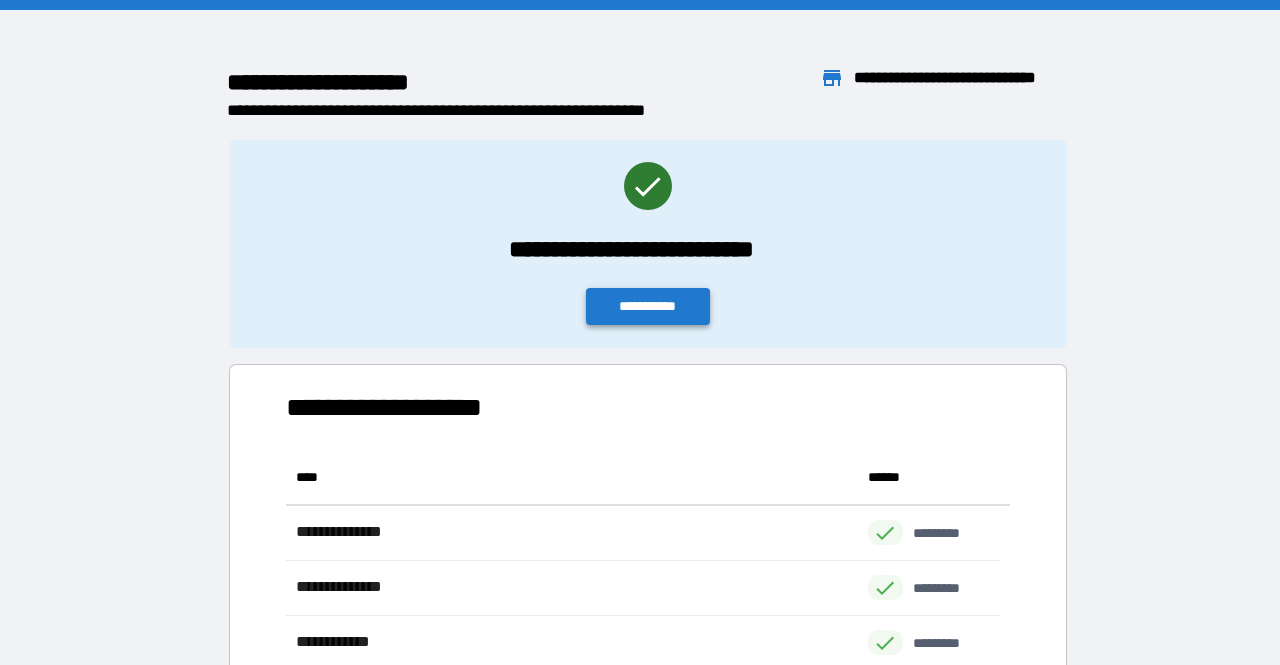 click on "**********" at bounding box center [648, 306] 